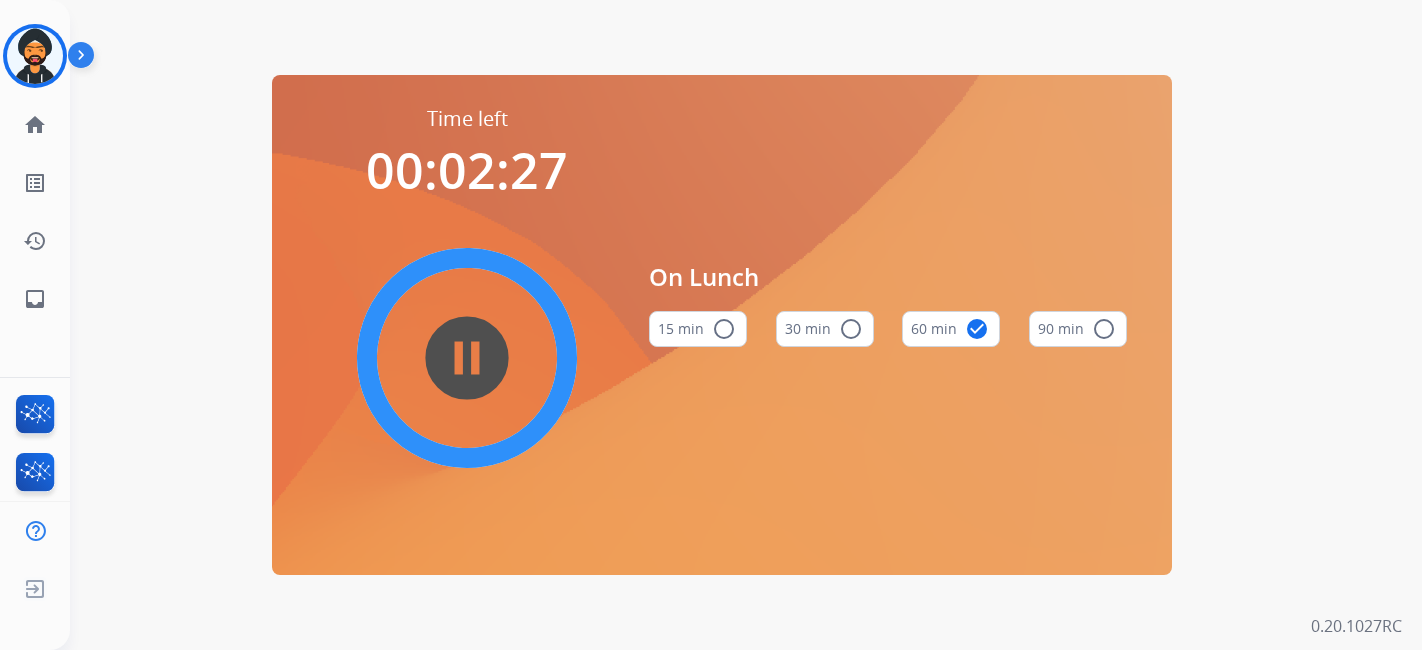 scroll, scrollTop: 0, scrollLeft: 0, axis: both 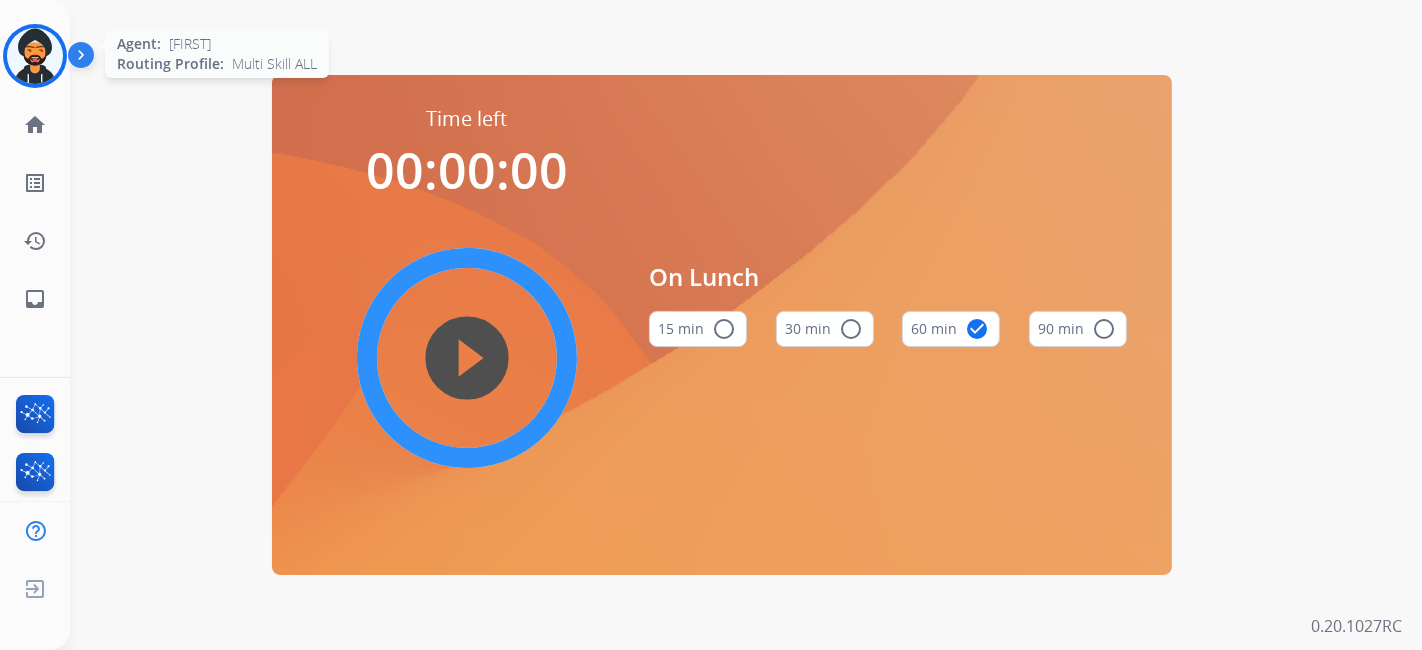 click at bounding box center [35, 56] 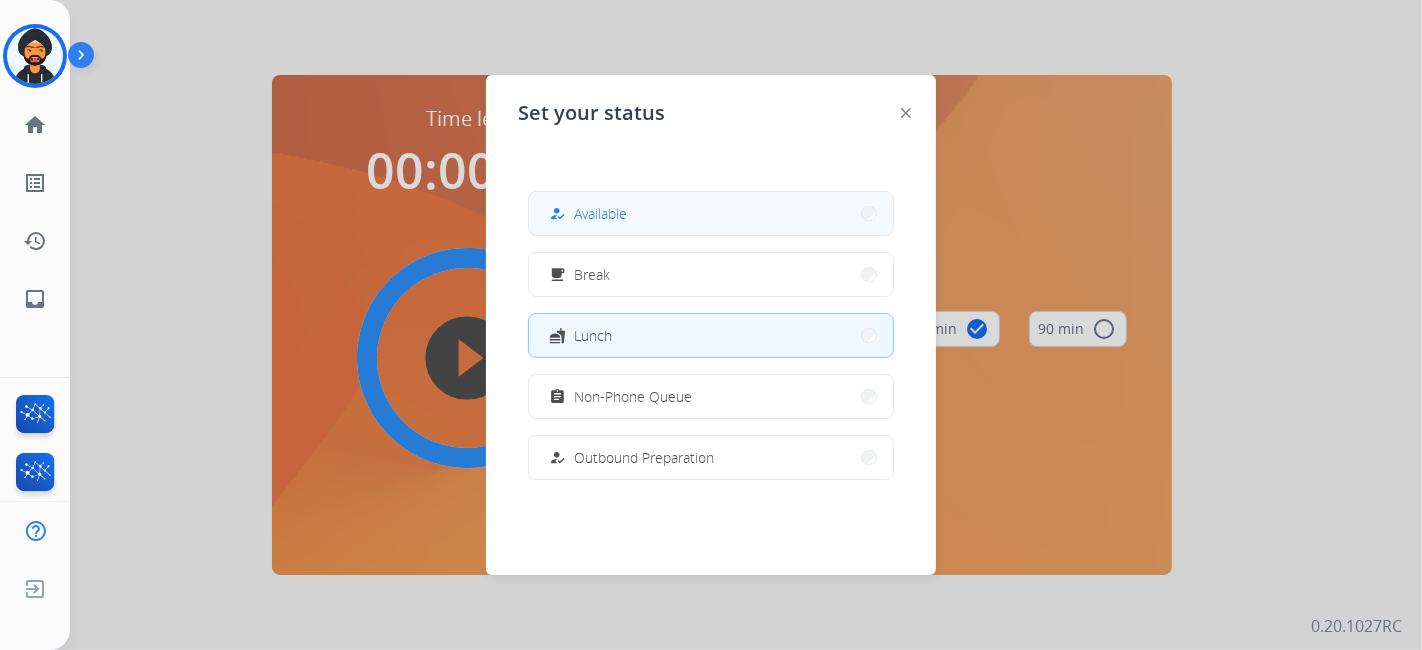 click on "how_to_reg Available" at bounding box center [711, 213] 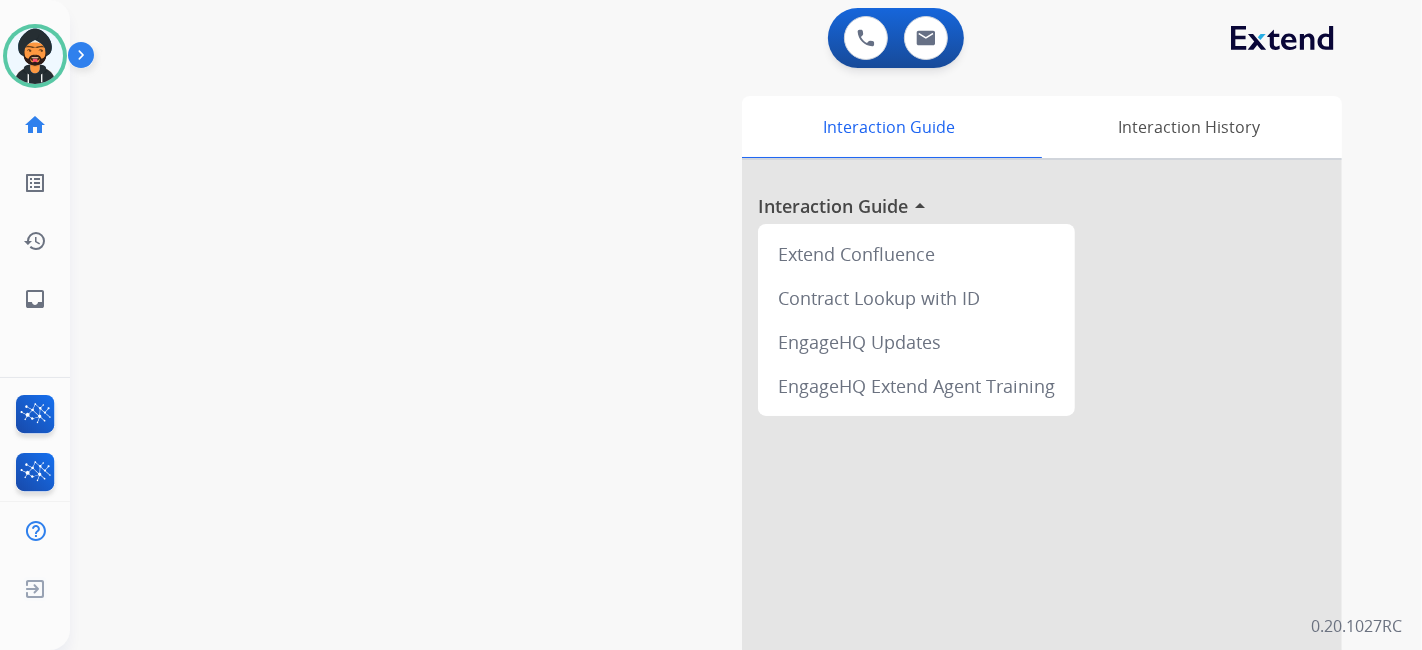 click on "0 Voice Interactions  0  Email Interactions" at bounding box center [734, 40] 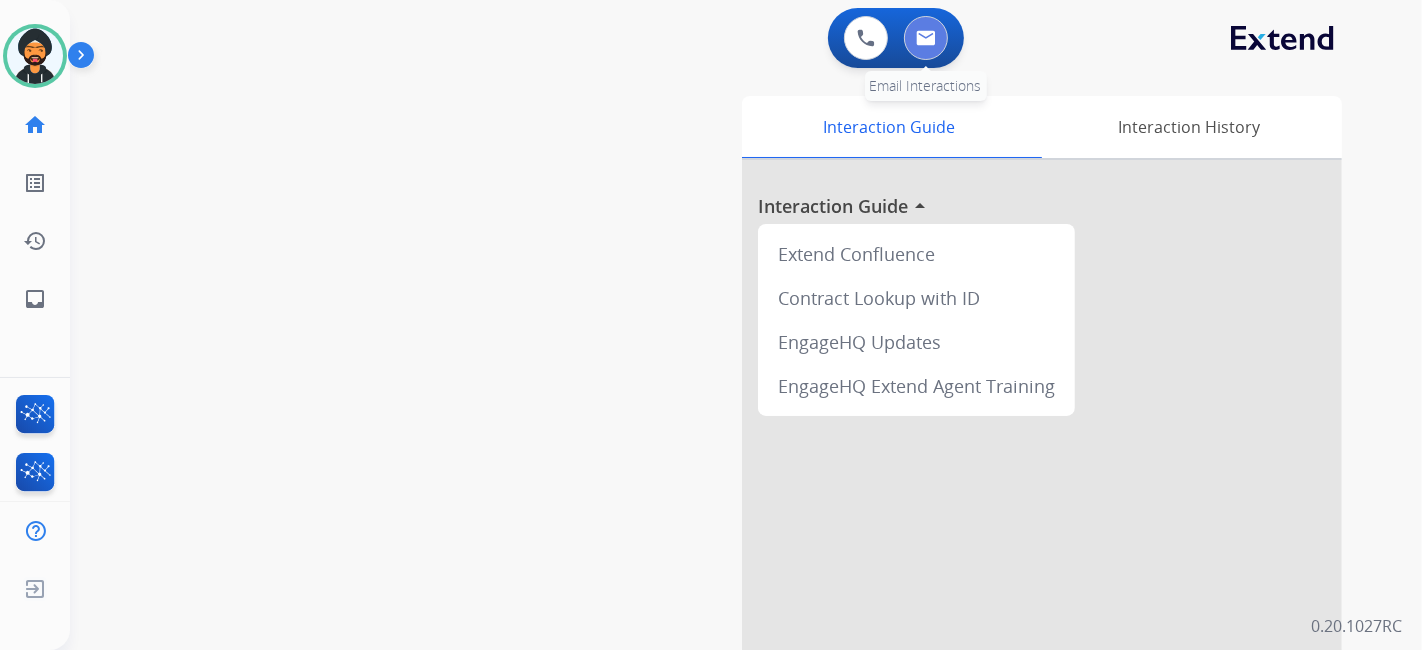 click at bounding box center [926, 38] 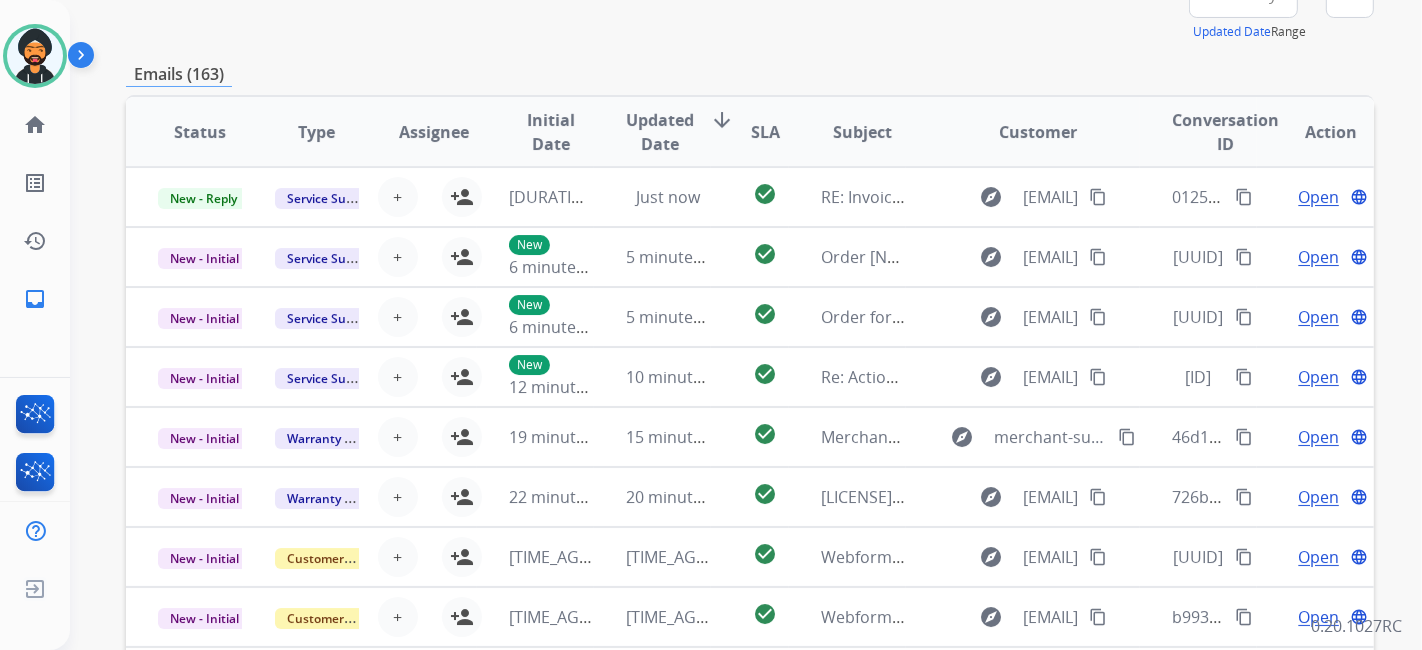 scroll, scrollTop: 0, scrollLeft: 0, axis: both 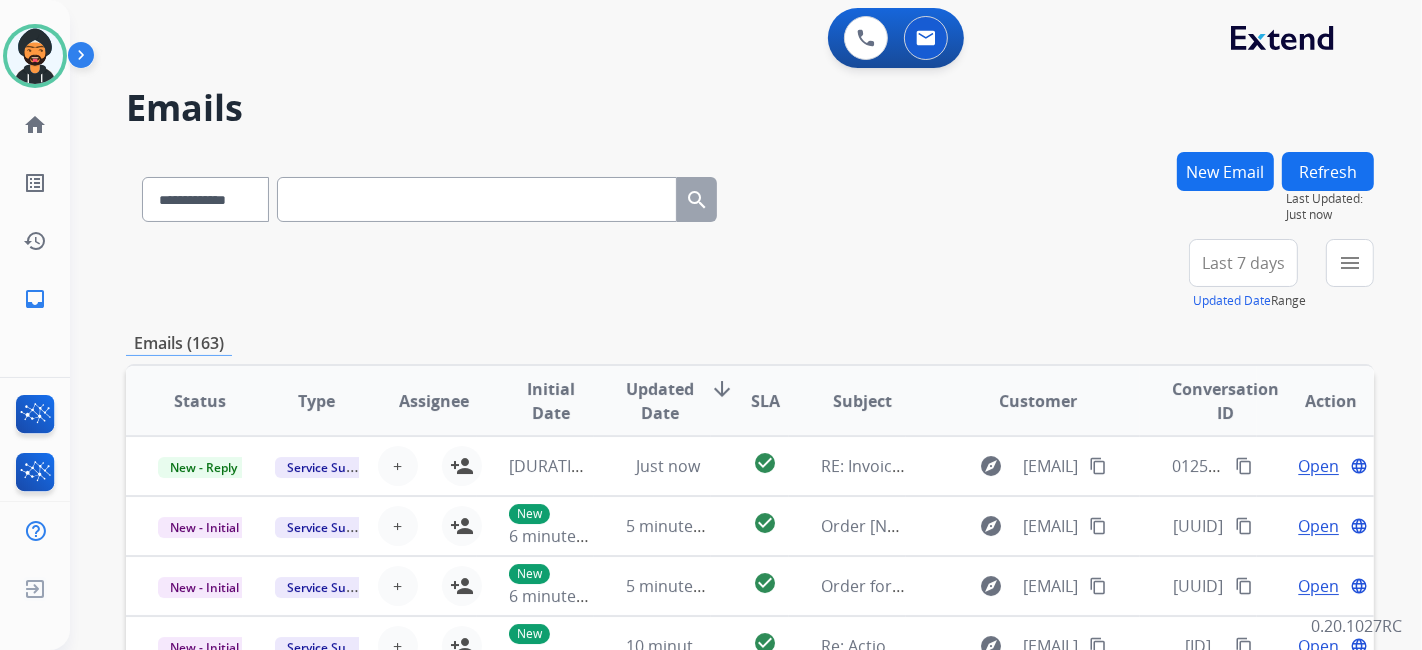 click on "menu Type  Claims Adjudication   Customer Support   Escalation   Service Support   Shipping Protection   Warranty Ops   Dev Test   Spam/Phishing   Merchant Team   Reguard CS  Status  Open - All   Closed - All   New - Initial   New - Reply   On-hold – Internal   On-hold - Customer   On Hold - Pending Parts   On Hold - Servicers   Closed - Unresolved   Closed – Solved   Closed – Merchant Transfer  SLA  Within SLA   Nearing SLA   Past SLA   Critical   On Hold   Closed  Processed  Migration   Webhook   Polling   Extend.com (API)  Apply Clear" at bounding box center (1350, 275) 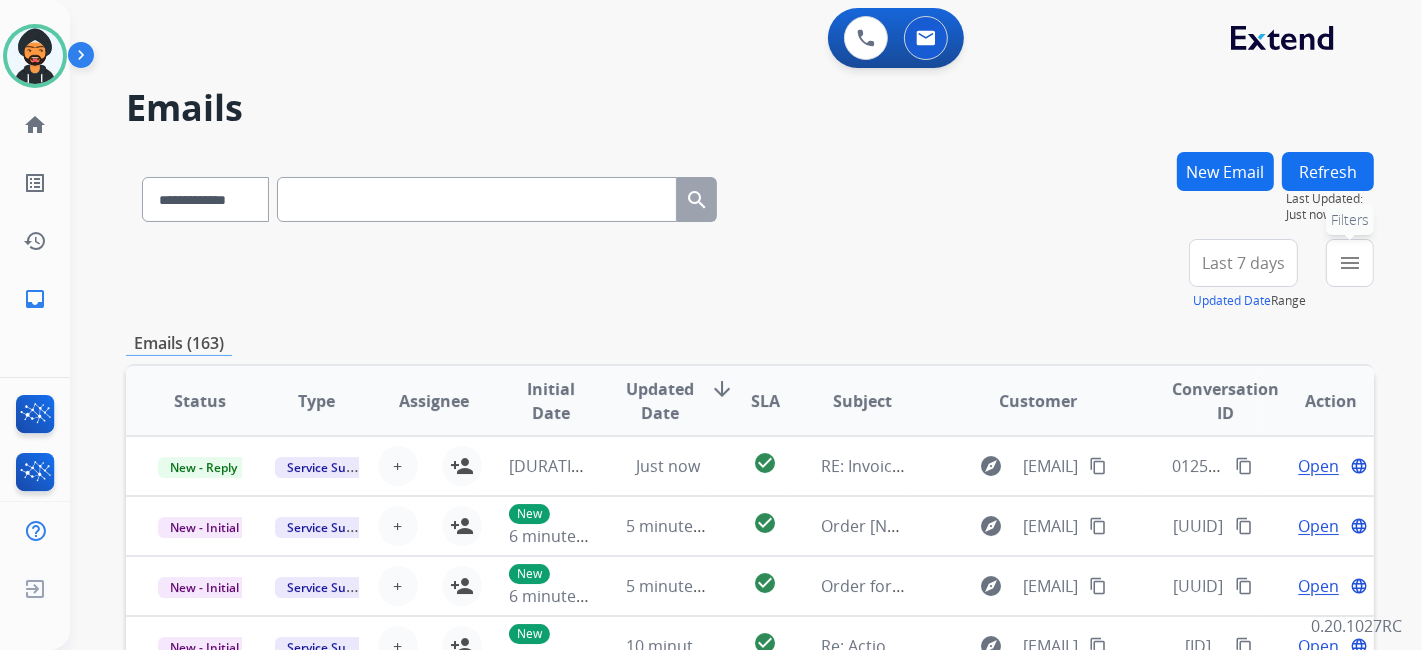 click on "menu  Filters" at bounding box center [1350, 263] 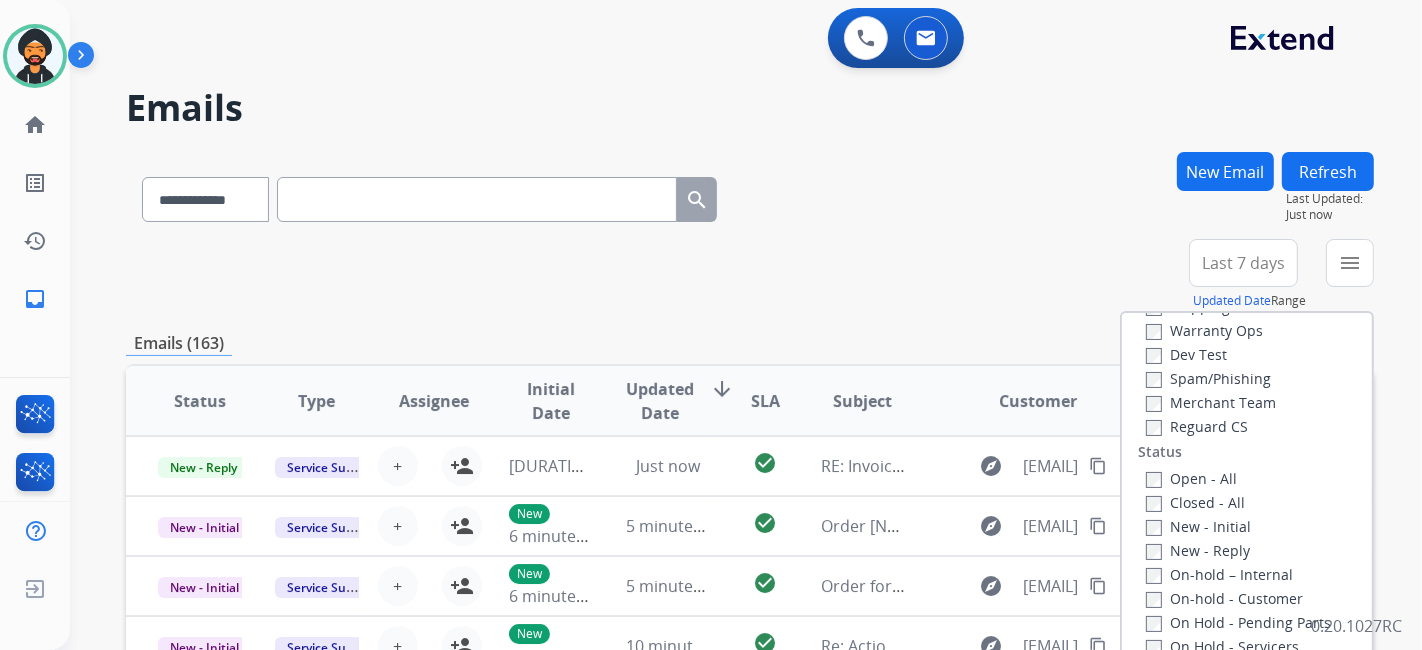 scroll, scrollTop: 82, scrollLeft: 0, axis: vertical 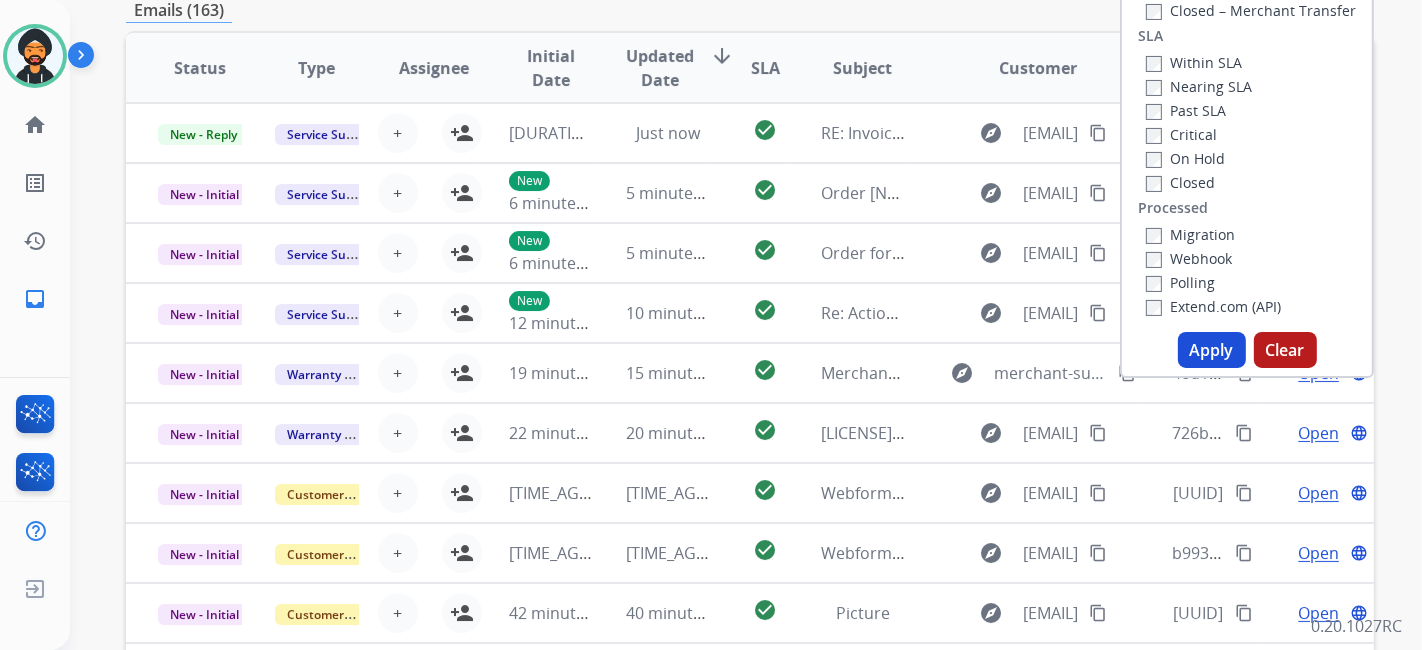 click on "Apply" at bounding box center (1212, 350) 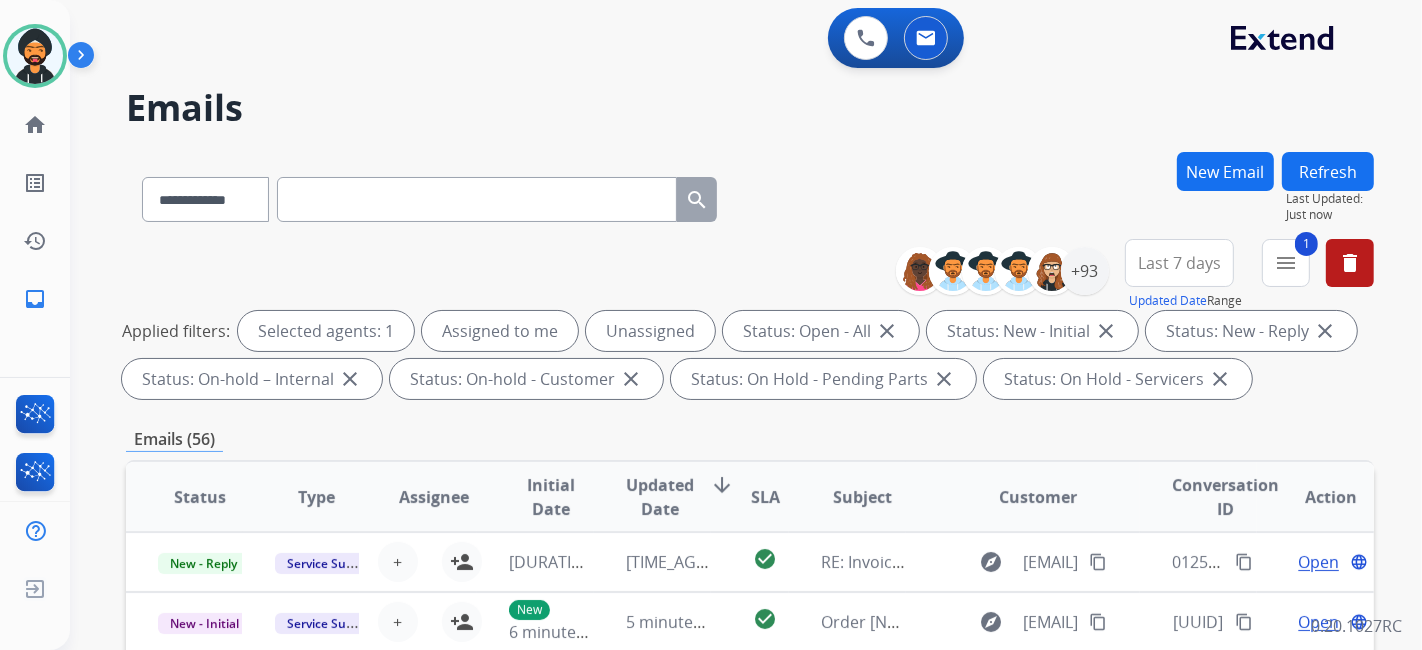 scroll, scrollTop: 111, scrollLeft: 0, axis: vertical 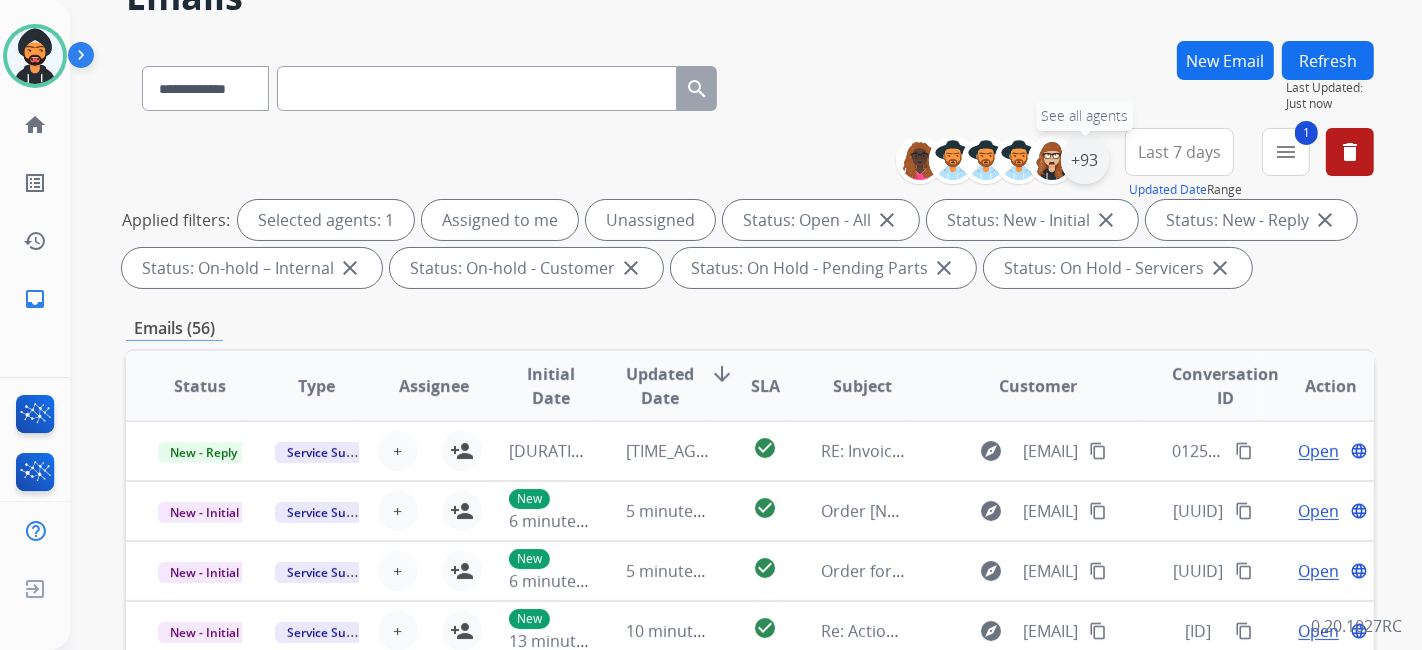 click on "+93" at bounding box center (1085, 160) 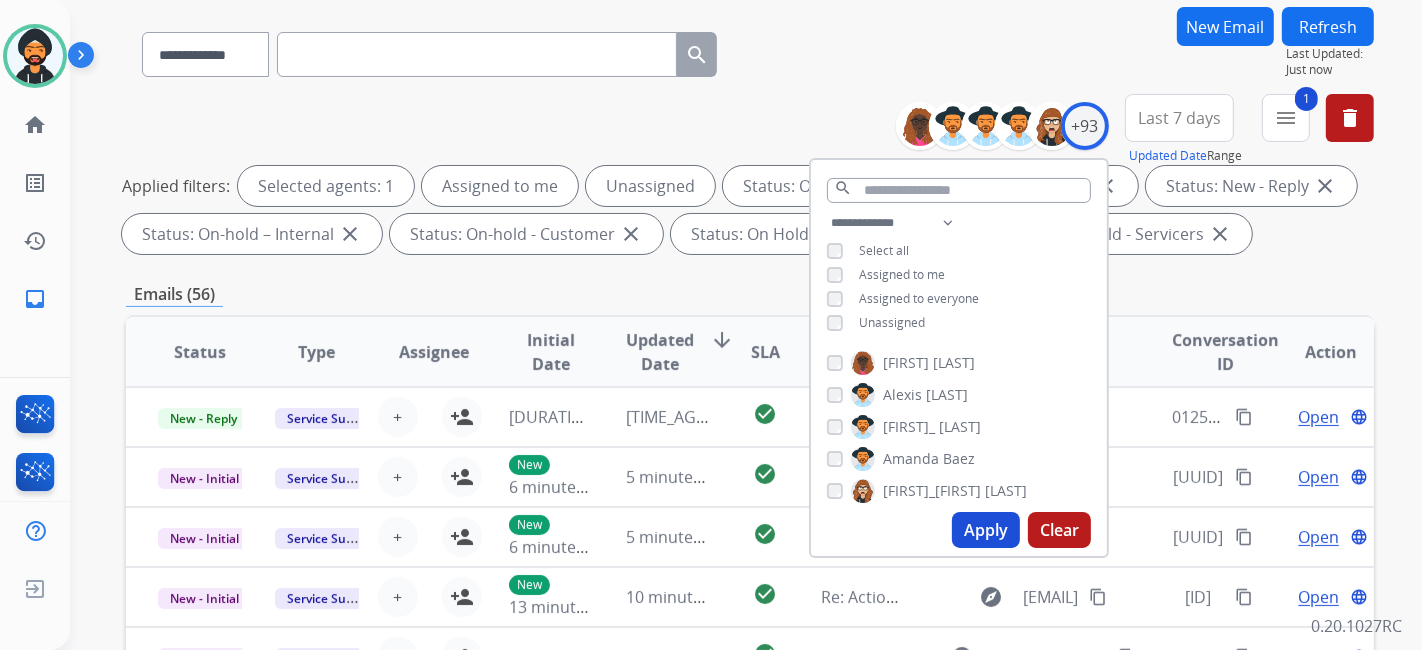 scroll, scrollTop: 111, scrollLeft: 0, axis: vertical 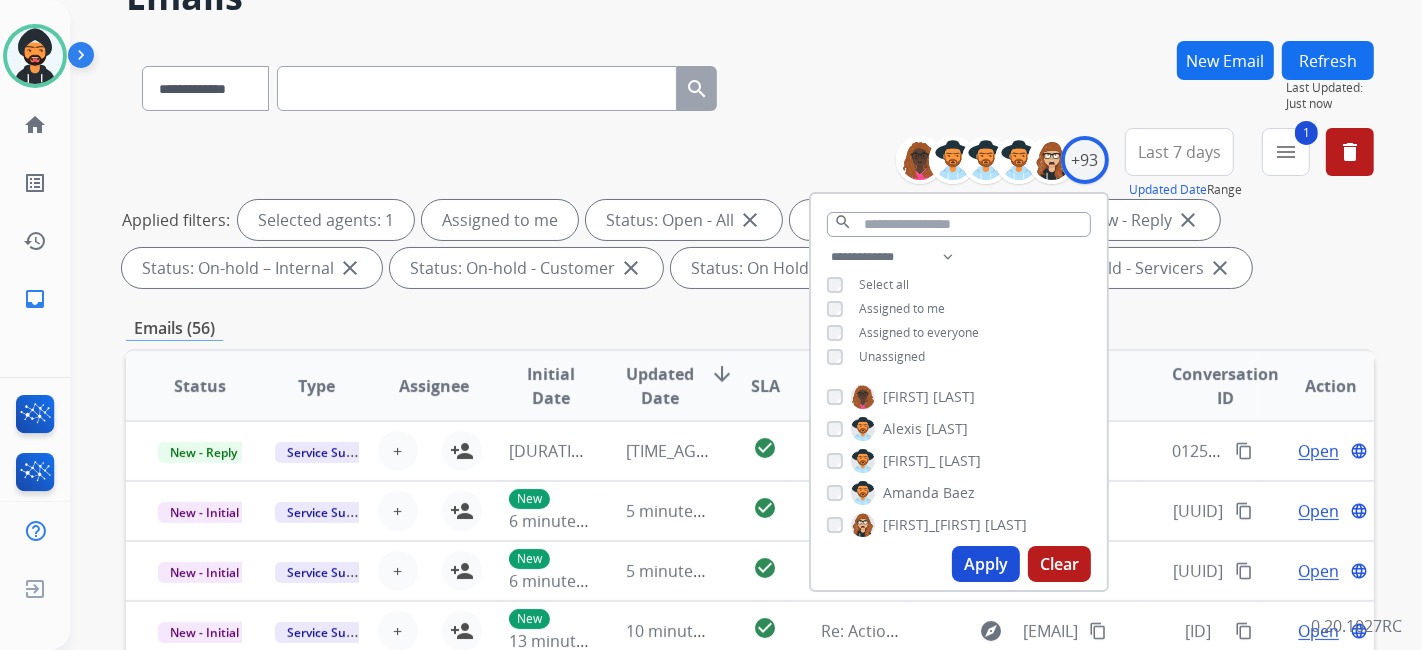 click on "Apply" at bounding box center [986, 564] 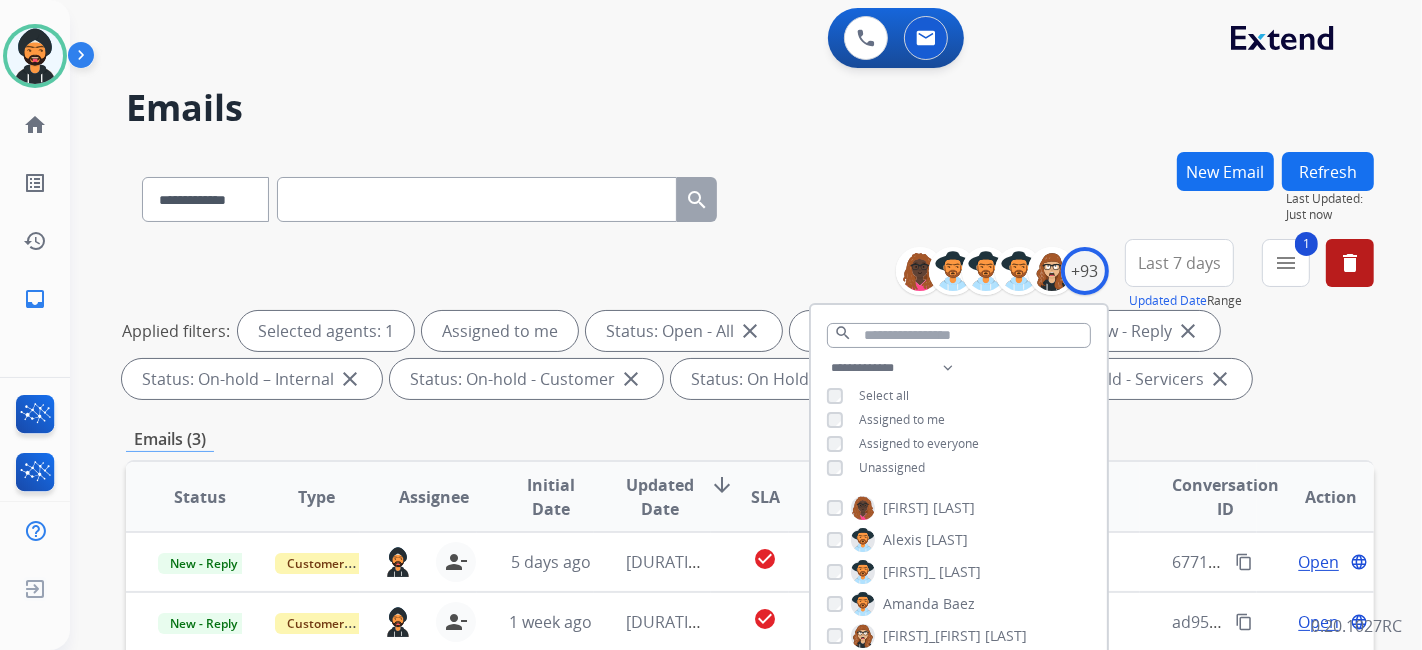 drag, startPoint x: 1337, startPoint y: 438, endPoint x: 1162, endPoint y: 438, distance: 175 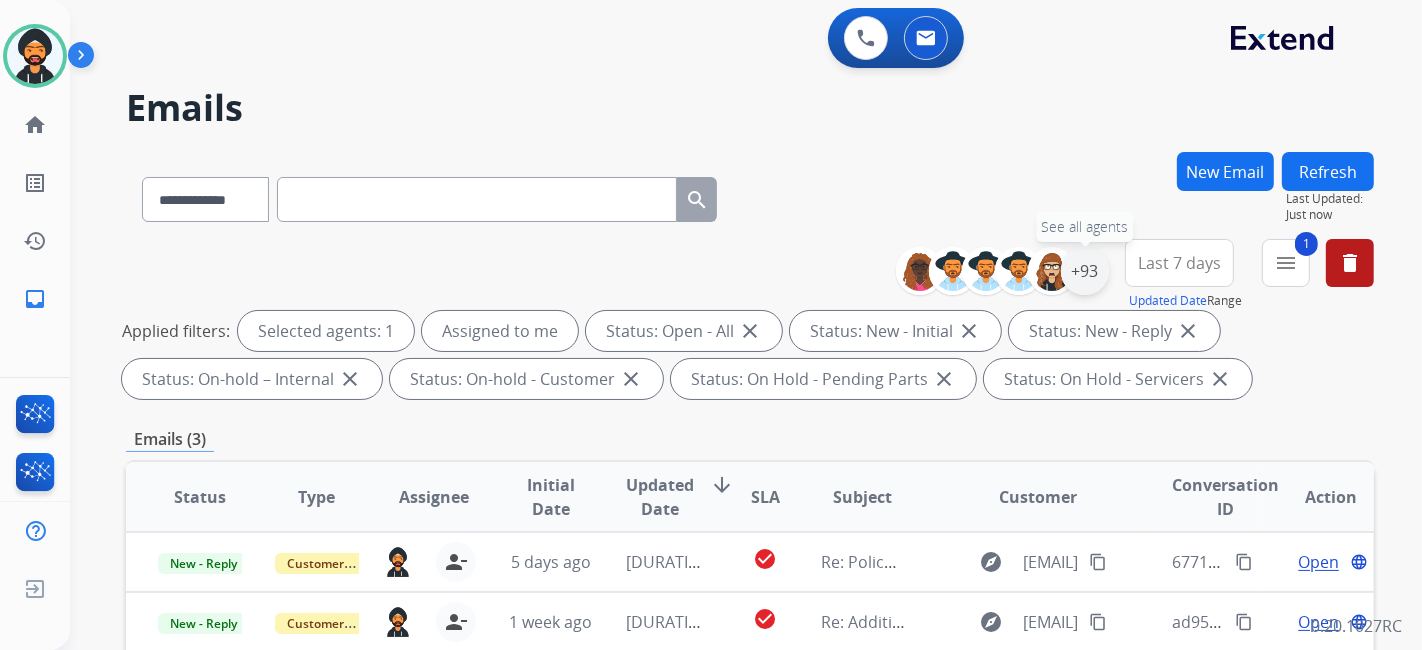 click on "+93" at bounding box center (1085, 271) 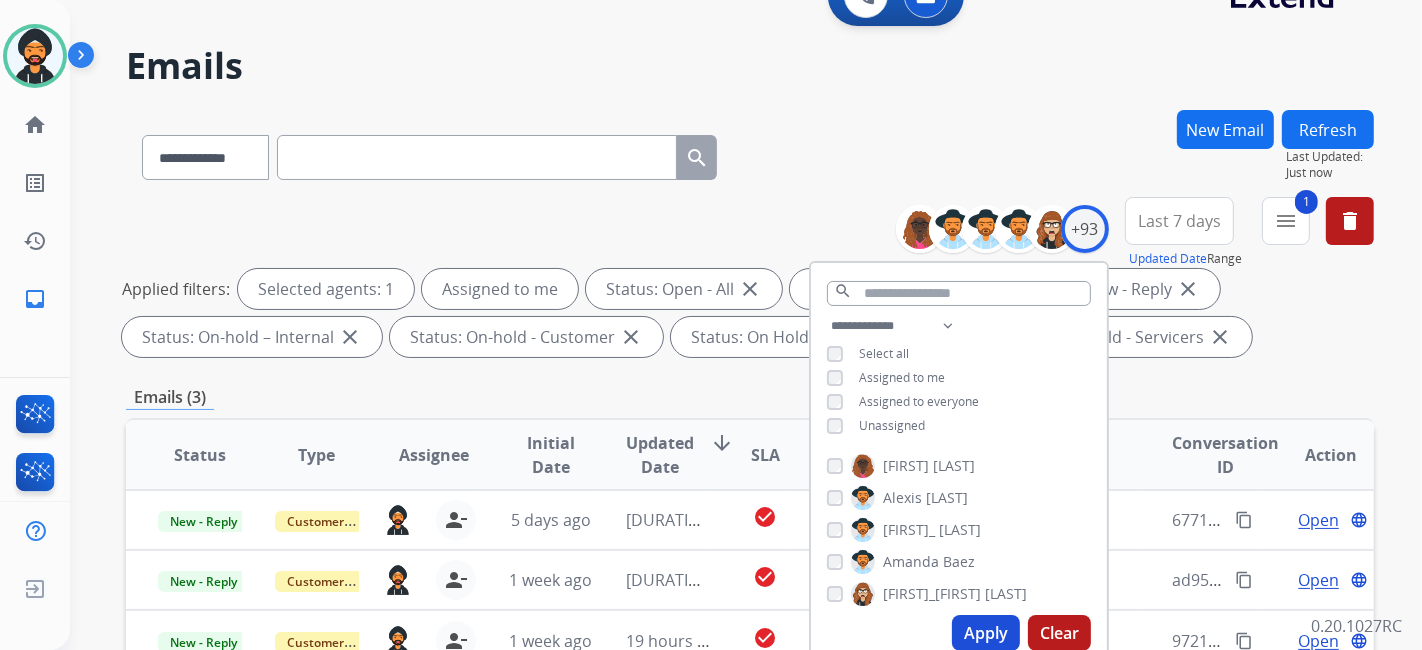scroll, scrollTop: 0, scrollLeft: 0, axis: both 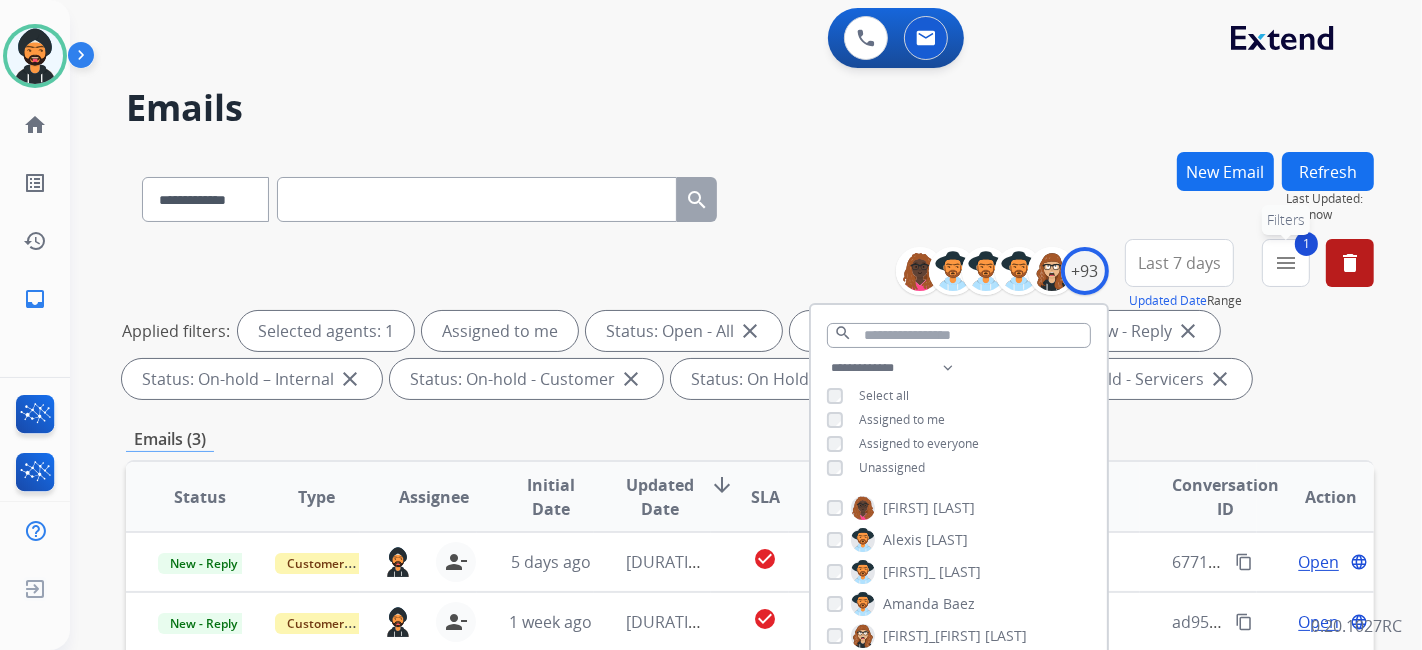 click on "menu" at bounding box center (1286, 263) 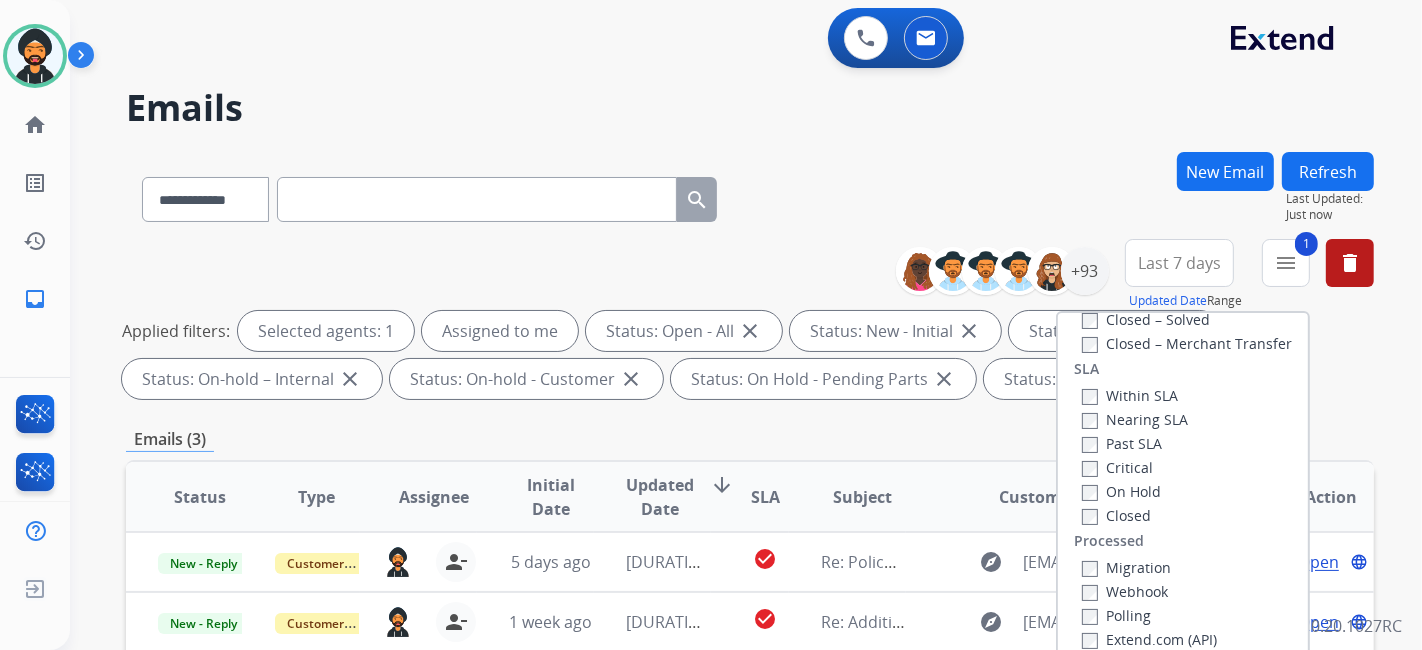 scroll, scrollTop: 222, scrollLeft: 0, axis: vertical 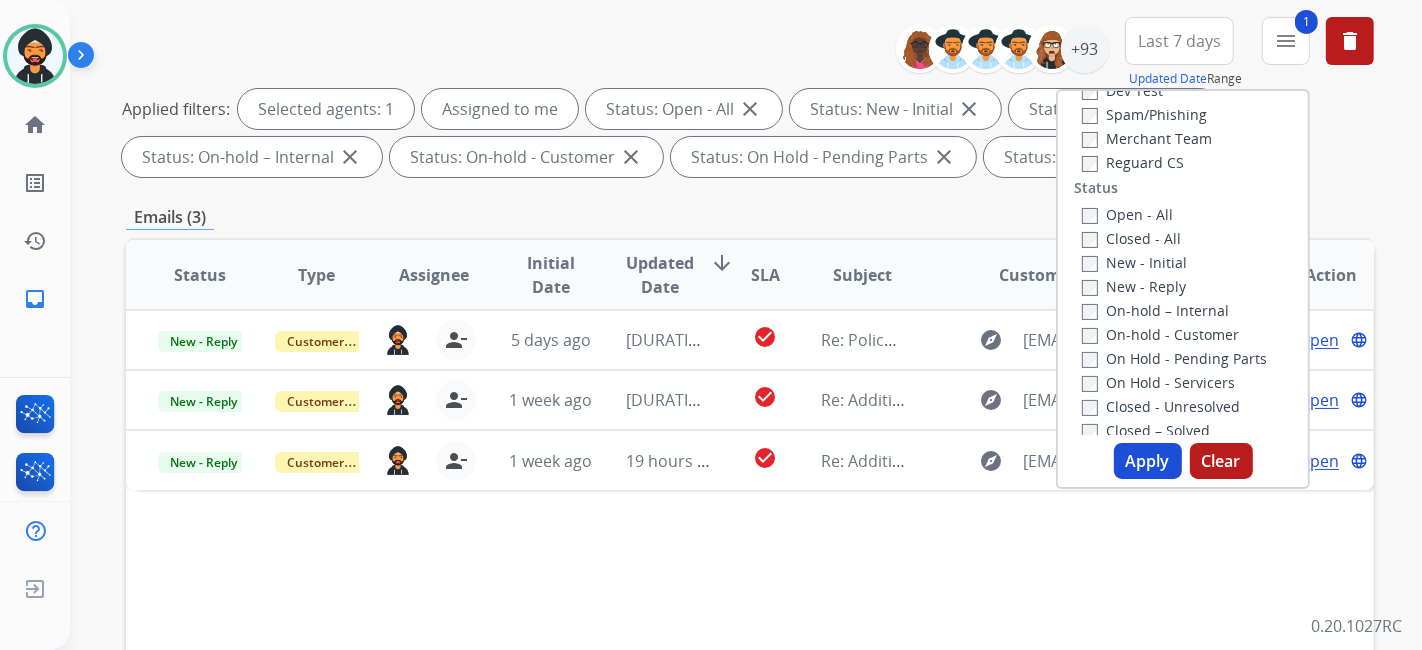 click on "Apply" at bounding box center (1148, 461) 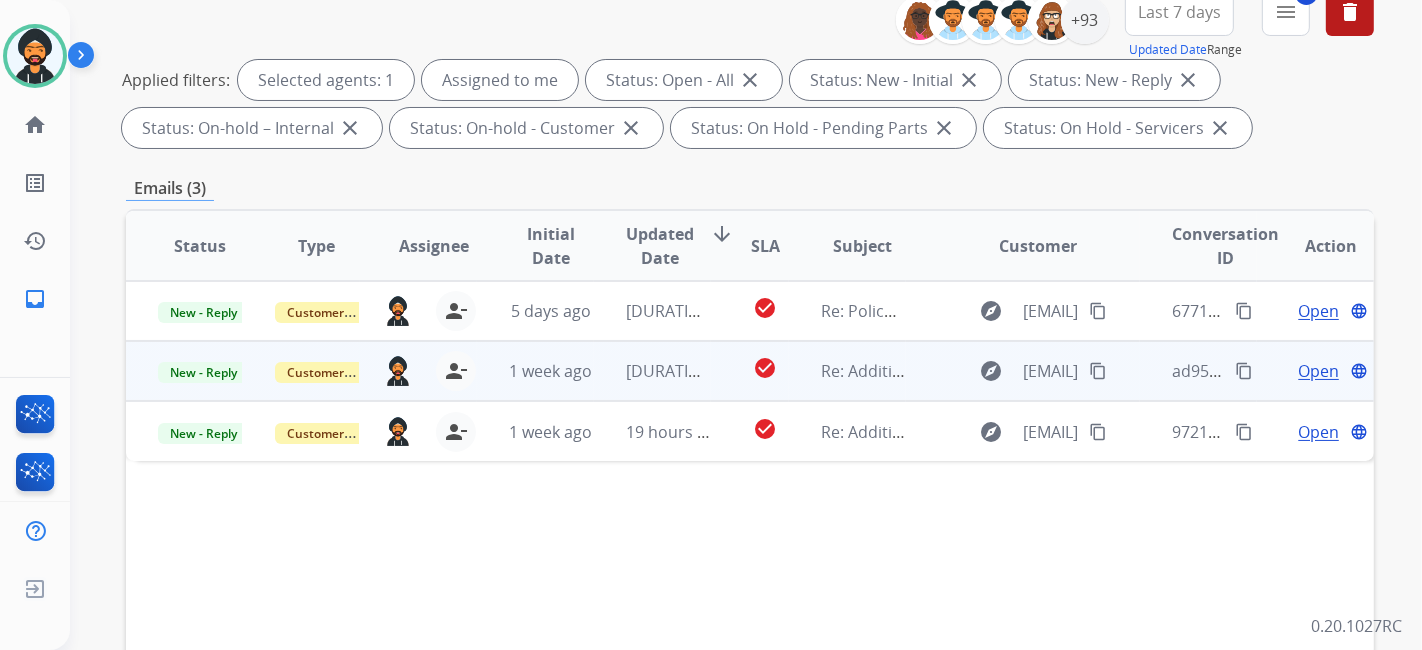 scroll, scrollTop: 222, scrollLeft: 0, axis: vertical 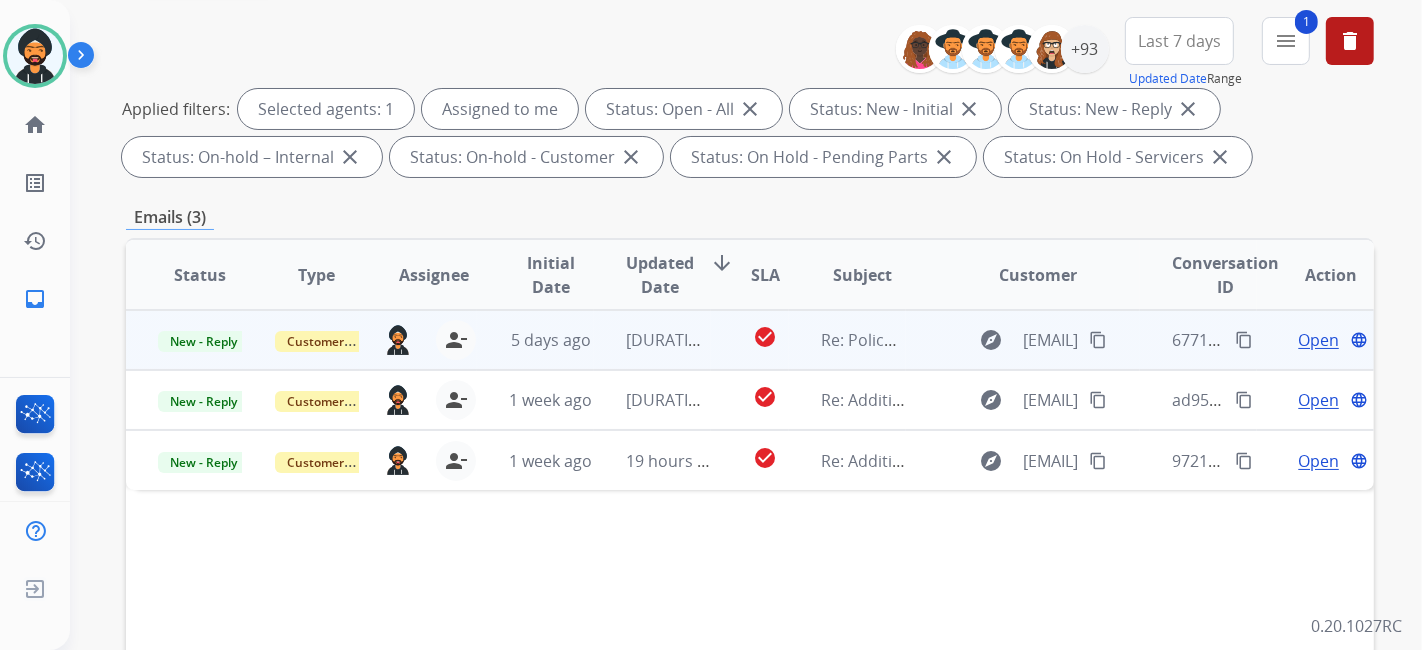 click on "Open" at bounding box center [1318, 340] 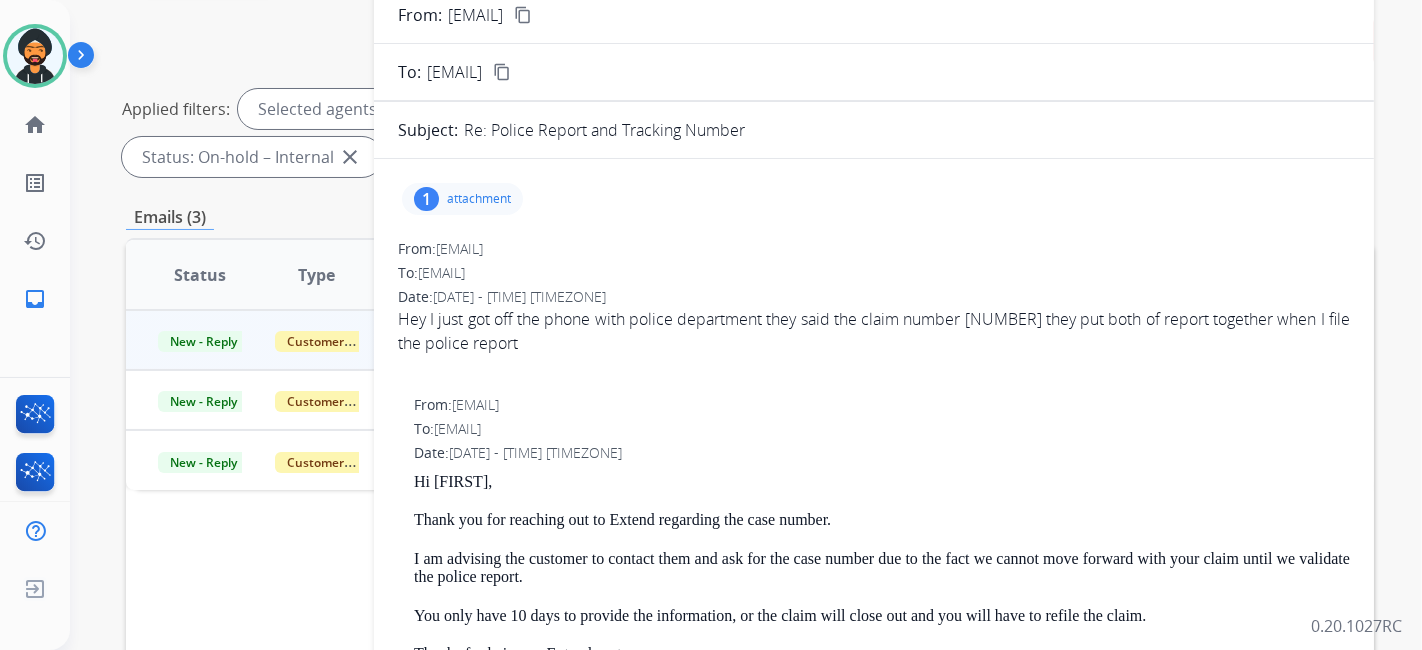 click on "attachment" at bounding box center [479, 199] 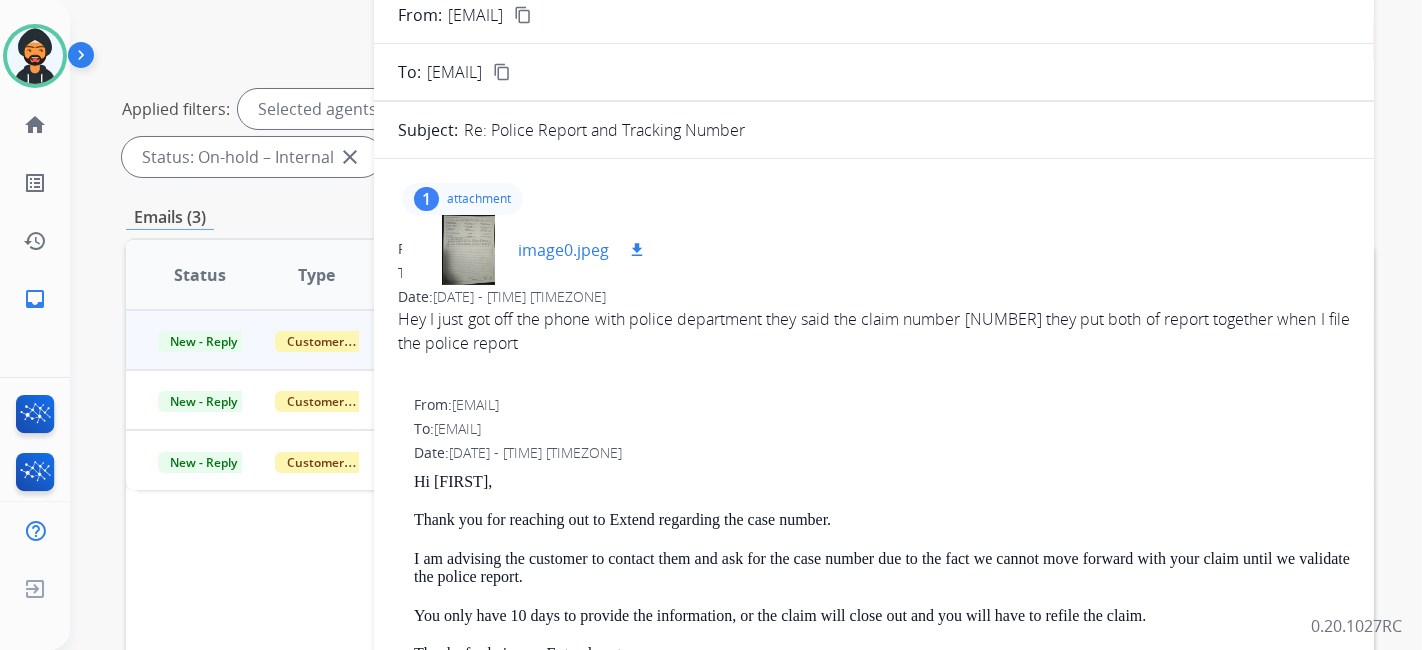 click on "image0.jpeg" at bounding box center (563, 250) 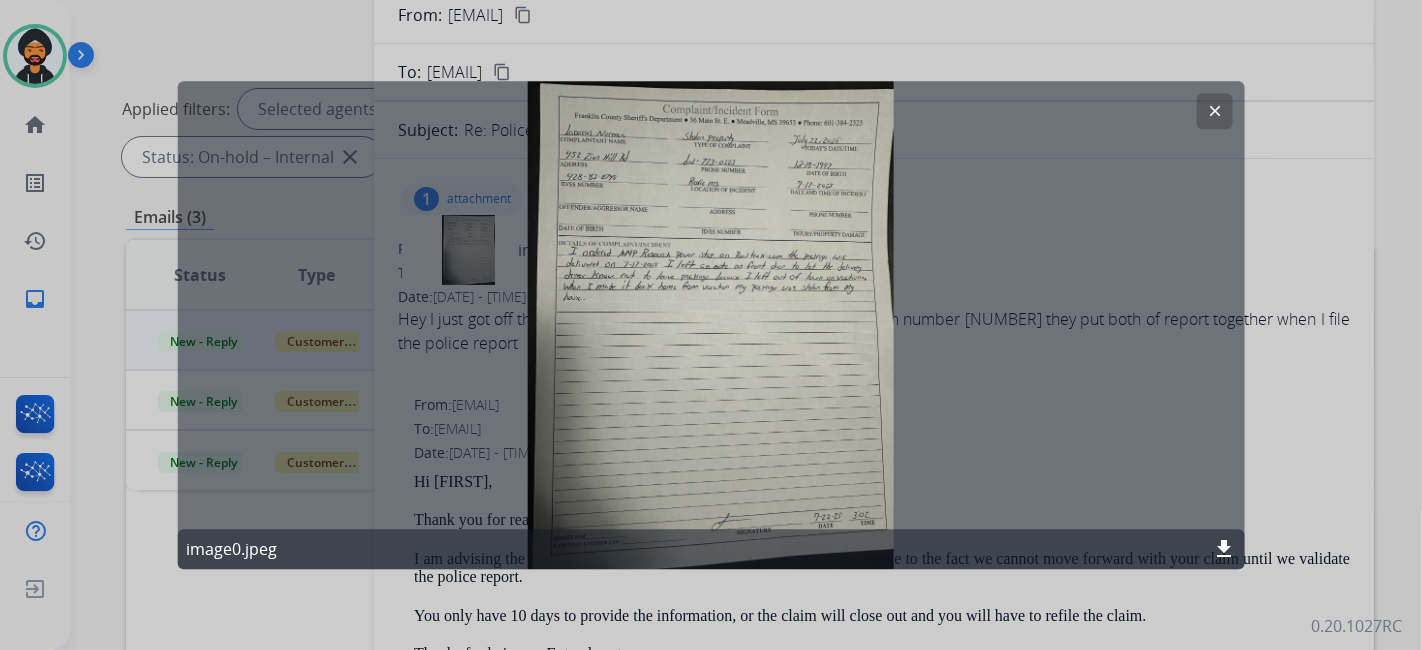 click on "clear image0.jpeg download" 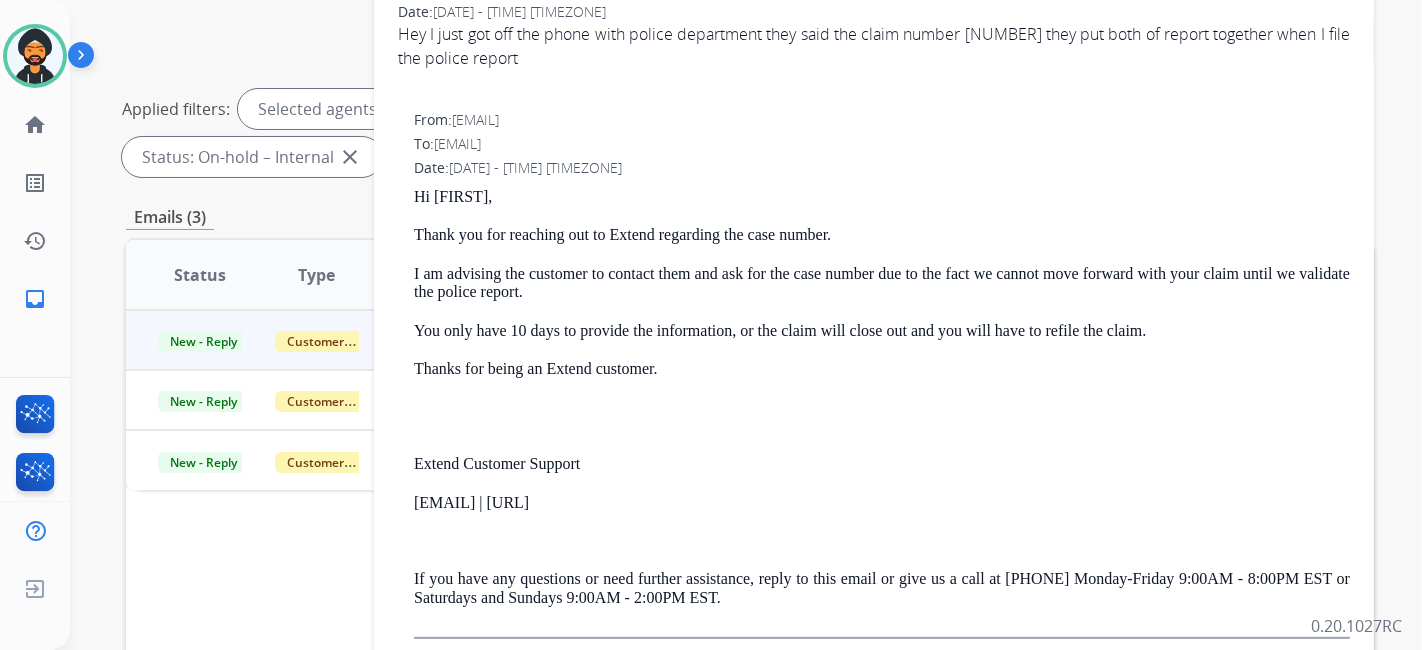 scroll, scrollTop: 0, scrollLeft: 0, axis: both 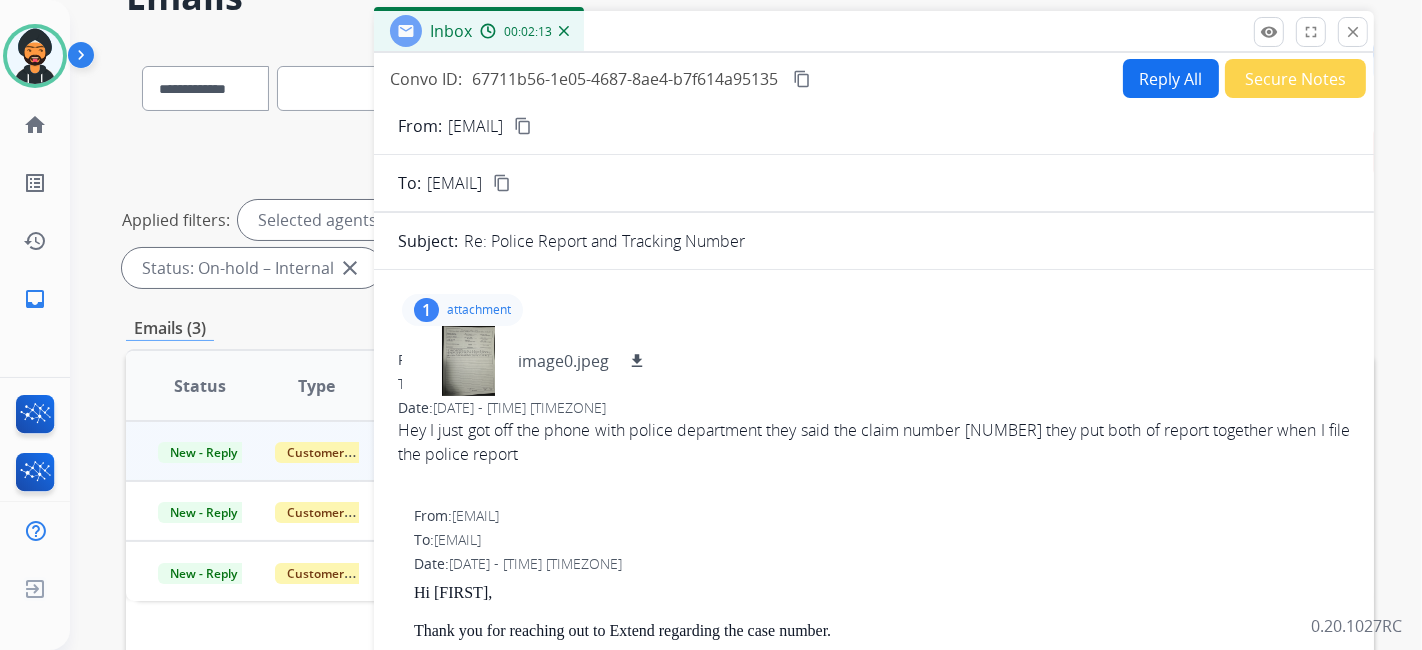 click on "content_copy" at bounding box center [523, 126] 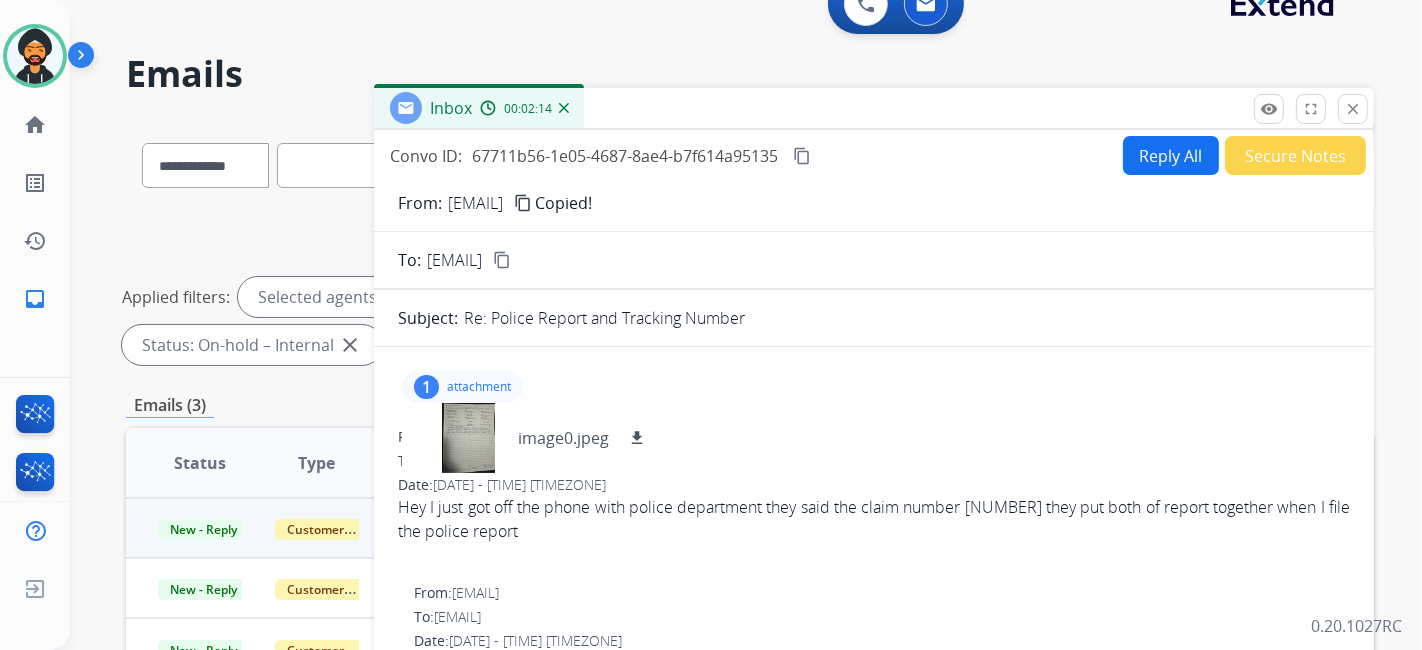 scroll, scrollTop: 0, scrollLeft: 0, axis: both 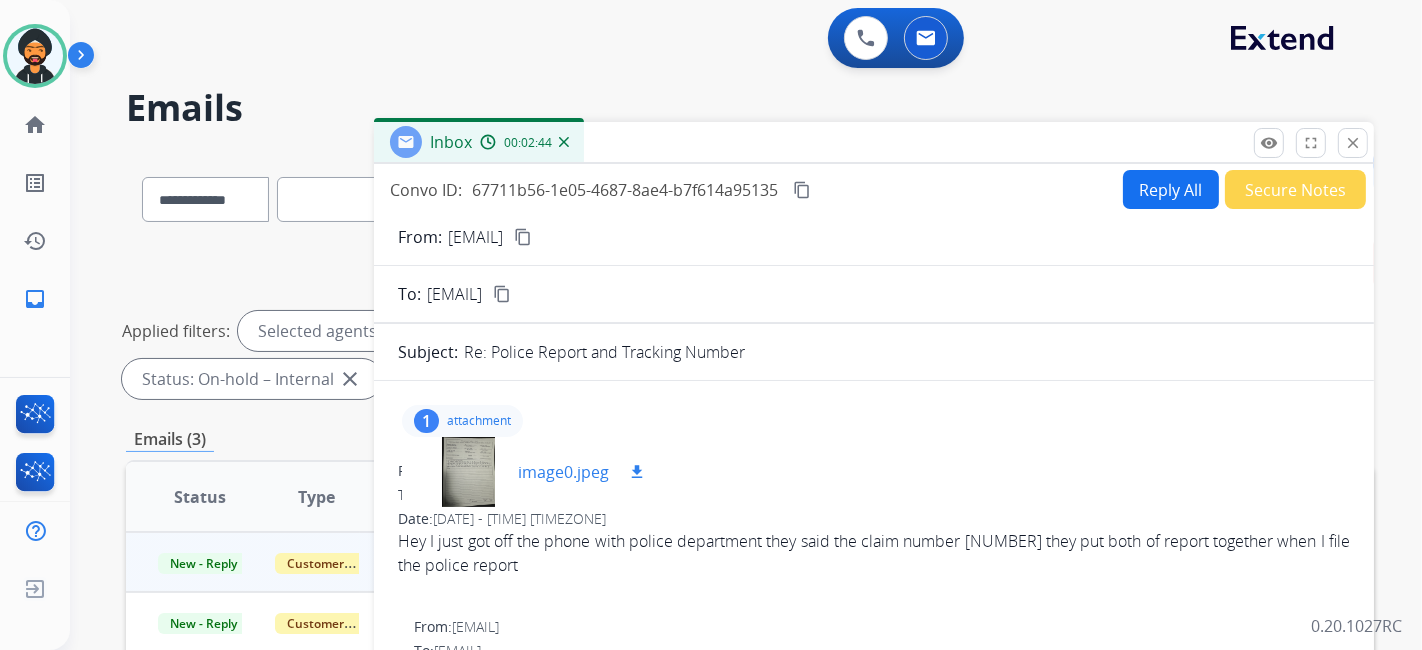 click on "download" at bounding box center [637, 472] 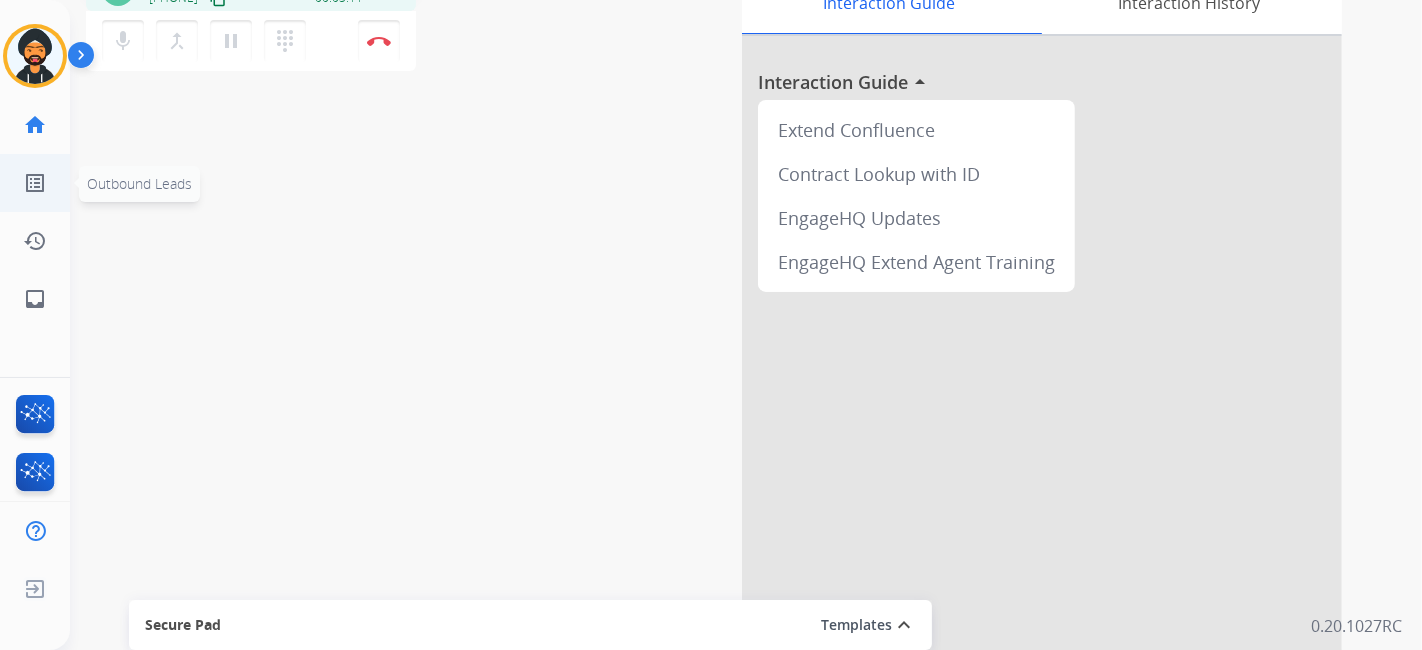 scroll, scrollTop: 151, scrollLeft: 0, axis: vertical 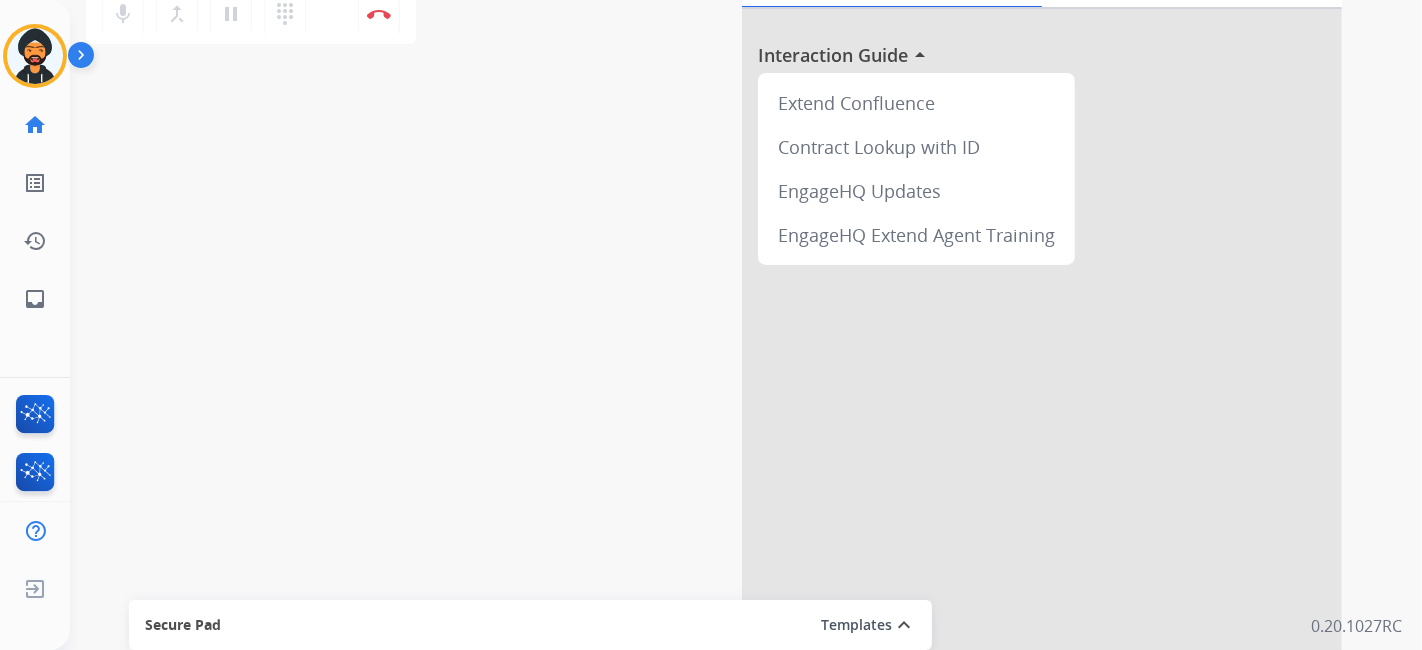 click on "mic Mute merge_type Bridge pause Hold dialpad Dialpad Disconnect" at bounding box center (251, 14) 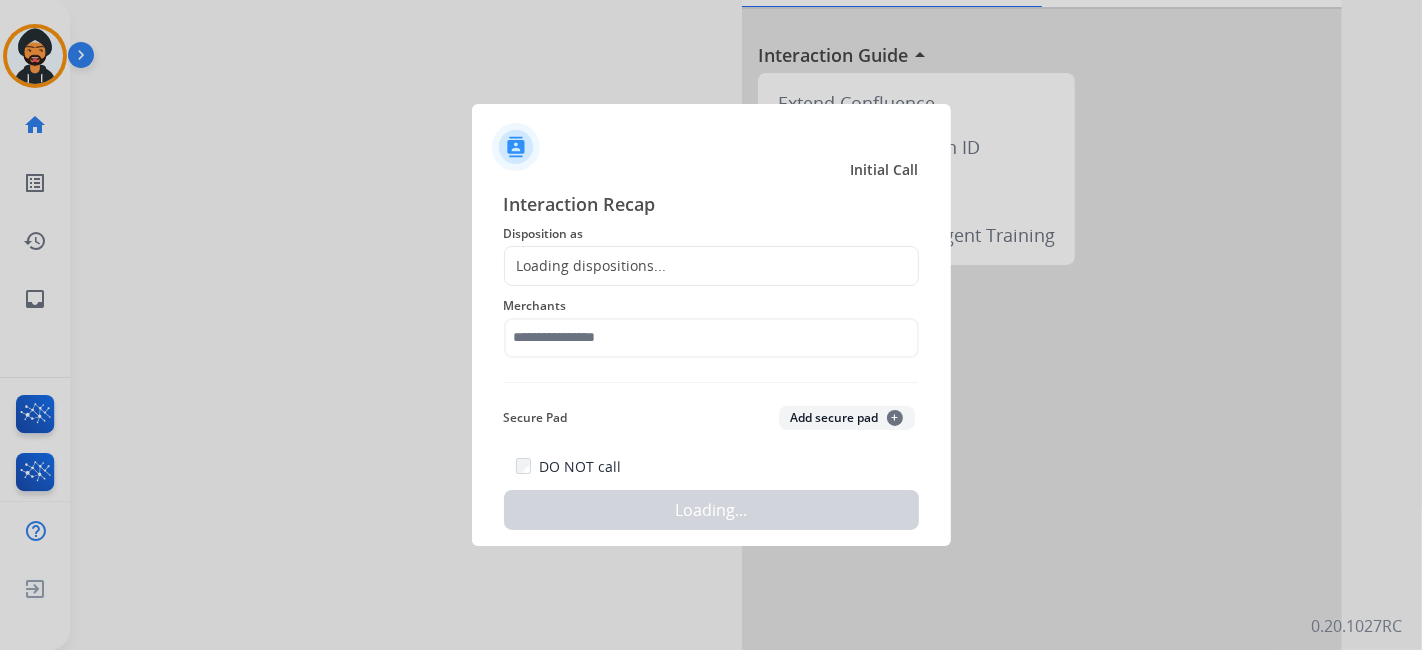 click at bounding box center (711, 325) 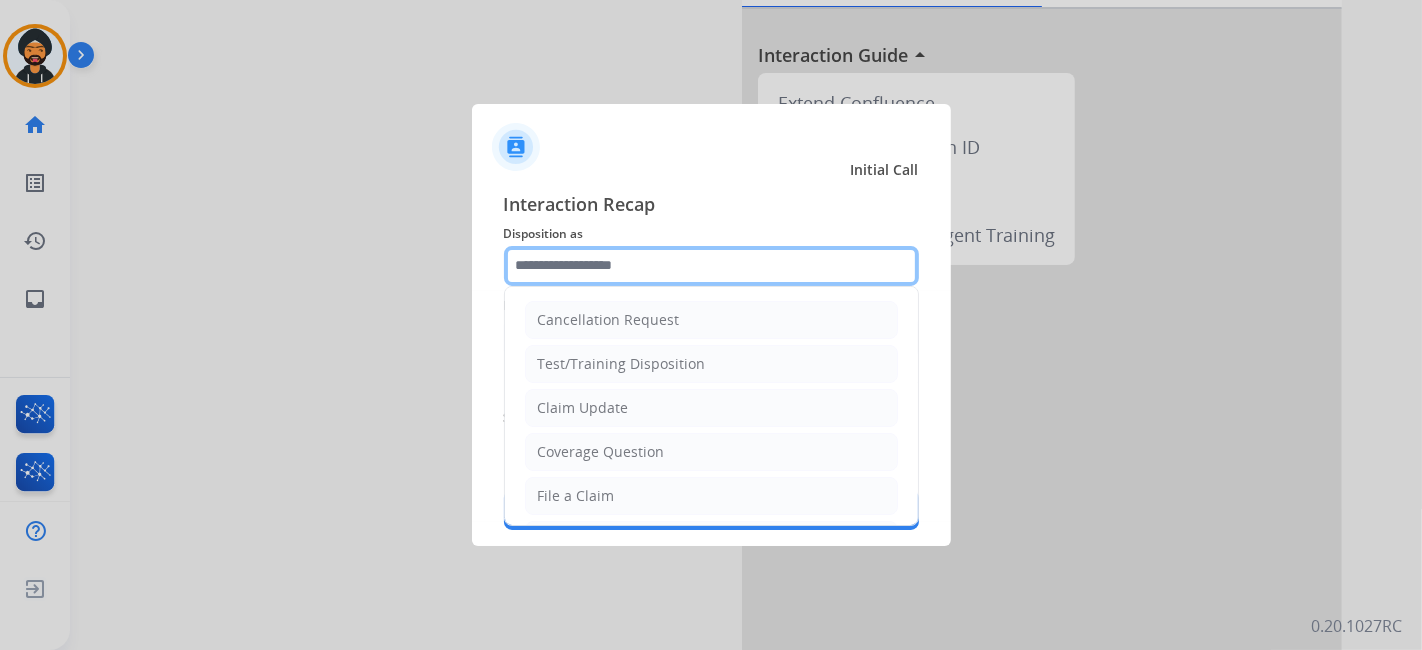 click 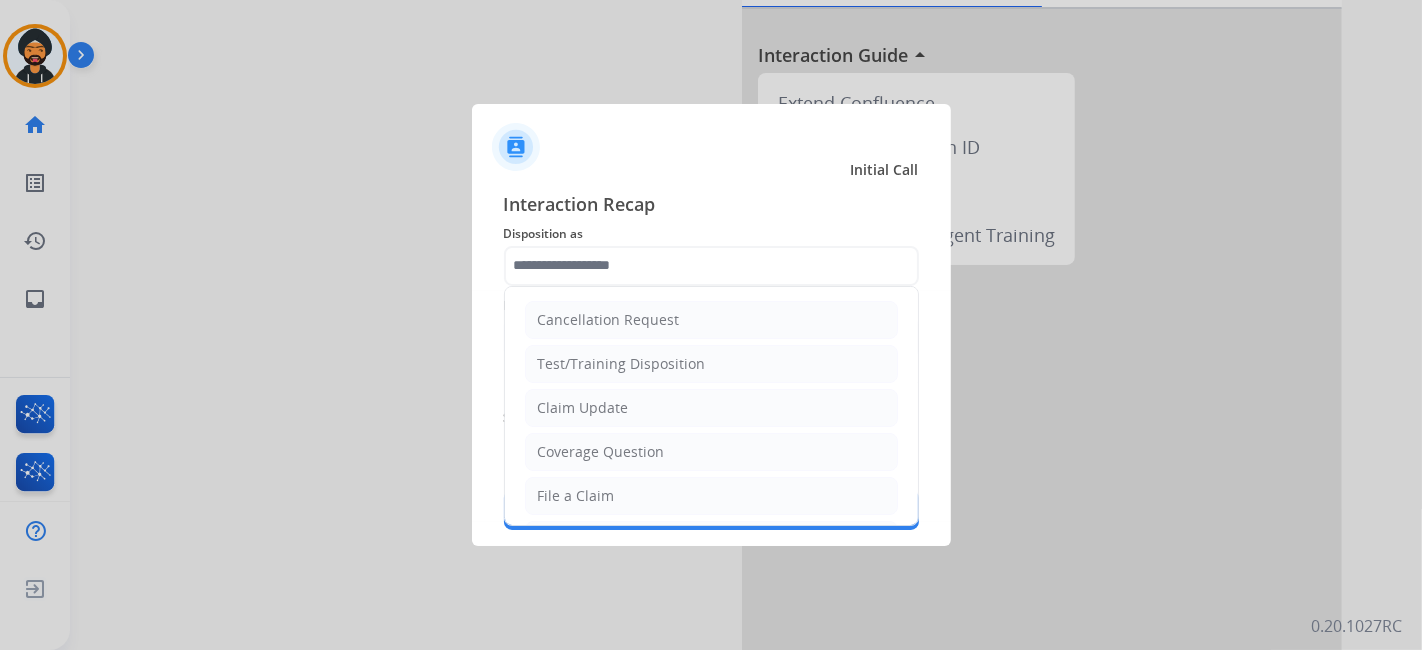 click on "Cancellation Request   Test/Training Disposition   Claim Update   Coverage Question   File a Claim   MyExtend Support   Virtual or Tremendous Card Support   Inquiring about Fraud   Account Update   Resend Contract or Shipping Label   Other   Service Support" 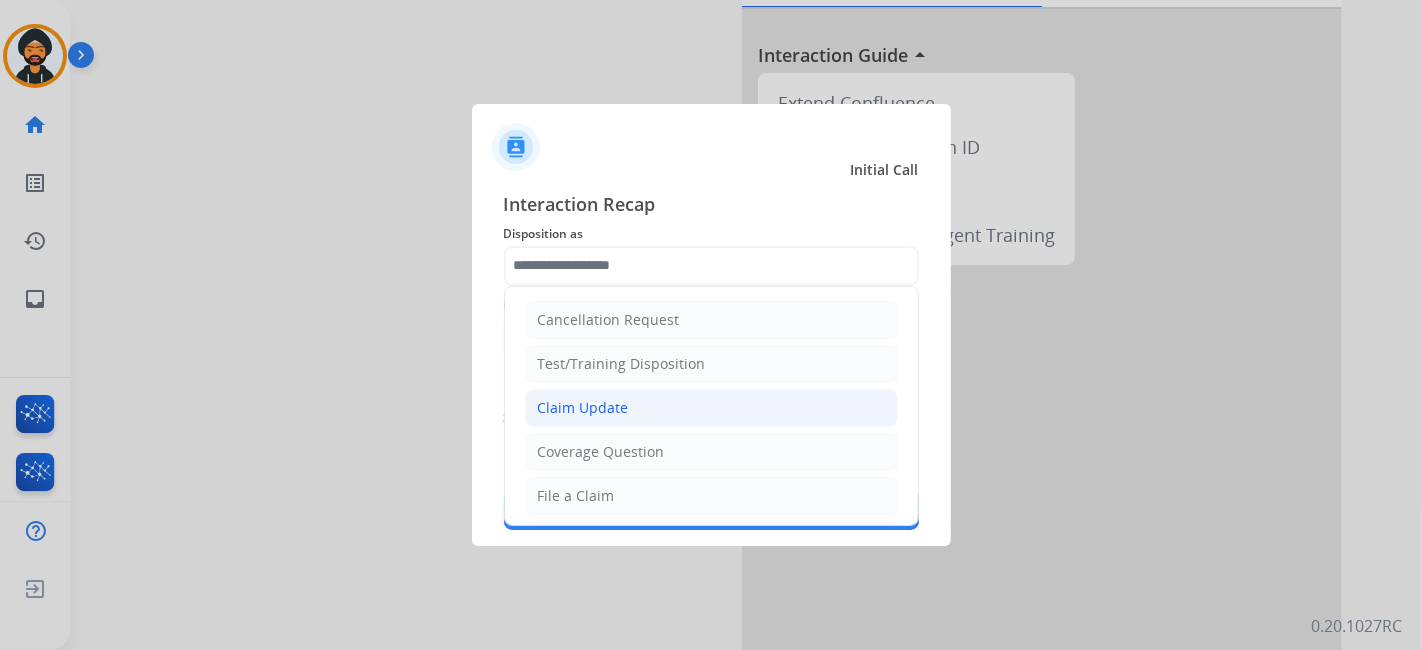 click on "Claim Update" 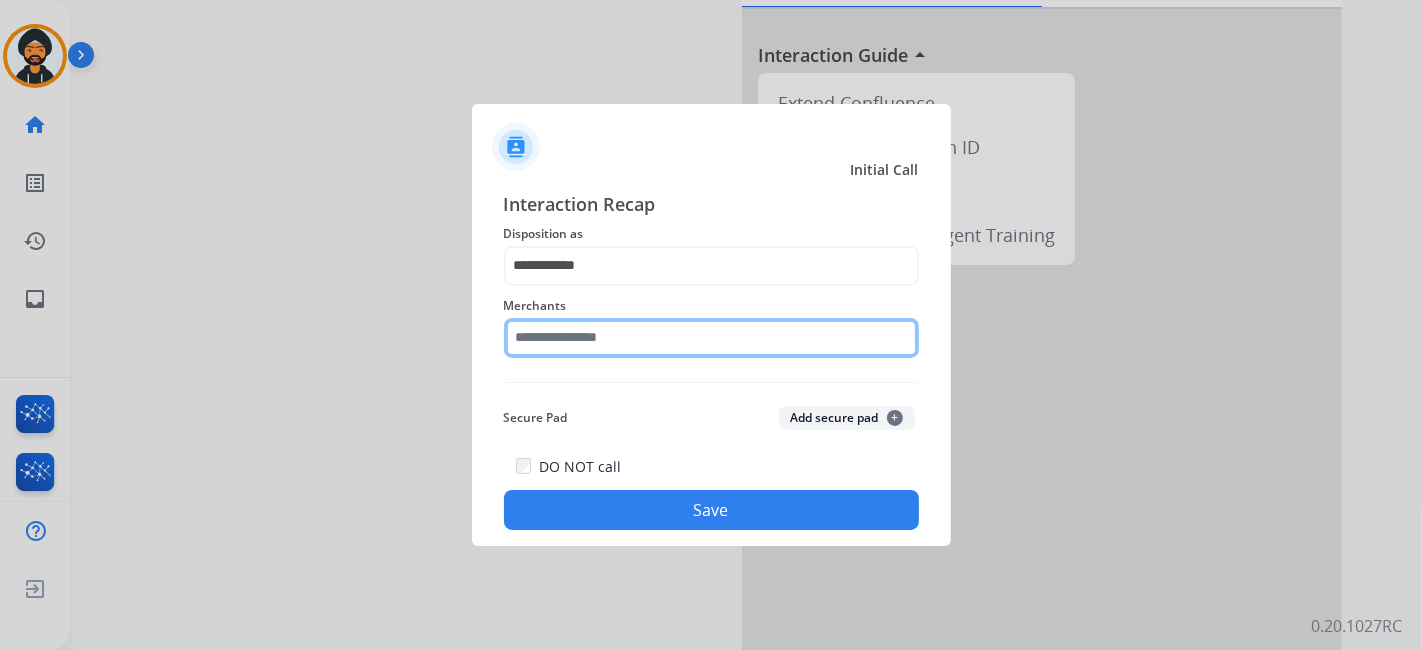 click 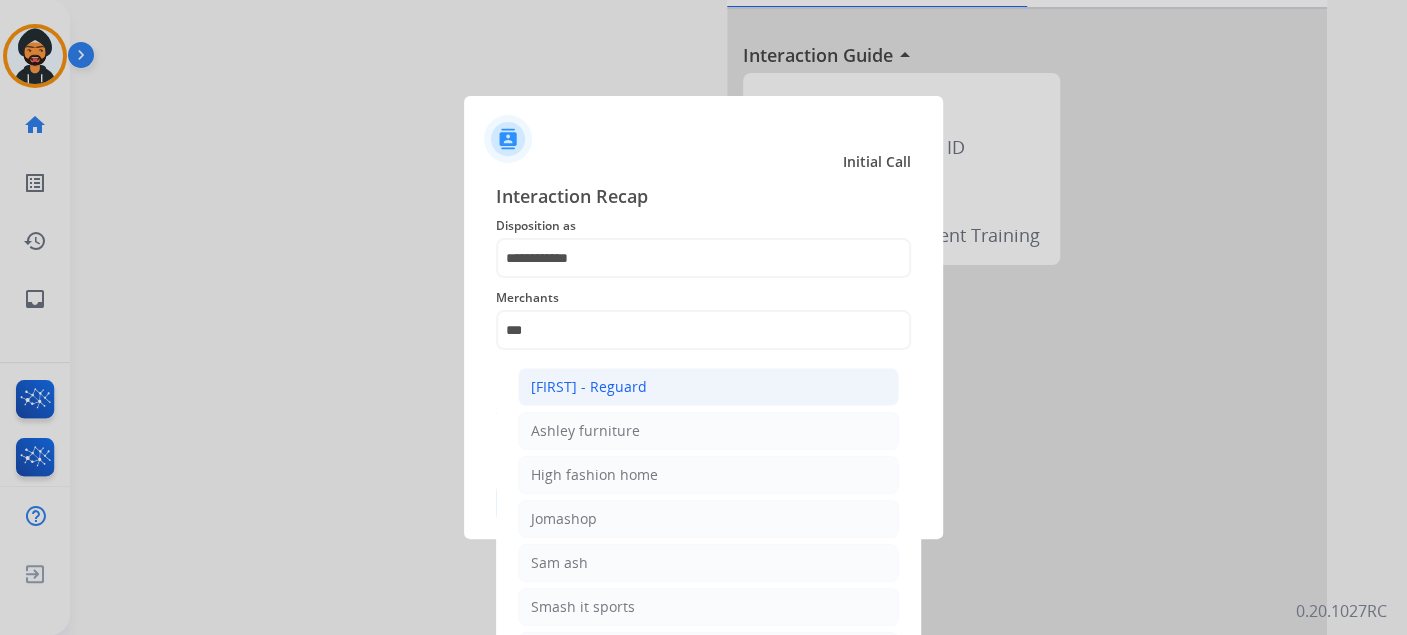 click on "Ashley - Reguard" 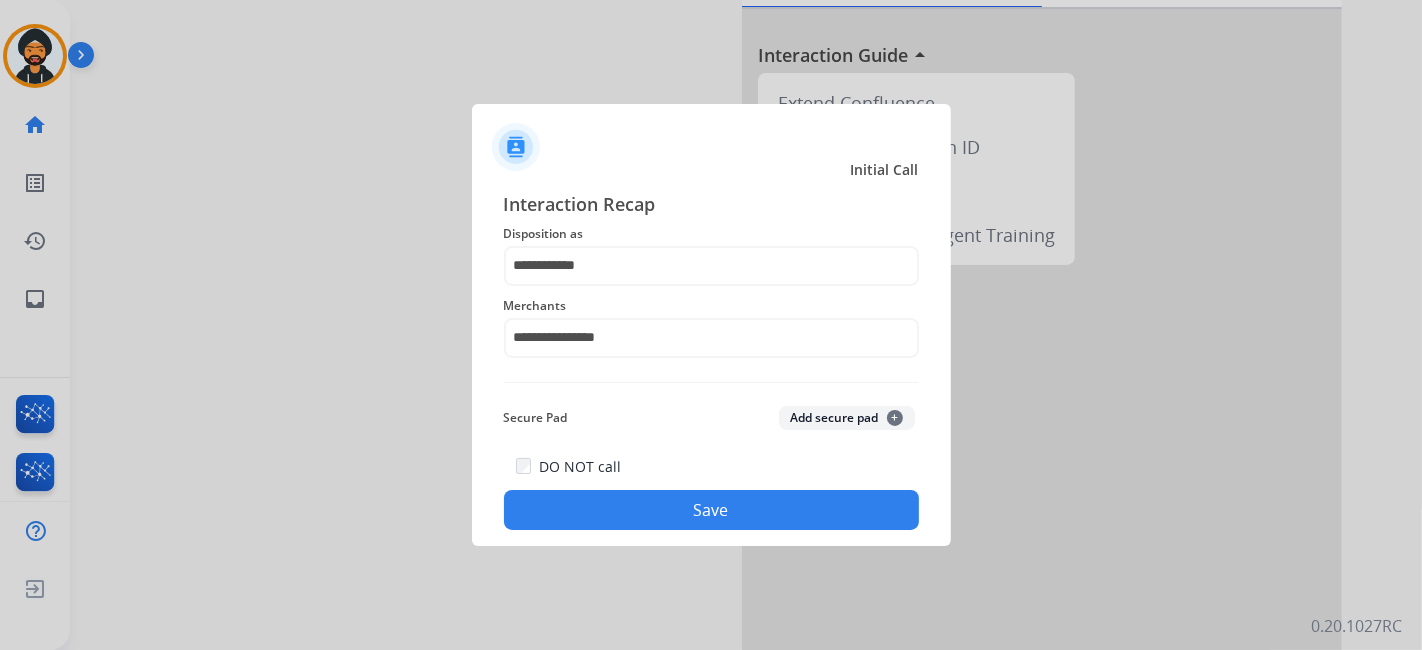 drag, startPoint x: 613, startPoint y: 541, endPoint x: 625, endPoint y: 531, distance: 15.6205 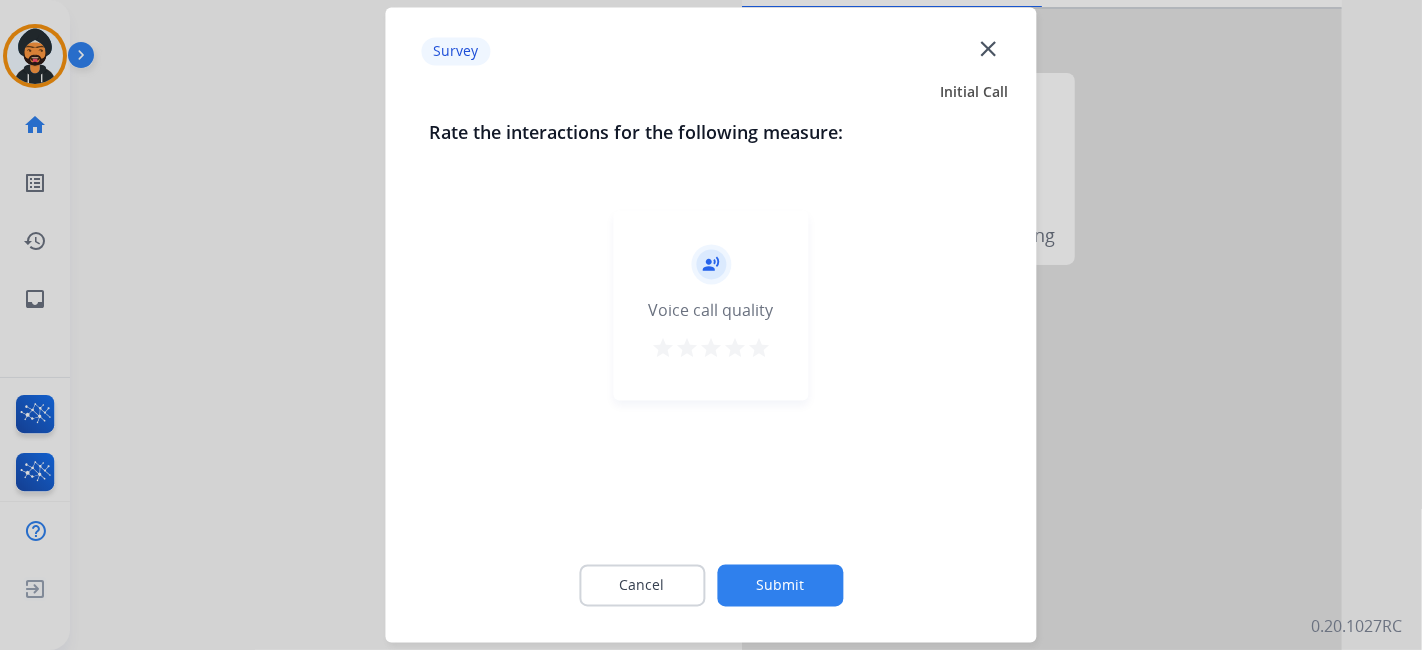 click on "Submit" 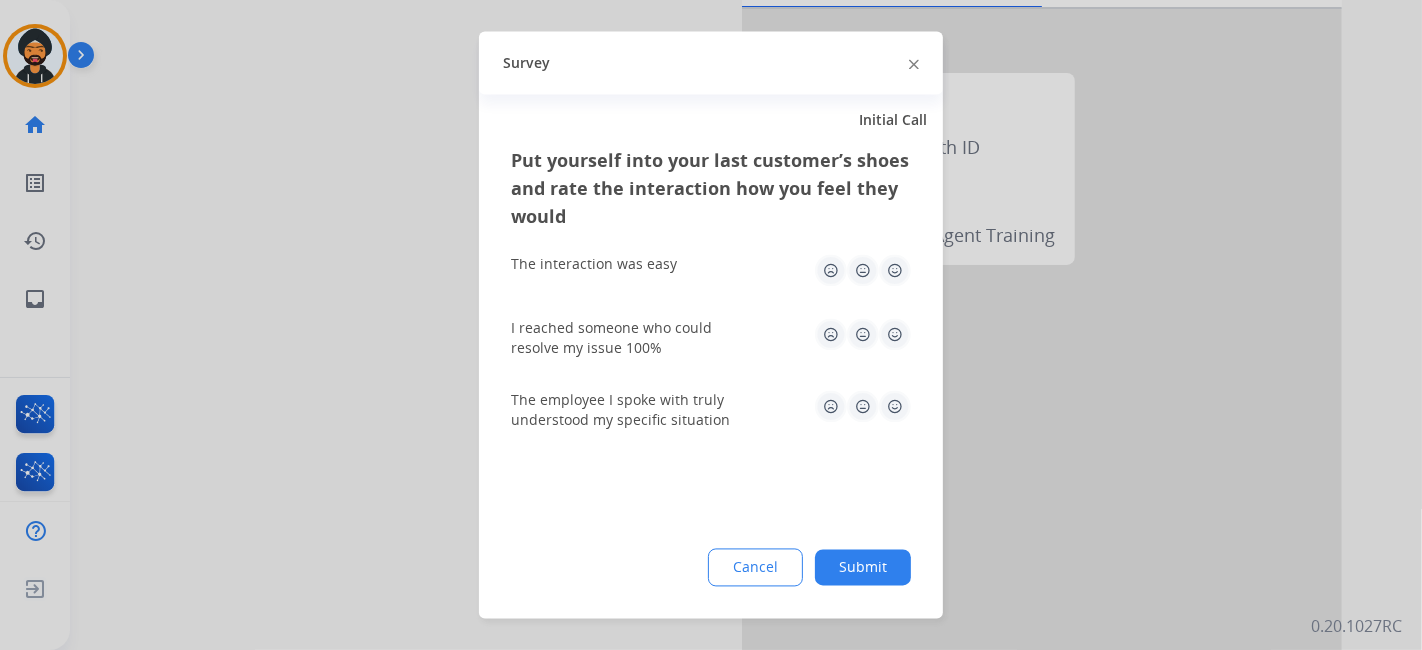 click on "Put yourself into your last customer’s shoes and rate the interaction how you feel they would  The interaction was easy   I reached someone who could resolve my issue 100%   The employee I spoke with truly understood my specific situation  Cancel Submit" 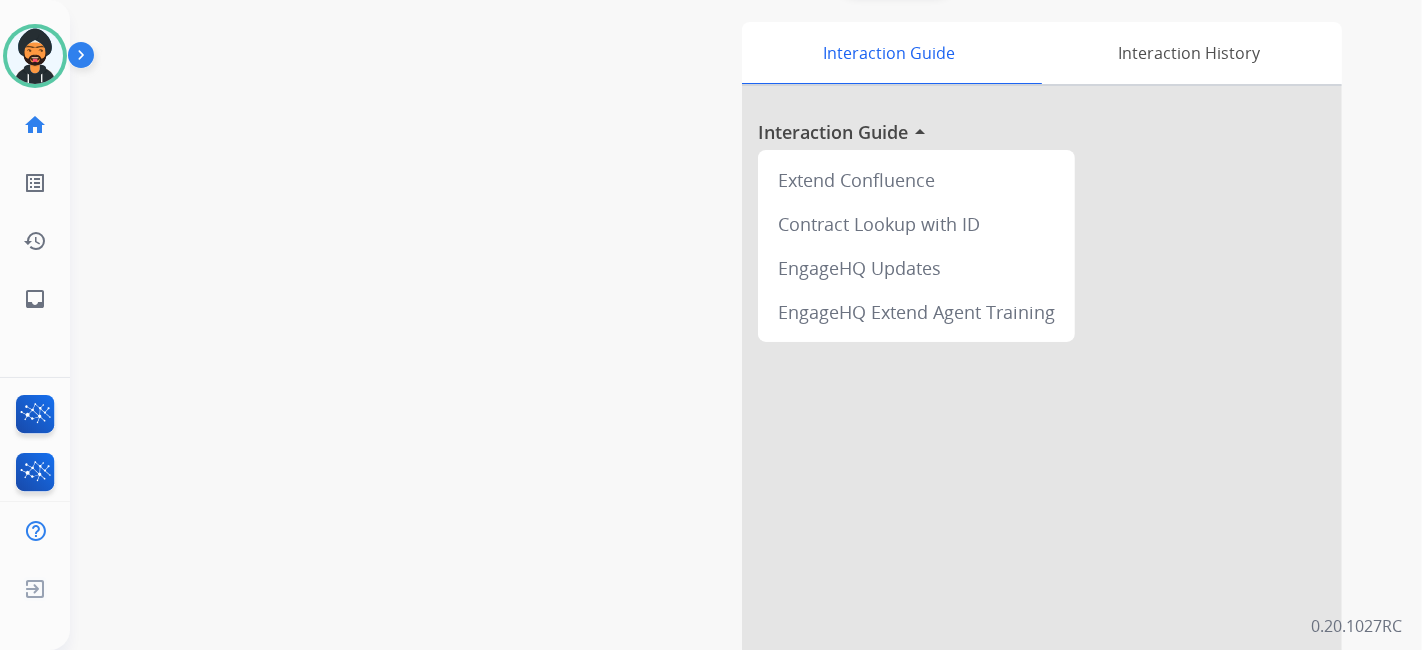 scroll, scrollTop: 0, scrollLeft: 0, axis: both 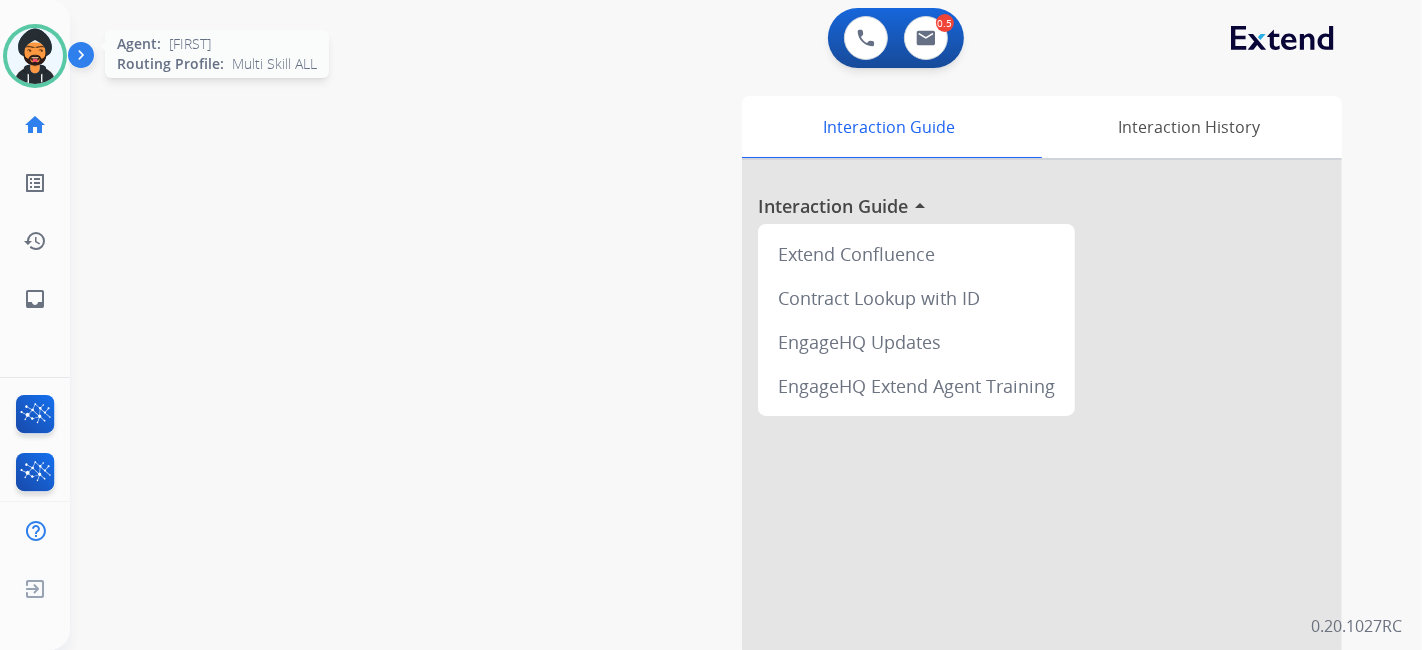 click at bounding box center [35, 56] 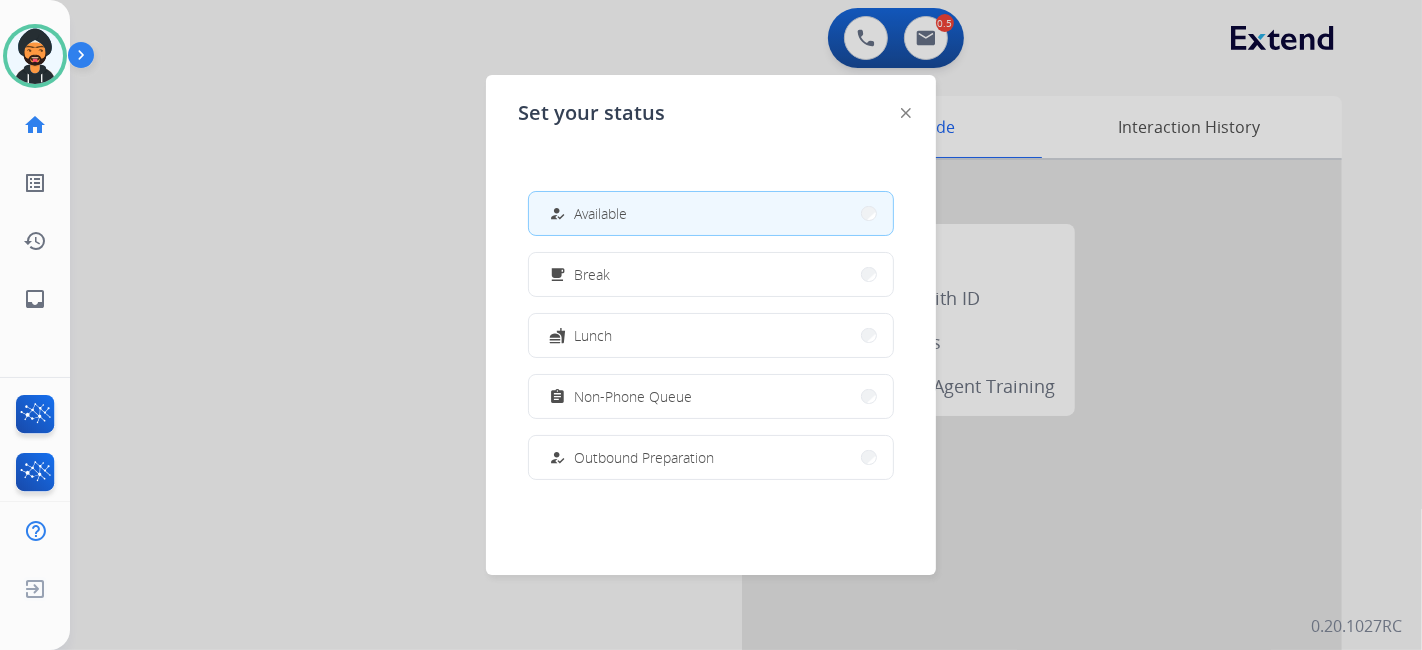 click on "assignment Non-Phone Queue" at bounding box center (618, 397) 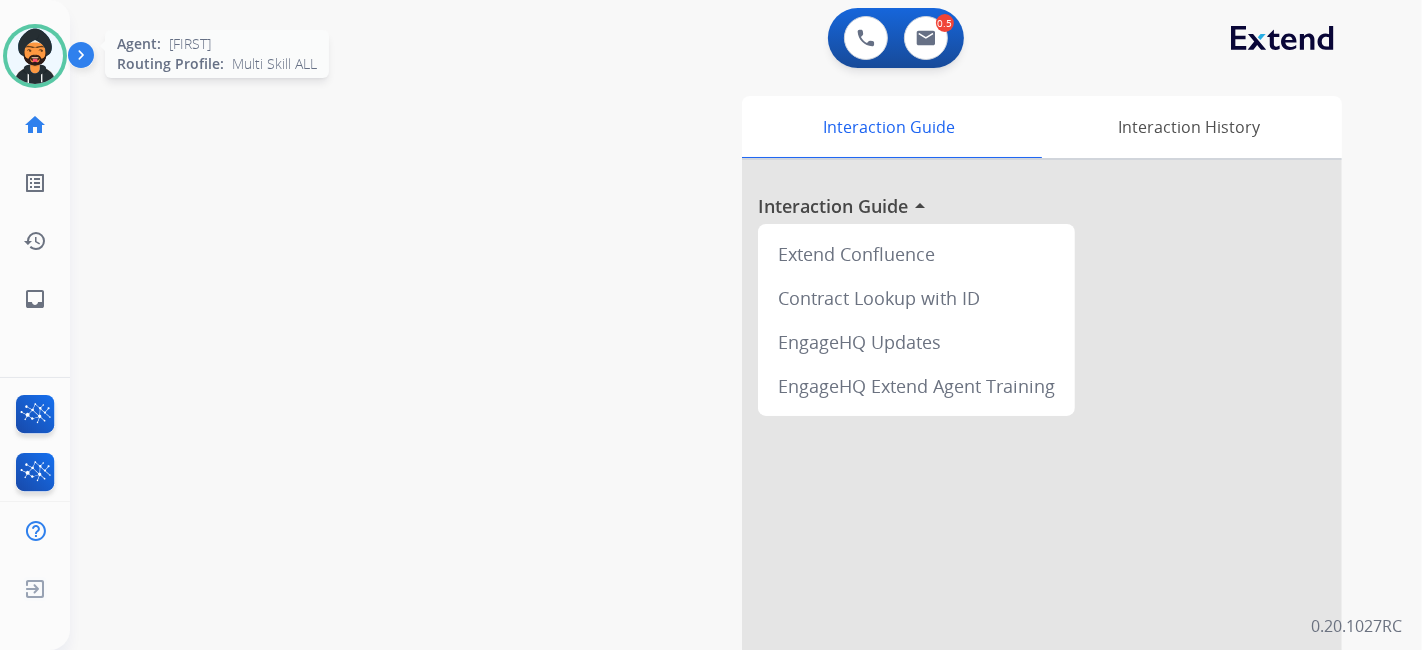 click at bounding box center (35, 56) 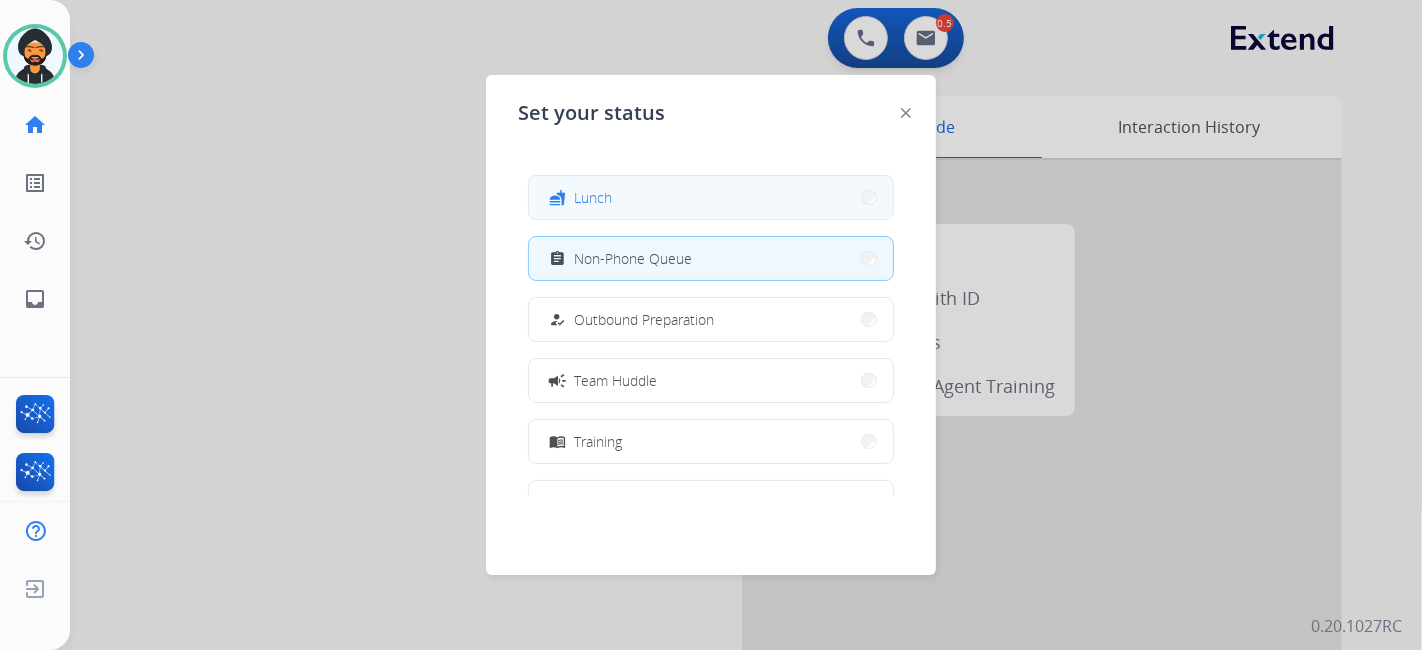 scroll, scrollTop: 0, scrollLeft: 0, axis: both 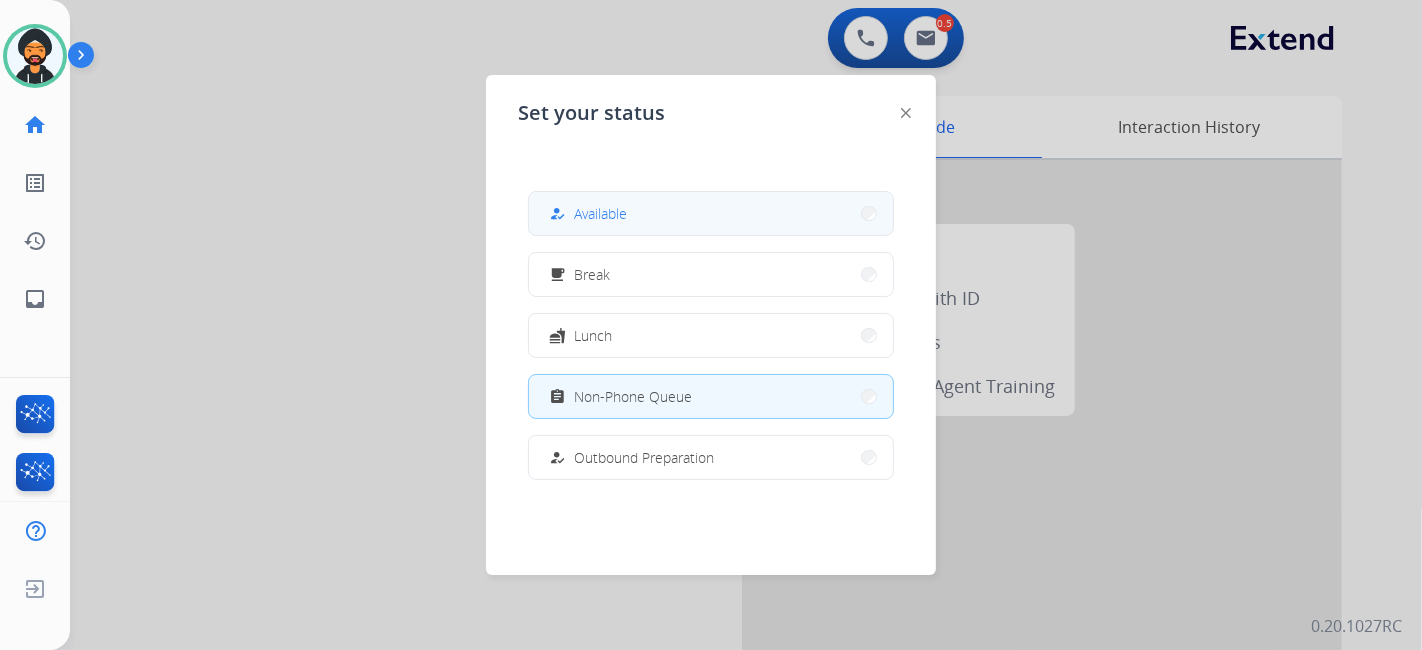 click on "Available" at bounding box center (600, 213) 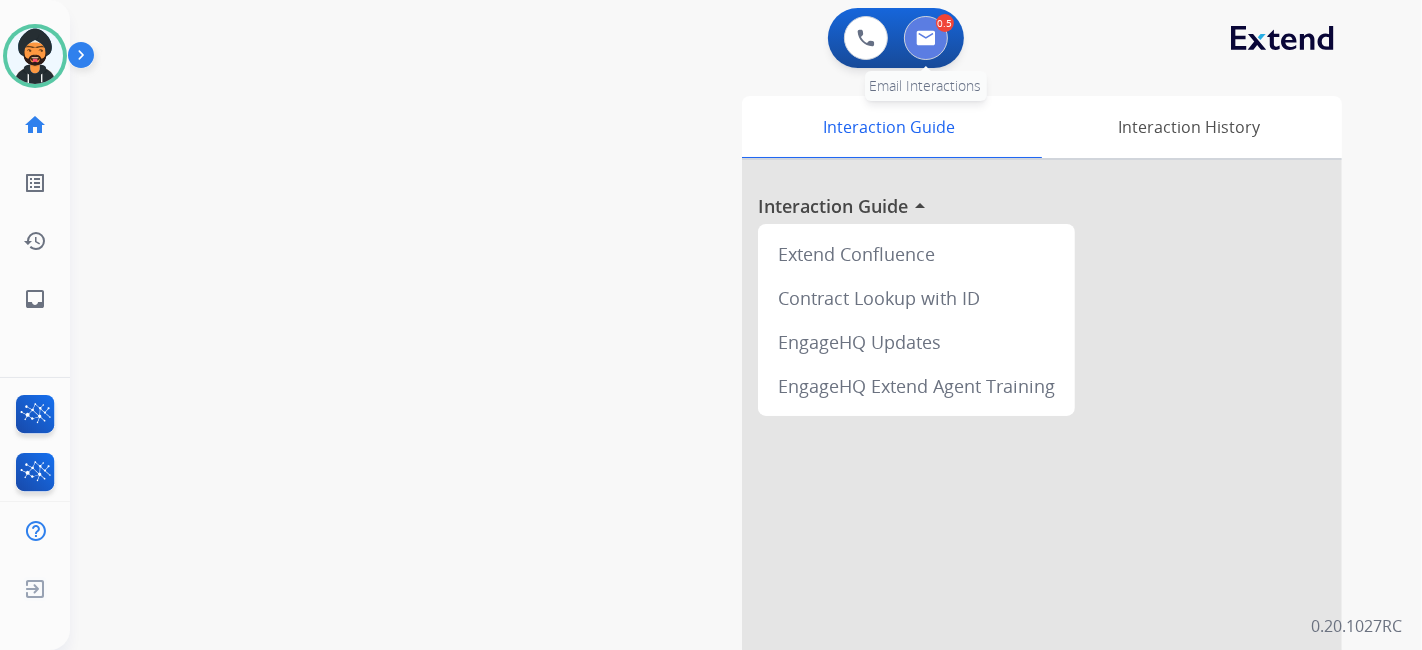 click at bounding box center [926, 38] 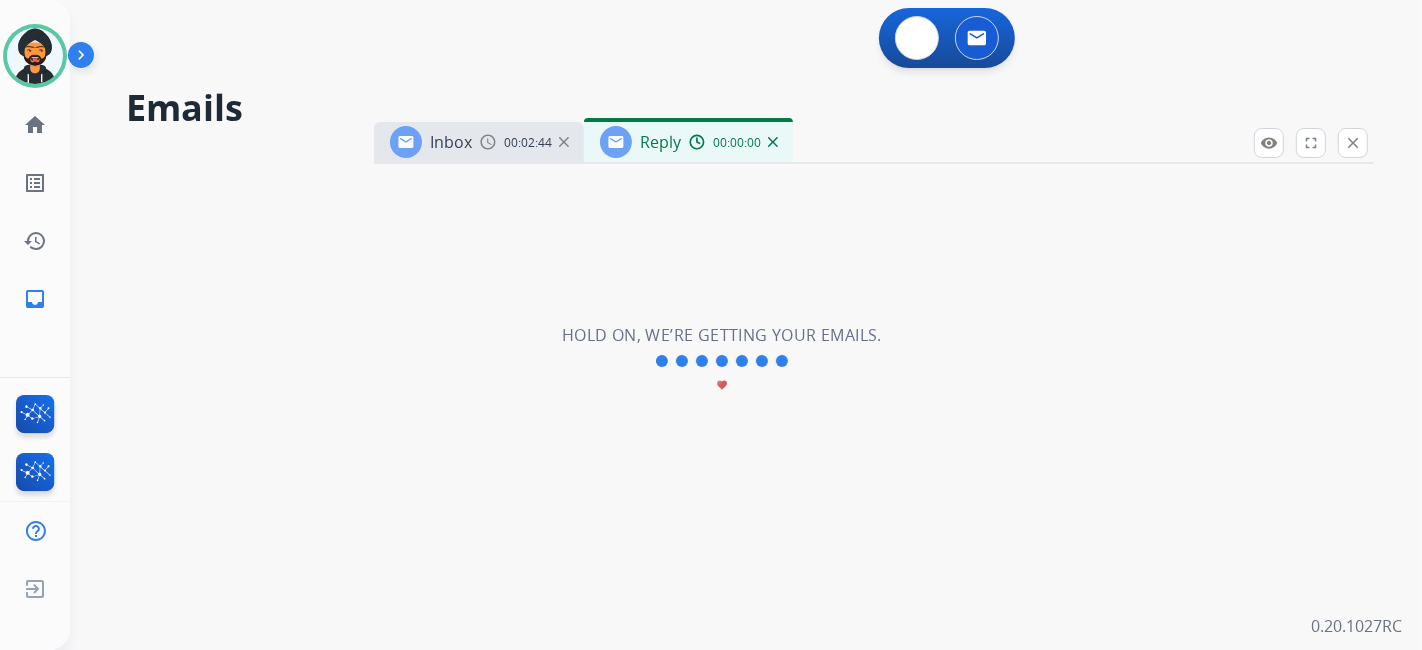 select on "**********" 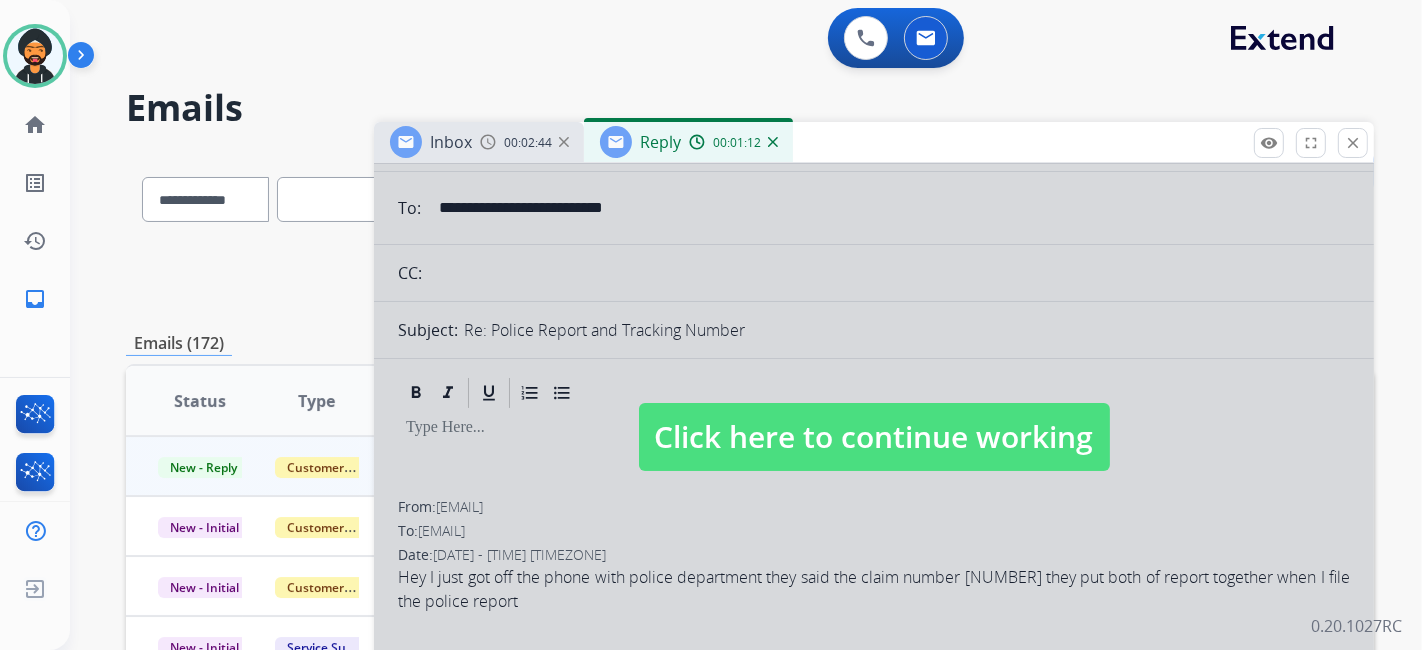 scroll, scrollTop: 222, scrollLeft: 0, axis: vertical 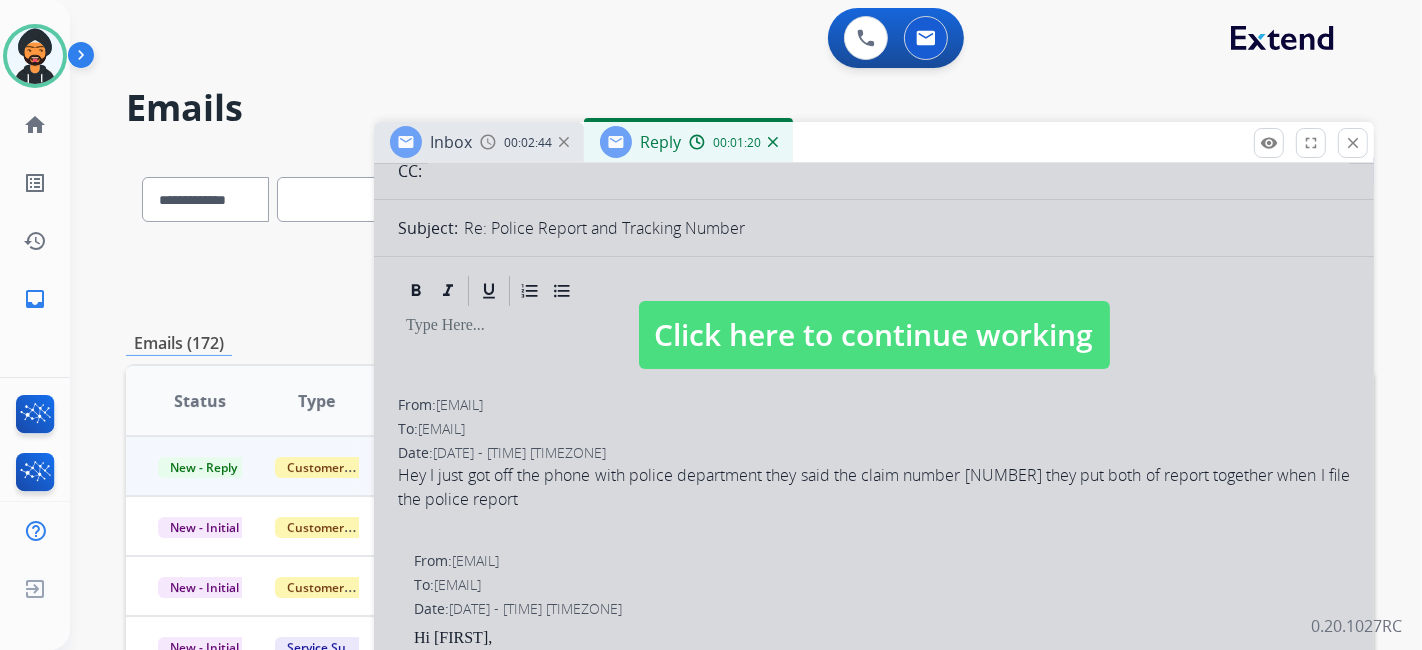 click on "Click here to continue working" at bounding box center (874, 335) 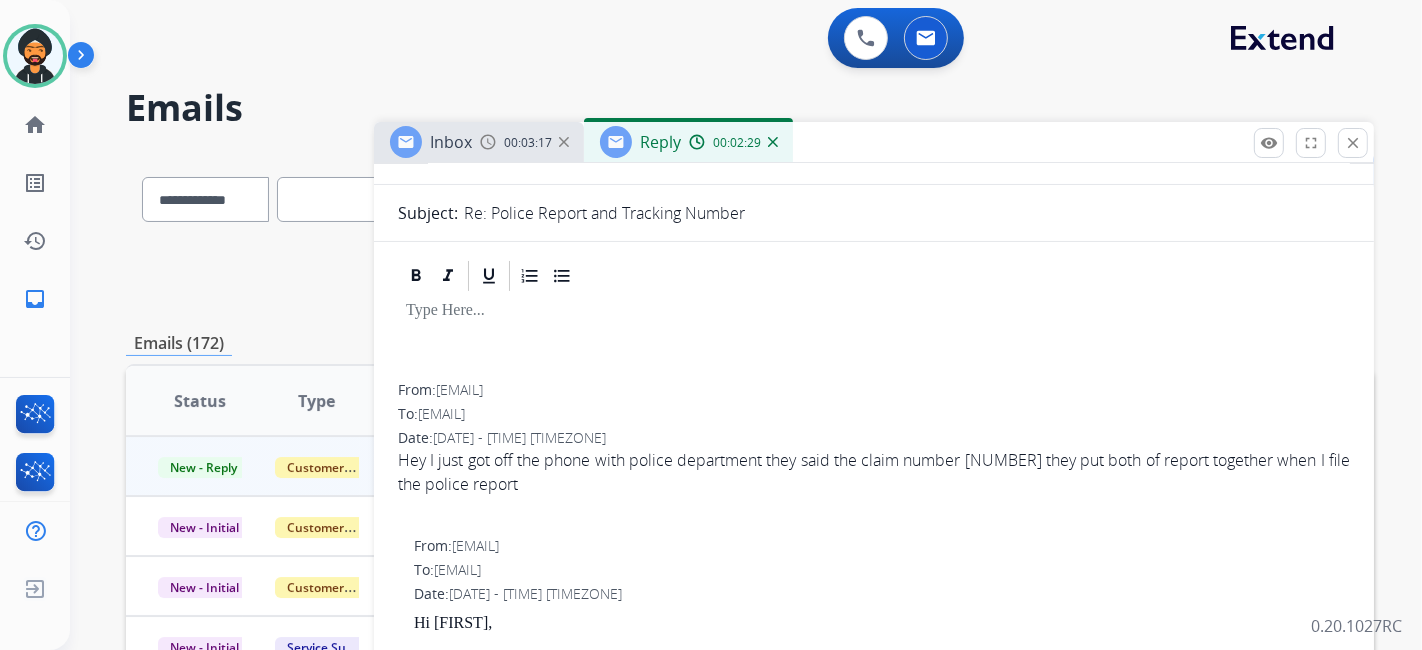 scroll, scrollTop: 0, scrollLeft: 0, axis: both 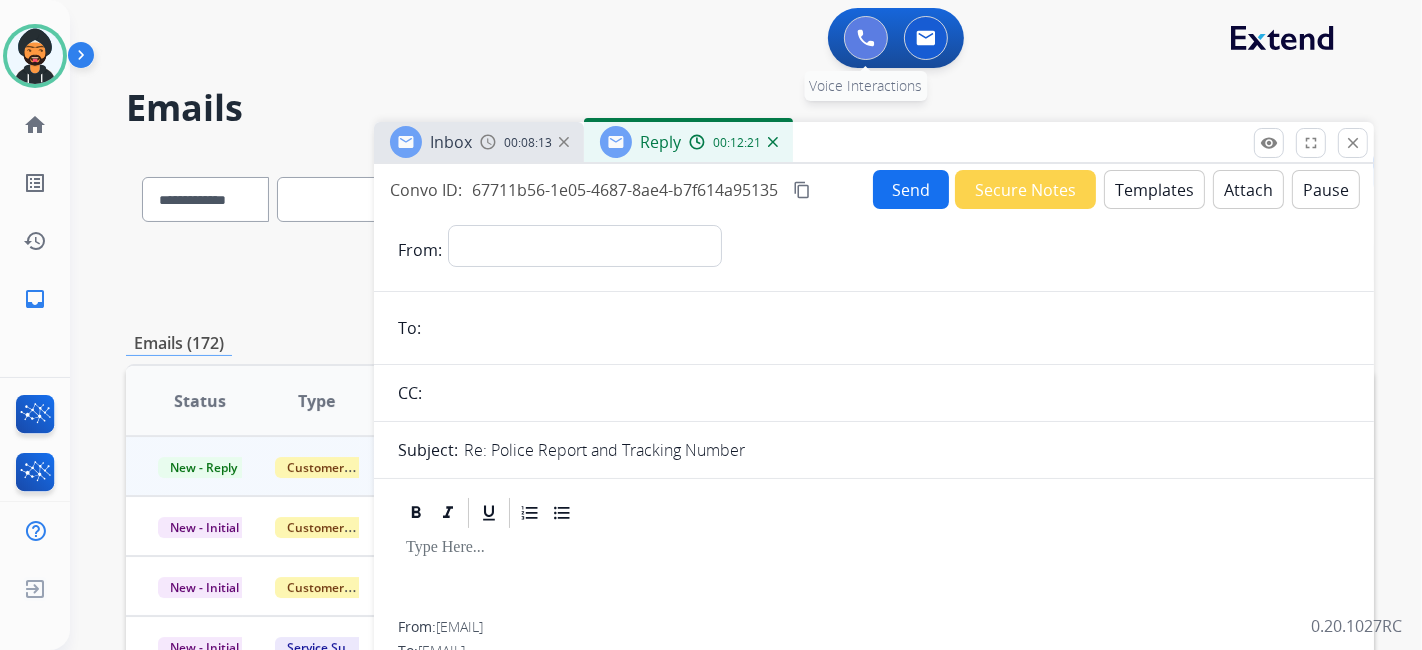 click at bounding box center (866, 38) 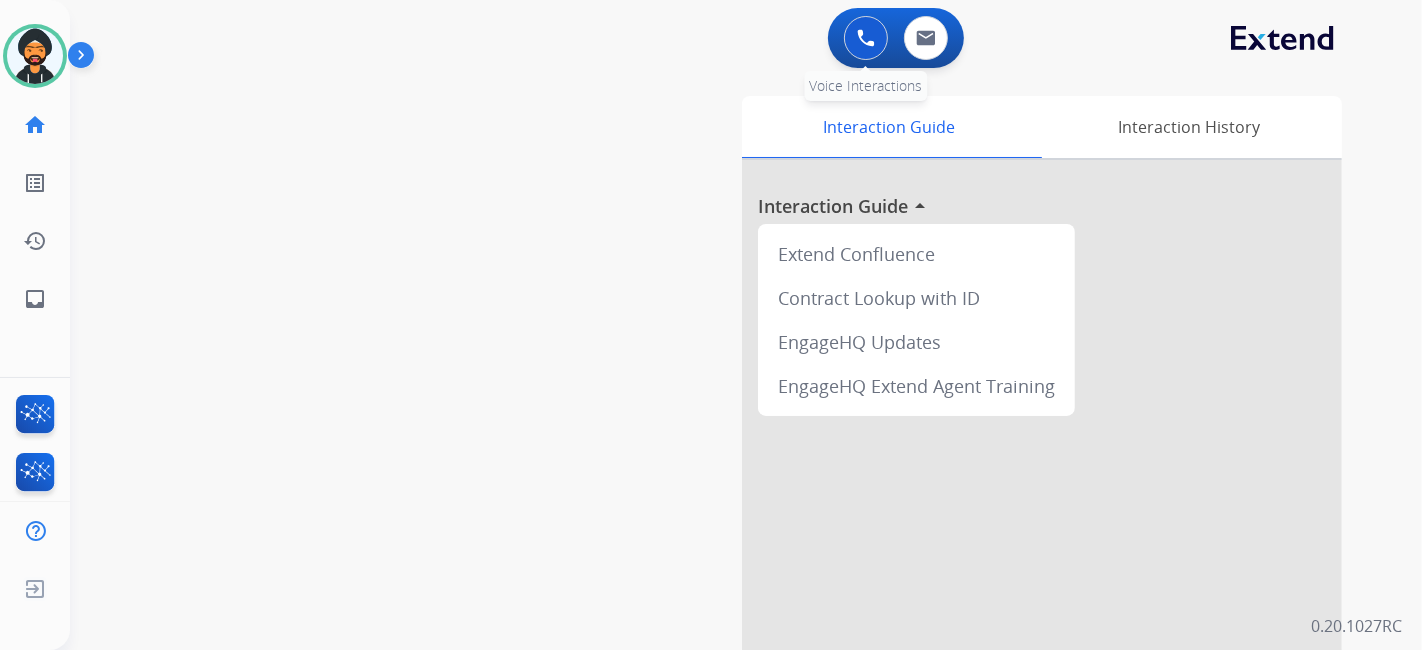 click at bounding box center (866, 38) 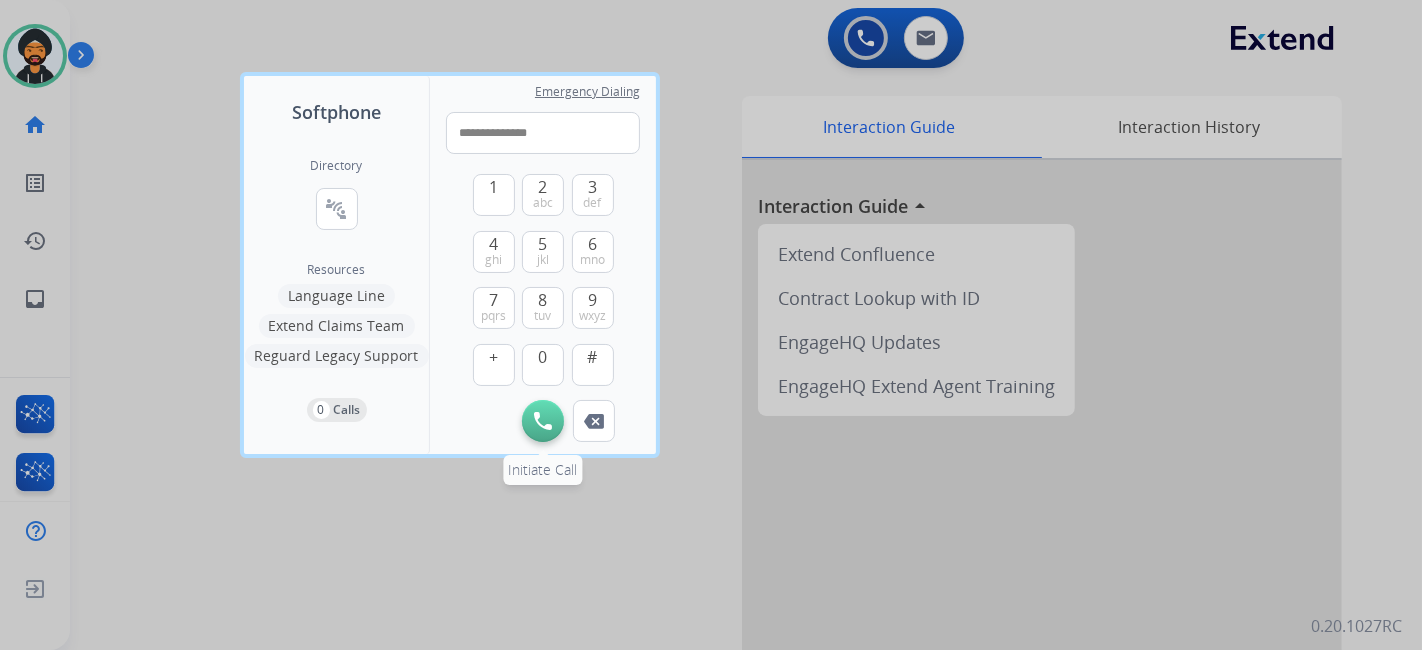 type on "**********" 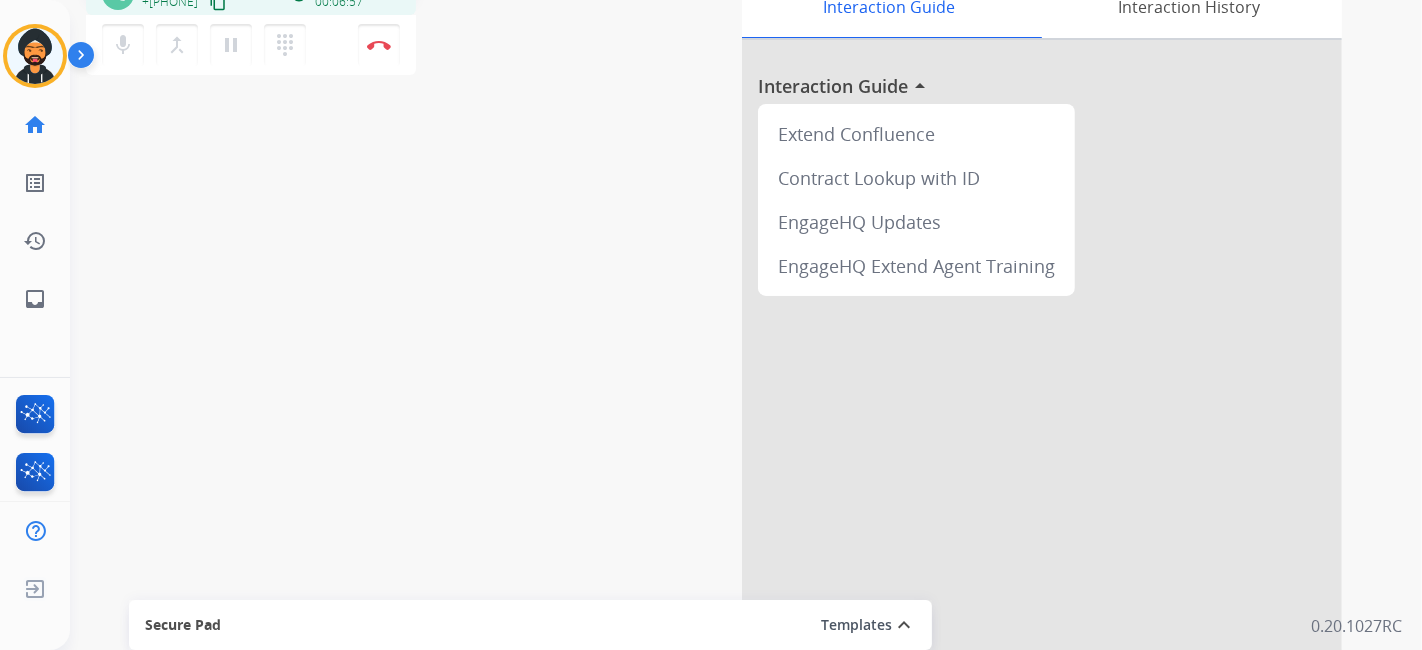 scroll, scrollTop: 0, scrollLeft: 0, axis: both 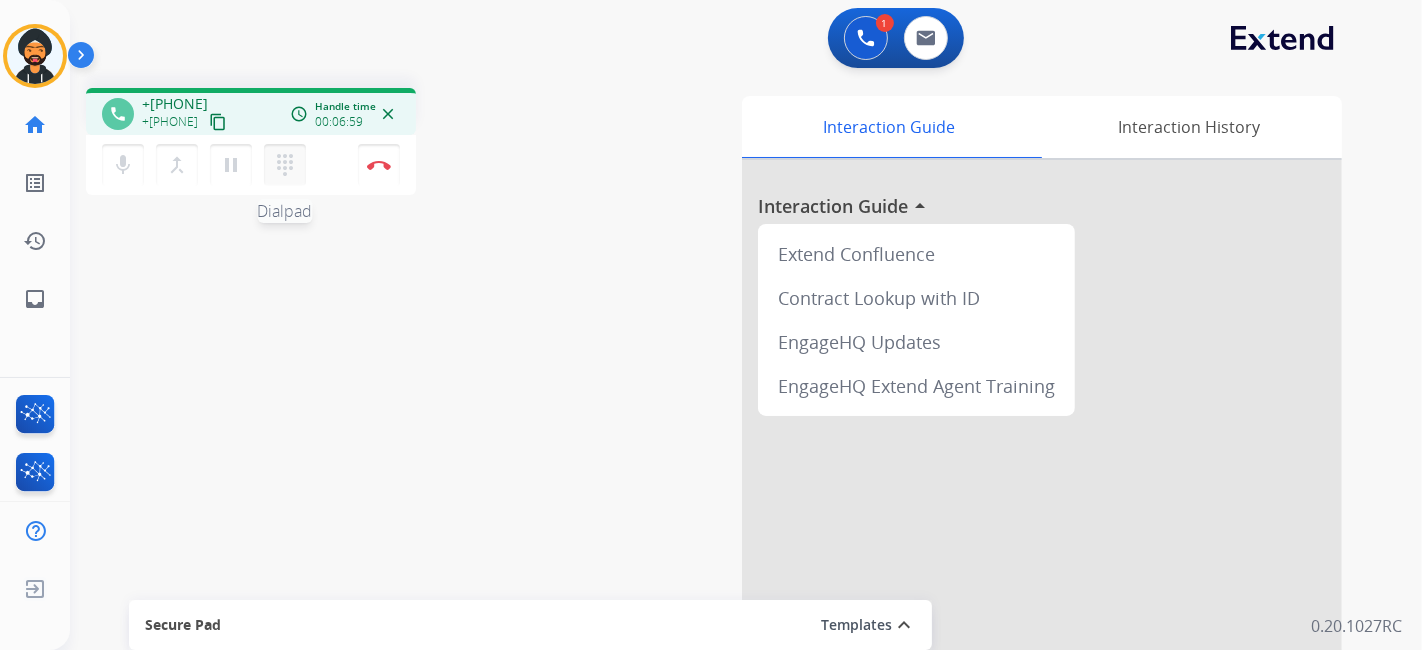 click on "dialpad" at bounding box center [285, 165] 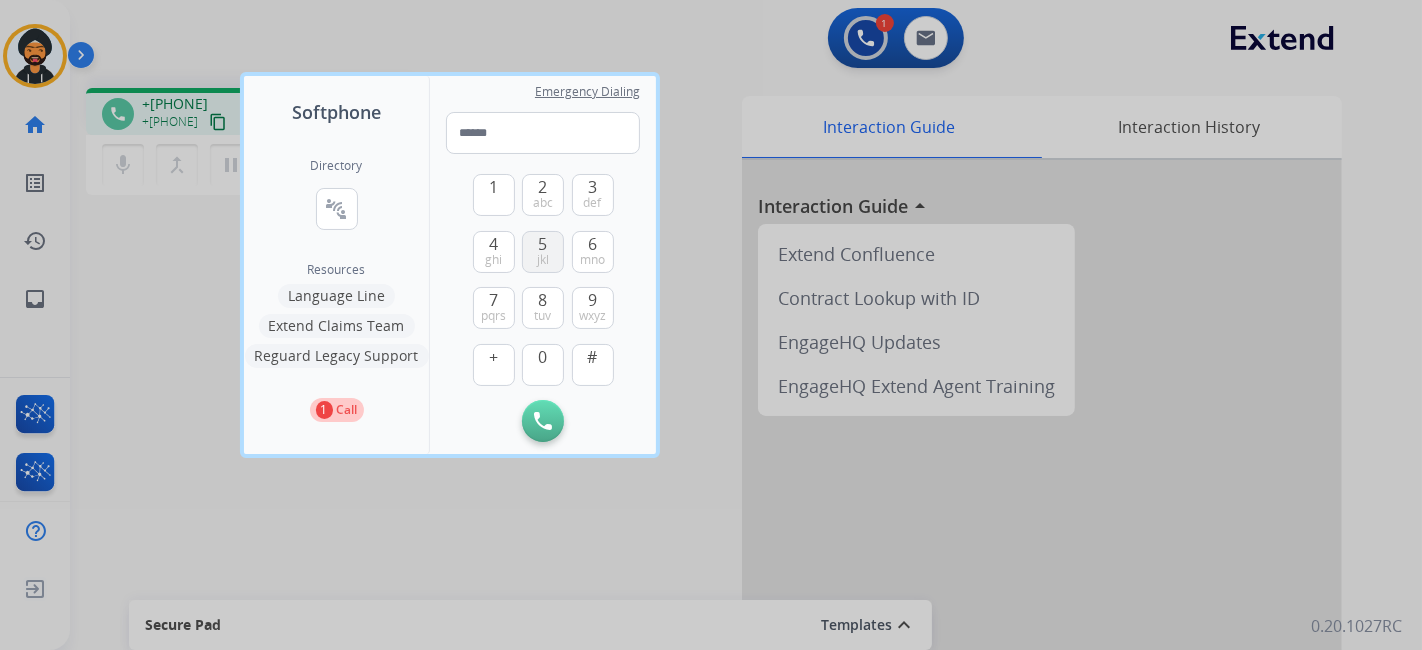 click on "5 jkl" at bounding box center (543, 252) 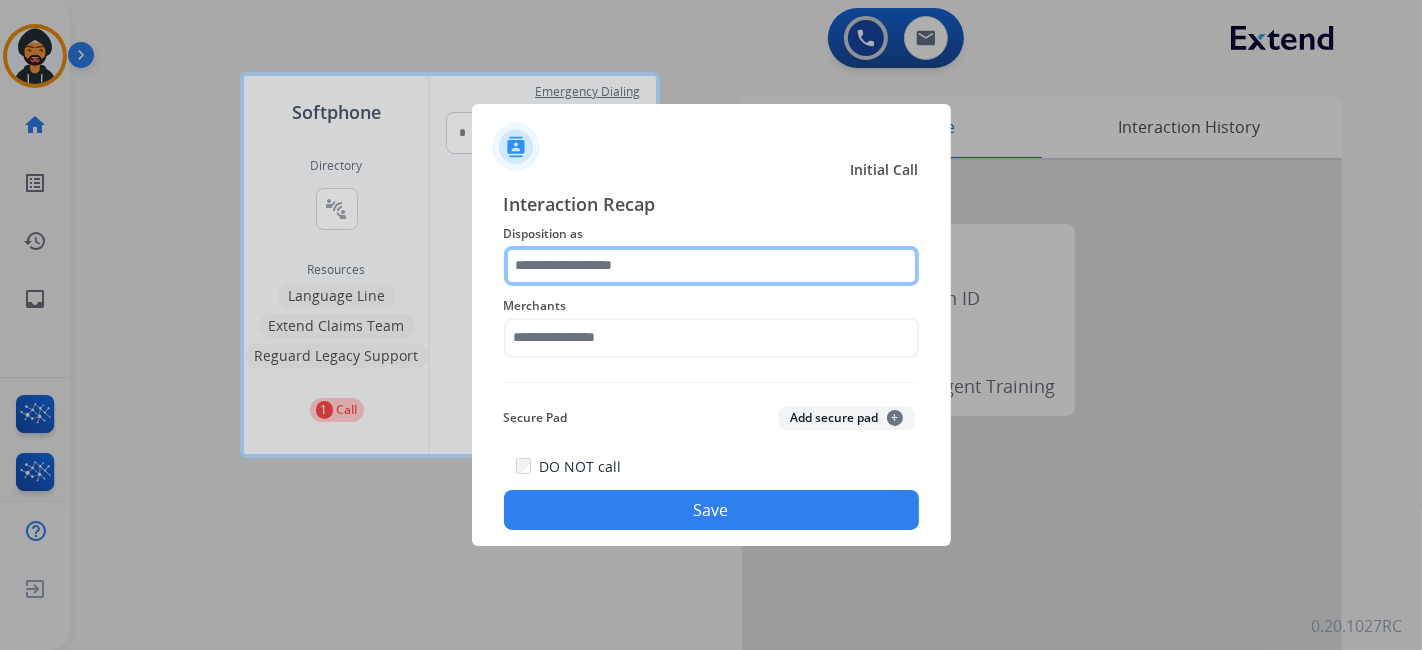 click 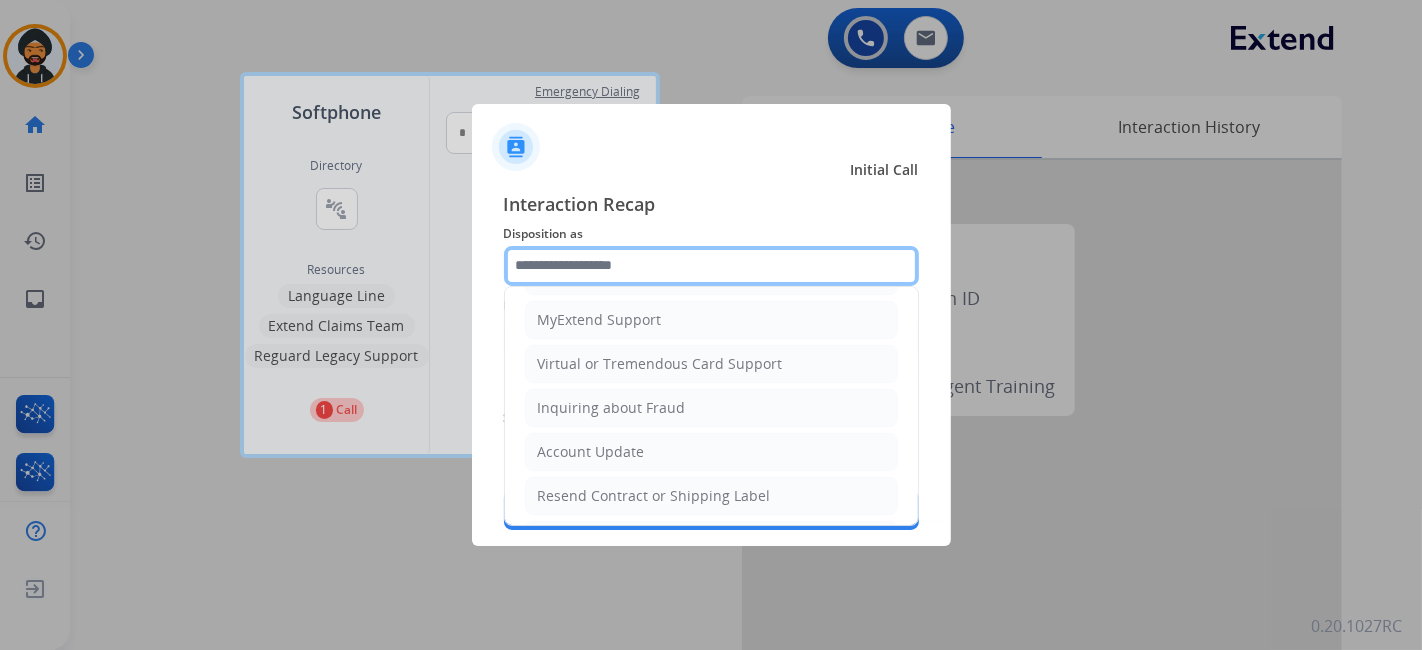 scroll, scrollTop: 0, scrollLeft: 0, axis: both 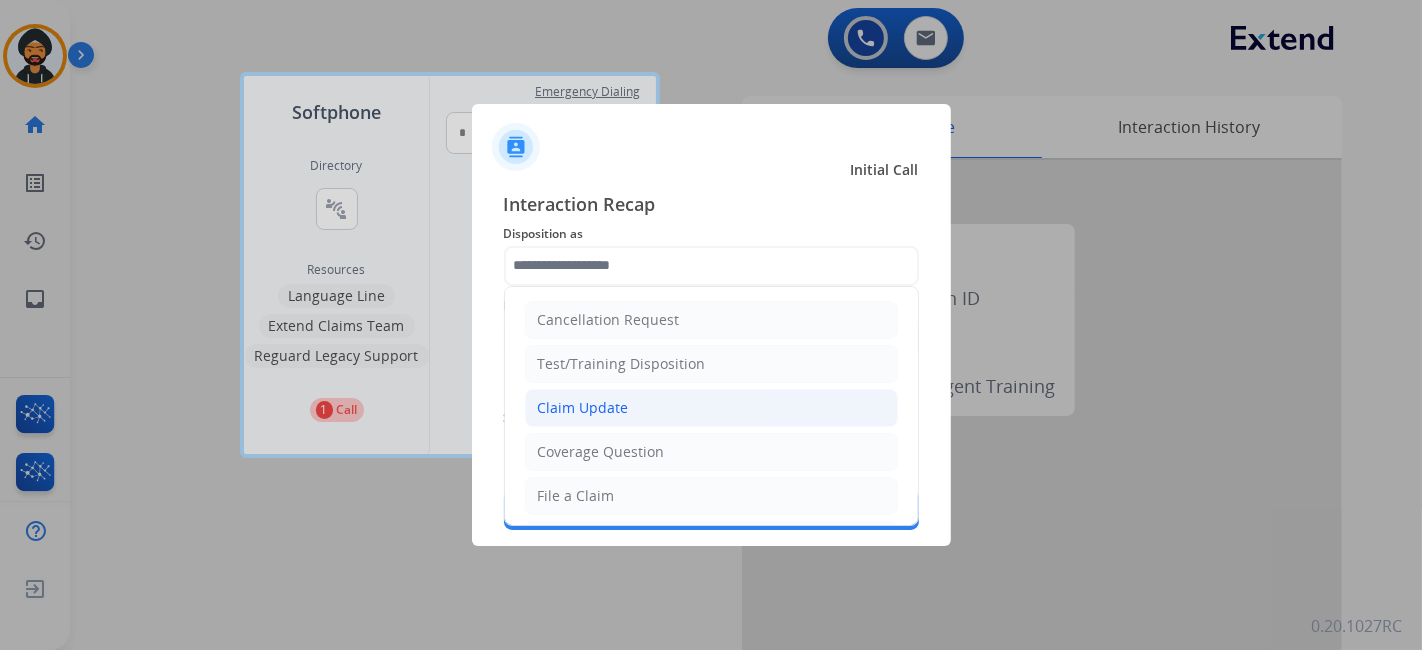 click on "Claim Update" 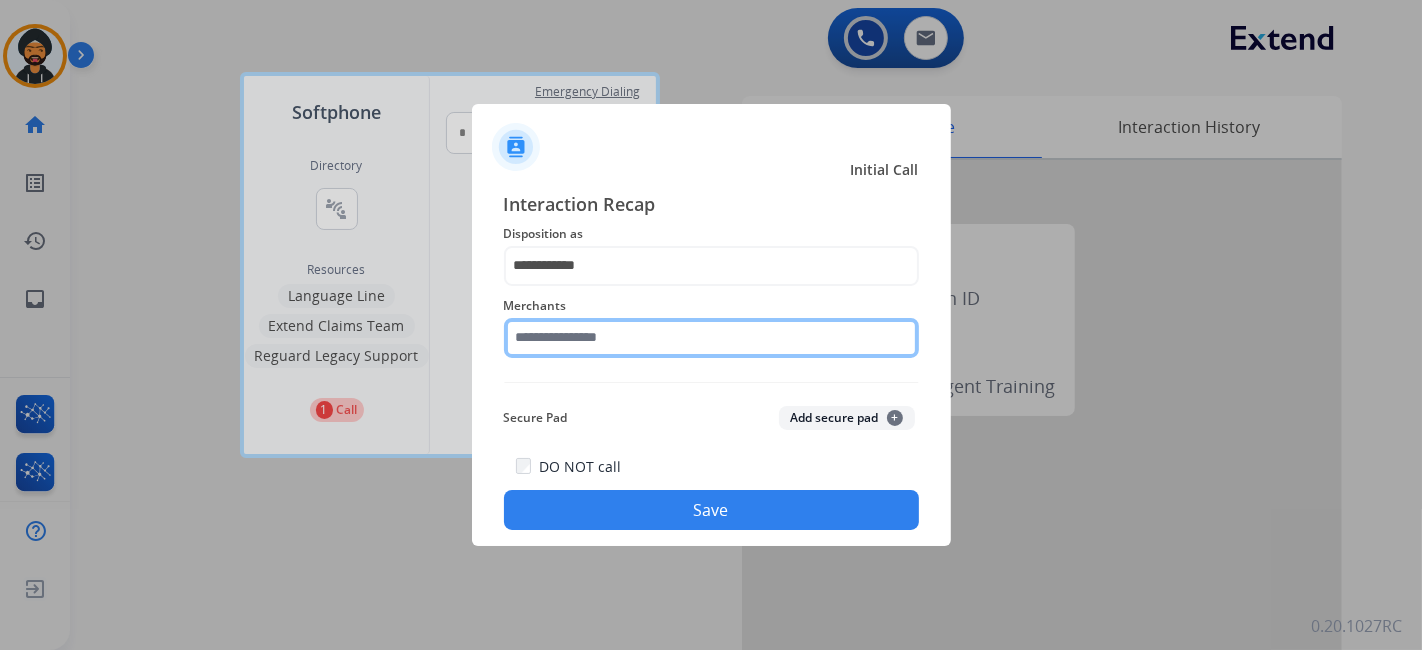 click 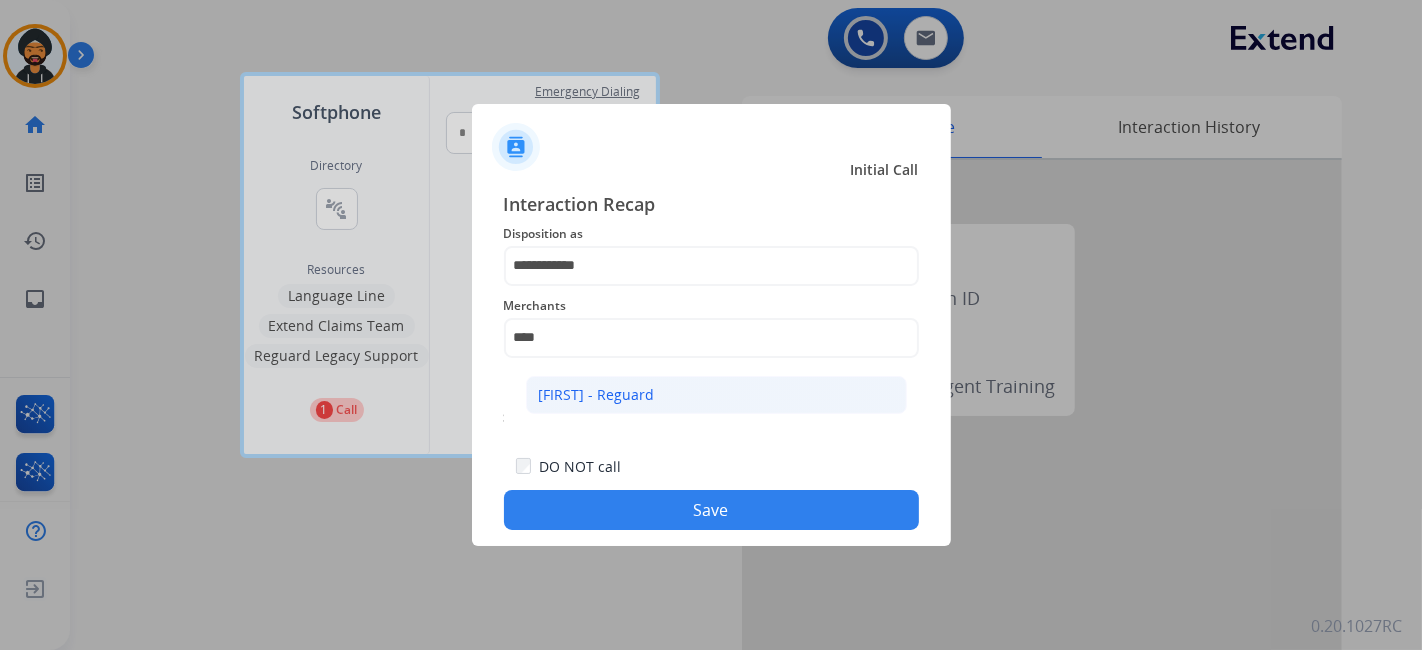 click on "Ashley - Reguard" 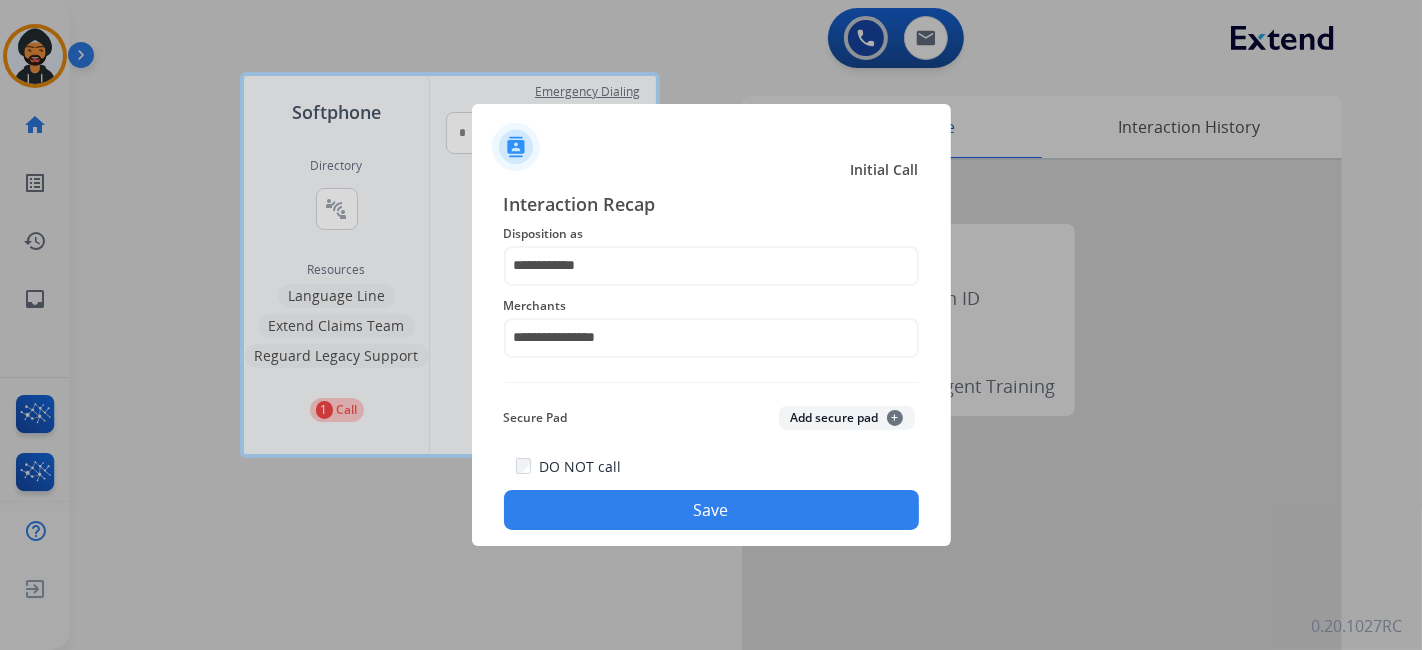 click on "Save" 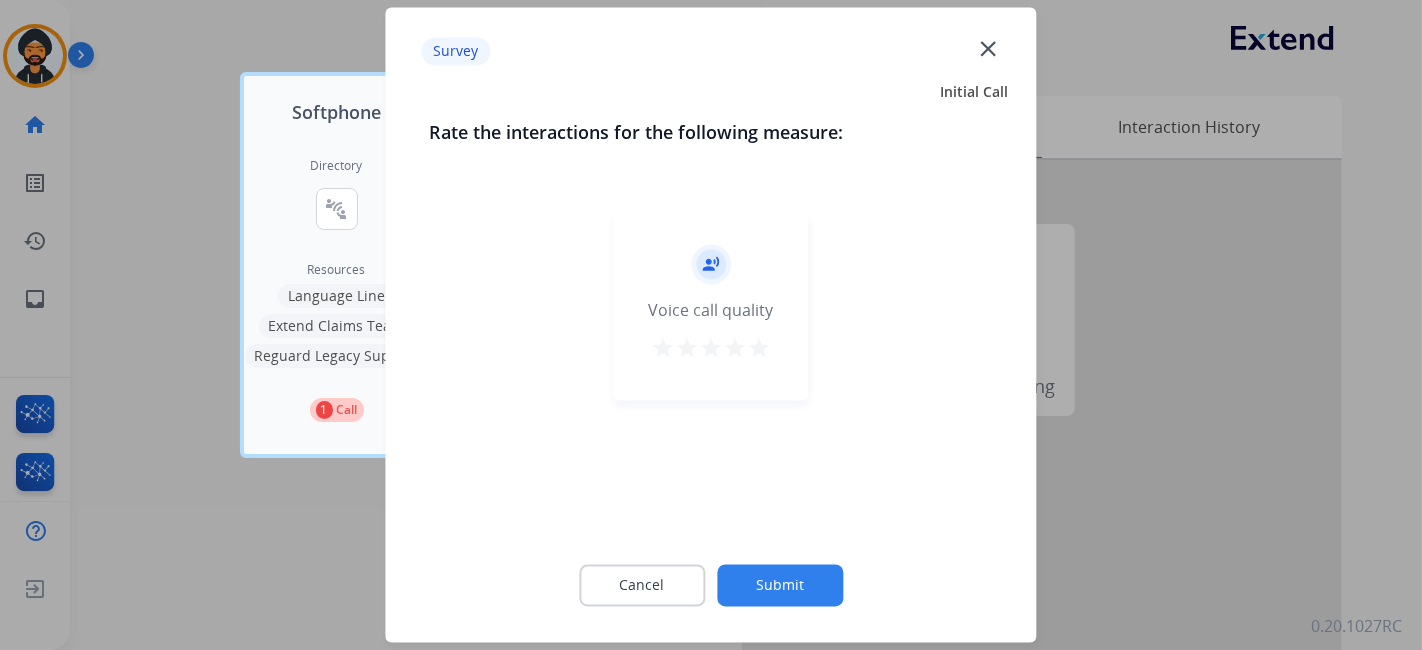 click on "Submit" 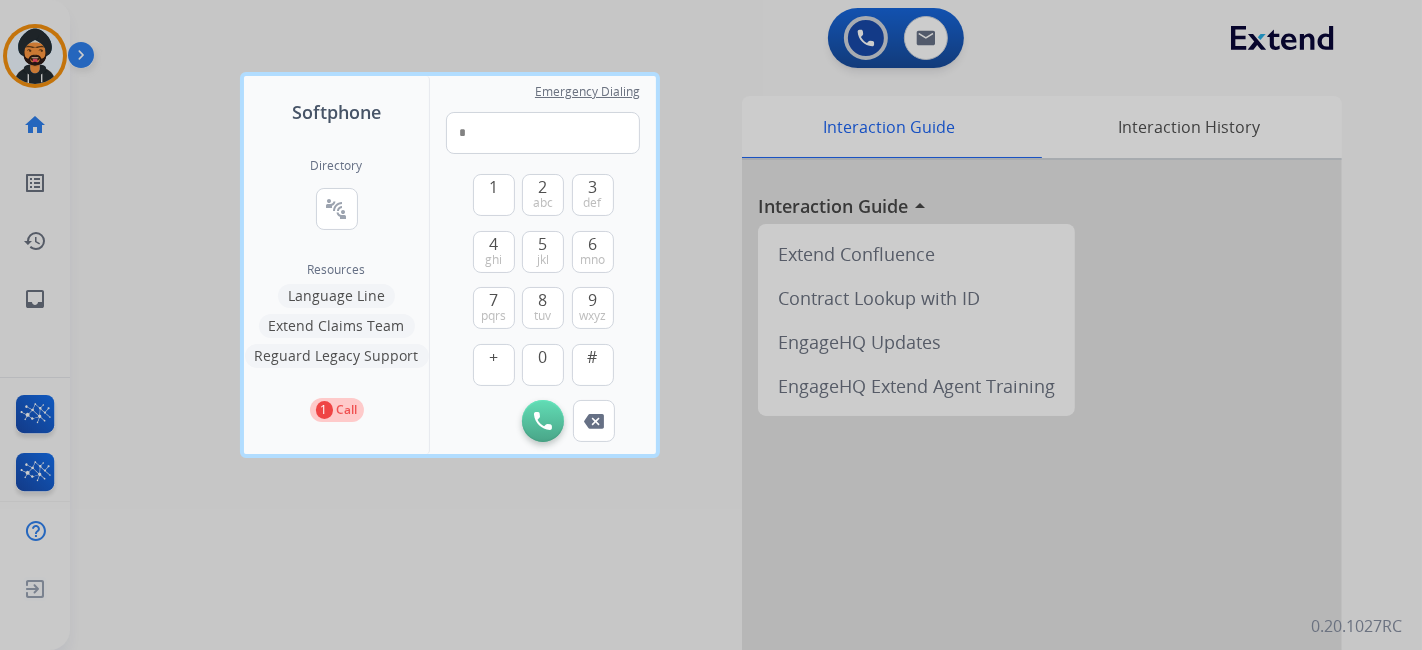 click at bounding box center (711, 325) 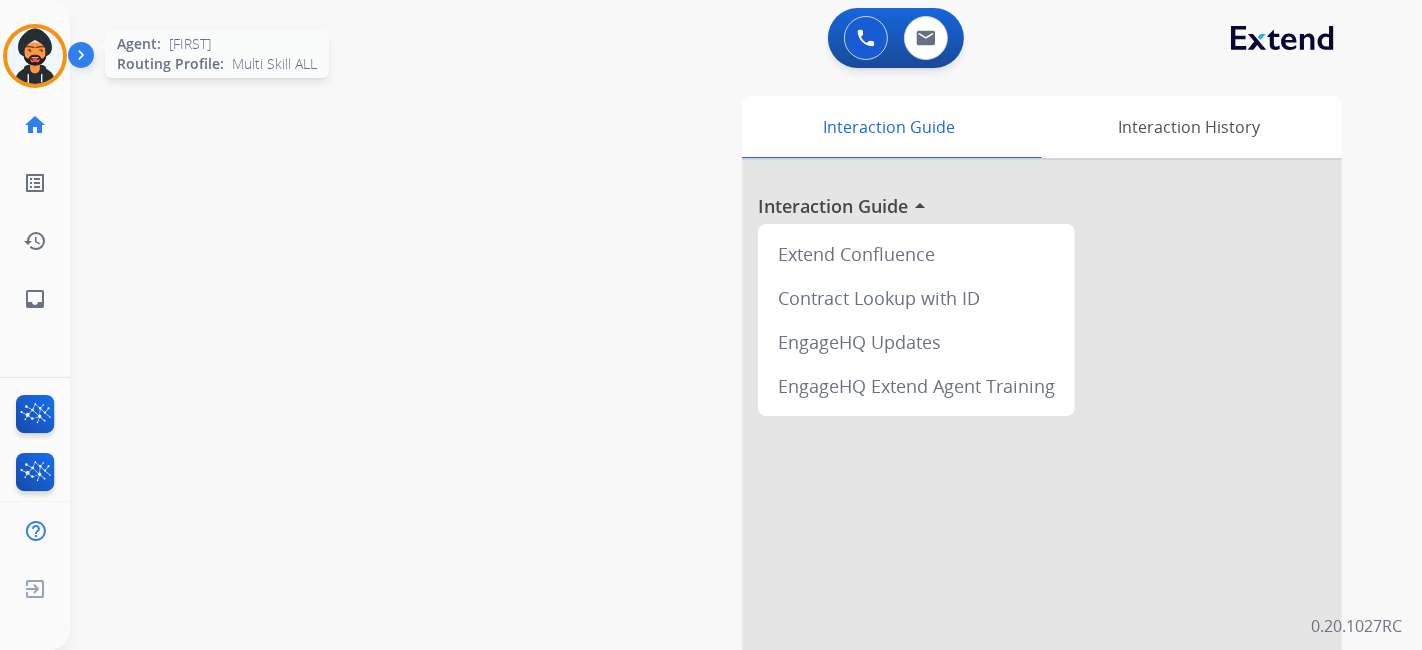 click at bounding box center [35, 56] 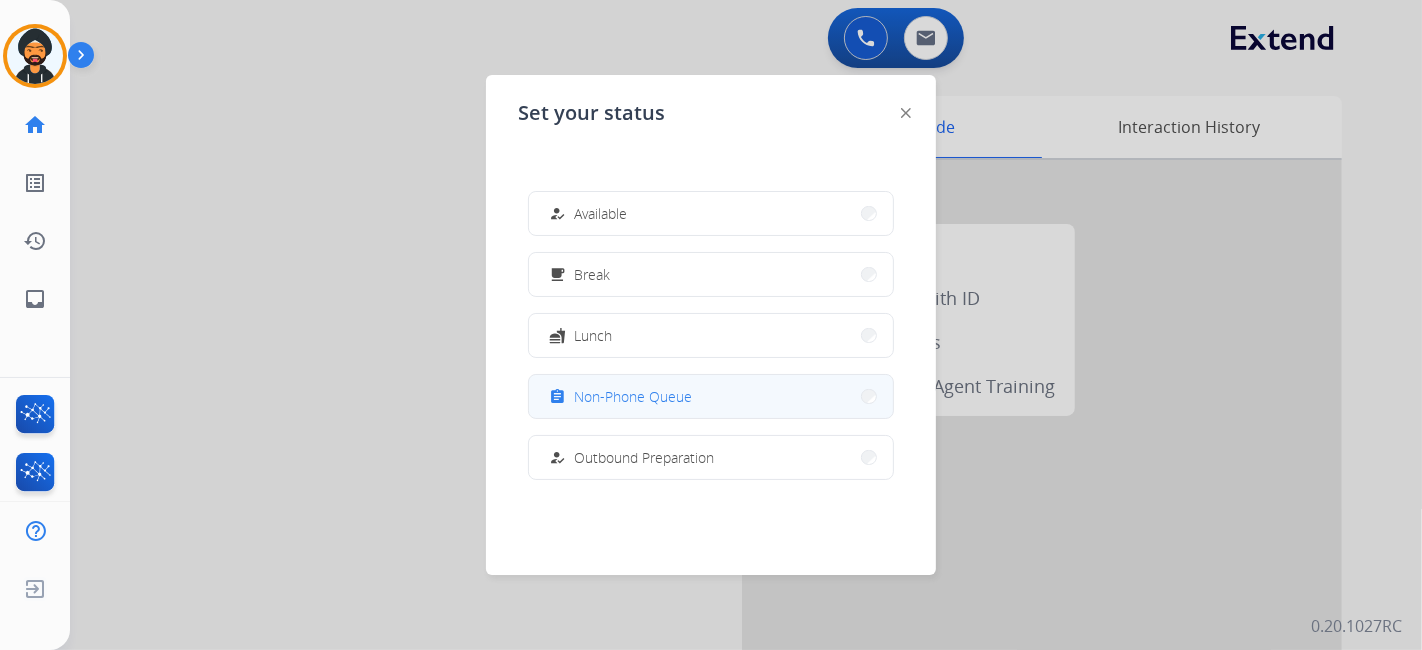 click on "Non-Phone Queue" at bounding box center [633, 396] 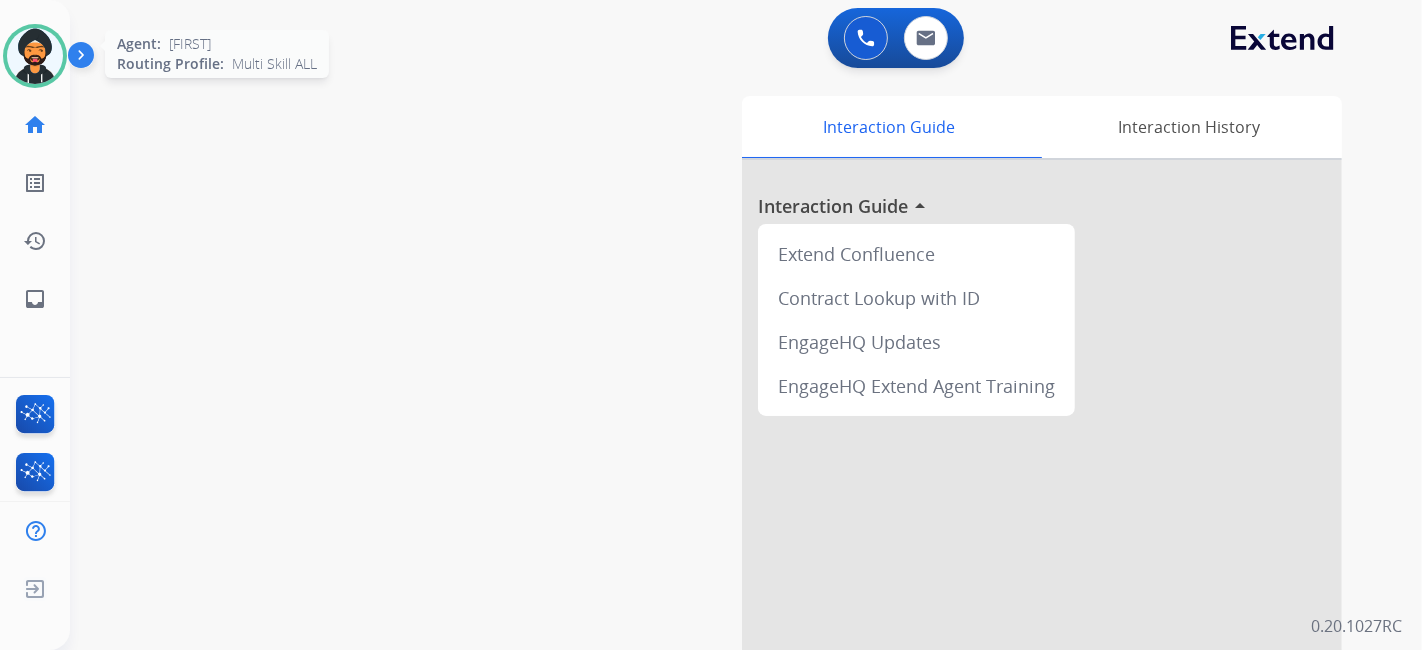 click at bounding box center [35, 56] 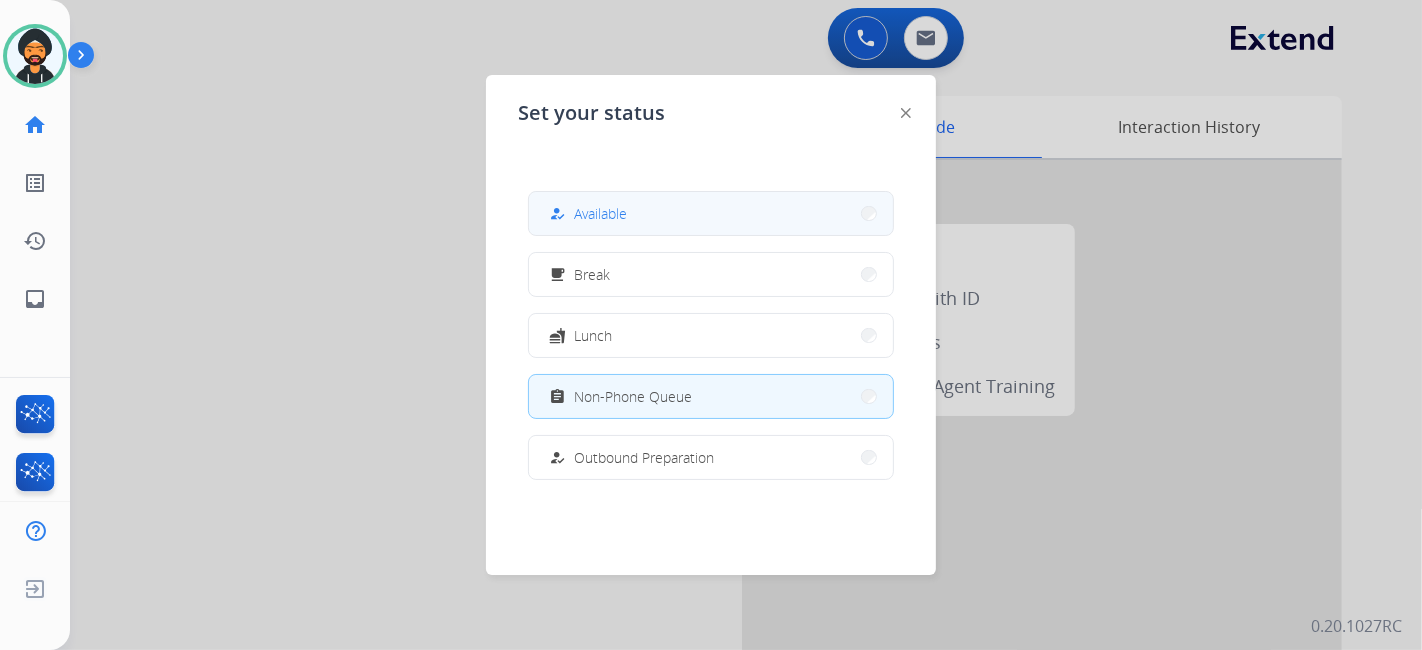 click on "how_to_reg Available" at bounding box center (711, 213) 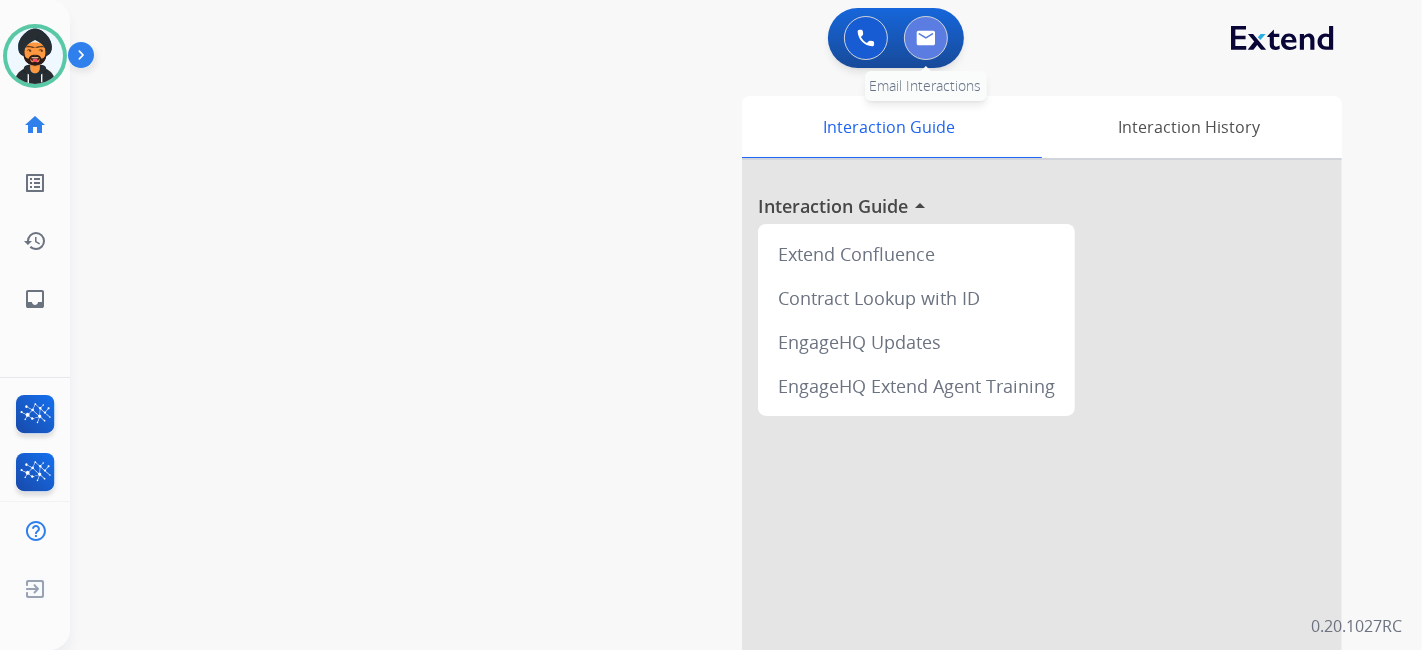 click at bounding box center (926, 38) 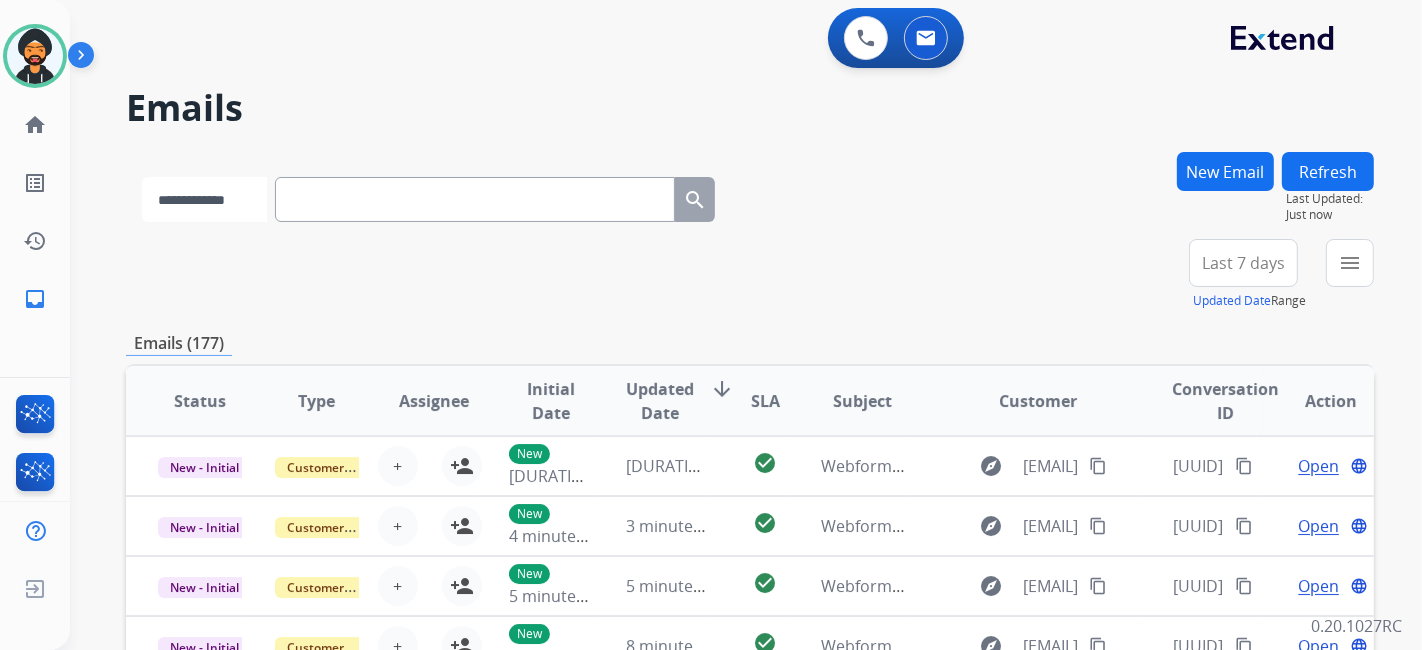 click on "**********" at bounding box center [204, 199] 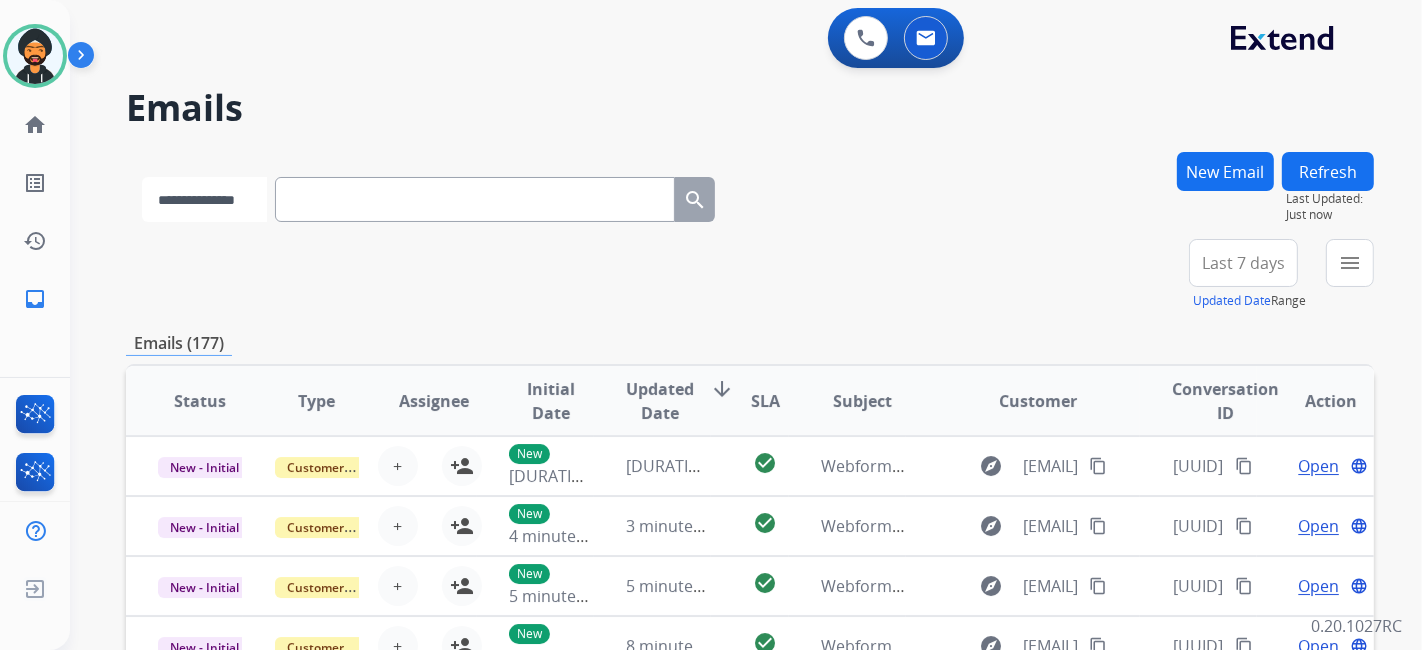 click on "**********" at bounding box center [204, 199] 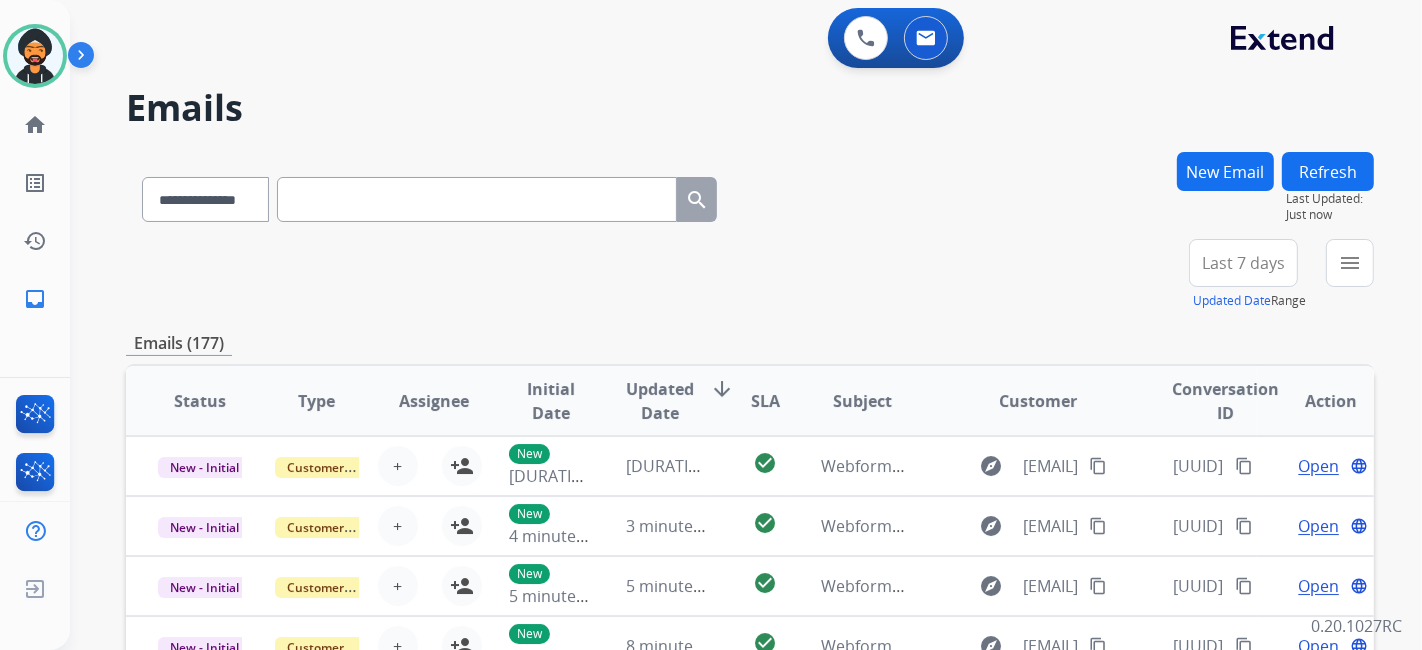 paste on "**********" 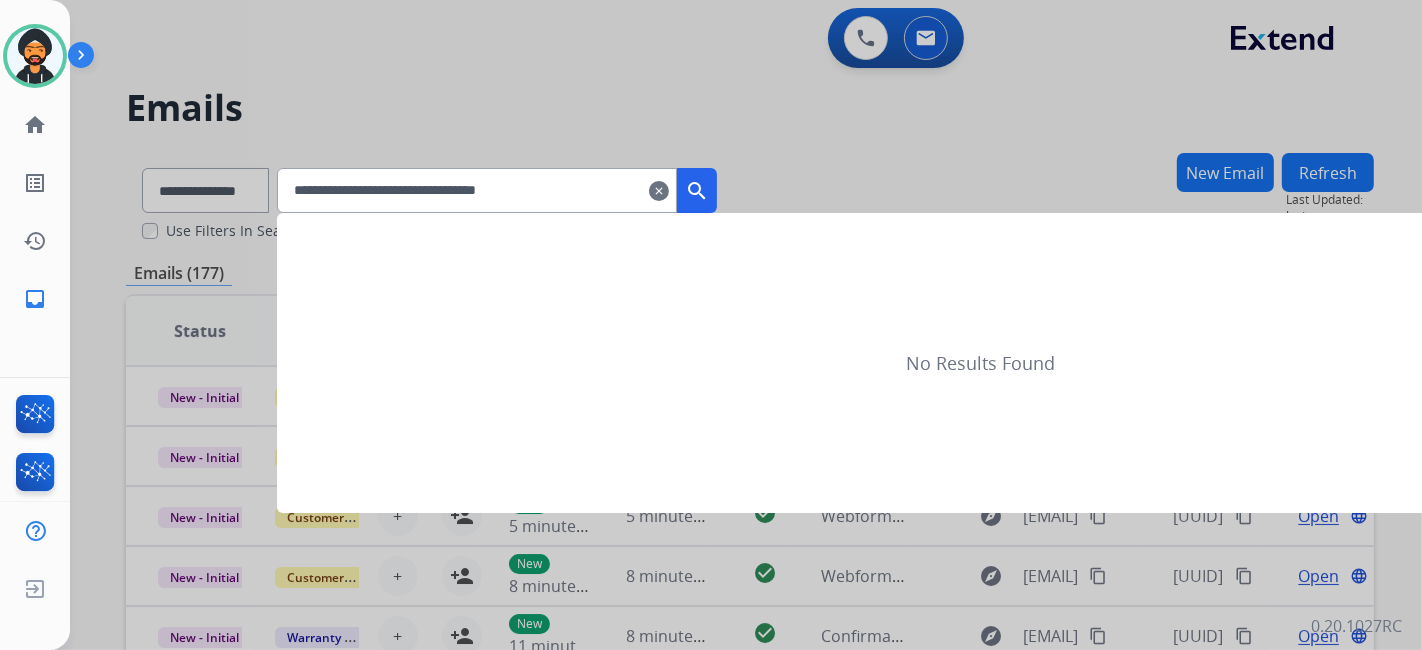 type on "**********" 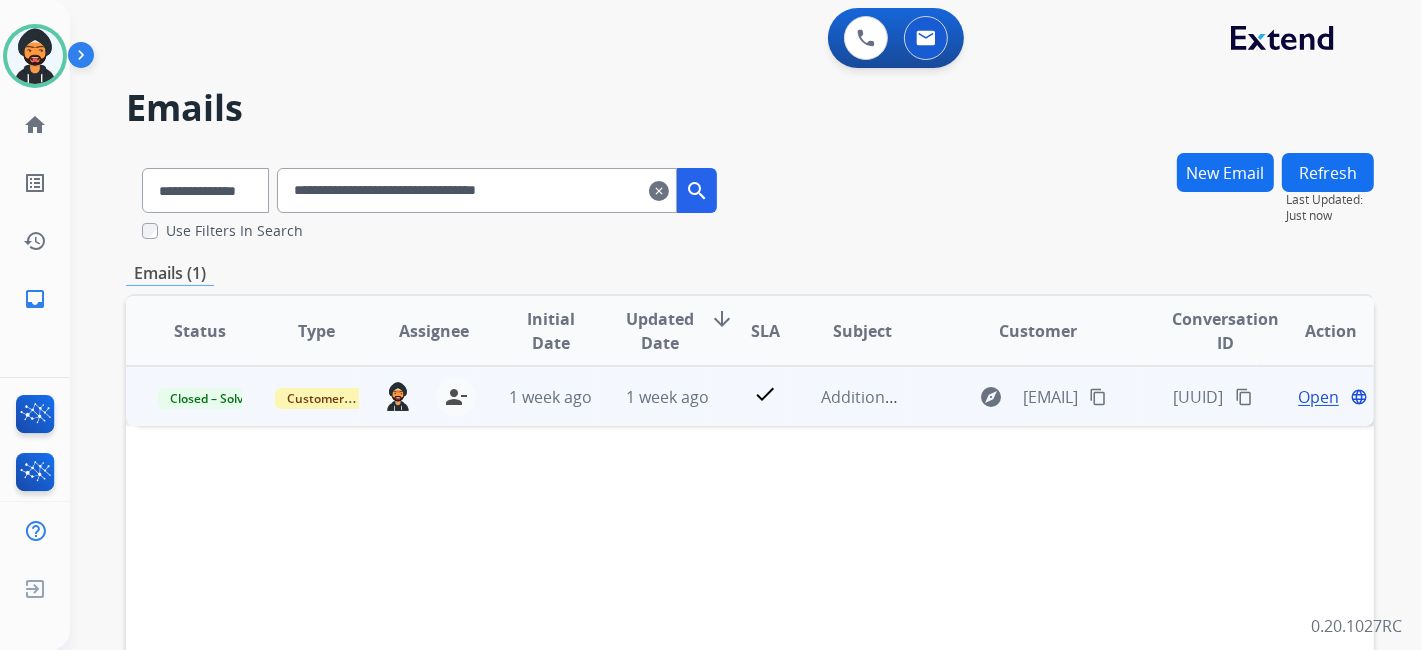 click on "Open" at bounding box center [1318, 397] 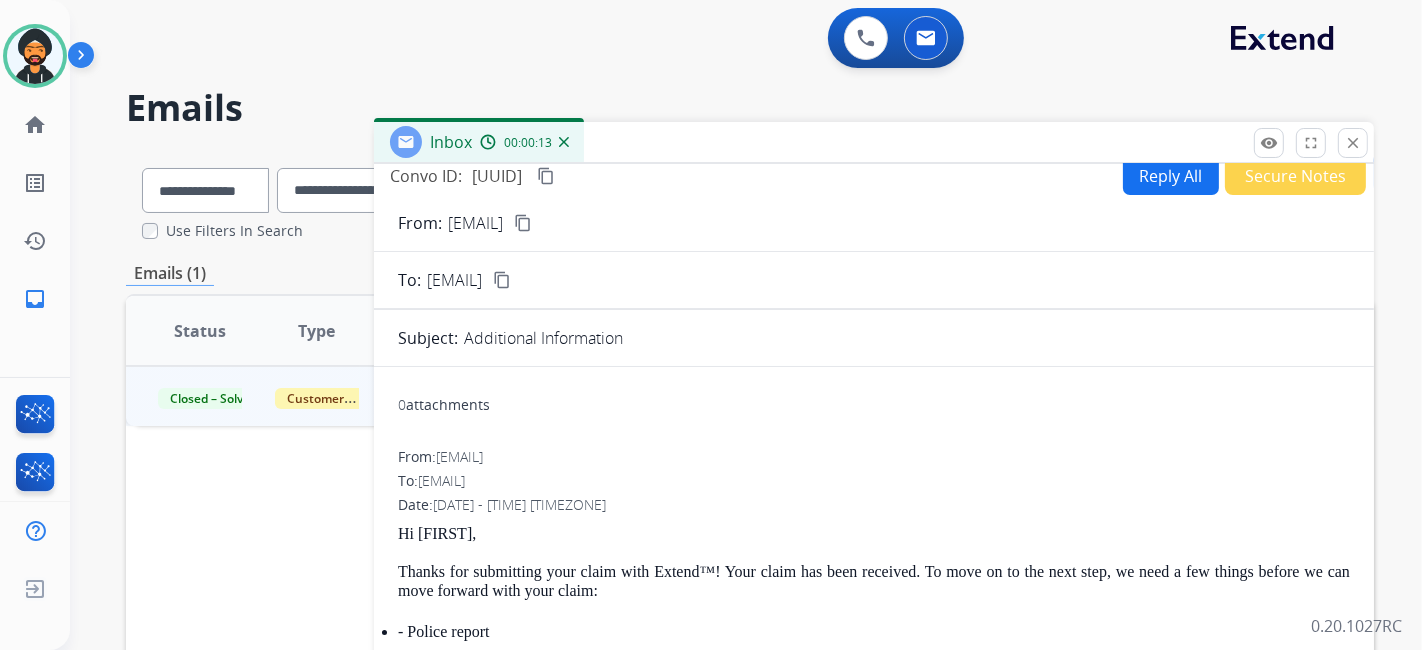 scroll, scrollTop: 0, scrollLeft: 0, axis: both 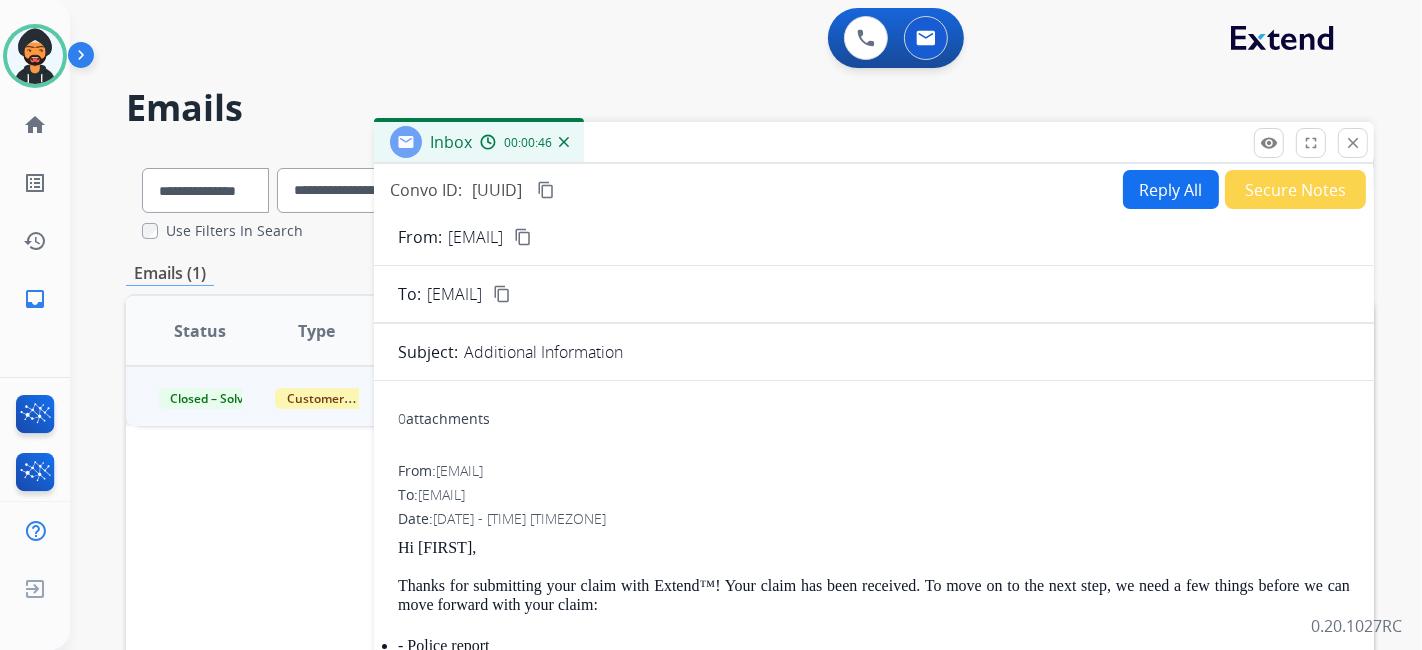 click on "Reply All" at bounding box center [1171, 189] 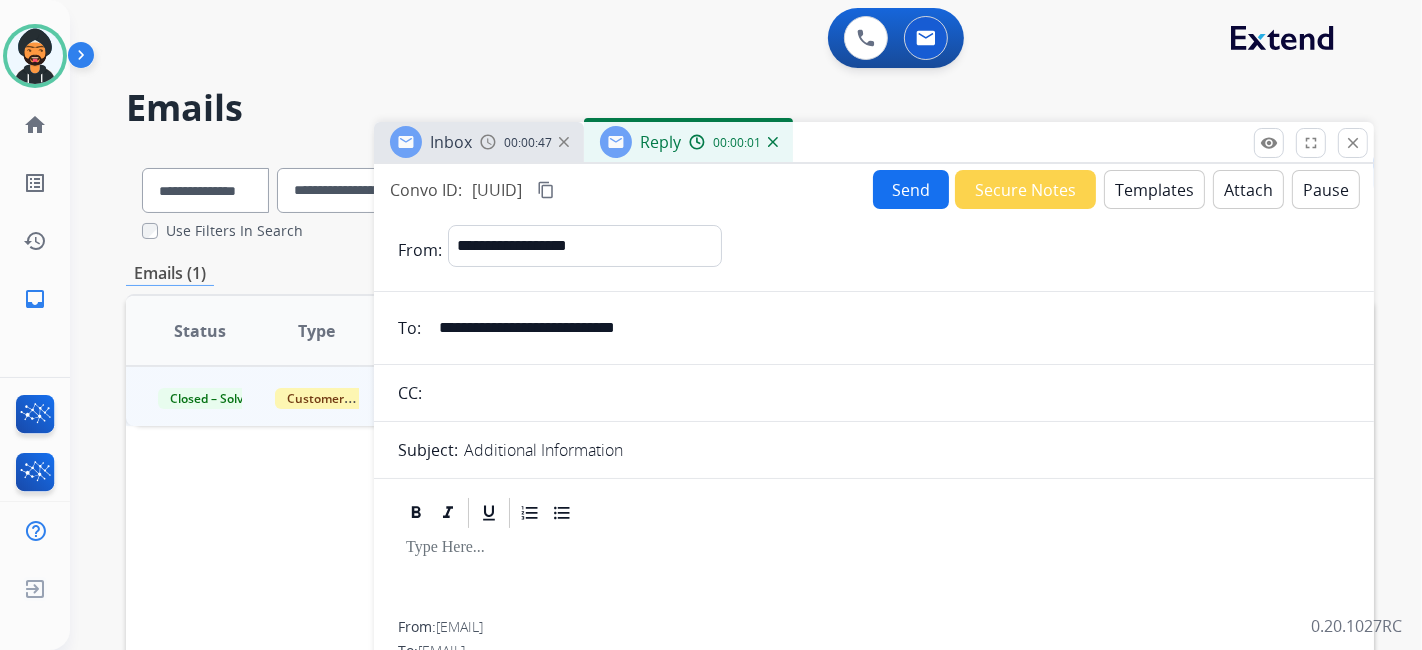 click on "Templates" at bounding box center (1154, 189) 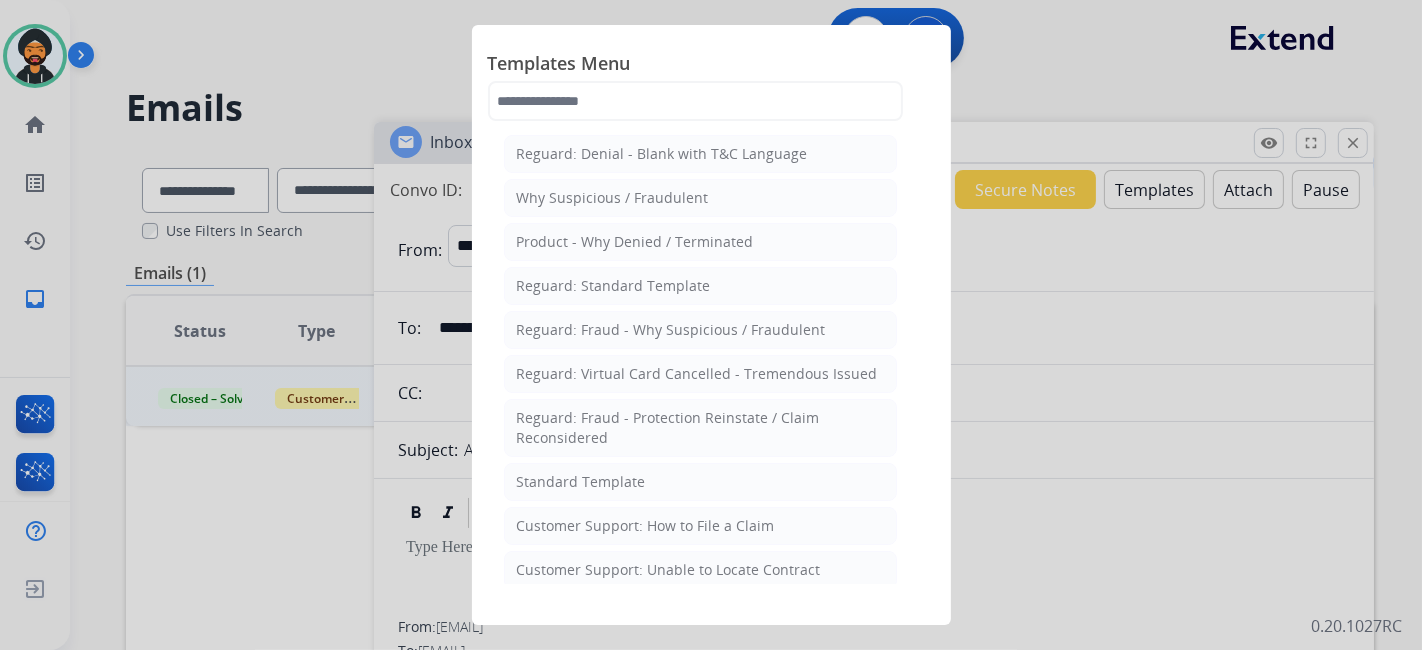 scroll, scrollTop: 111, scrollLeft: 0, axis: vertical 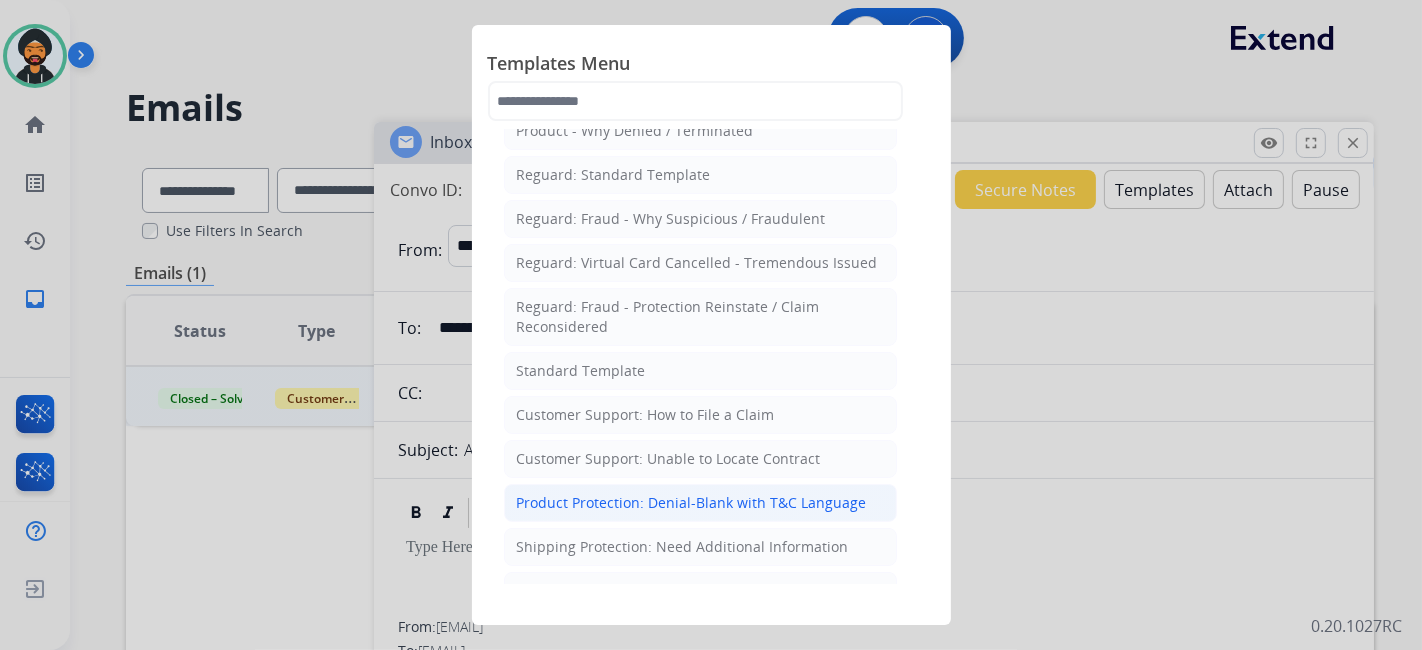 click on "Product Protection: Denial-Blank with T&C Language" 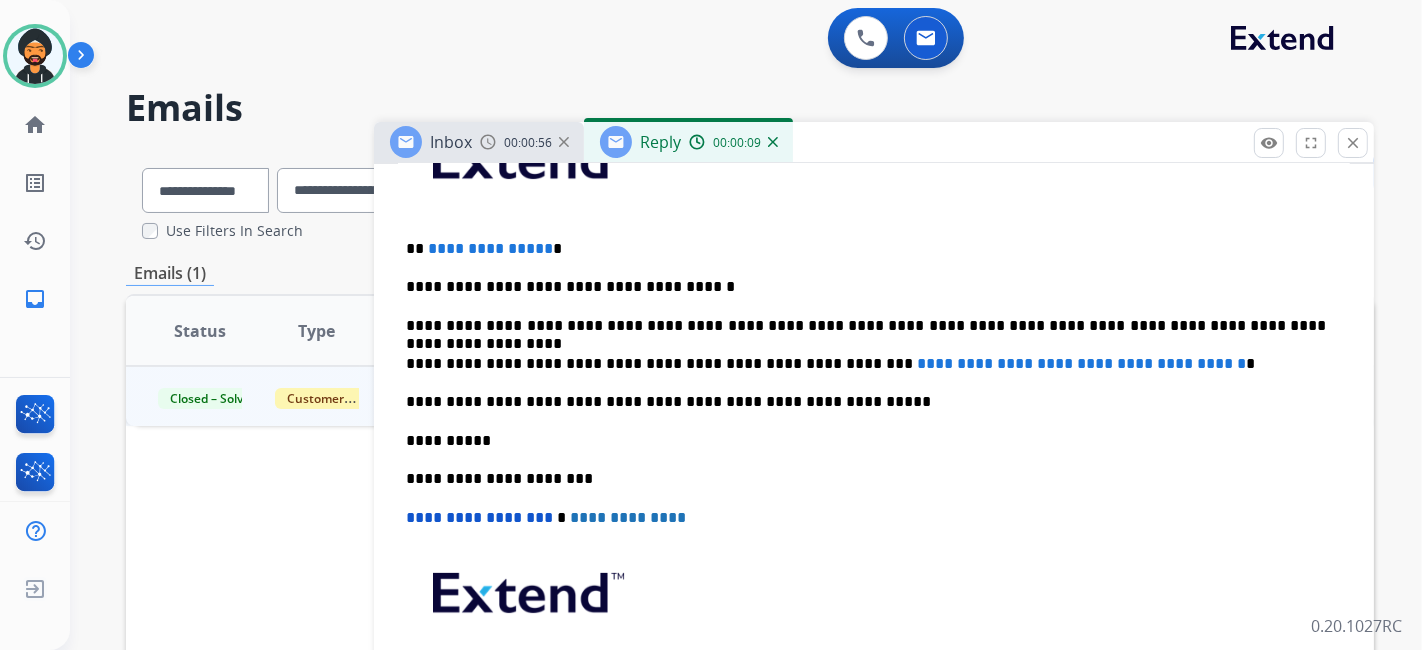 scroll, scrollTop: 555, scrollLeft: 0, axis: vertical 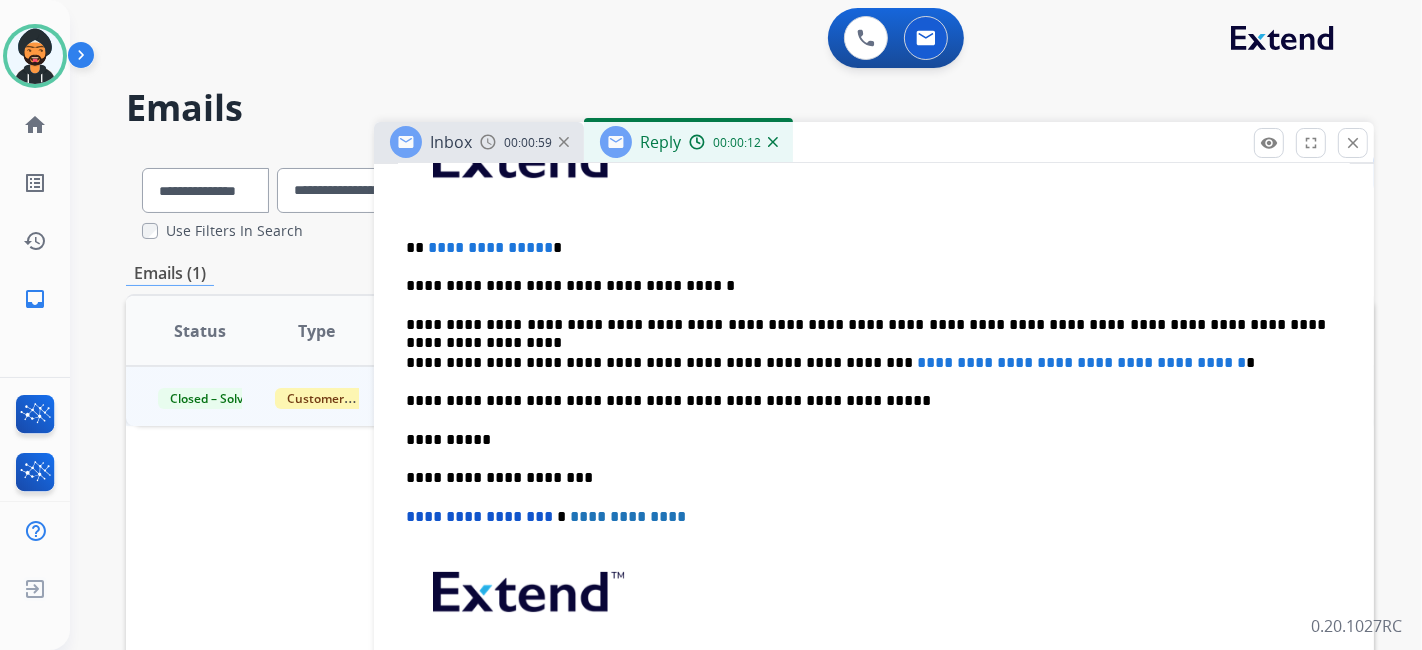 drag, startPoint x: 548, startPoint y: 247, endPoint x: 575, endPoint y: 264, distance: 31.906113 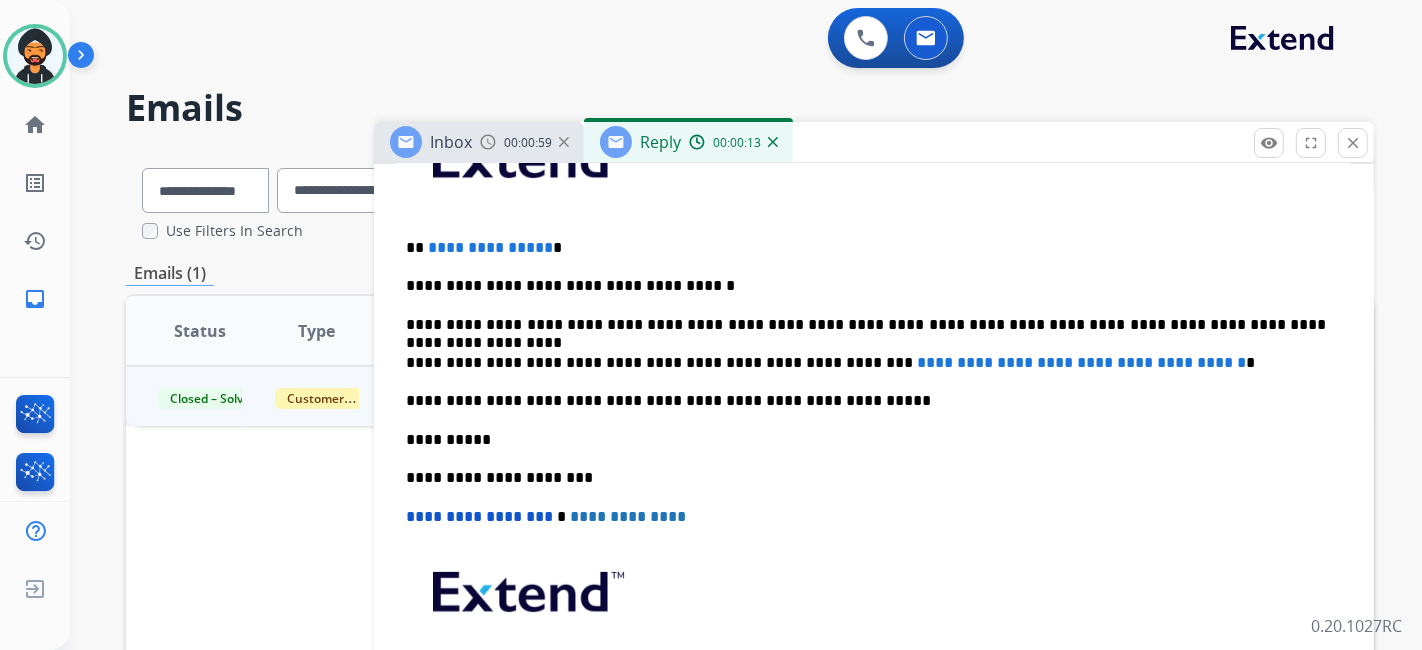 type 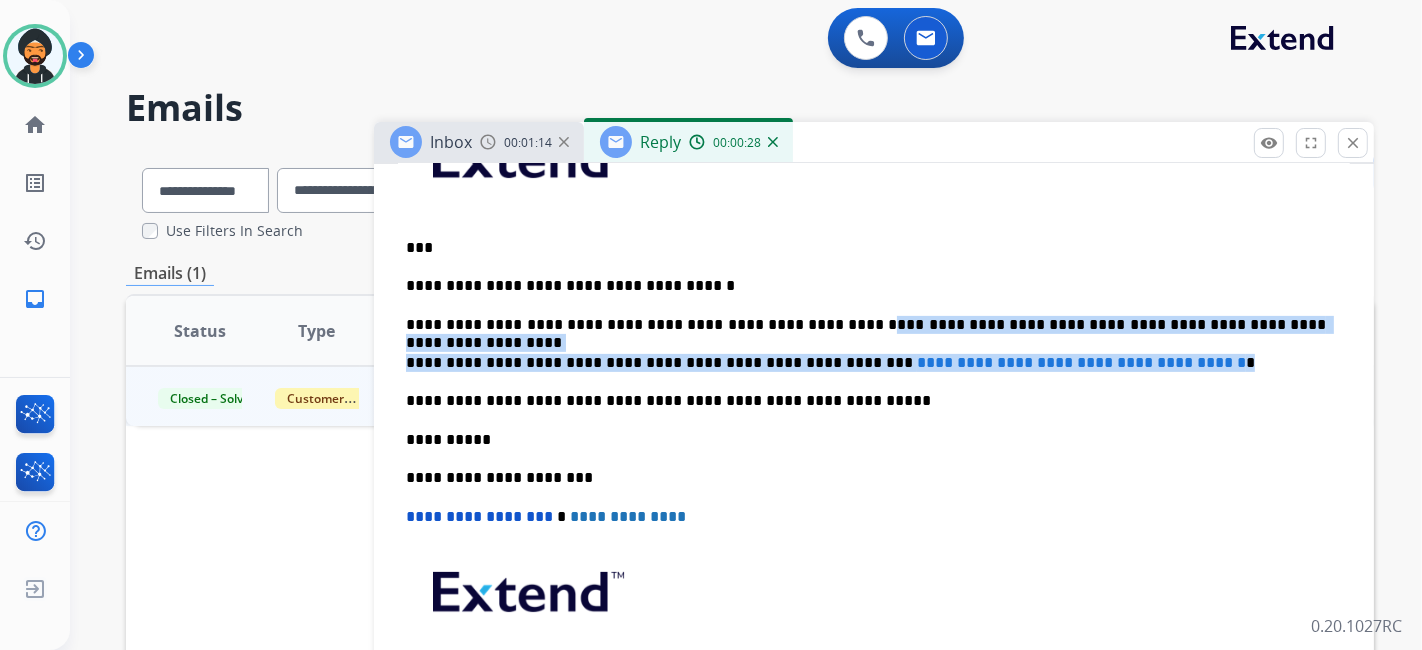 drag, startPoint x: 1215, startPoint y: 358, endPoint x: 802, endPoint y: 317, distance: 415.03012 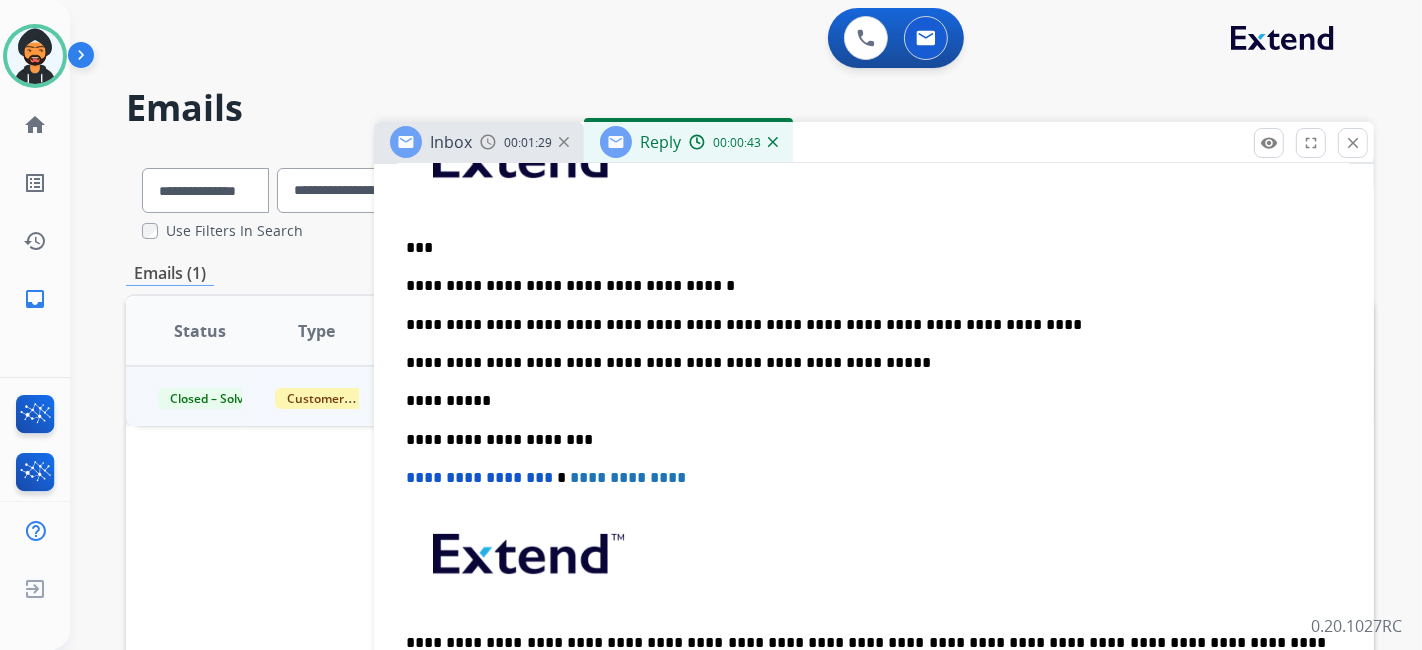 click on "**********" at bounding box center (866, 325) 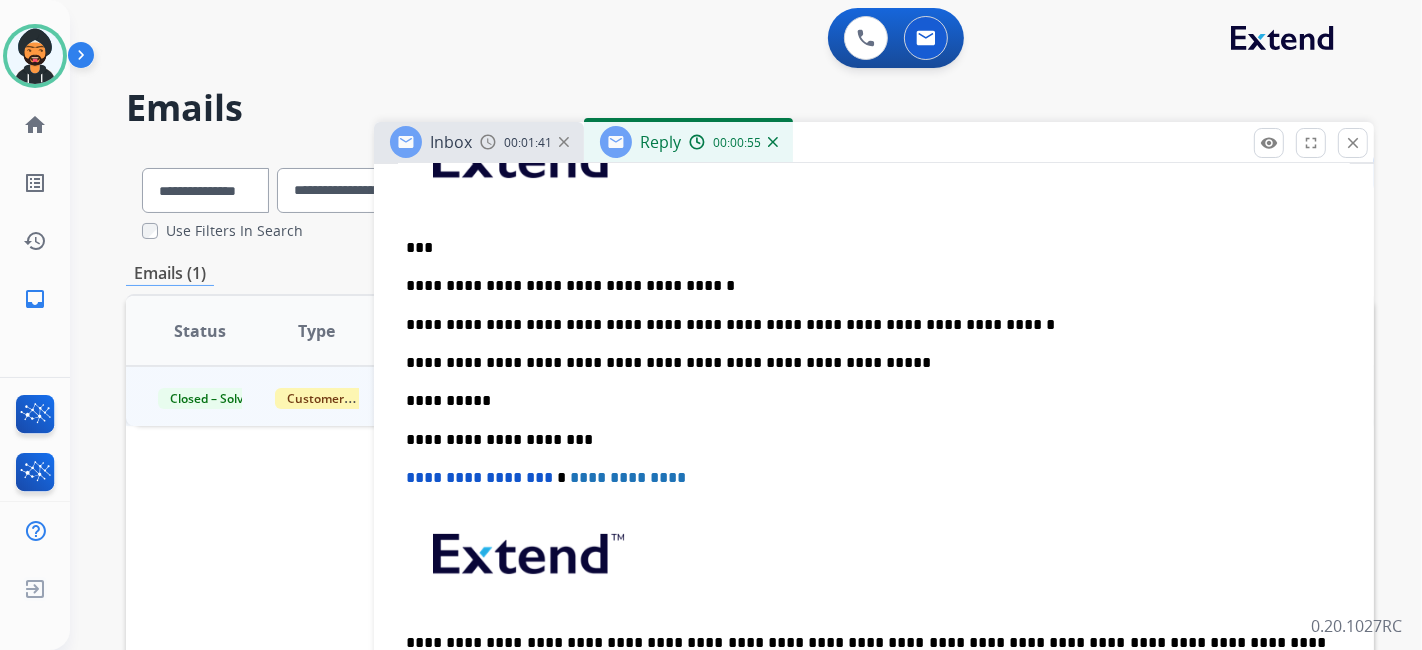 click on "**********" at bounding box center (874, 419) 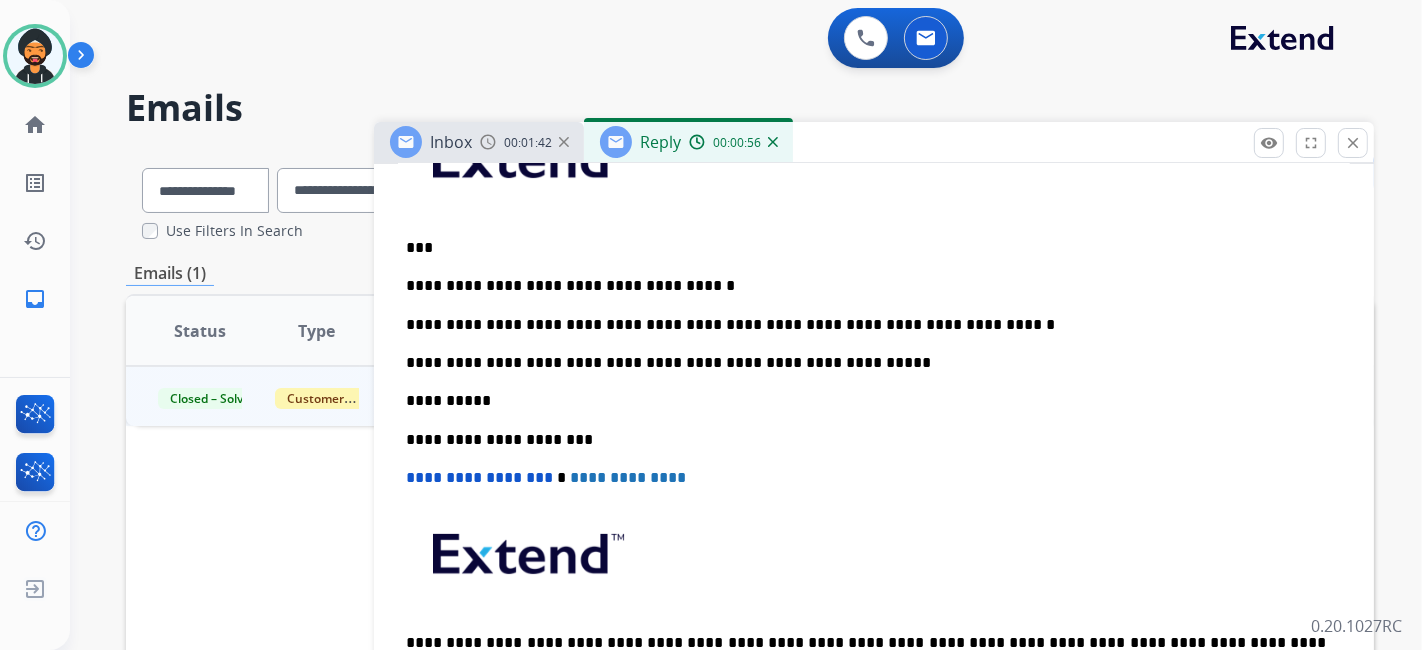 click on "**********" at bounding box center [866, 325] 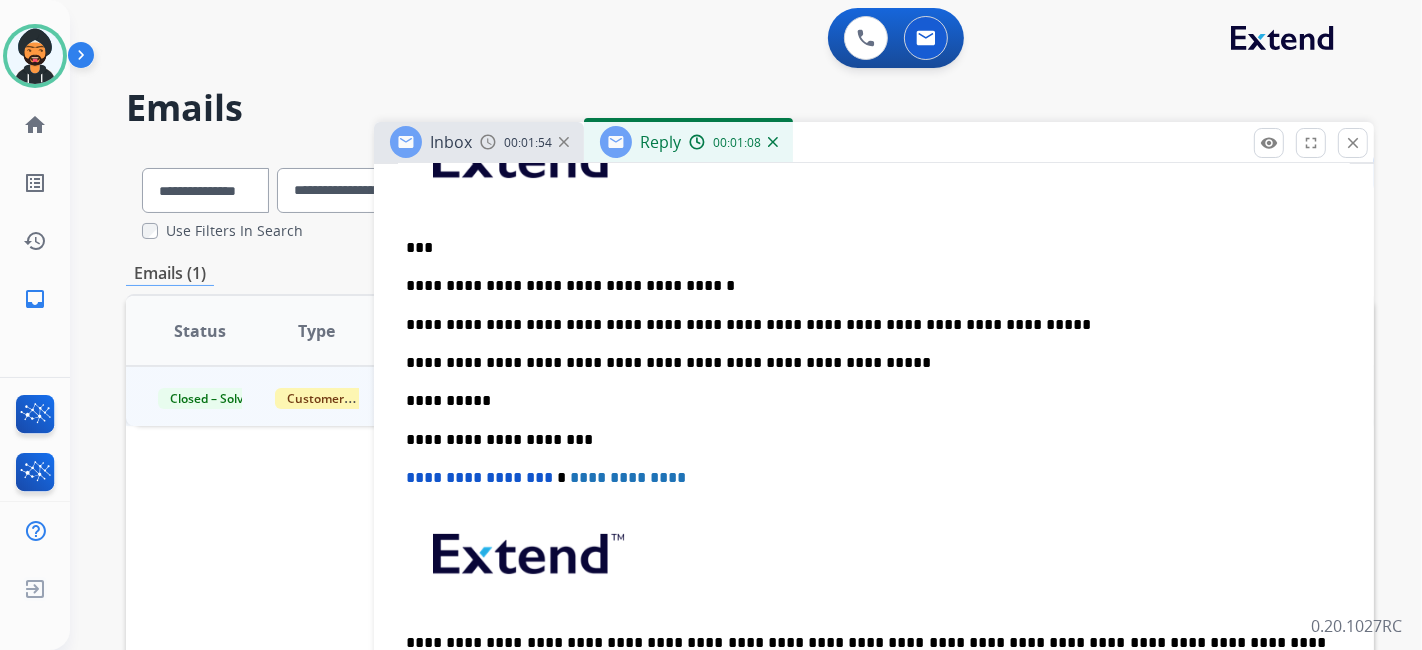 click on "**********" at bounding box center [866, 325] 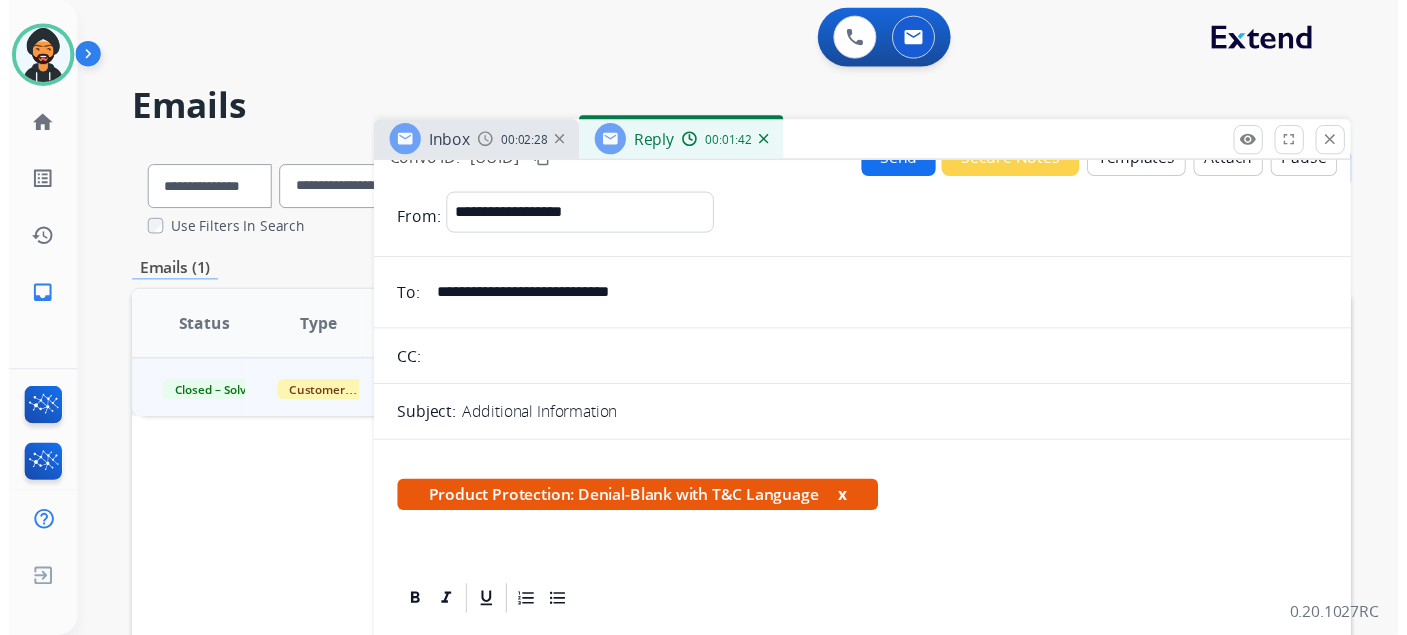 scroll, scrollTop: 0, scrollLeft: 0, axis: both 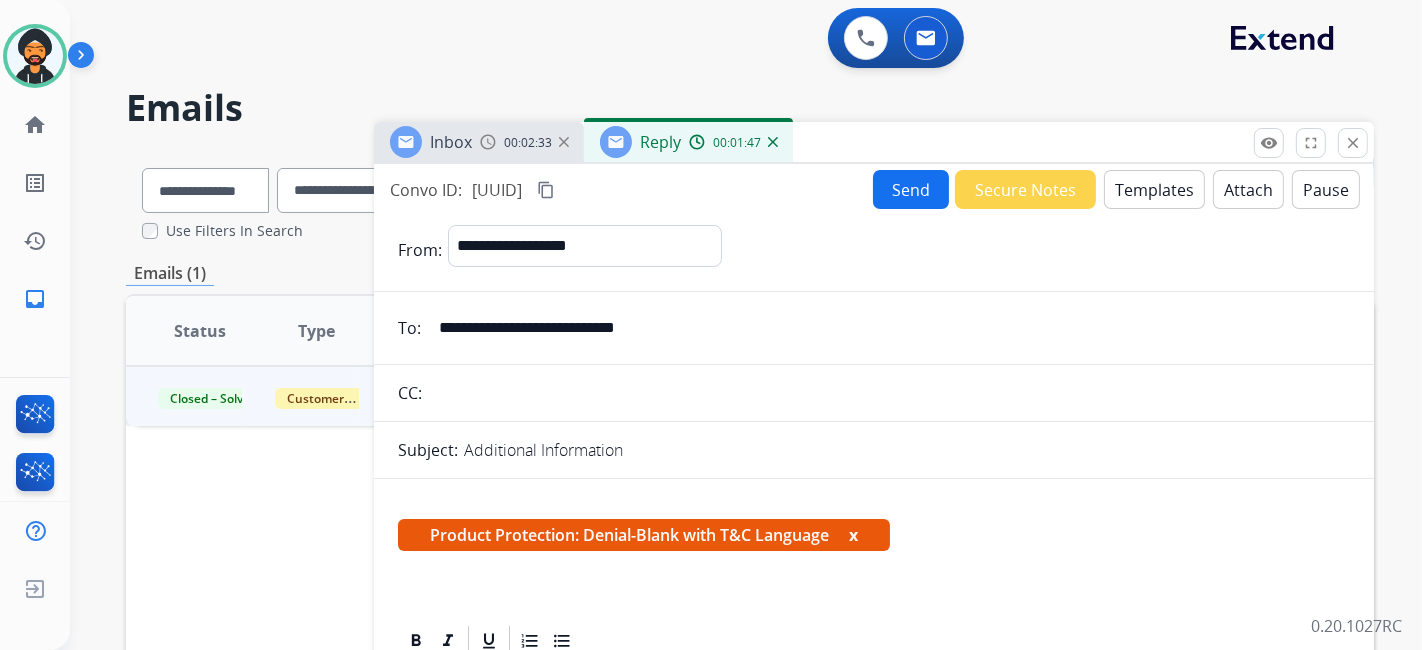 click on "Send" at bounding box center (911, 189) 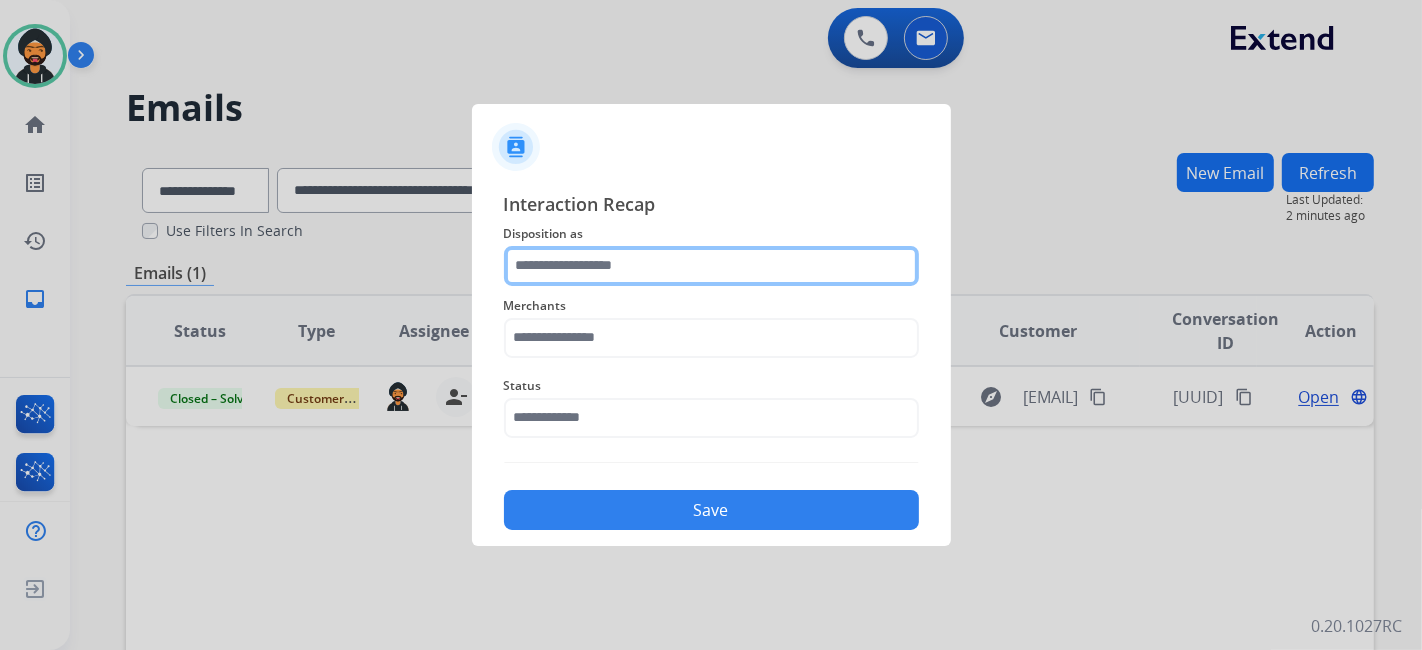 click 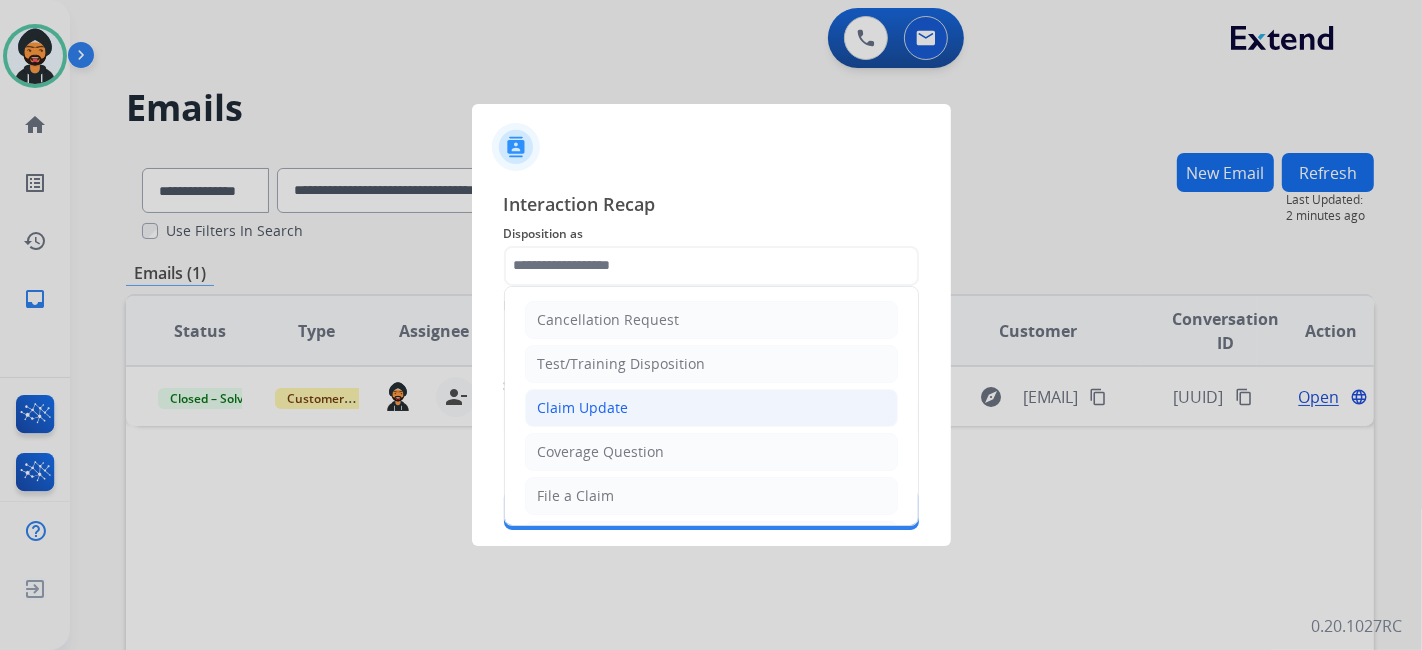 click on "Claim Update" 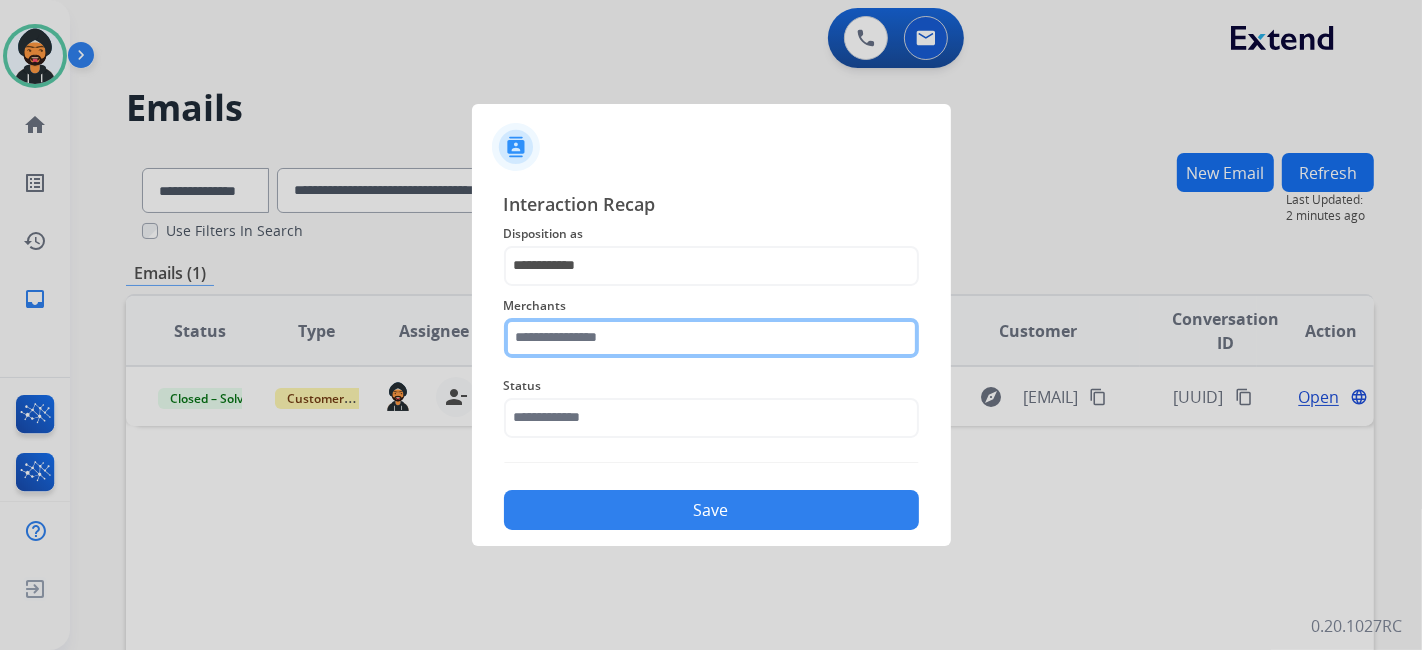 click 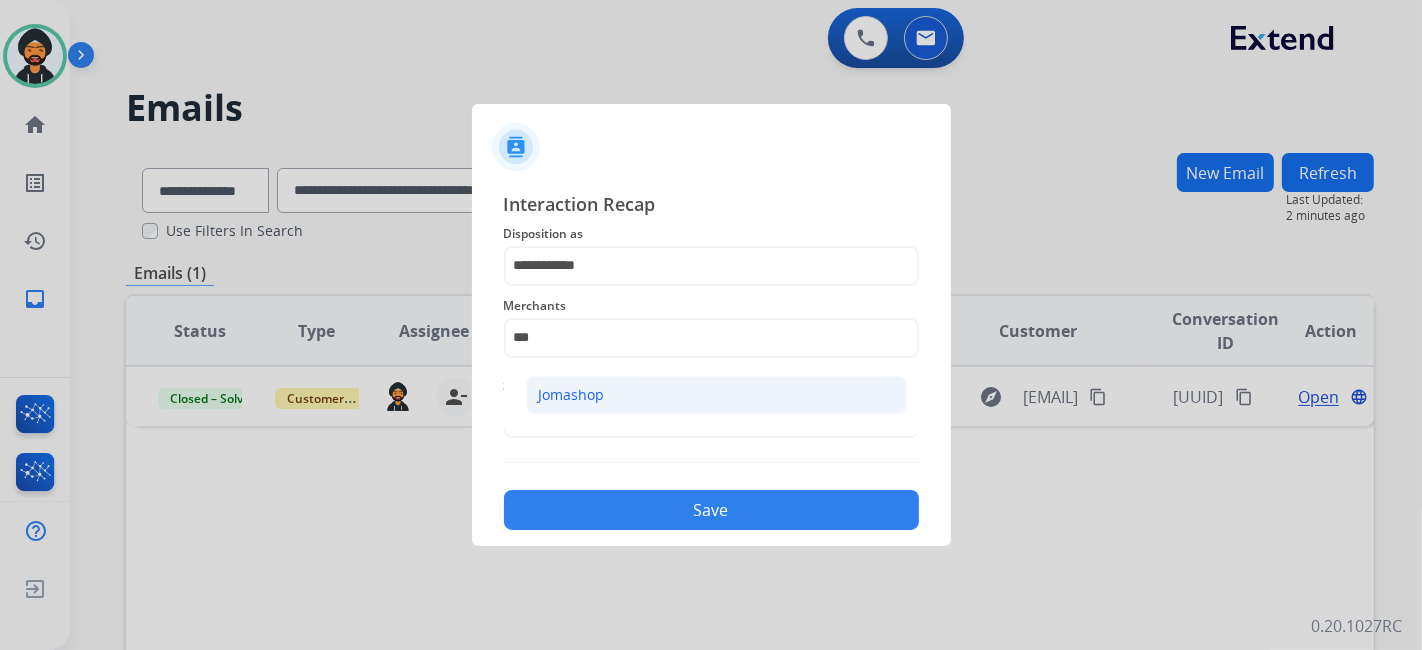 click on "Jomashop" 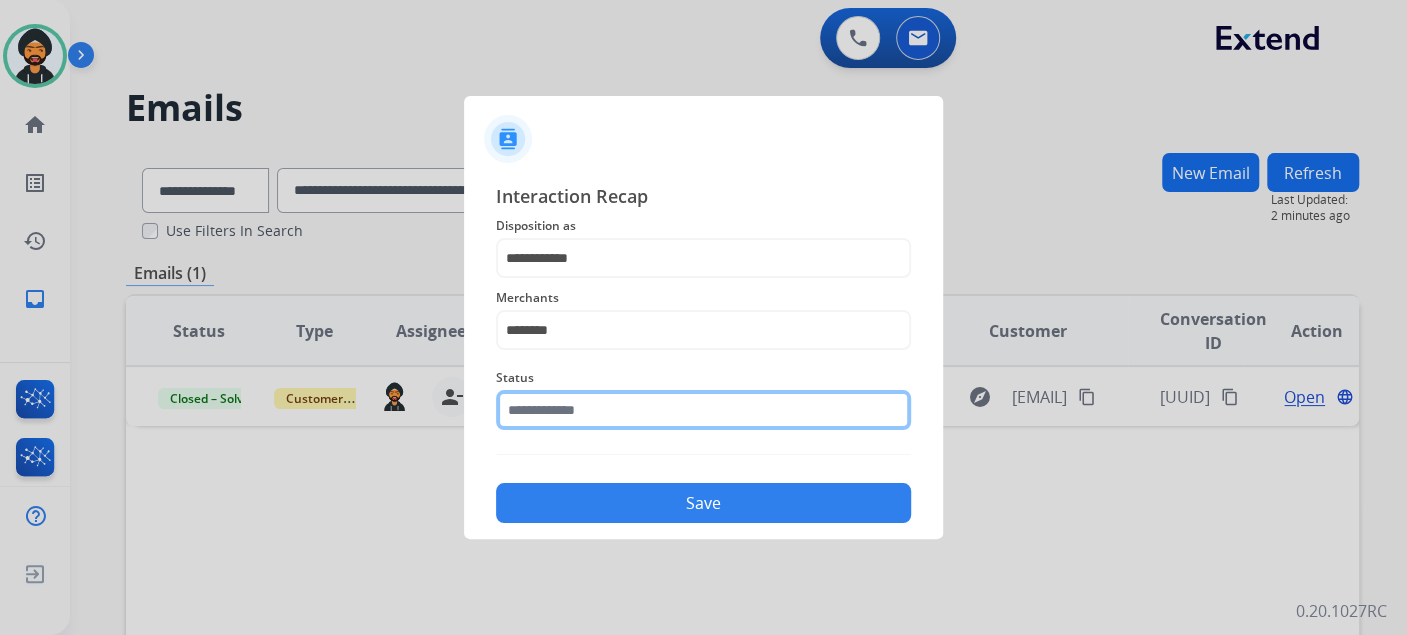 click 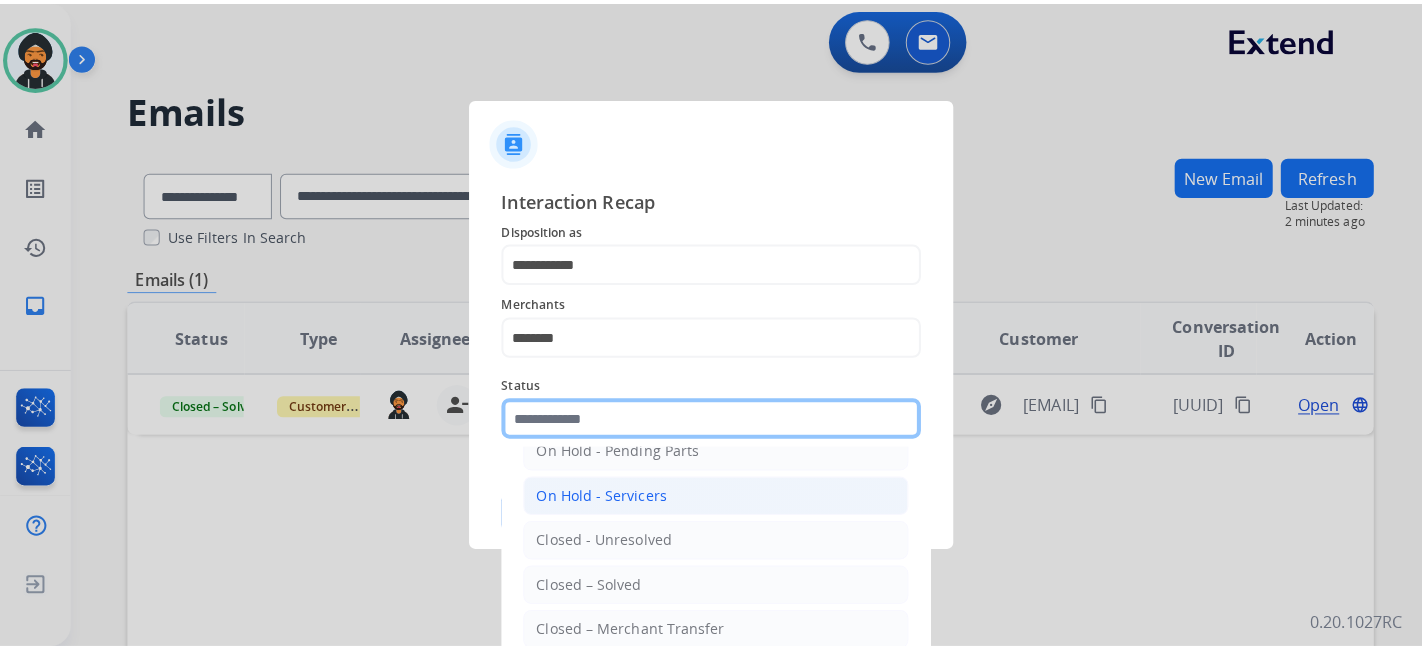 scroll, scrollTop: 115, scrollLeft: 0, axis: vertical 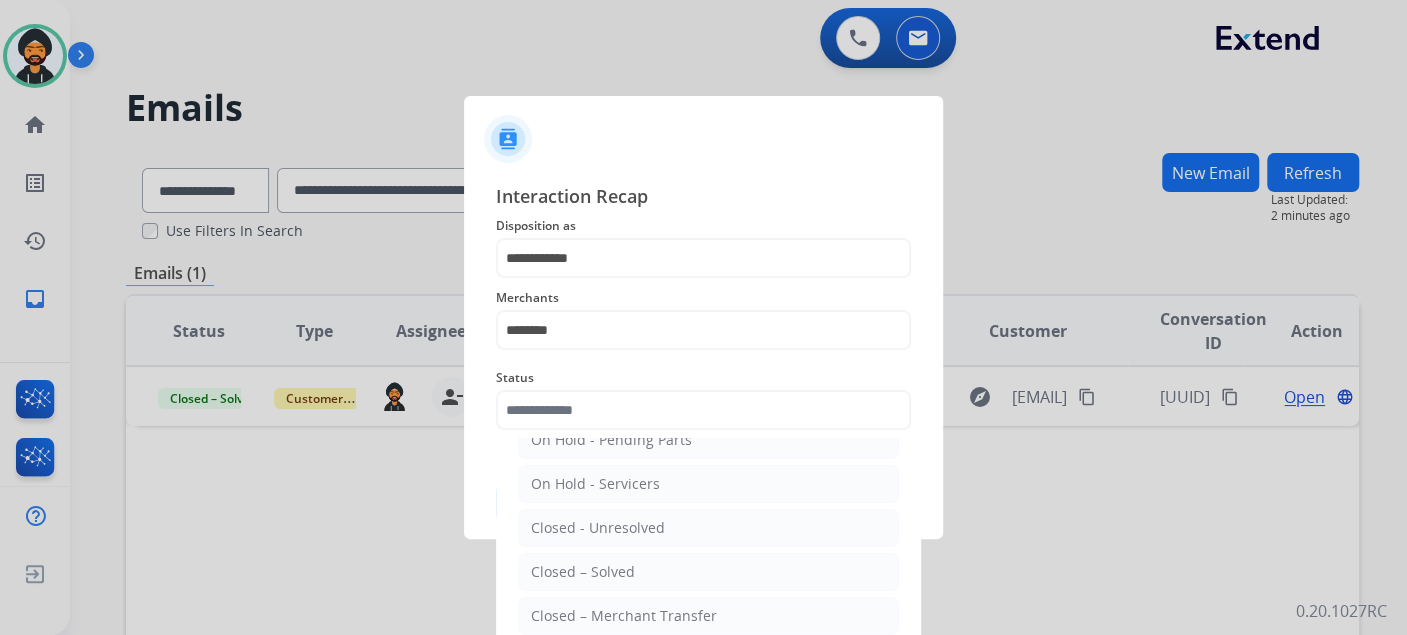 click on "Closed – Solved" 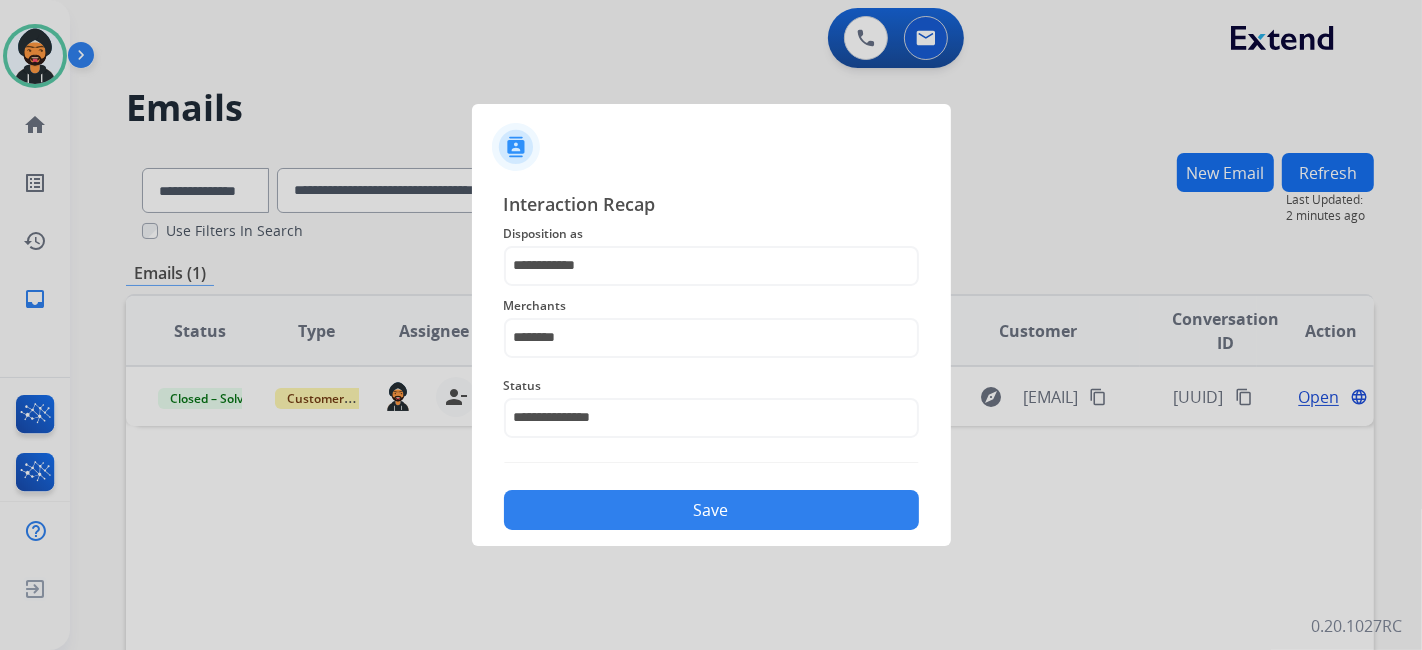 click on "Save" 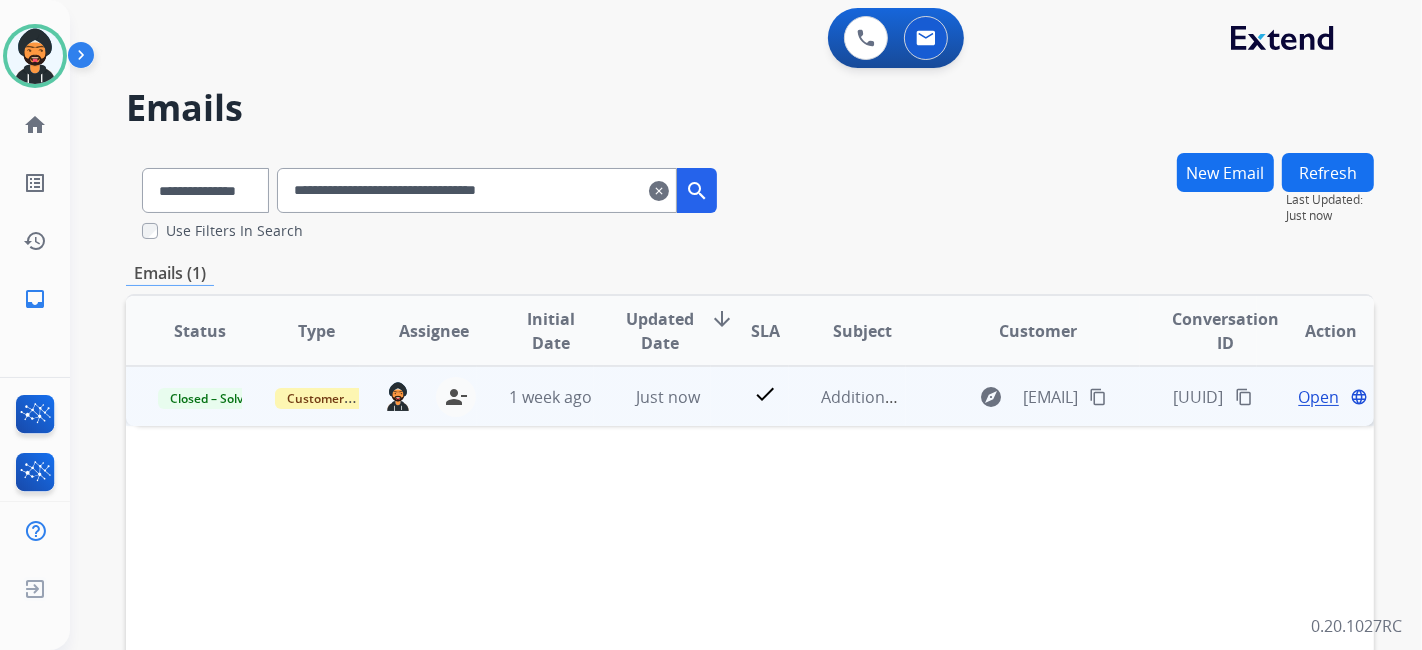 click on "content_copy" at bounding box center (1244, 397) 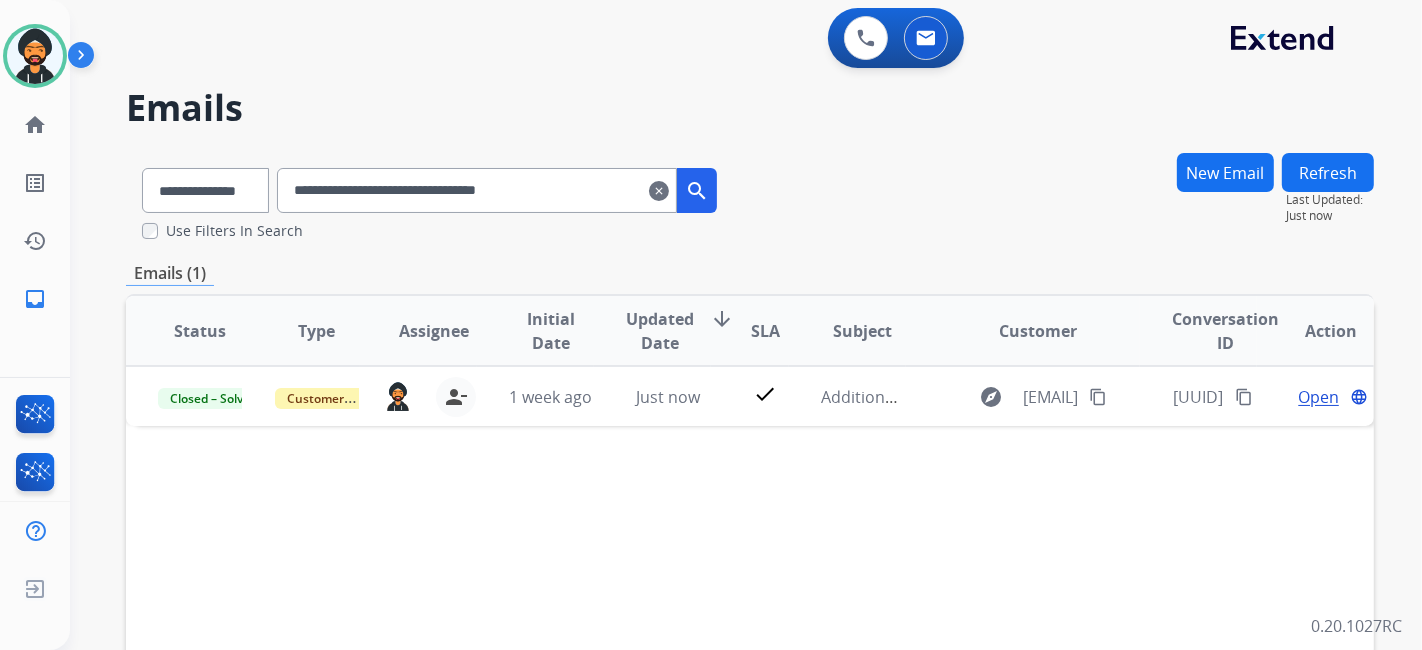 click on "clear" at bounding box center (659, 191) 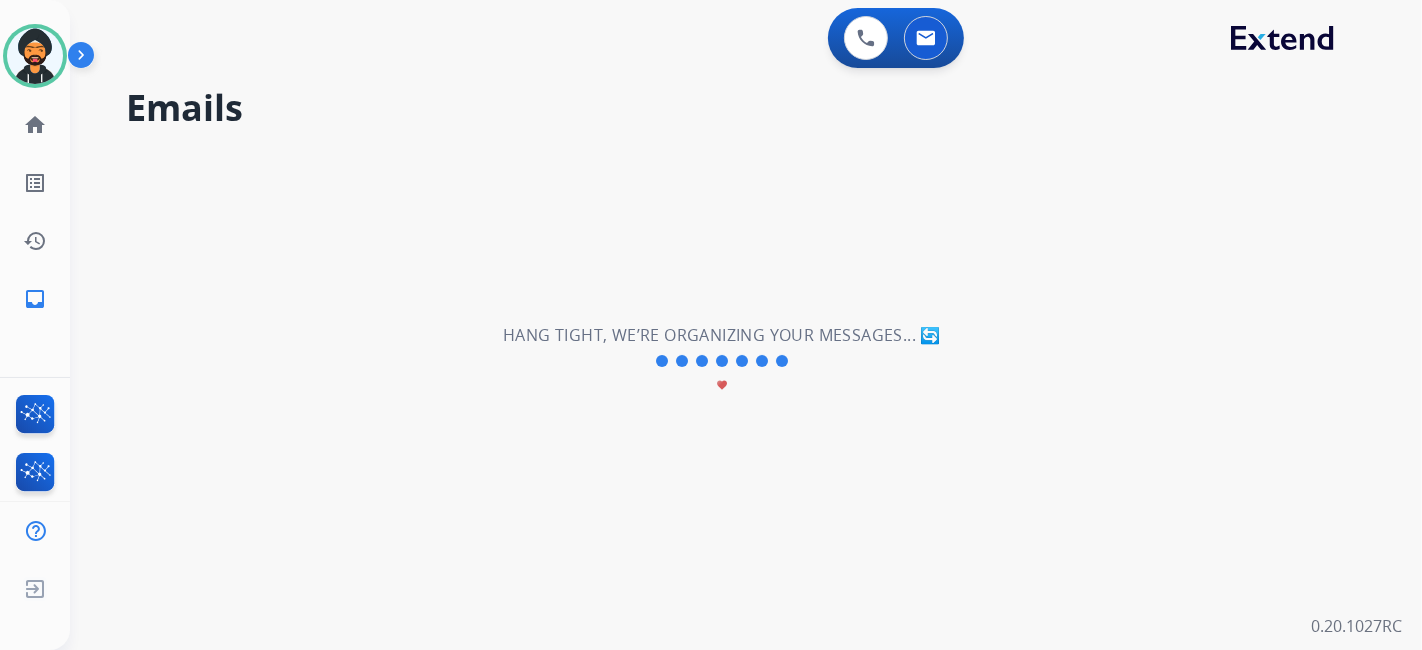 select on "**********" 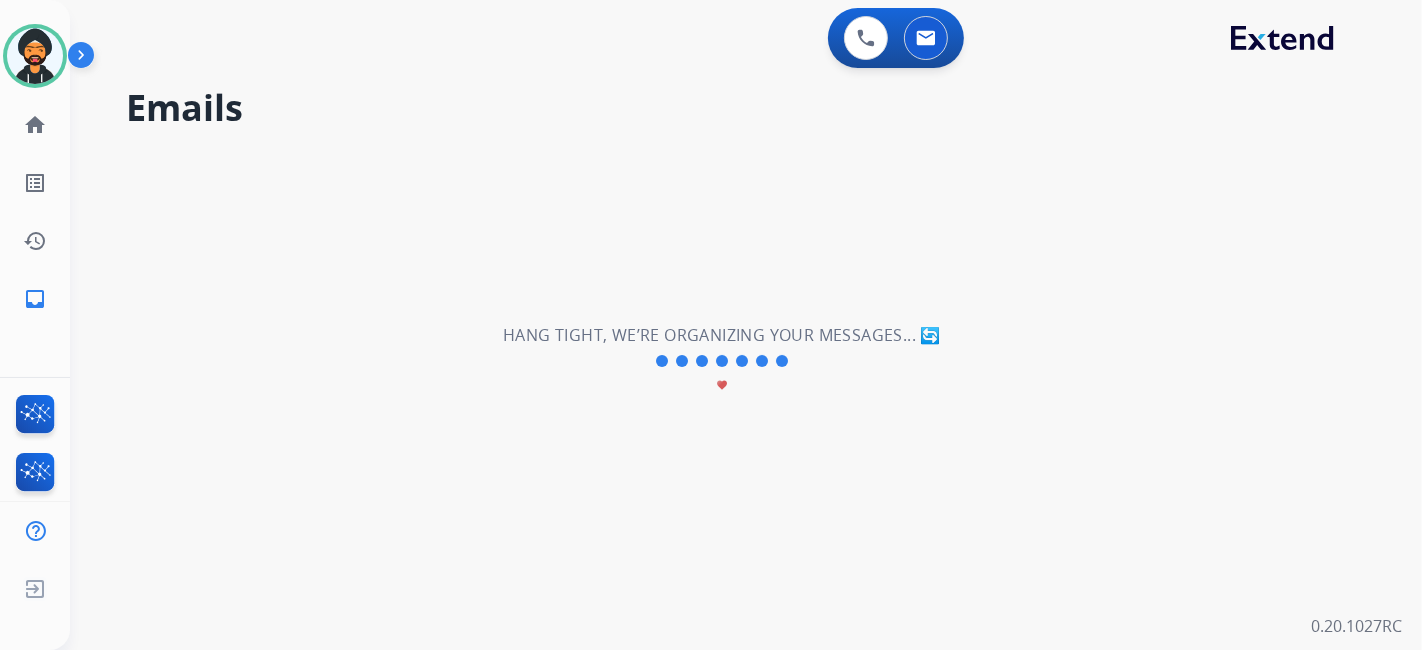 type 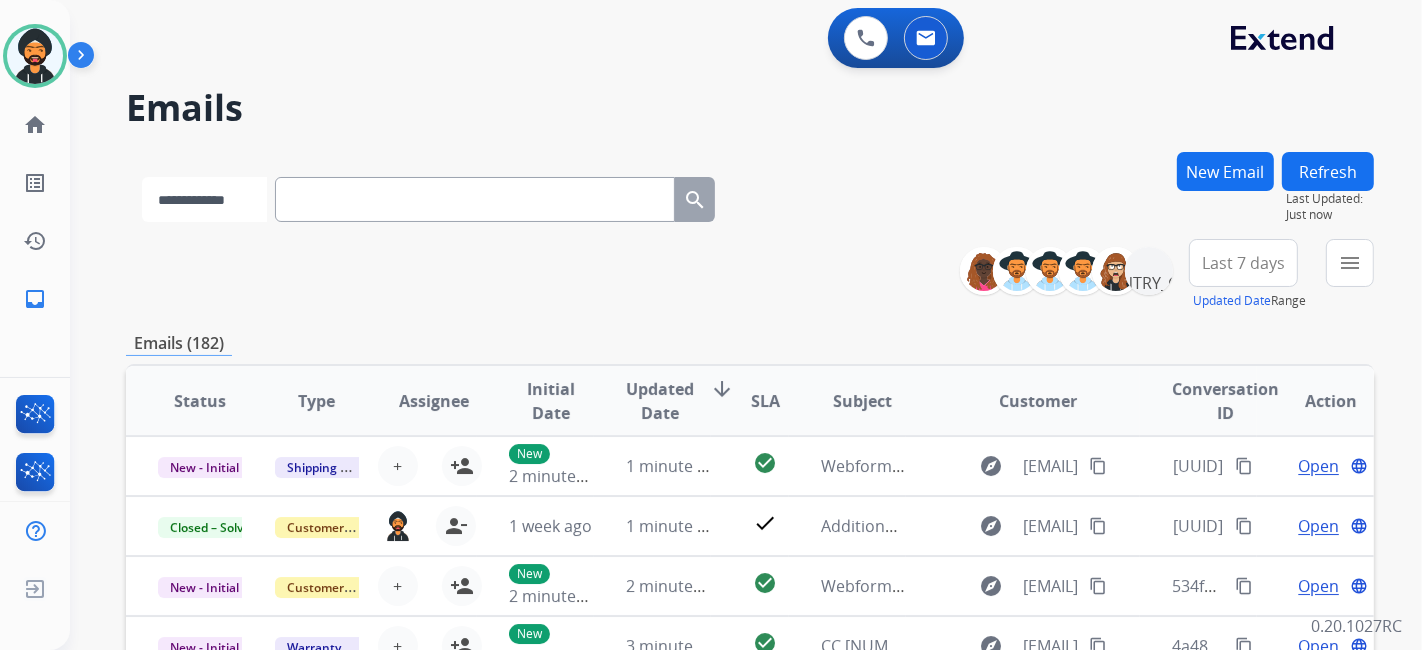 drag, startPoint x: 414, startPoint y: 180, endPoint x: 221, endPoint y: 183, distance: 193.02332 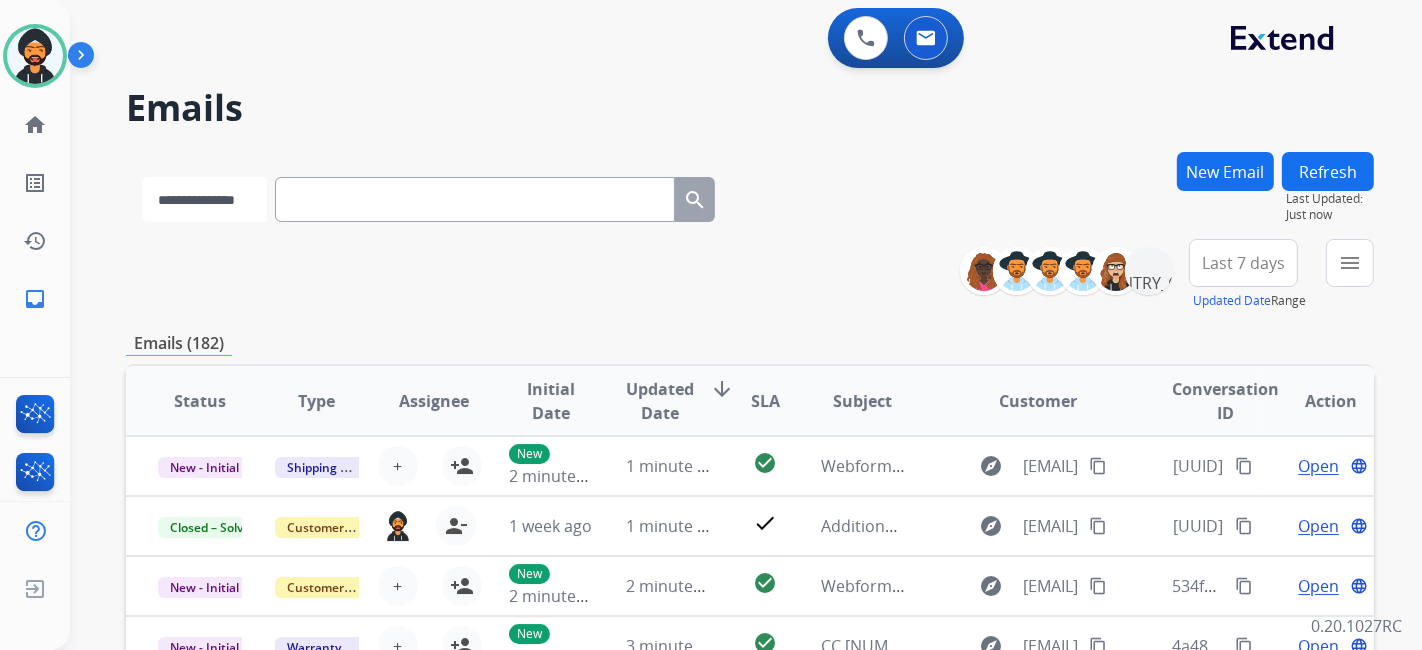 click on "**********" at bounding box center [204, 199] 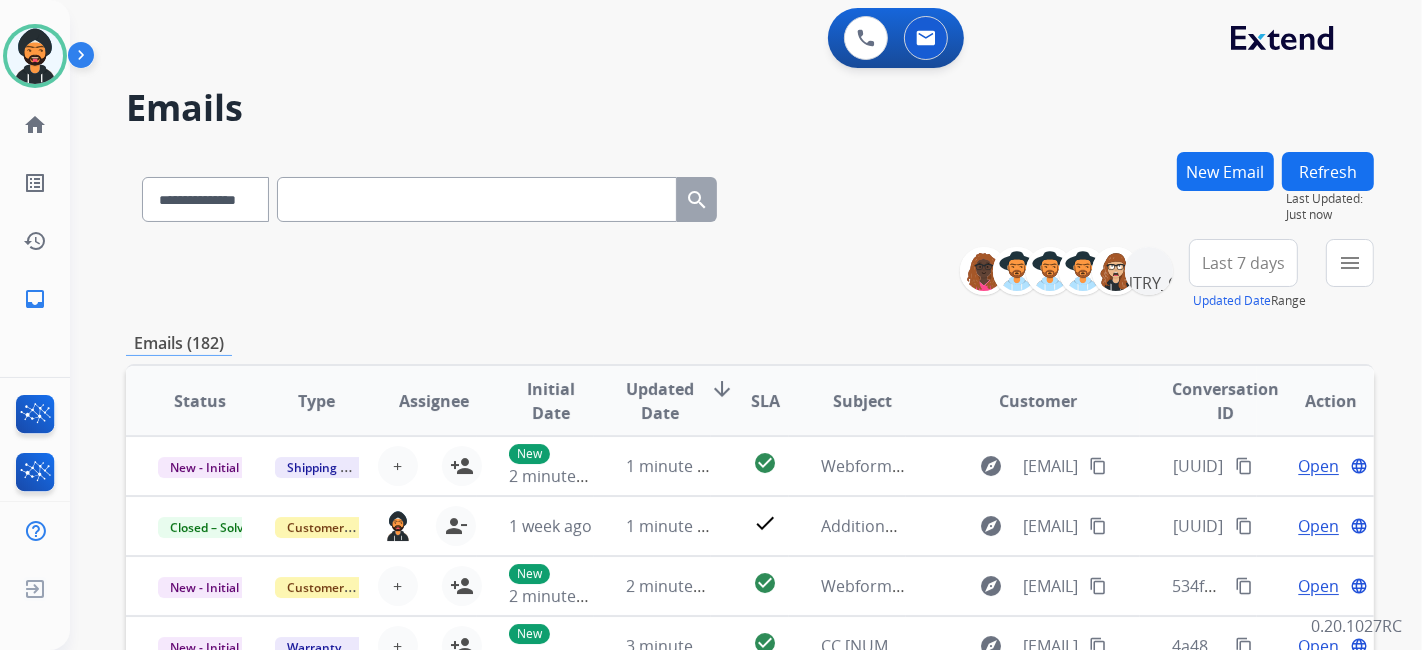 paste on "**********" 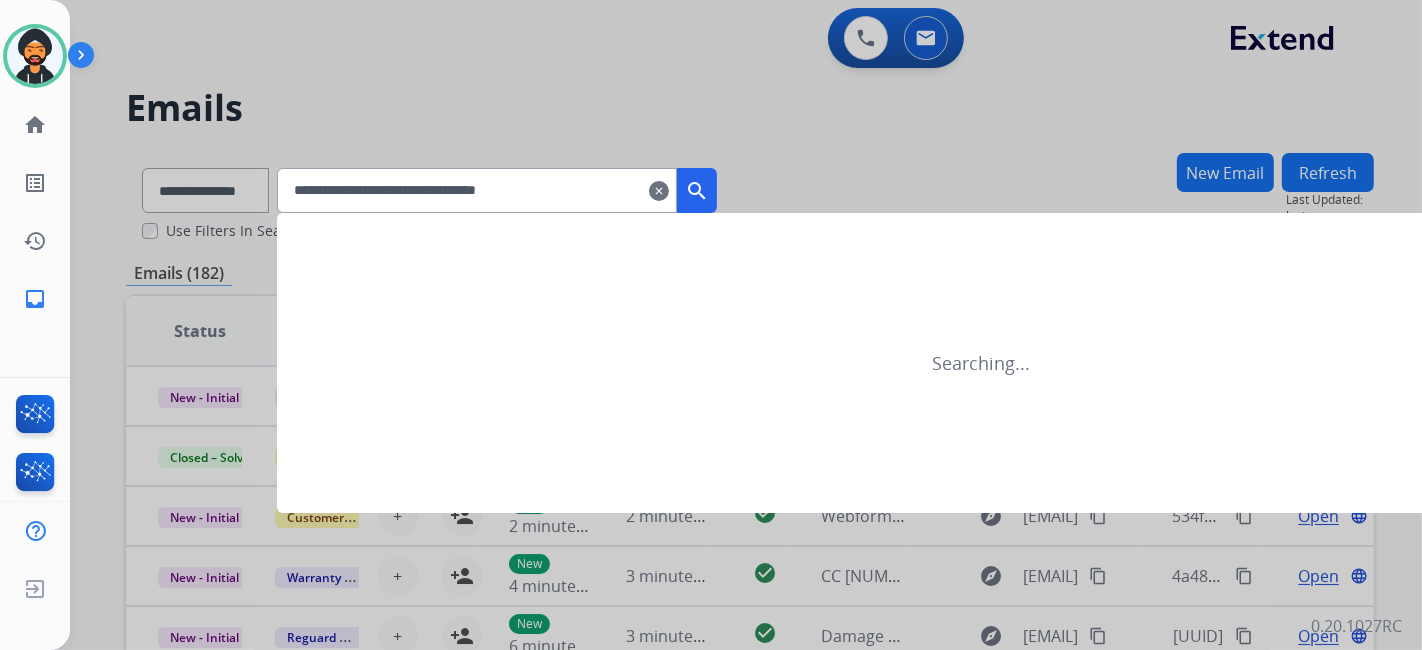 type on "**********" 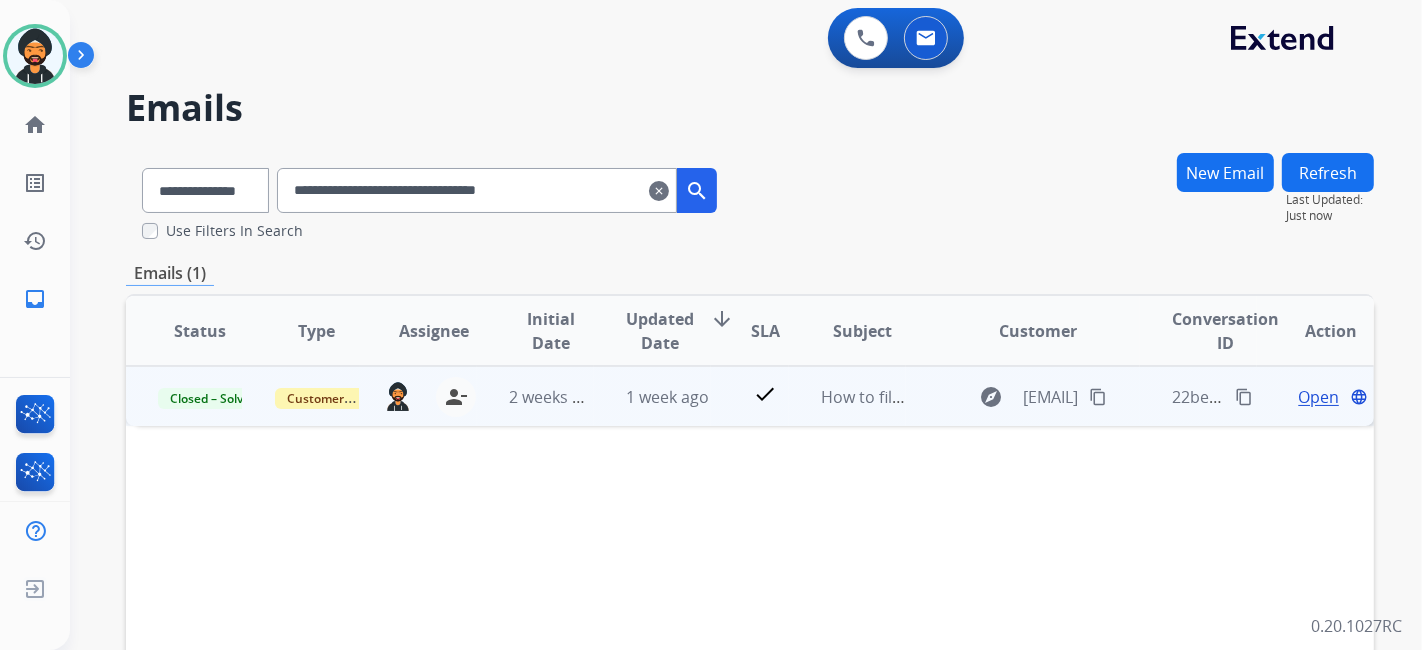 click on "Open" at bounding box center [1318, 397] 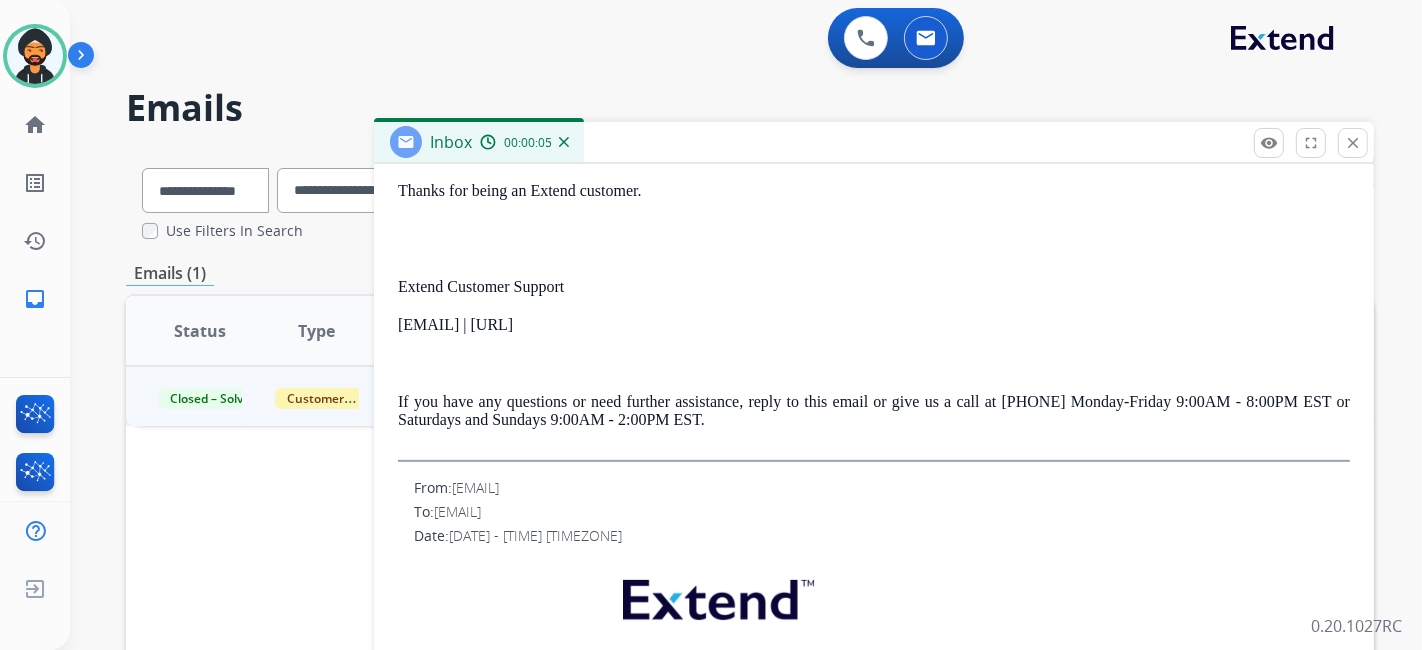 scroll, scrollTop: 1222, scrollLeft: 0, axis: vertical 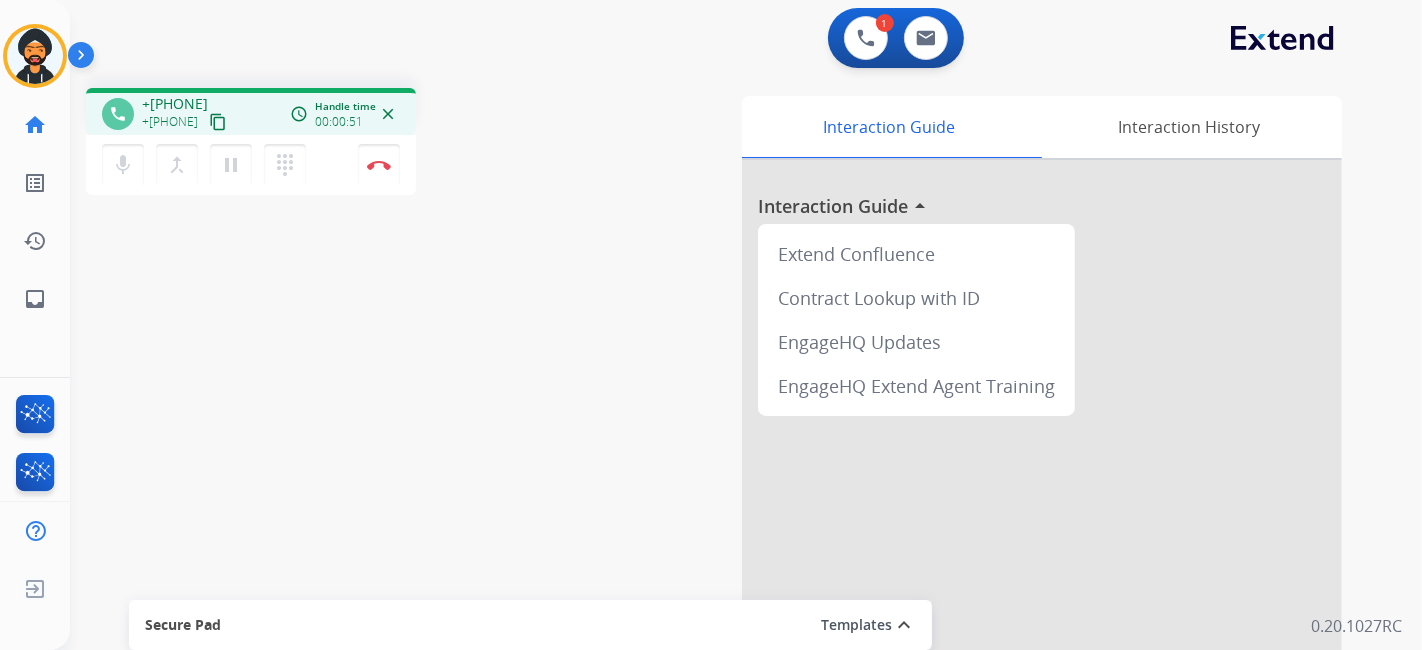 click on "content_copy" at bounding box center [218, 122] 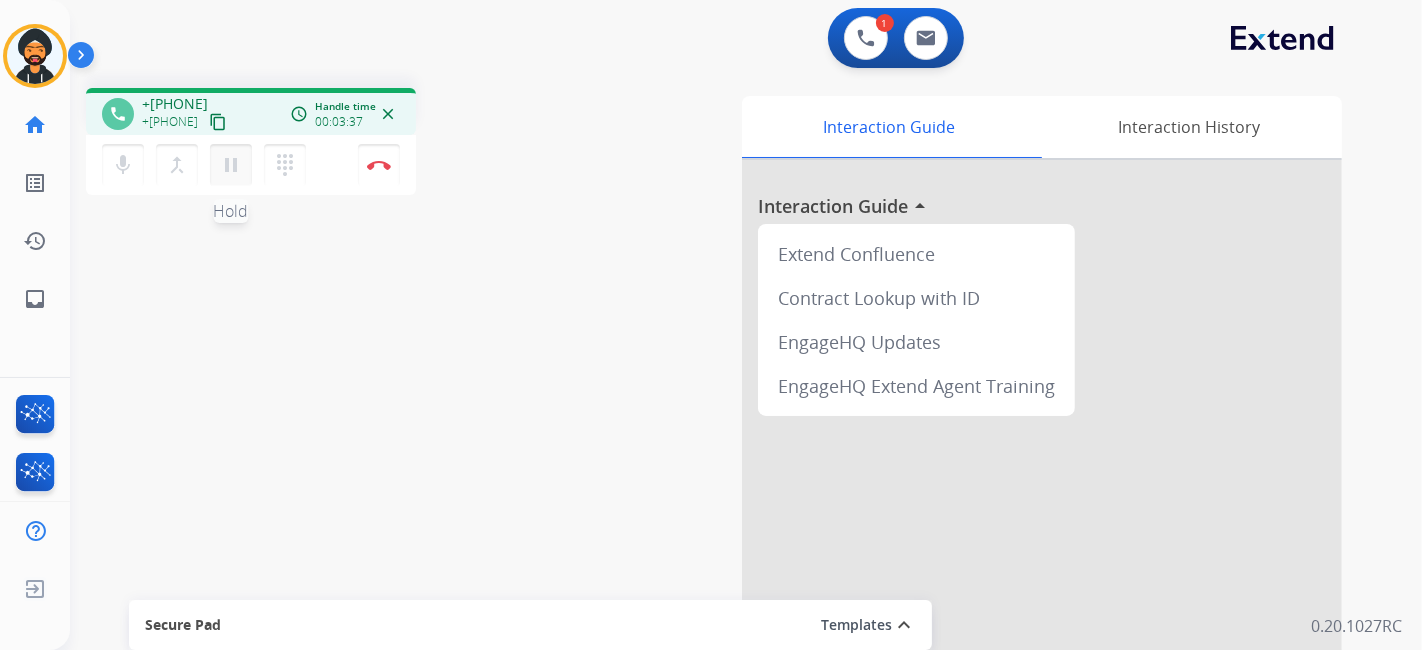 click on "pause Hold" at bounding box center [231, 165] 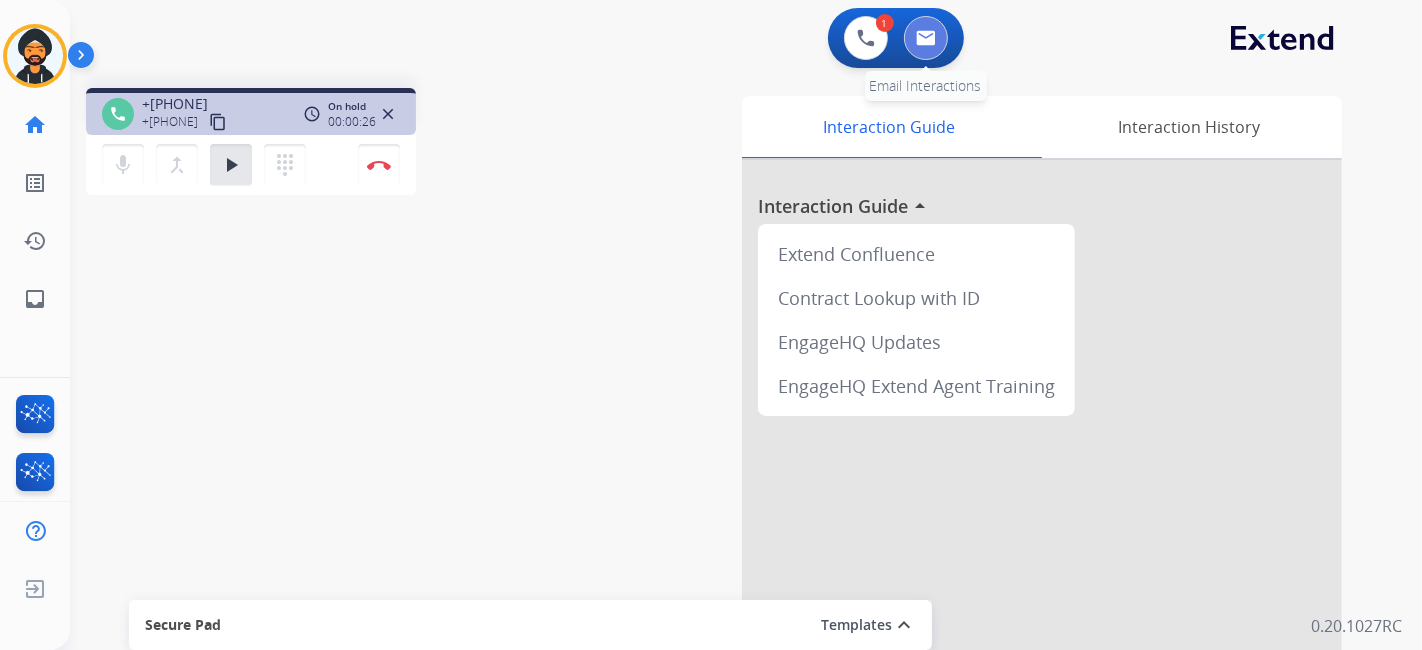click at bounding box center (926, 38) 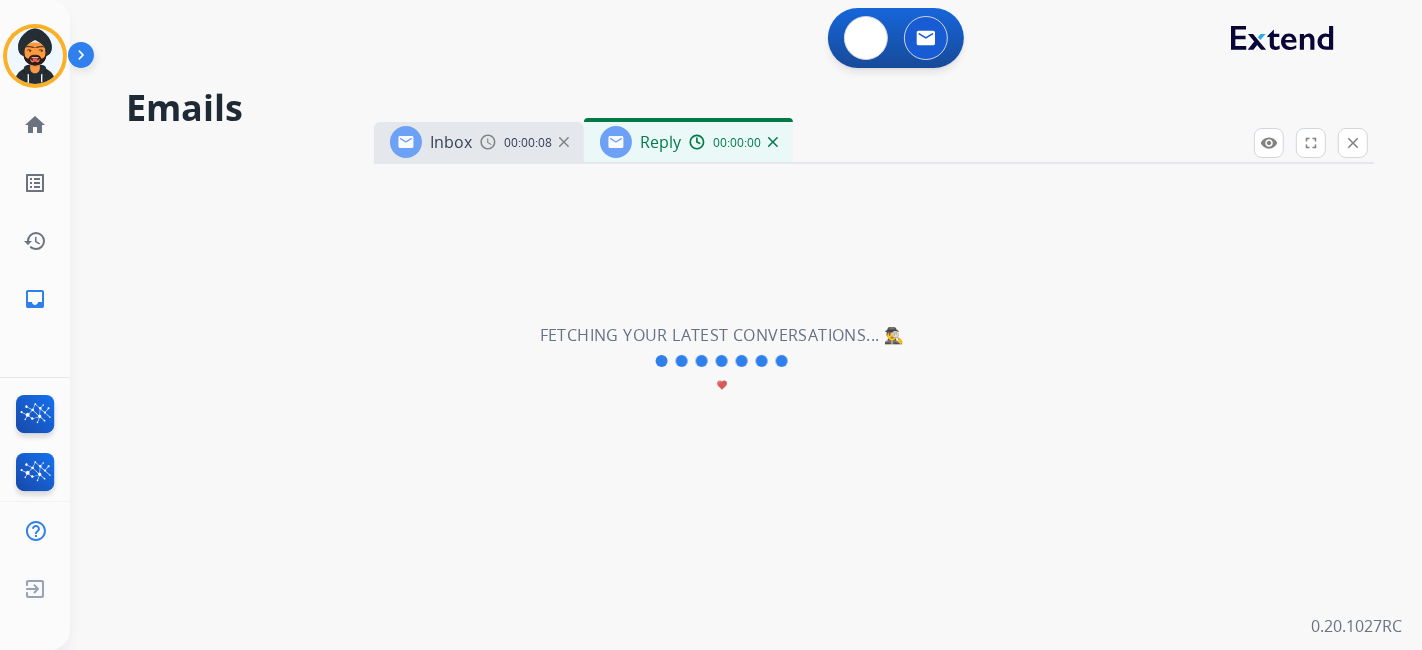select on "**********" 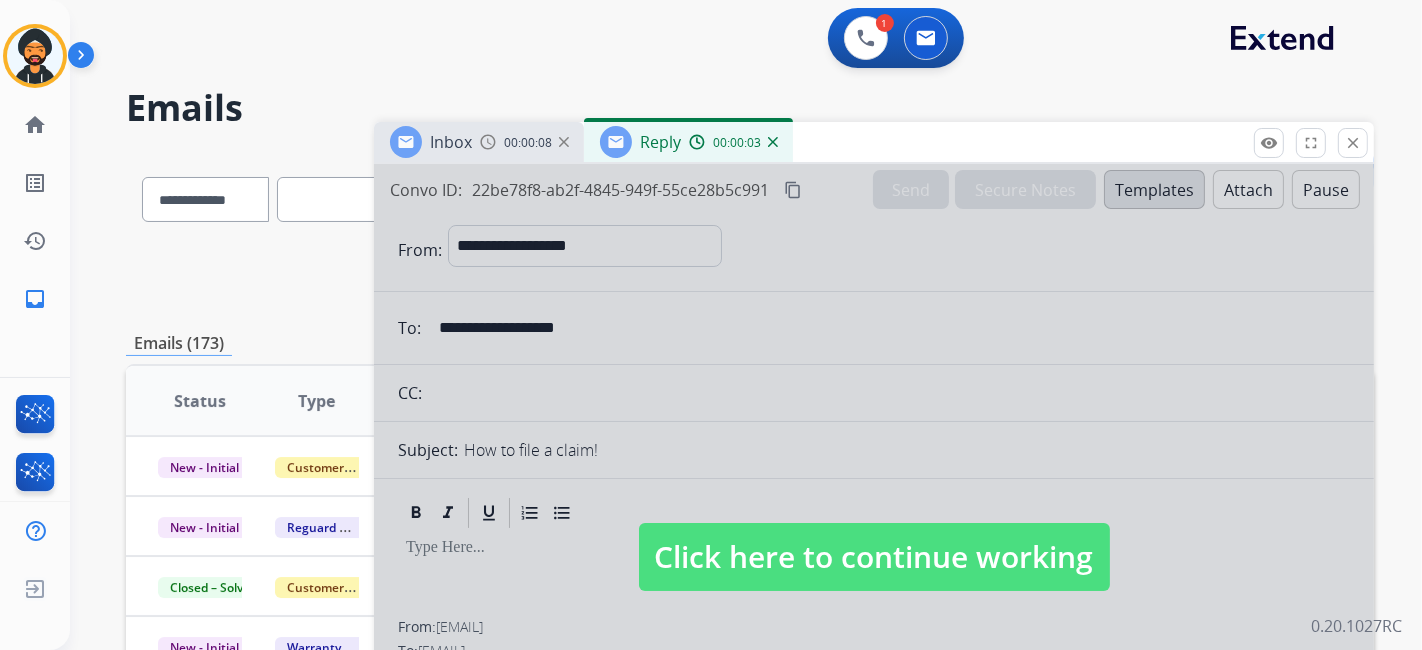 click on "Click here to continue working" at bounding box center (874, 557) 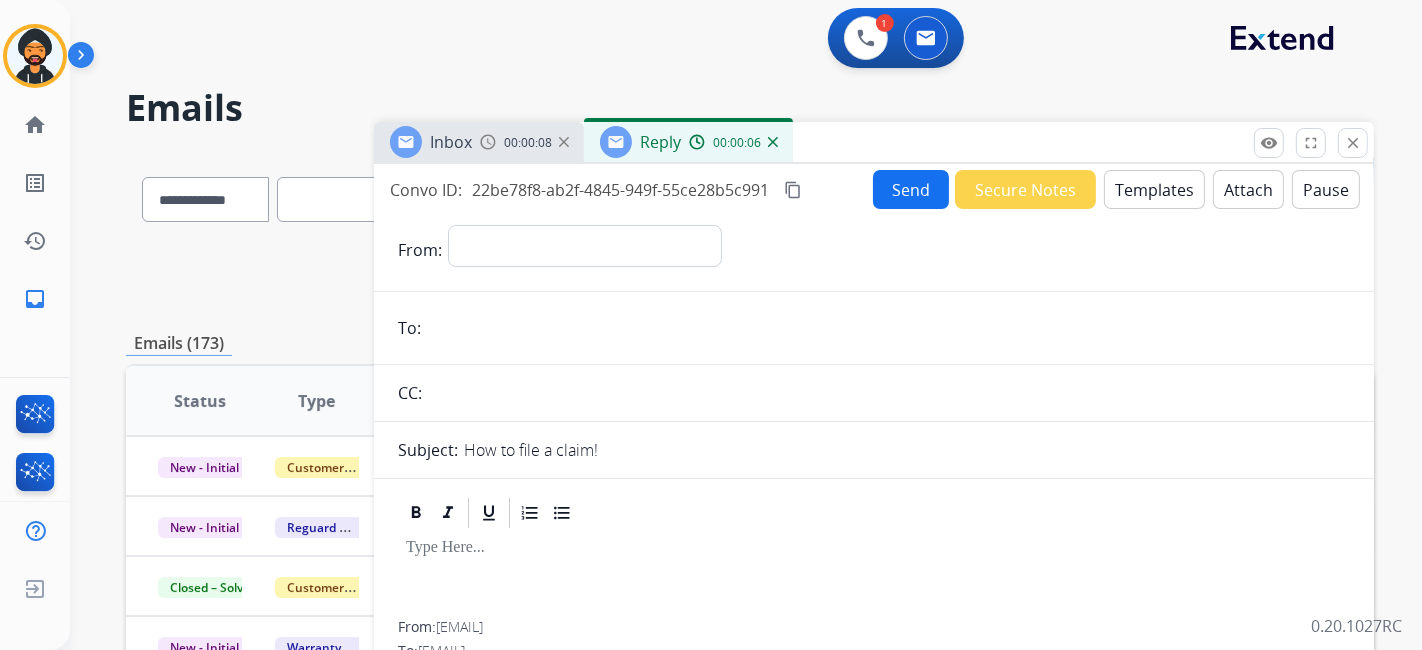 click on "content_copy" at bounding box center (793, 190) 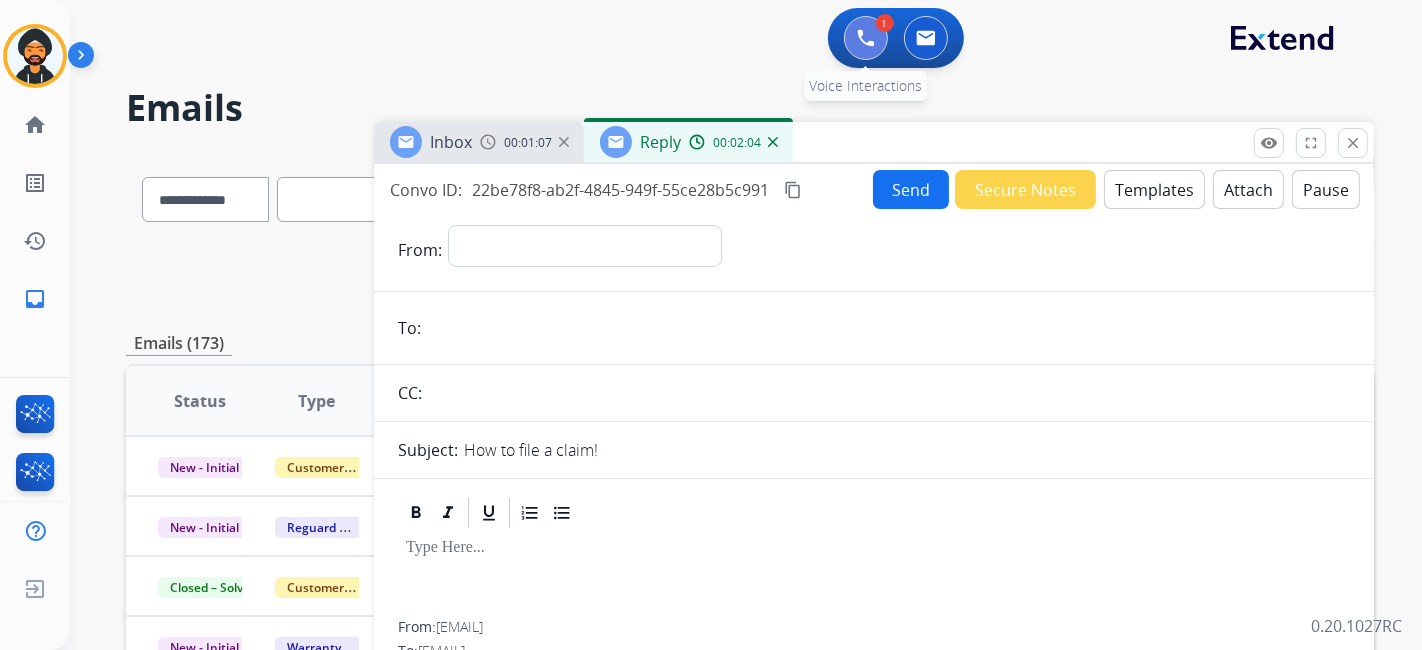click at bounding box center [866, 38] 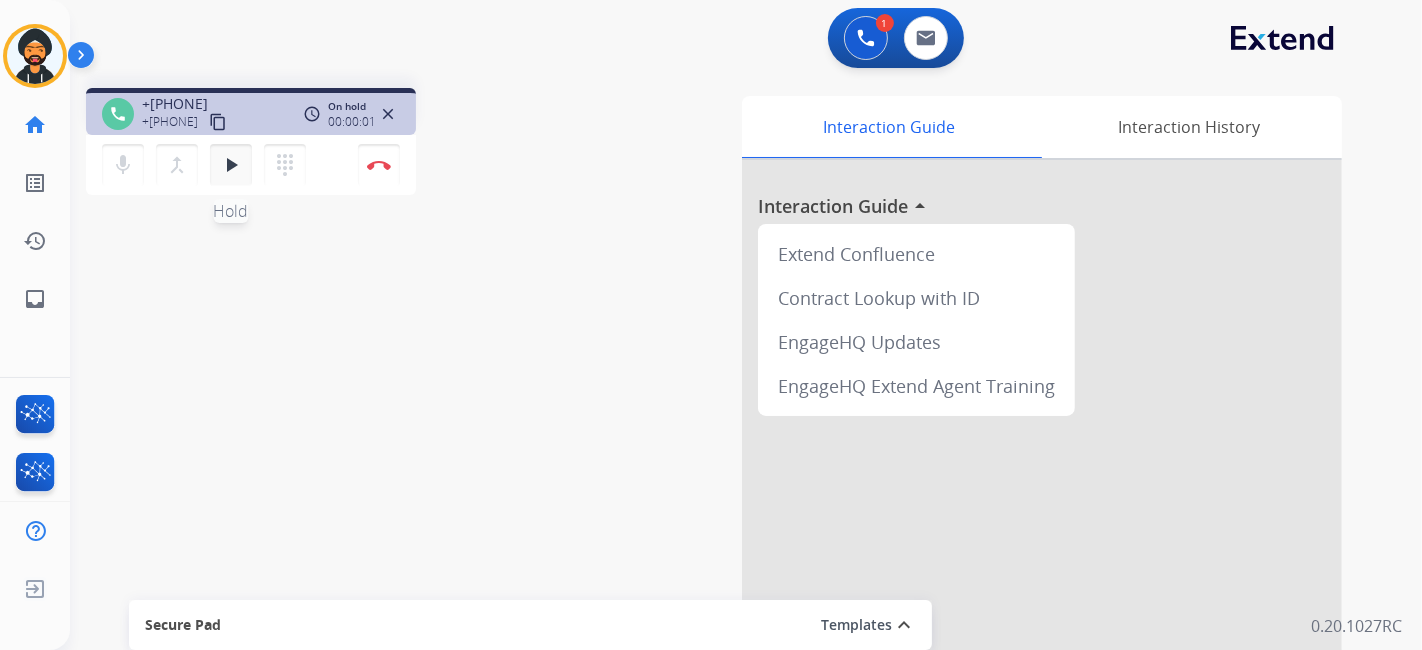 click on "play_arrow Hold" at bounding box center [231, 165] 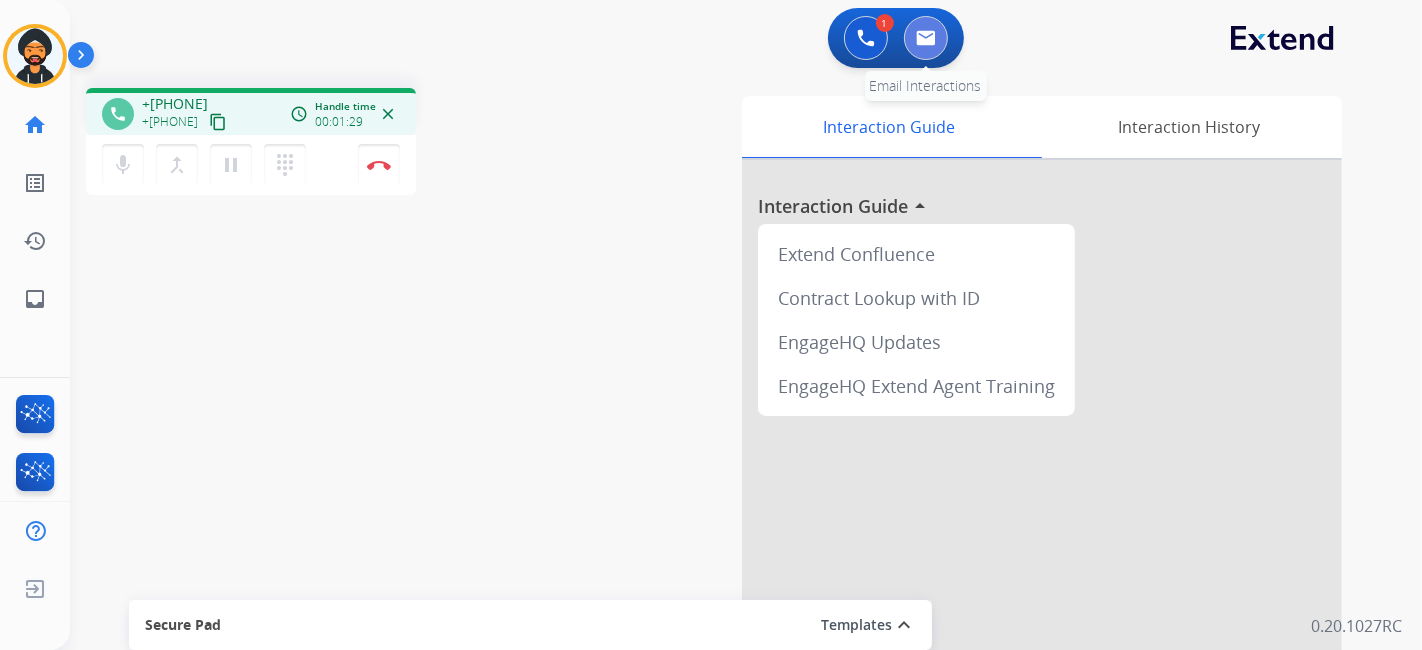 click at bounding box center (926, 38) 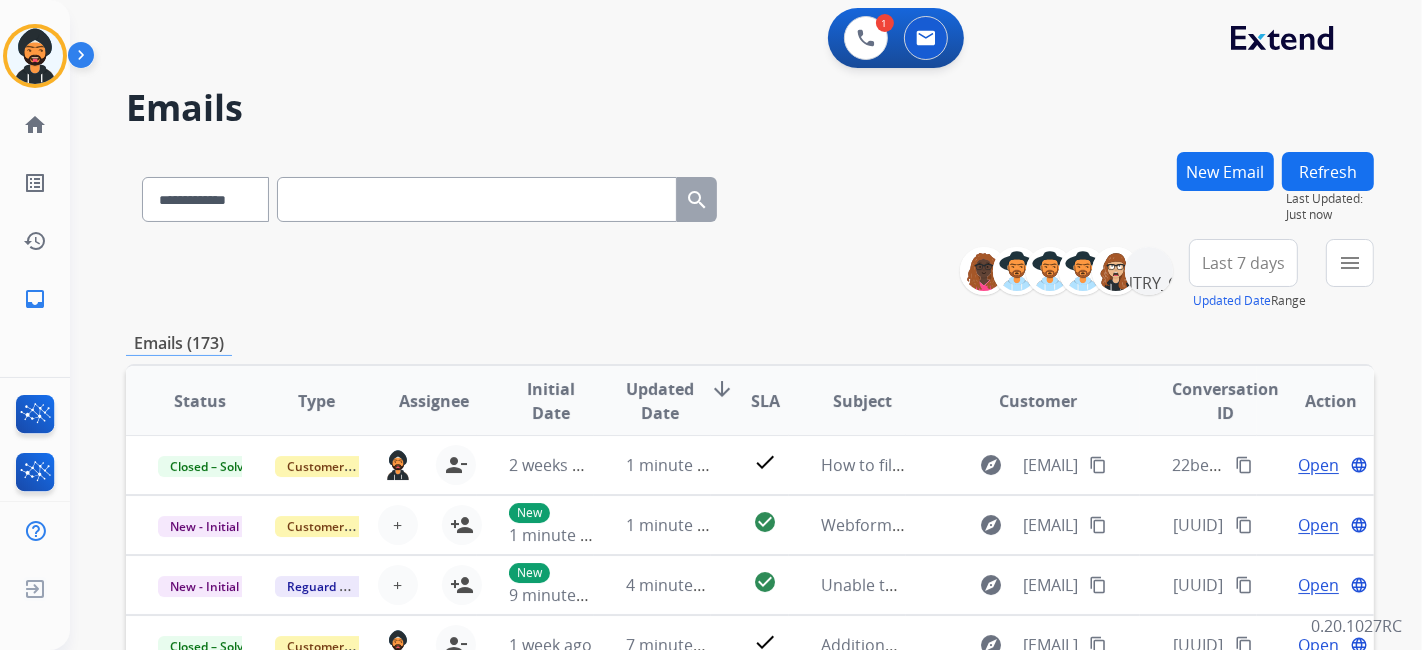 scroll, scrollTop: 0, scrollLeft: 0, axis: both 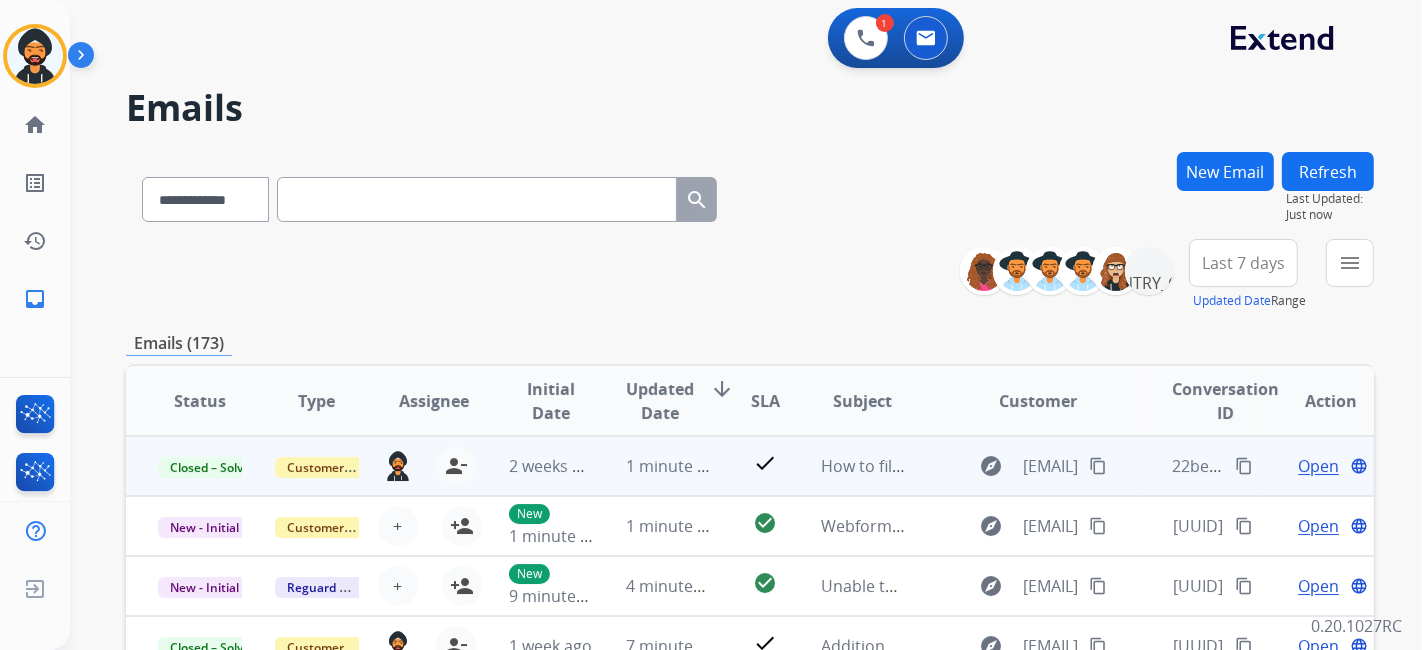 click on "Open" at bounding box center (1318, 466) 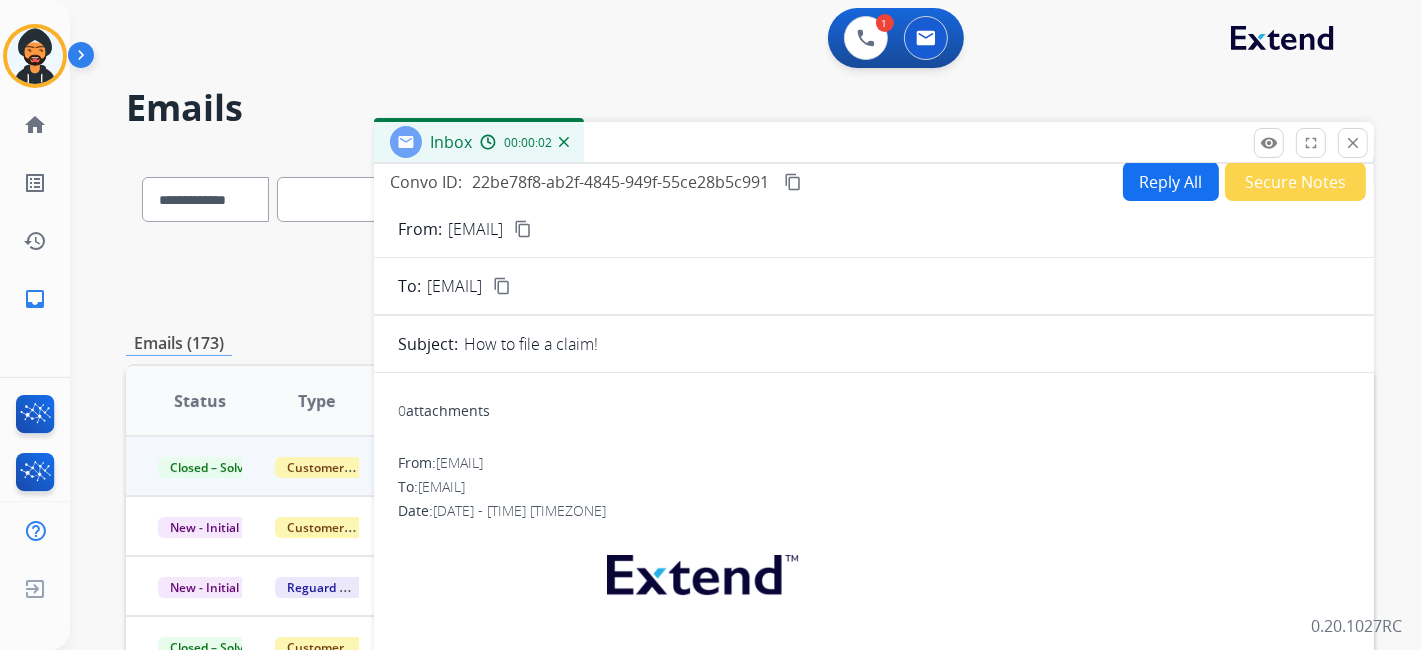 scroll, scrollTop: 0, scrollLeft: 0, axis: both 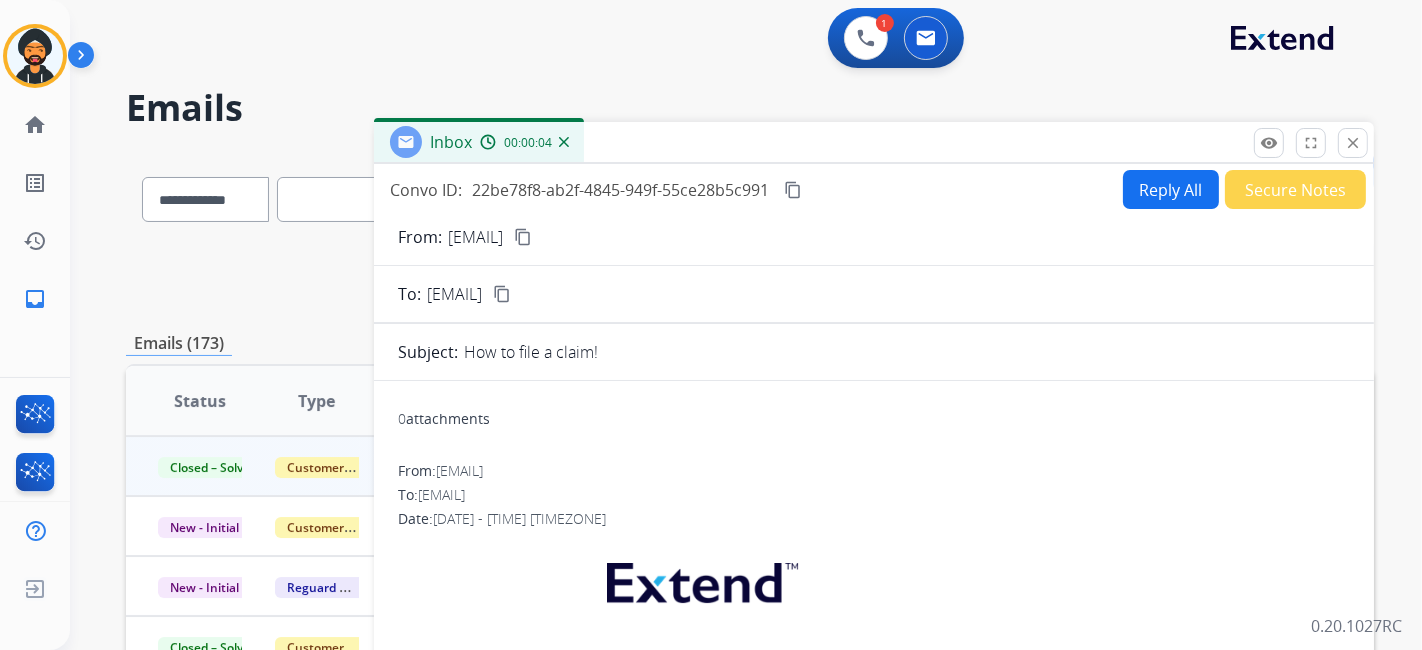 click on "Reply All" at bounding box center (1171, 189) 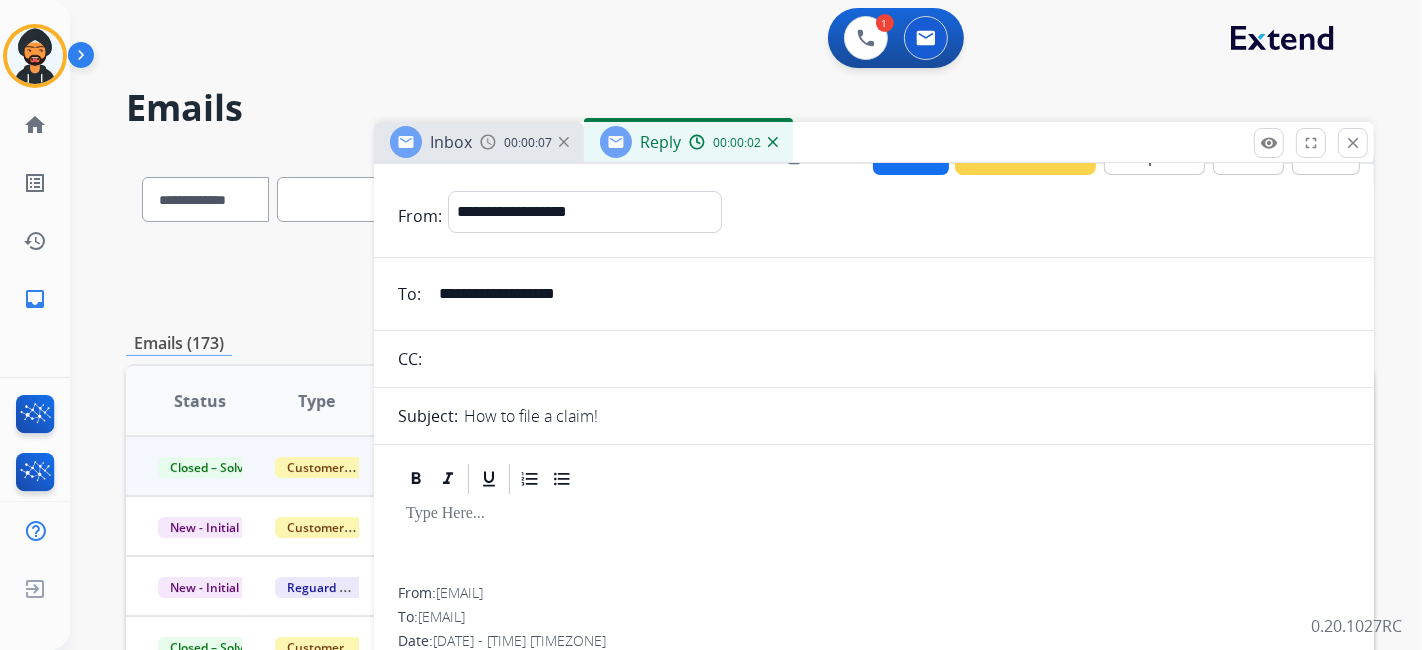 scroll, scrollTop: 0, scrollLeft: 0, axis: both 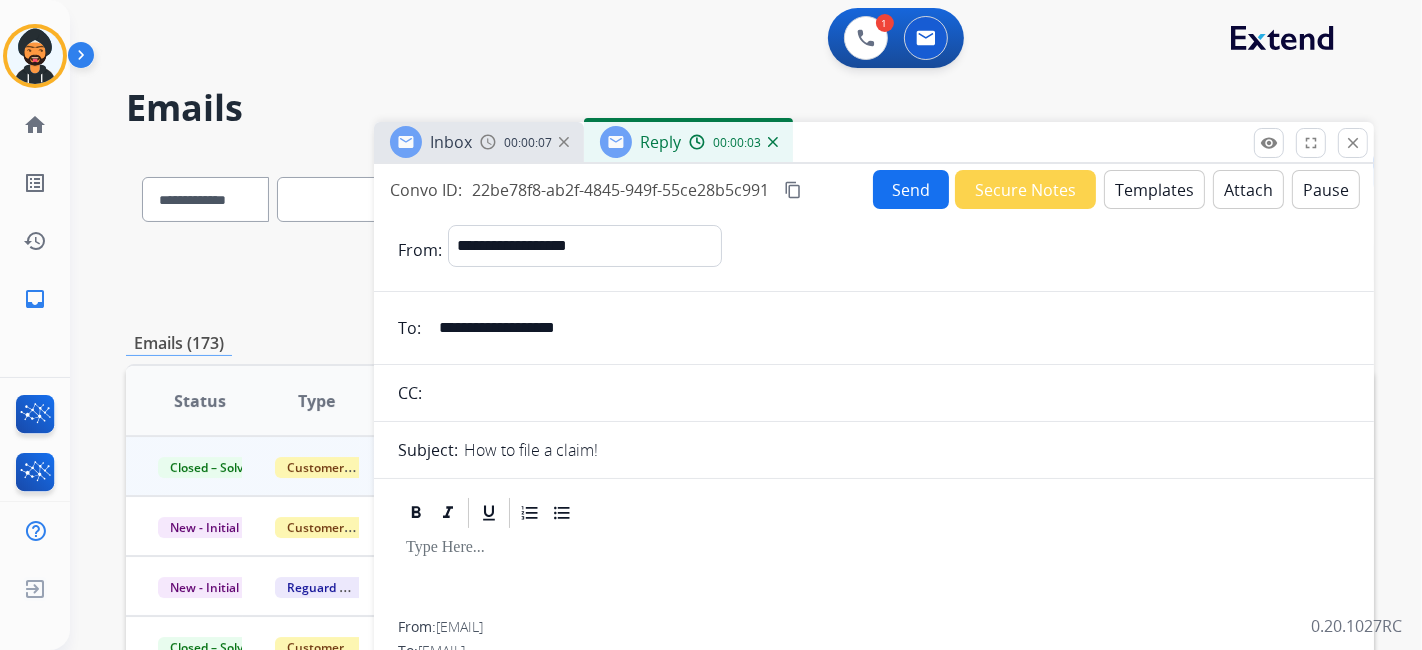 click on "Templates" at bounding box center [1154, 189] 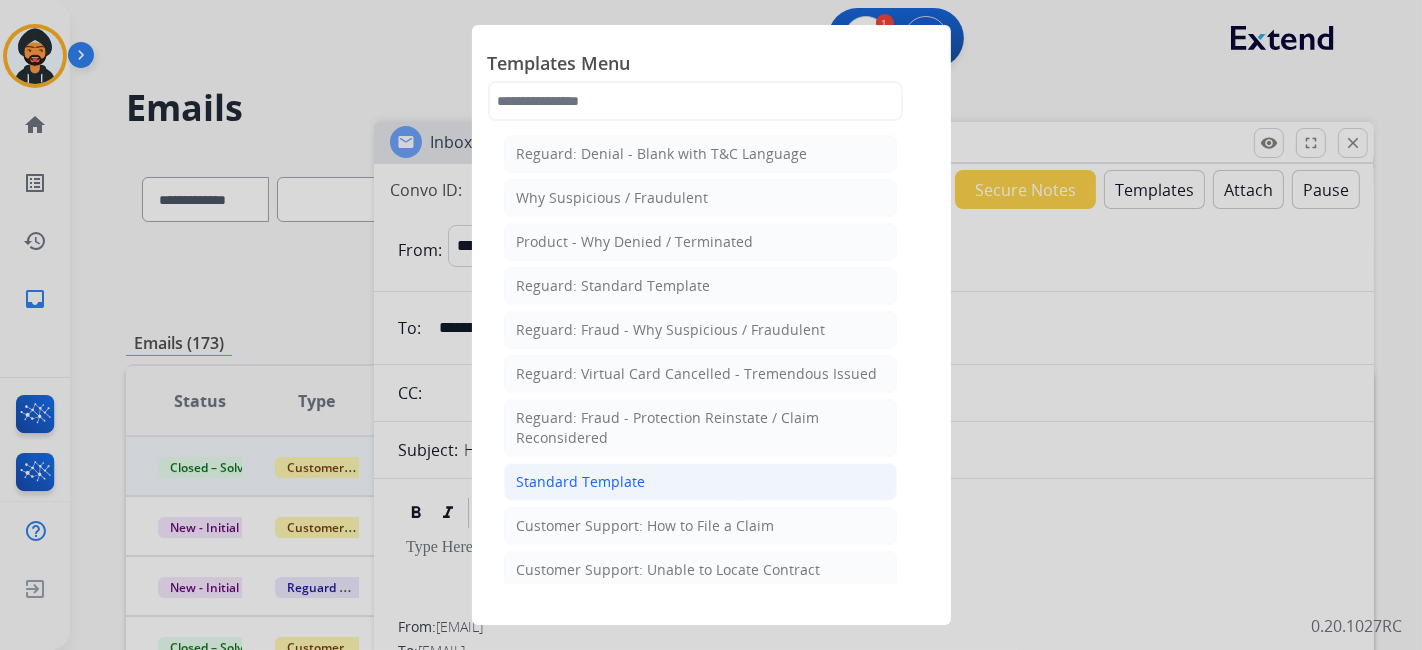 click on "Standard Template" 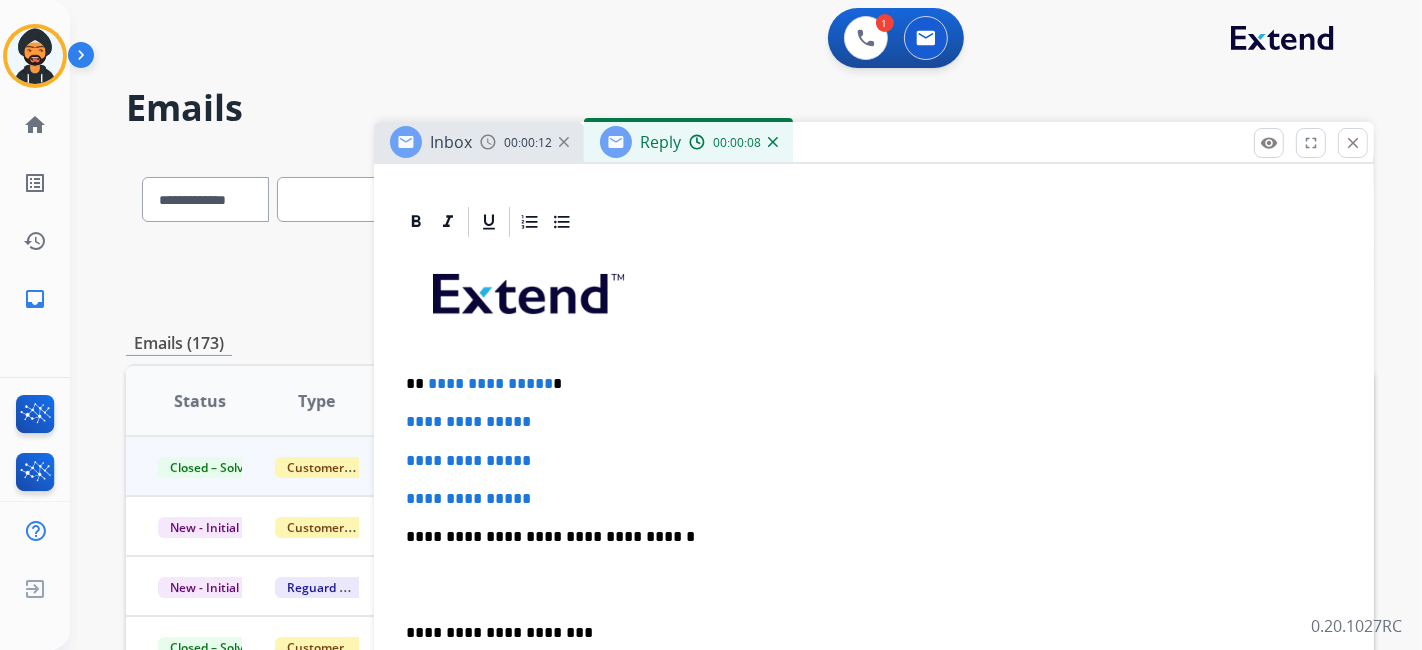 scroll, scrollTop: 444, scrollLeft: 0, axis: vertical 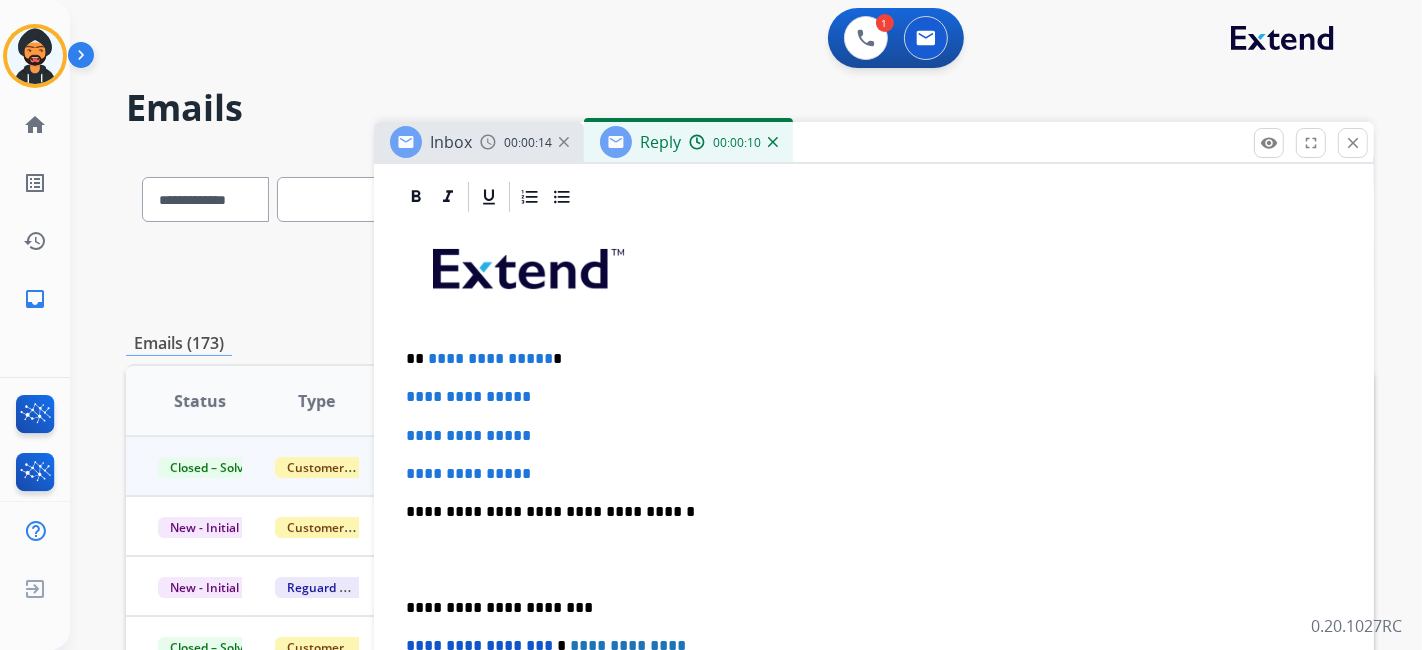 drag, startPoint x: 538, startPoint y: 358, endPoint x: 634, endPoint y: 364, distance: 96.18732 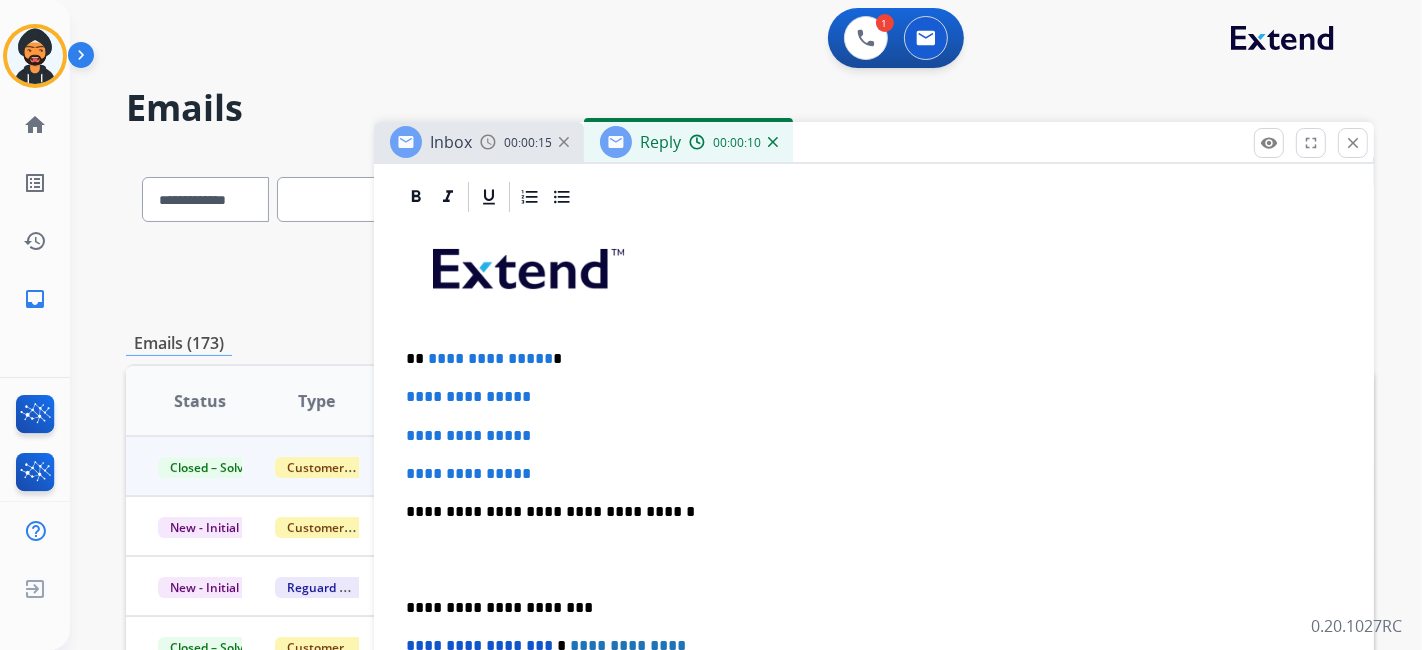 click on "**********" at bounding box center [874, 559] 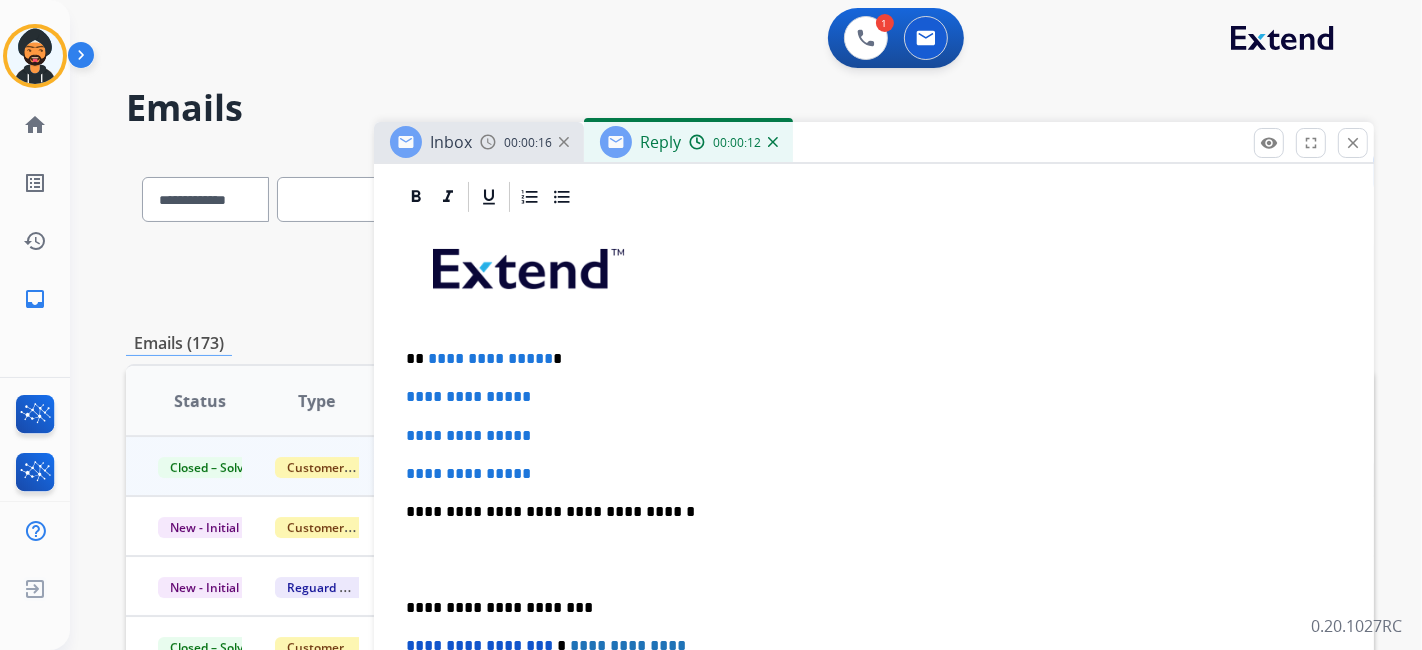 click on "**********" at bounding box center (874, 559) 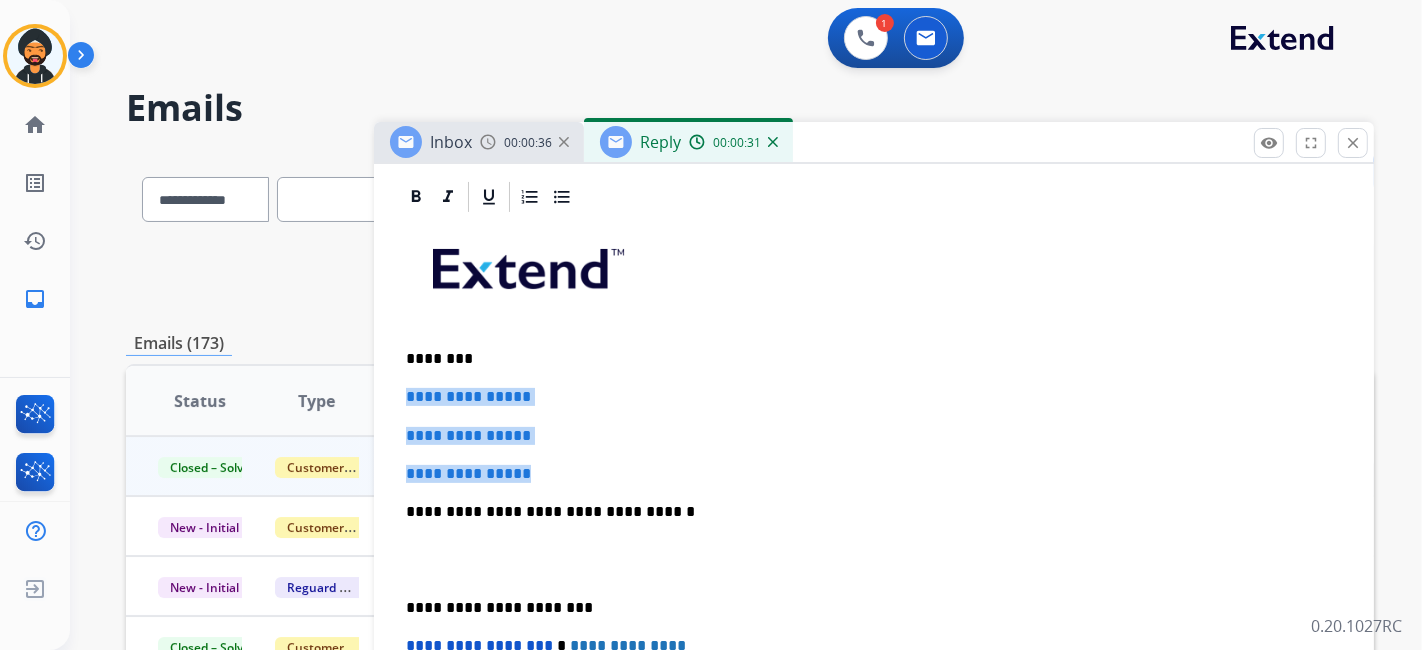 drag, startPoint x: 585, startPoint y: 472, endPoint x: 377, endPoint y: 400, distance: 220.10907 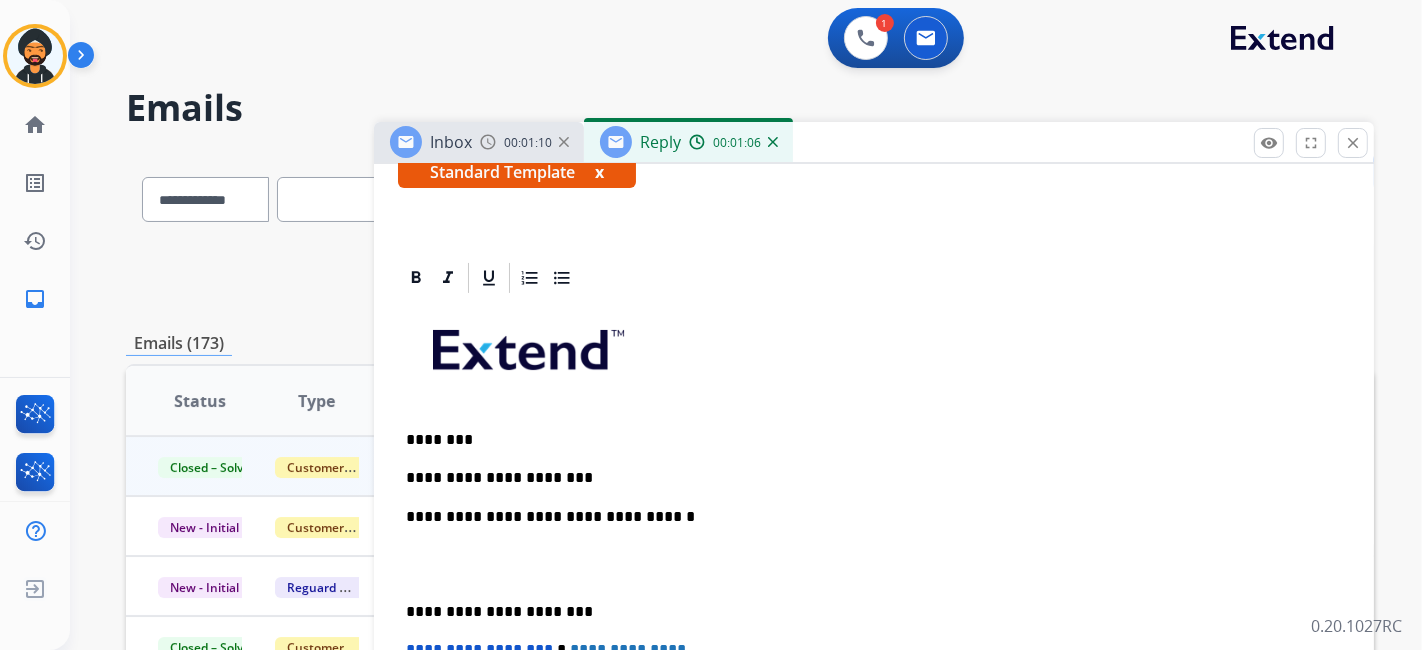 scroll, scrollTop: 333, scrollLeft: 0, axis: vertical 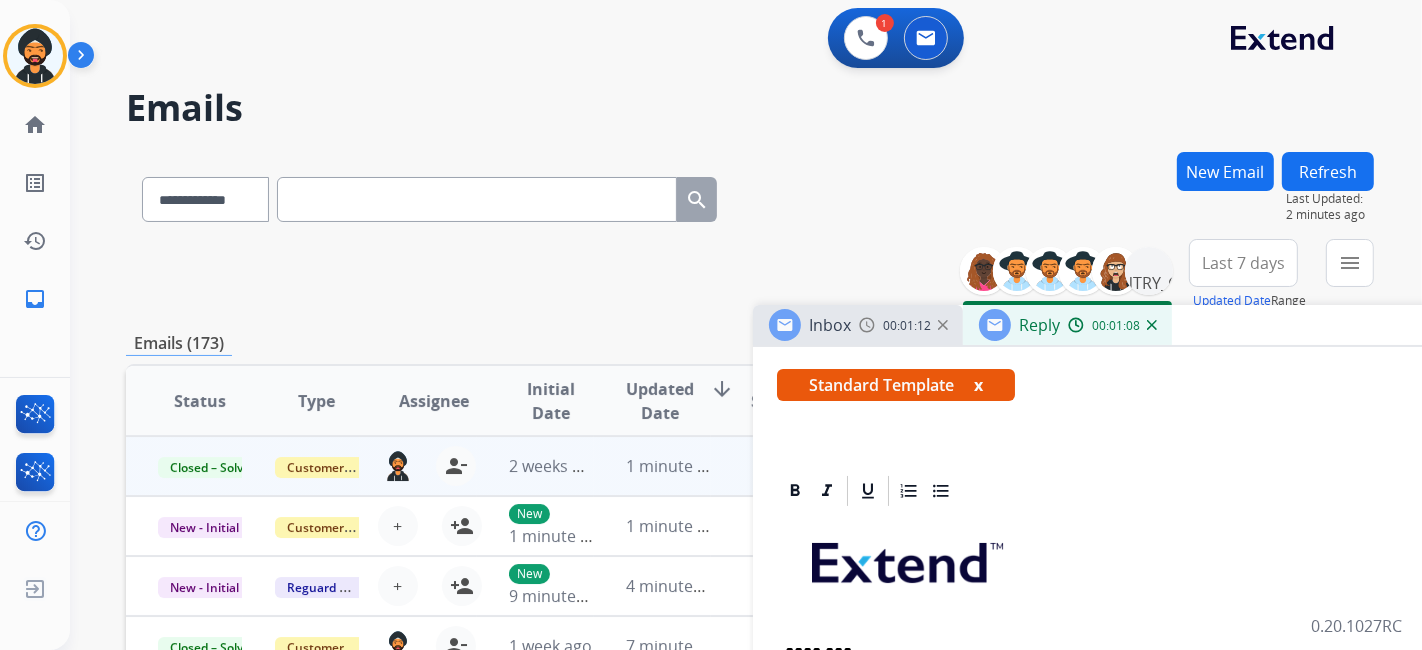 drag, startPoint x: 487, startPoint y: 138, endPoint x: 862, endPoint y: 312, distance: 413.40173 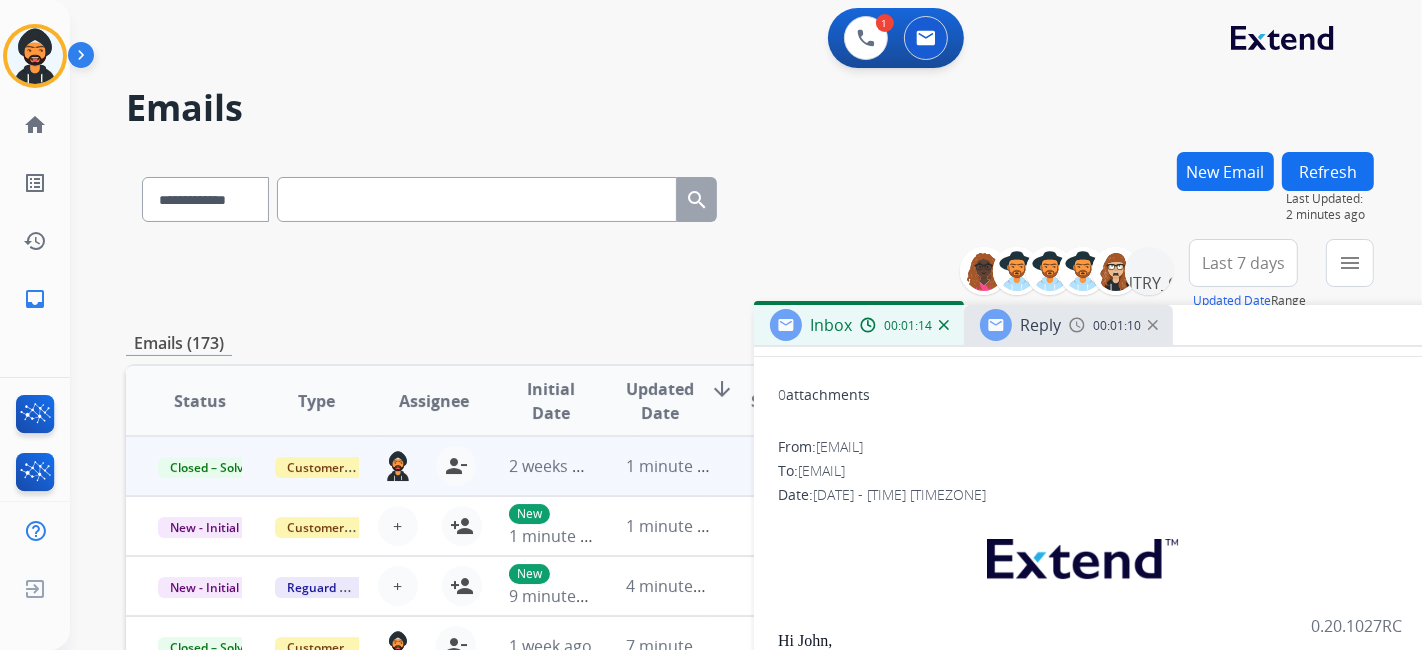 scroll, scrollTop: 222, scrollLeft: 0, axis: vertical 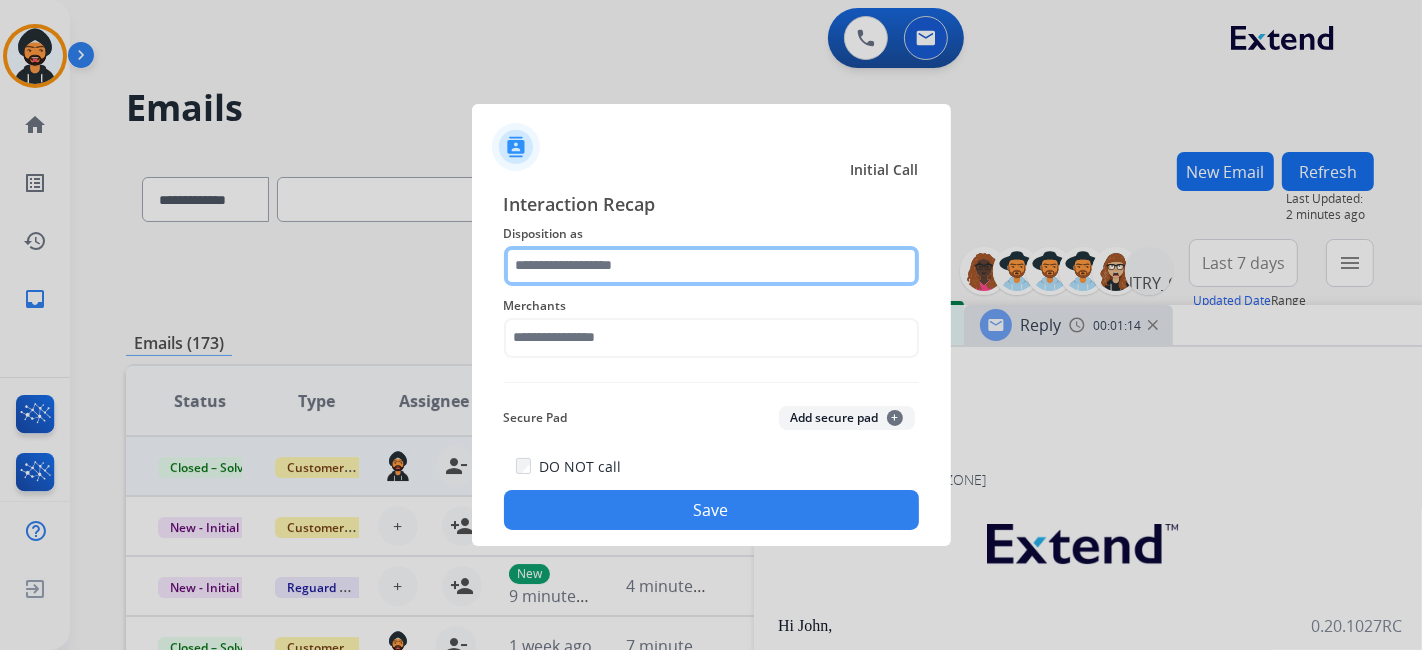 click 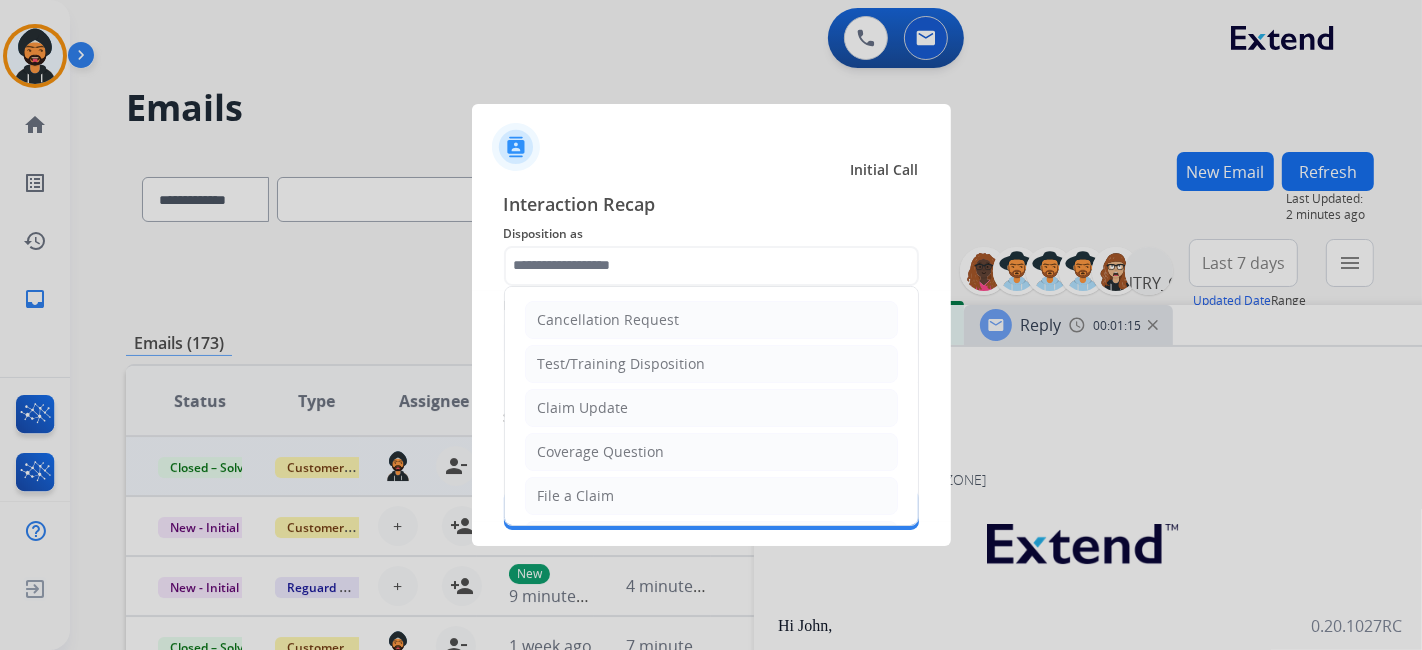 click on "Claim Update" 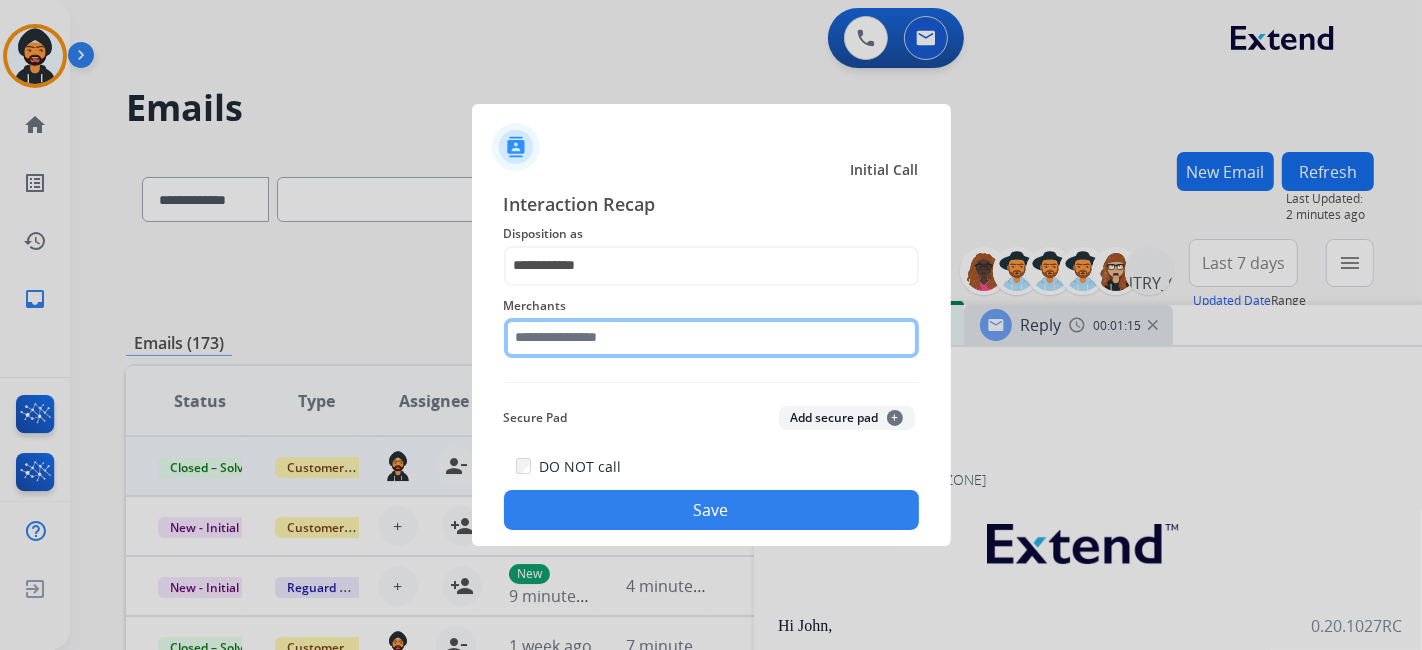 click 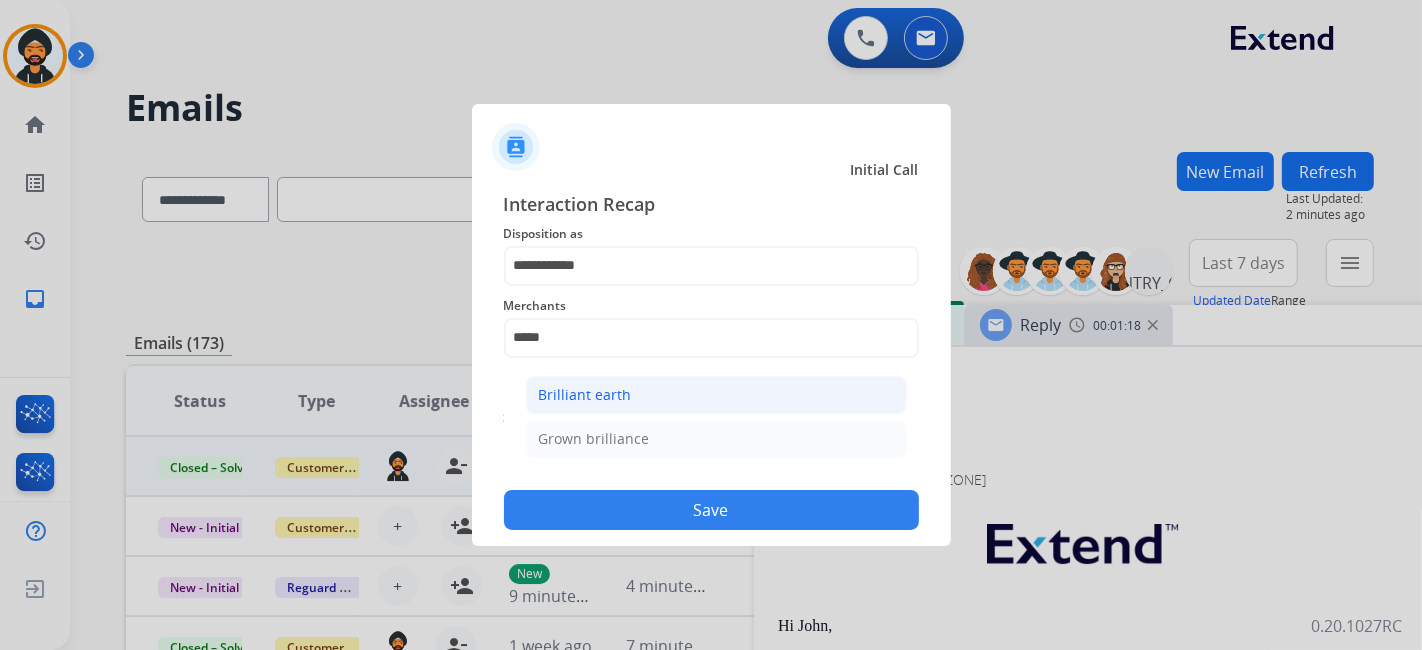 click on "Brilliant earth" 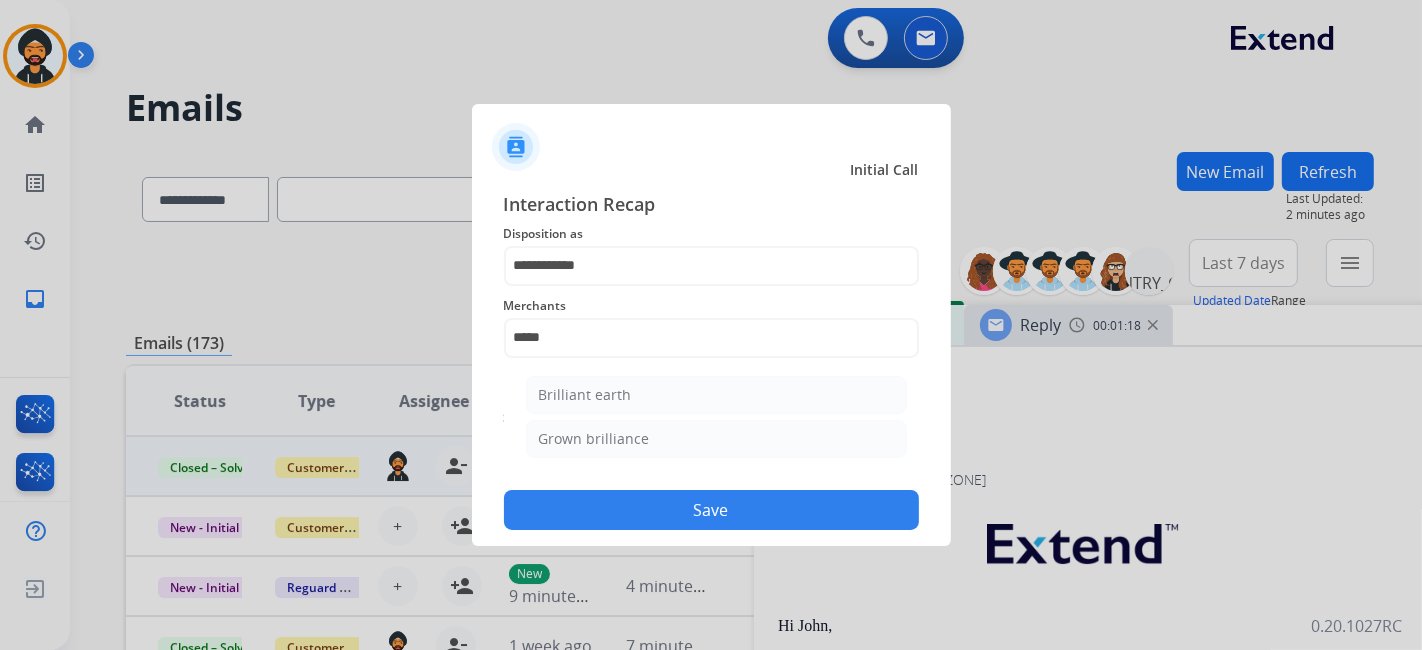 type on "**********" 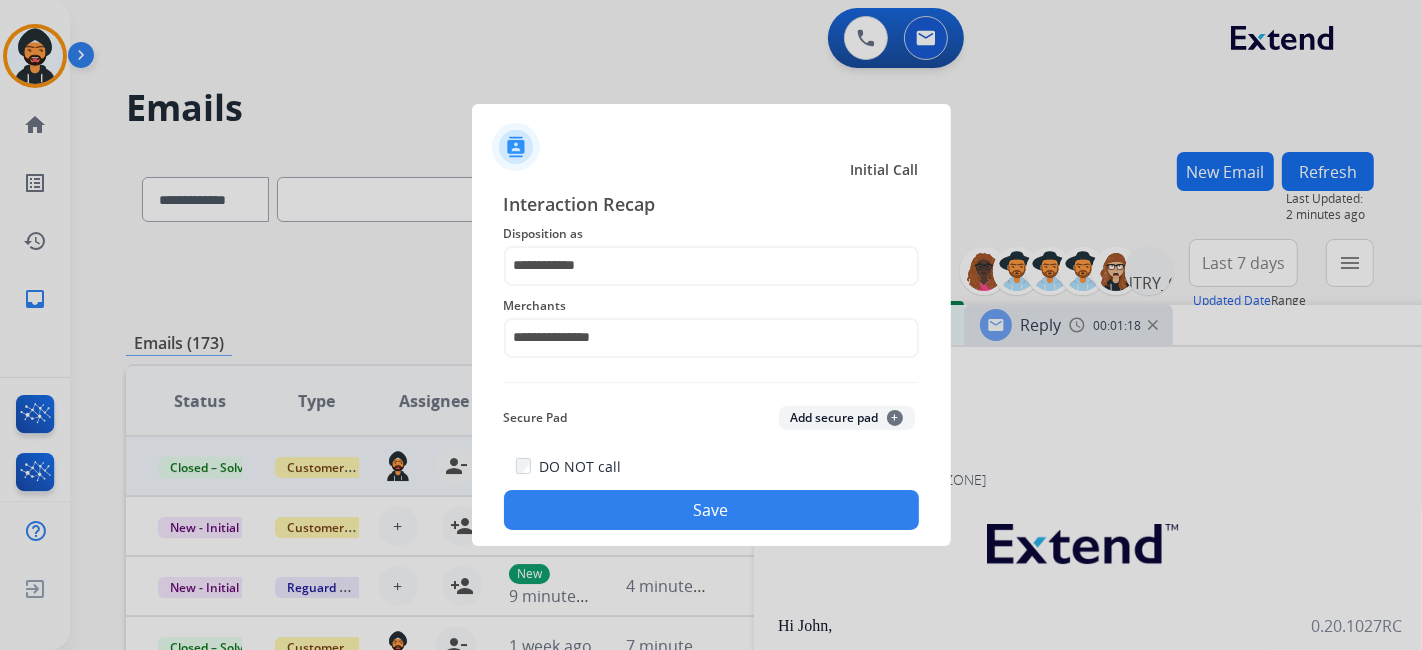 click on "Save" 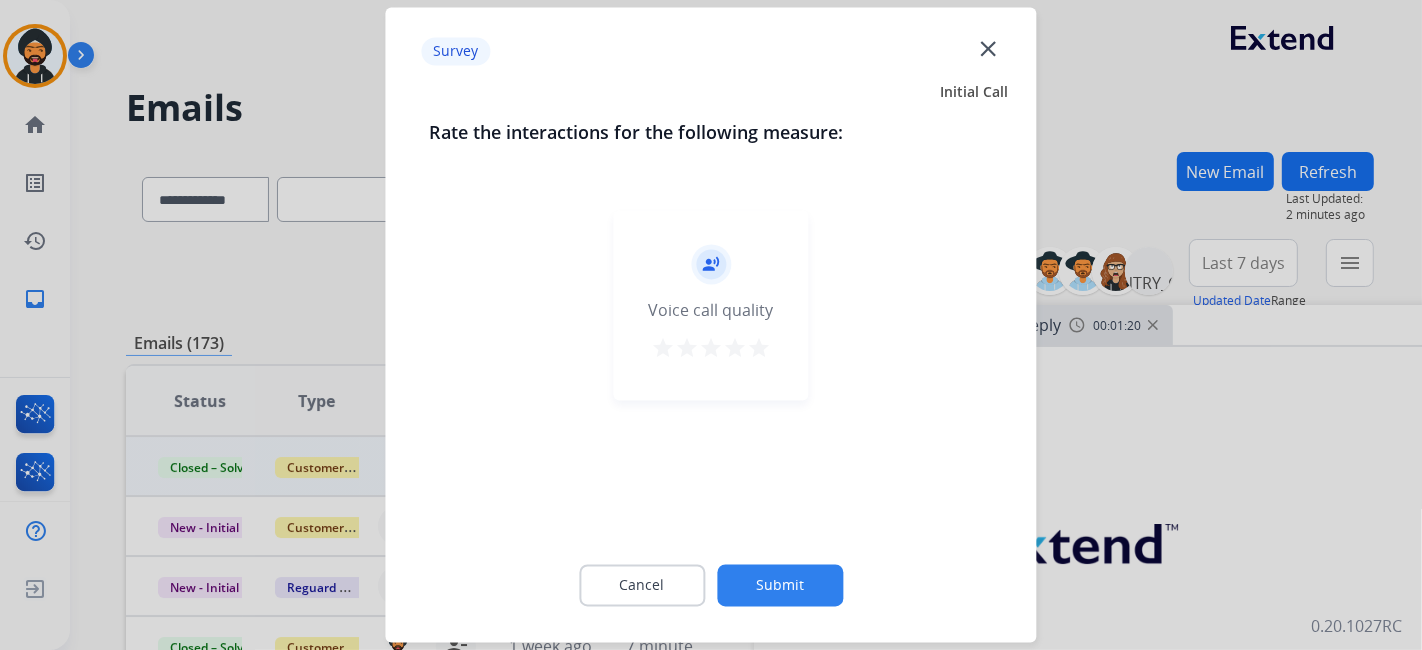 drag, startPoint x: 794, startPoint y: 582, endPoint x: 817, endPoint y: 585, distance: 23.194826 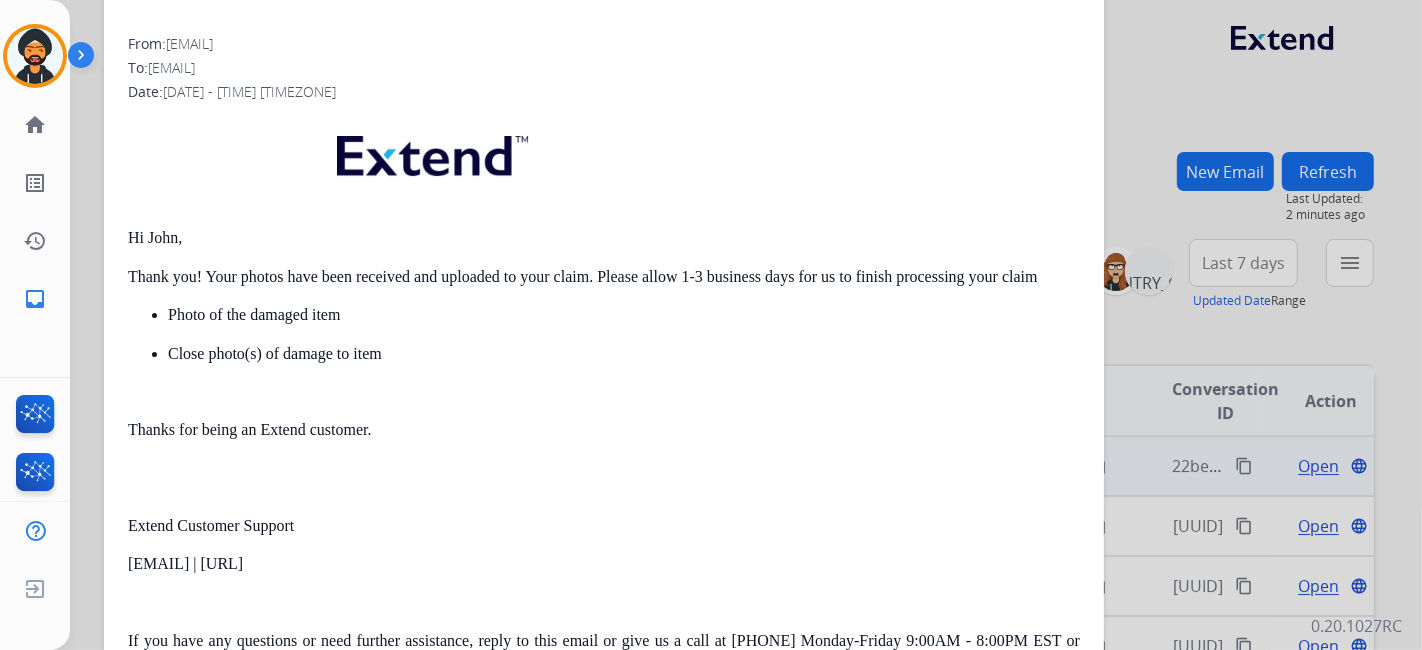 drag, startPoint x: 1194, startPoint y: 330, endPoint x: 543, endPoint y: -59, distance: 758.368 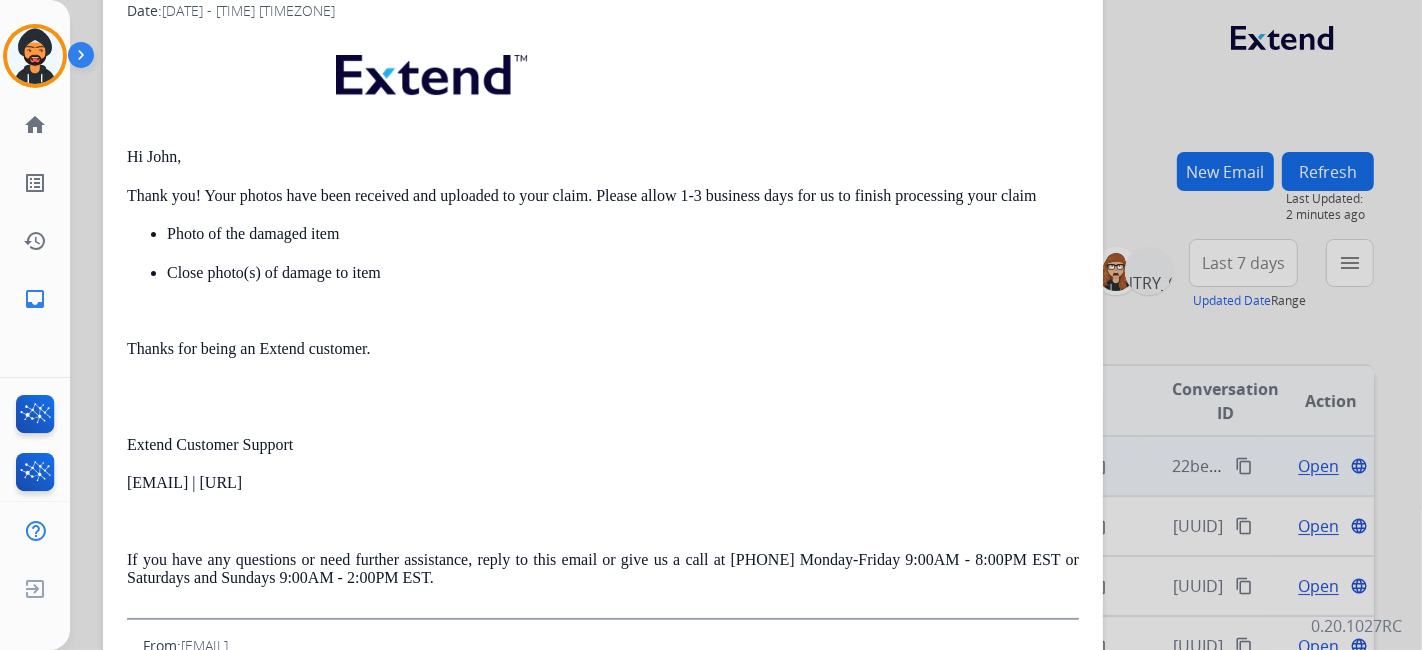 scroll, scrollTop: 0, scrollLeft: 0, axis: both 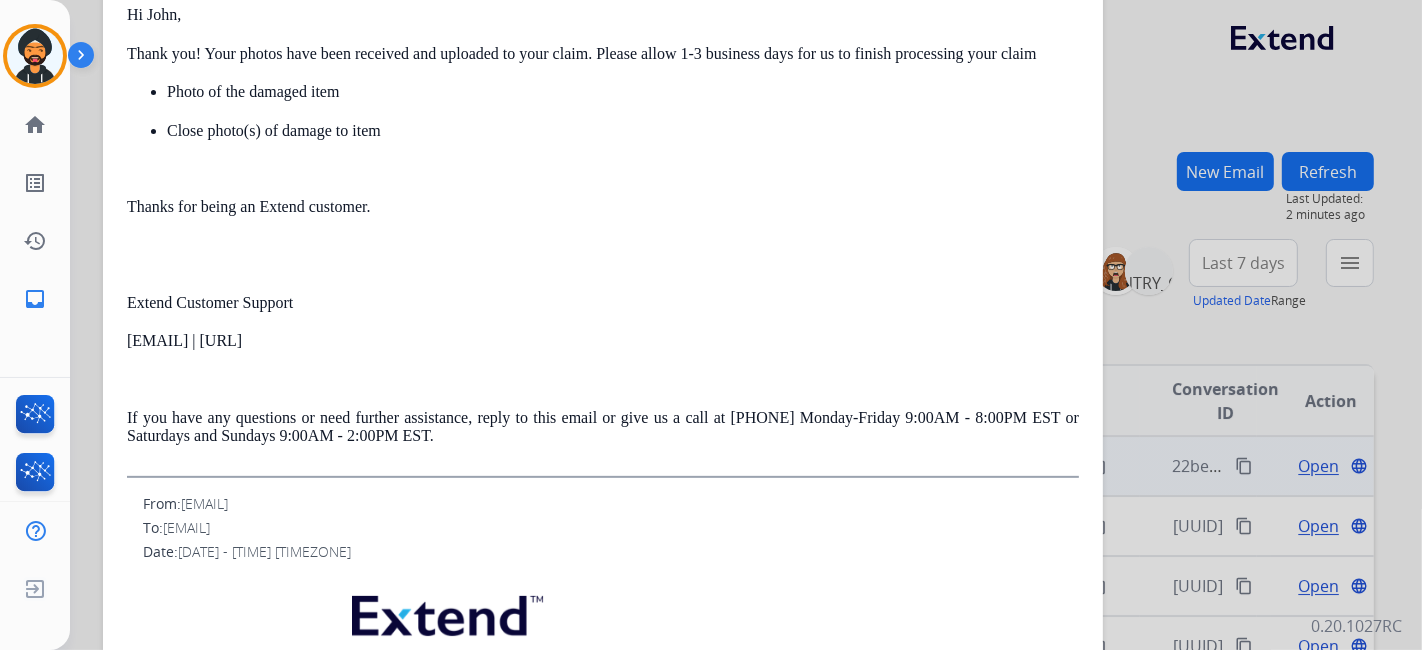 click on "Hi John, Thank you! Your photos have been received and uploaded to your claim. Please allow 1-3 business days for us to finish processing your claim  Photo of the damaged item Close photo(s) of damage to item    Thanks for being an Extend customer. Extend Customer Support support@extend.com | www.extend.com If you have any questions or need further assistance, reply to this email or give us a call at (877) 248-7707 Monday-Friday 9:00AM - 8:00PM EST or Saturdays and Sundays 9:00AM - 2:00PM EST." at bounding box center [603, 183] 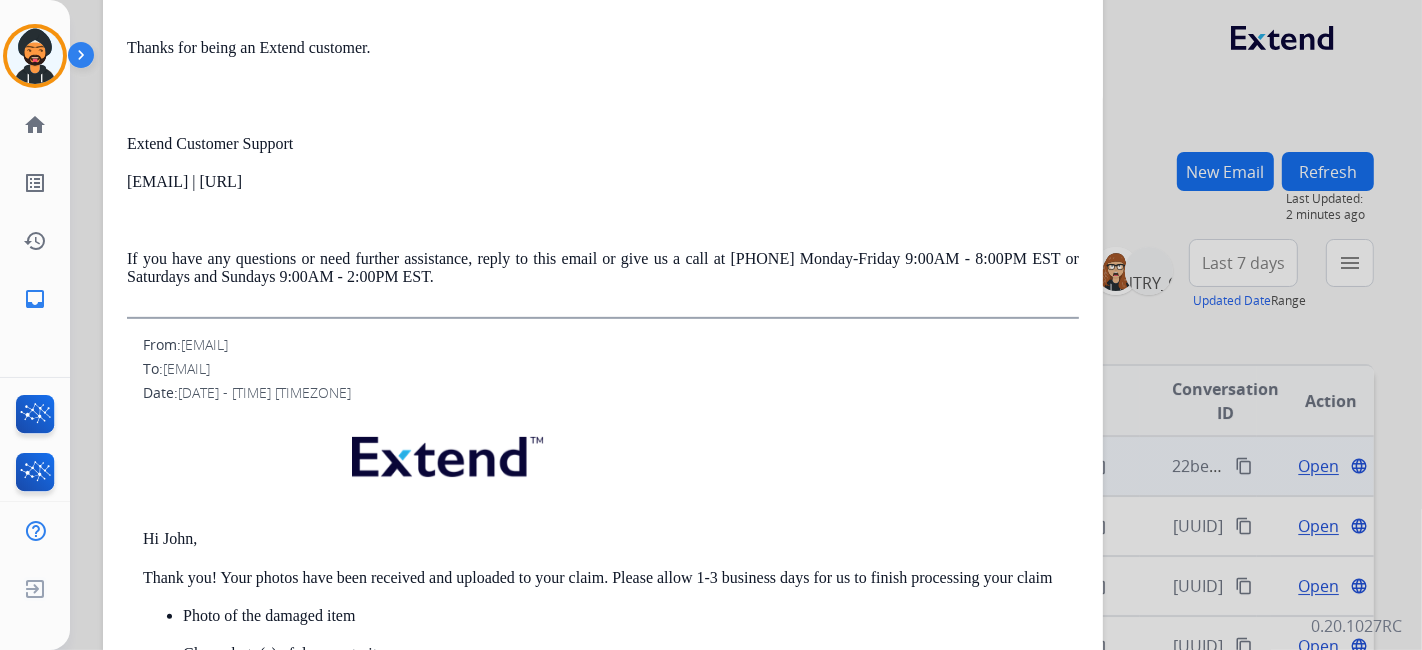 scroll, scrollTop: 622, scrollLeft: 0, axis: vertical 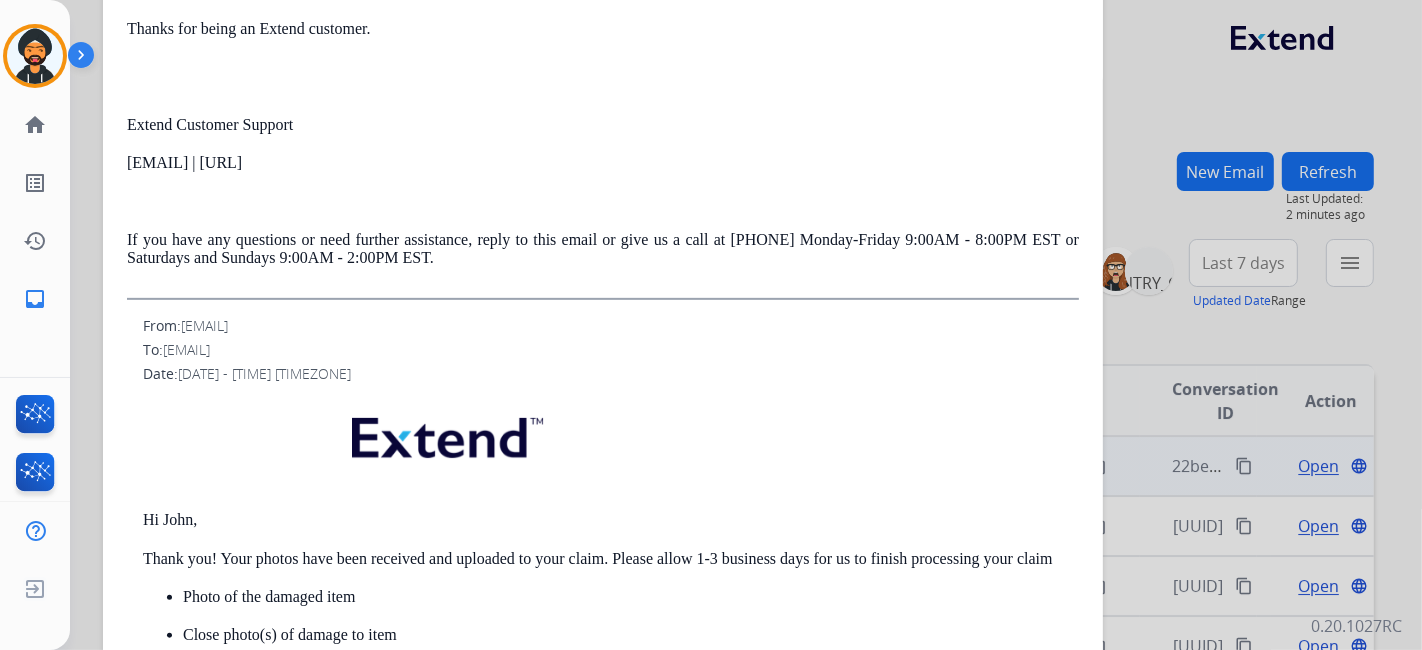 click 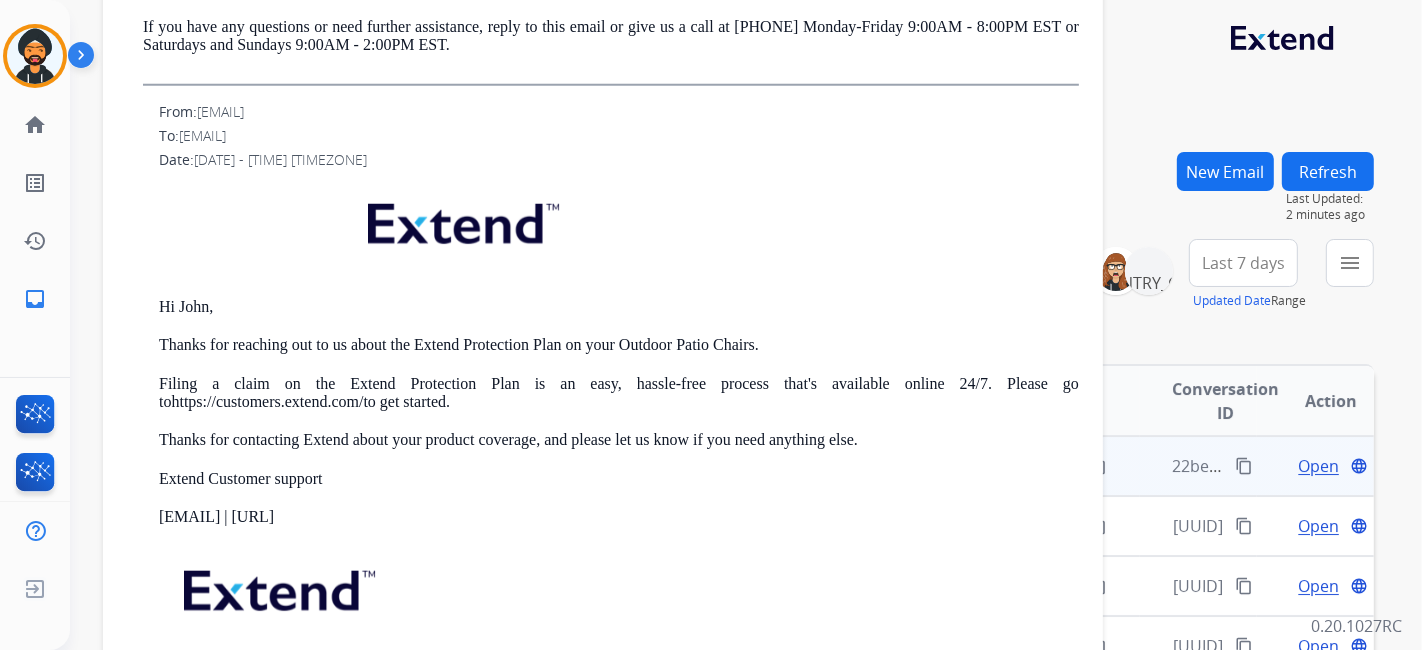 scroll, scrollTop: 1655, scrollLeft: 0, axis: vertical 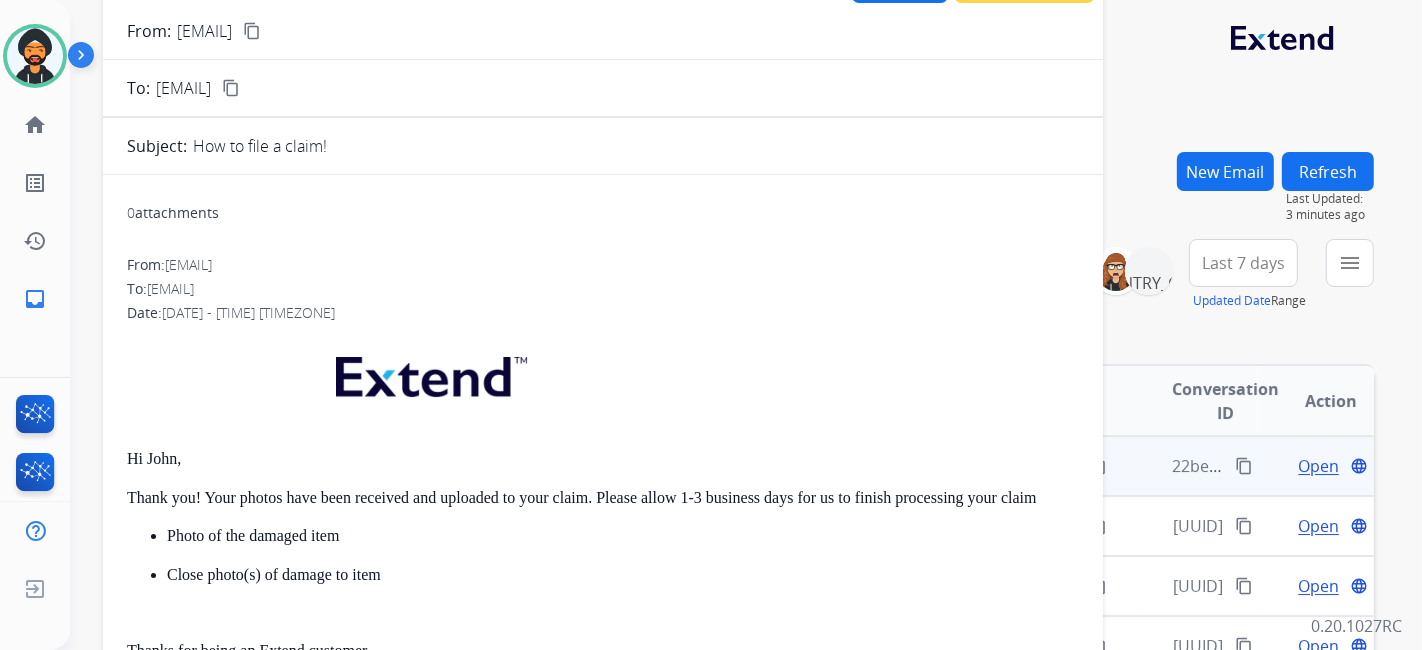 drag, startPoint x: 1196, startPoint y: 48, endPoint x: 1173, endPoint y: 39, distance: 24.698177 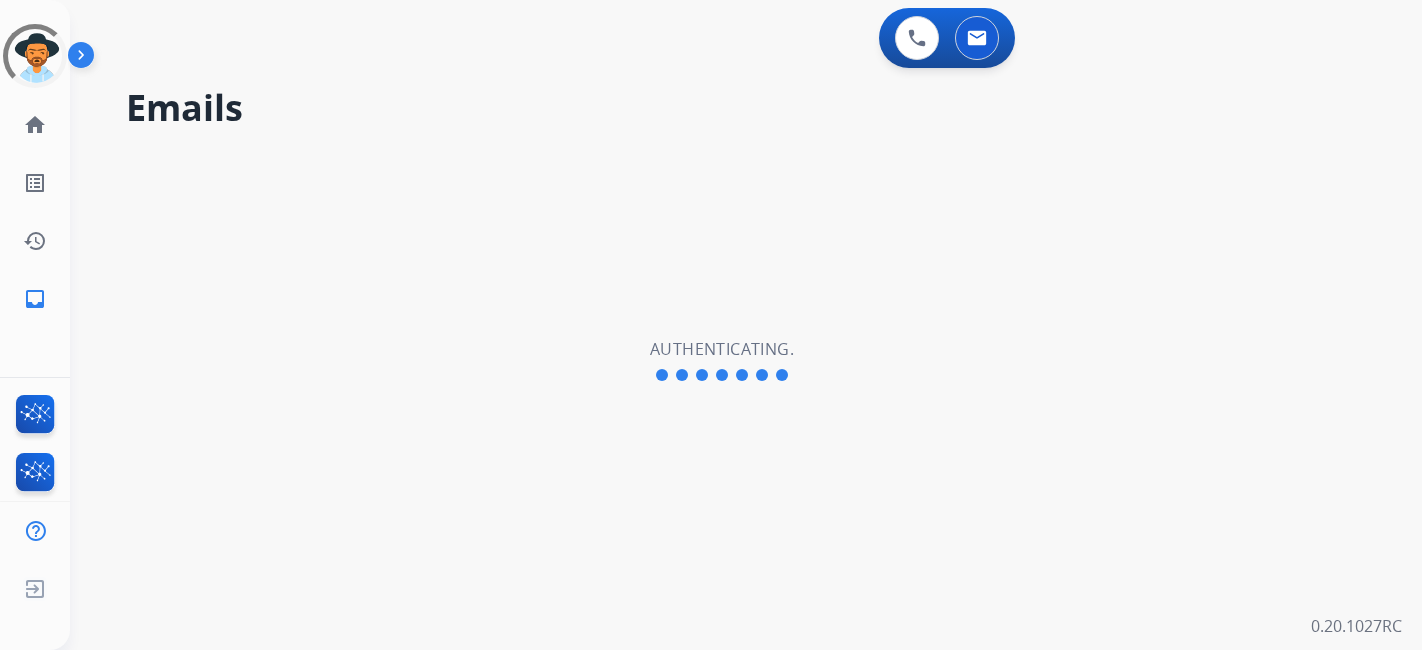 scroll, scrollTop: 0, scrollLeft: 0, axis: both 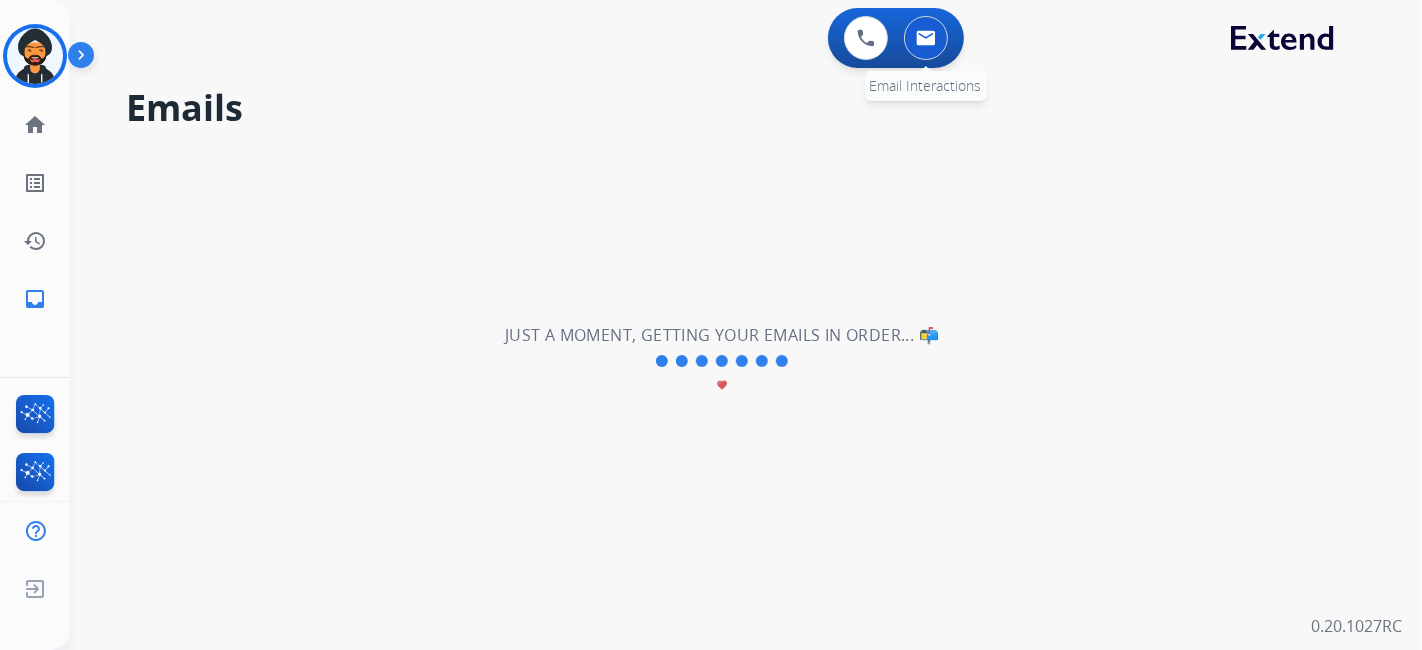 click at bounding box center [926, 38] 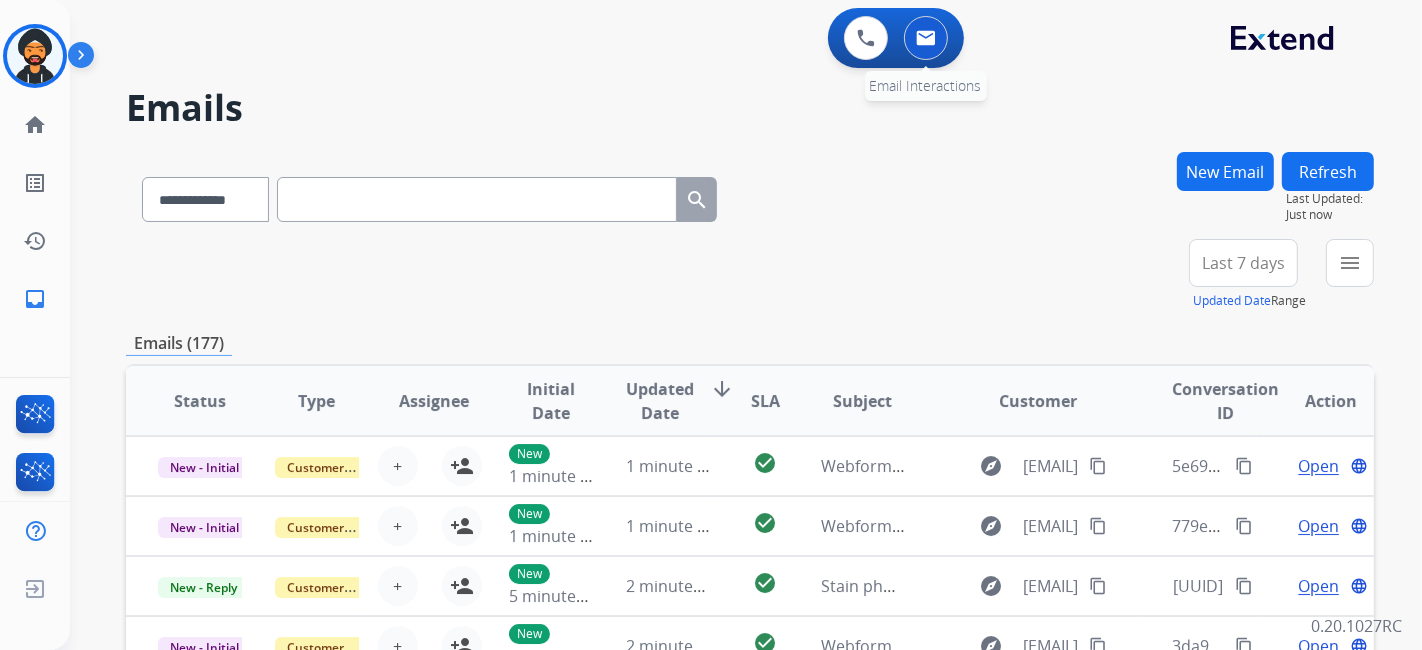click at bounding box center (926, 38) 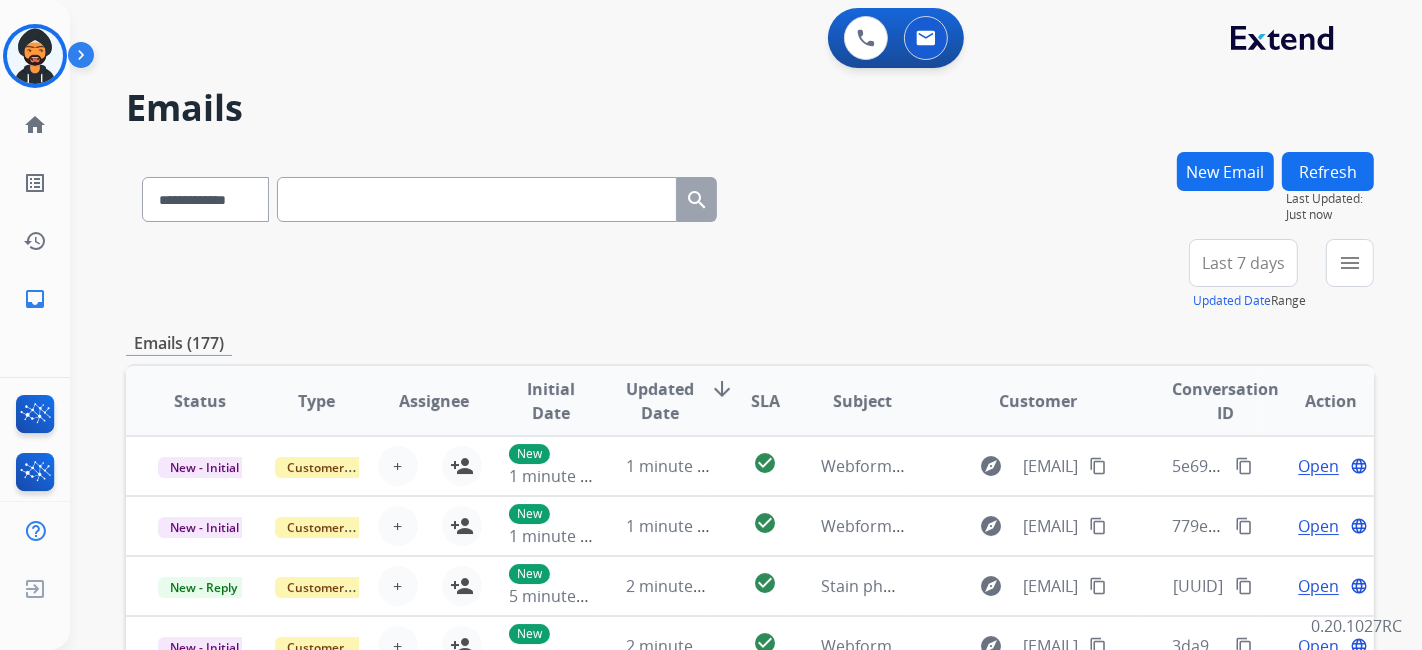click on "New Email" at bounding box center (1225, 171) 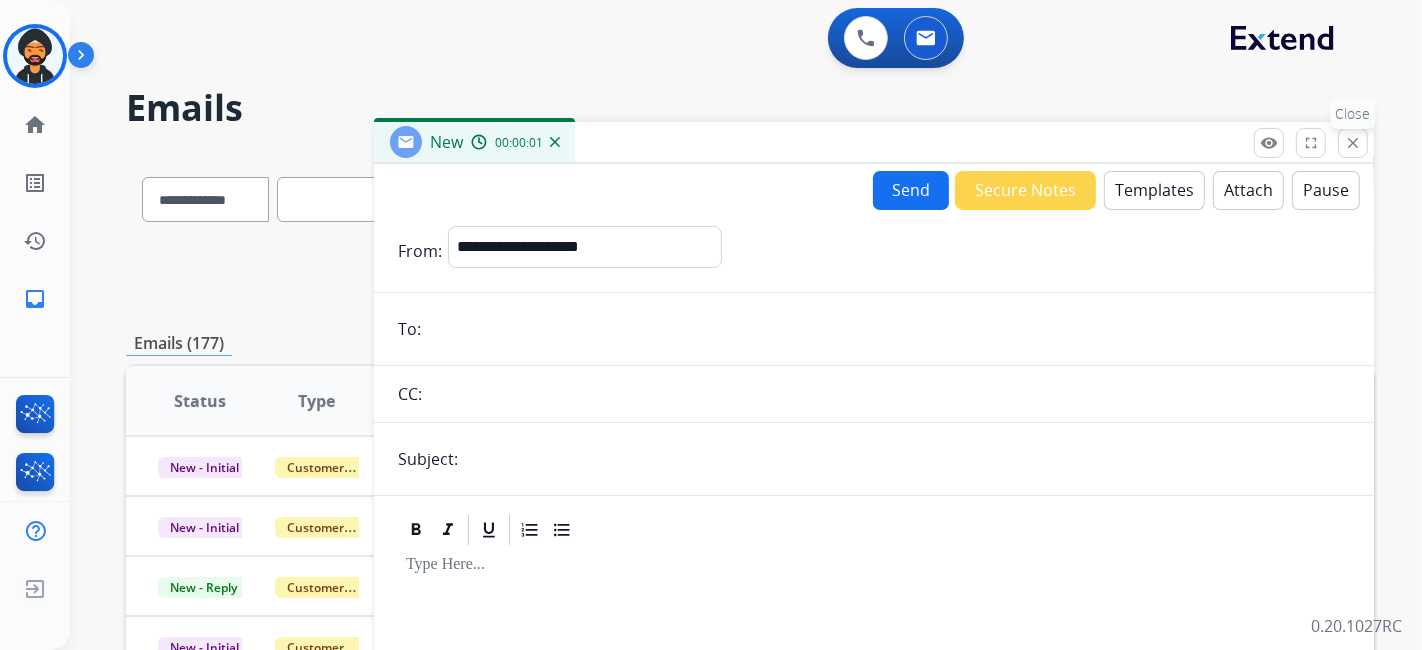 click on "close Close" at bounding box center [1353, 143] 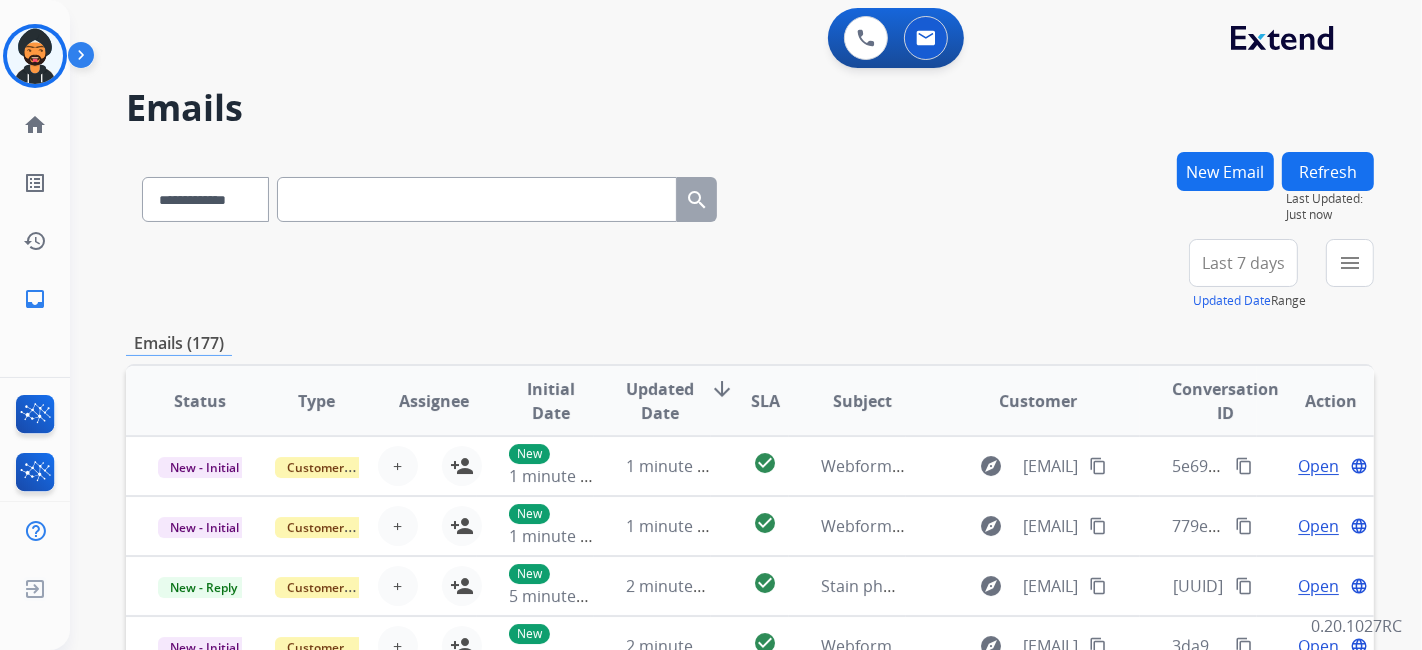 paste on "**********" 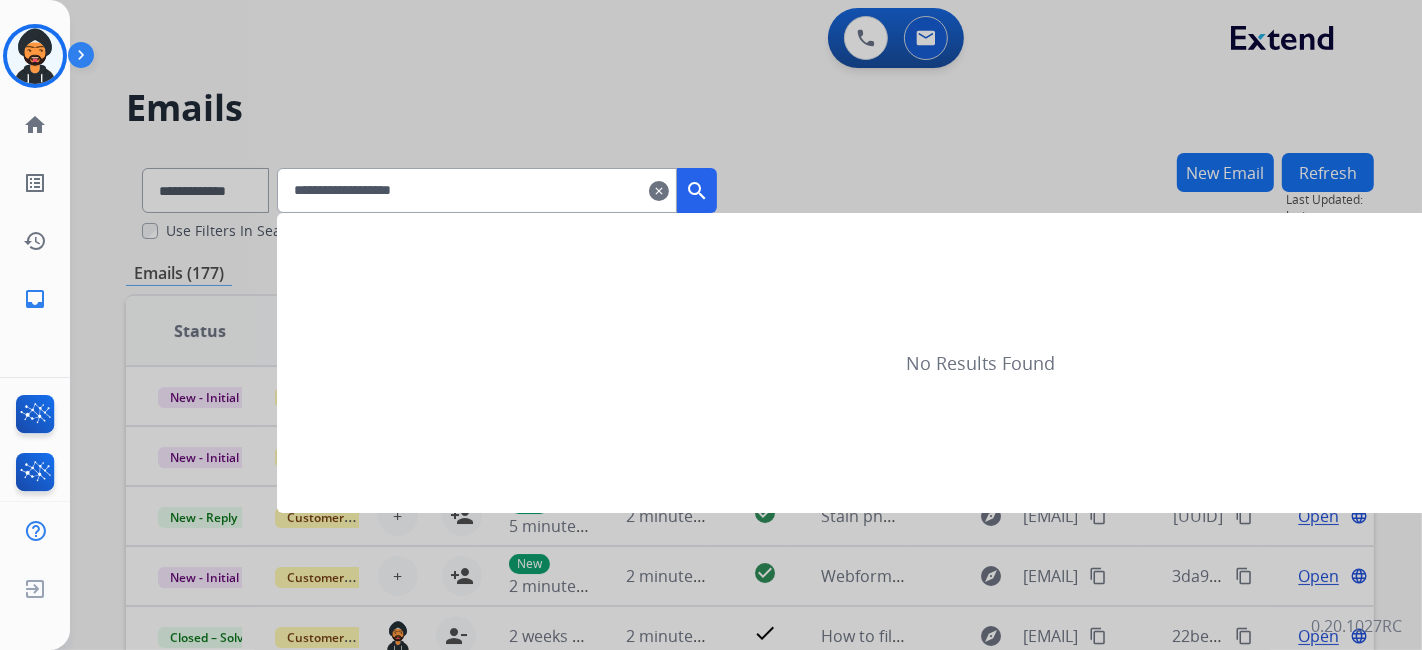 type on "**********" 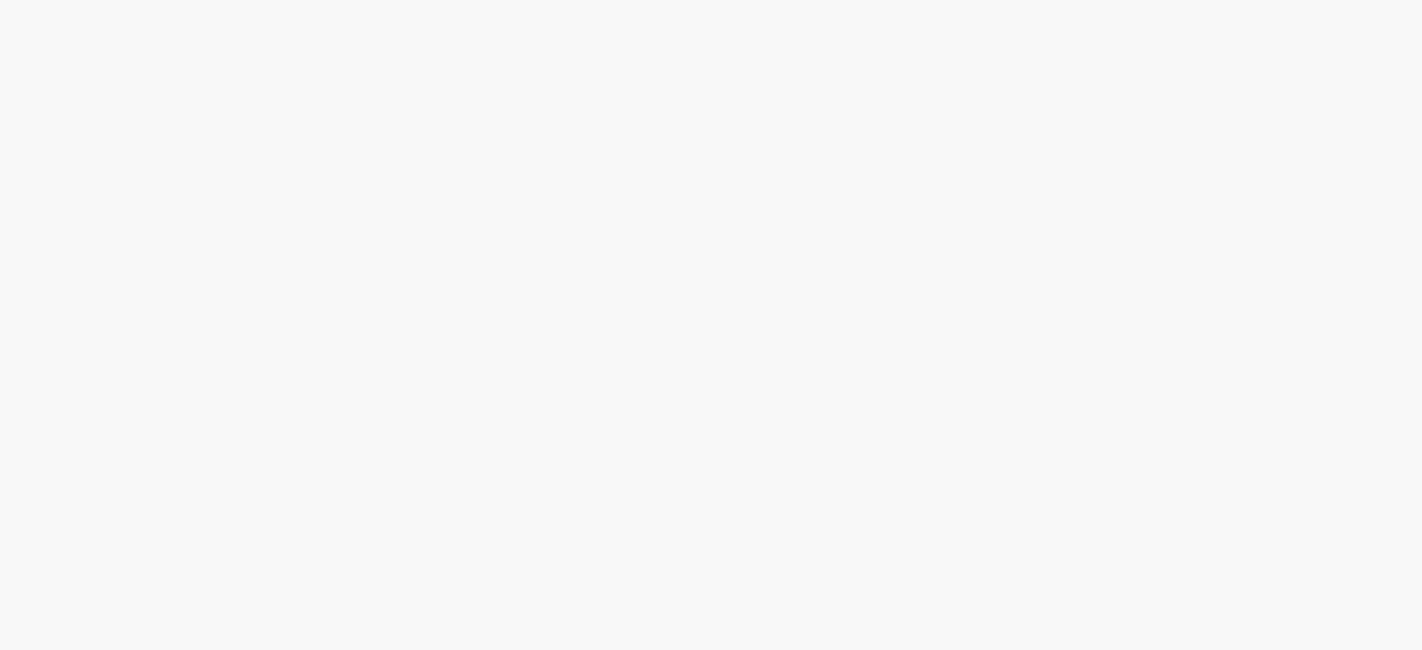 scroll, scrollTop: 0, scrollLeft: 0, axis: both 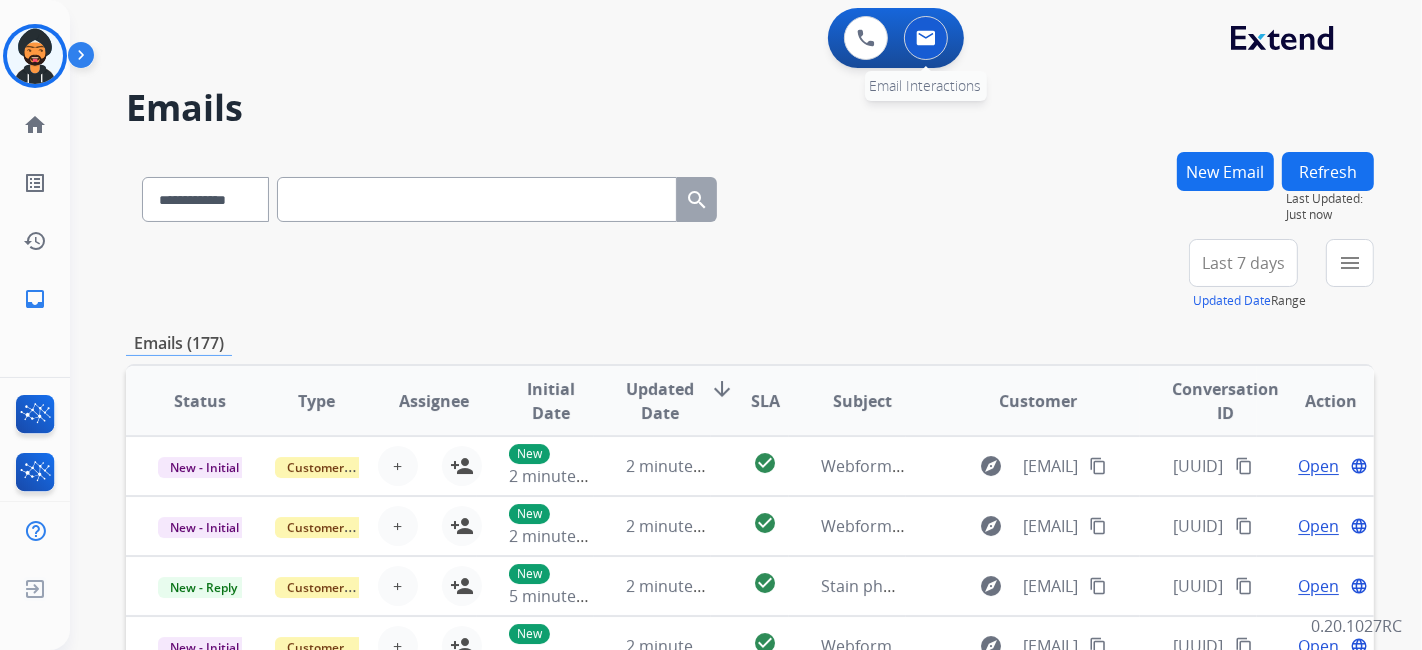 click at bounding box center (926, 38) 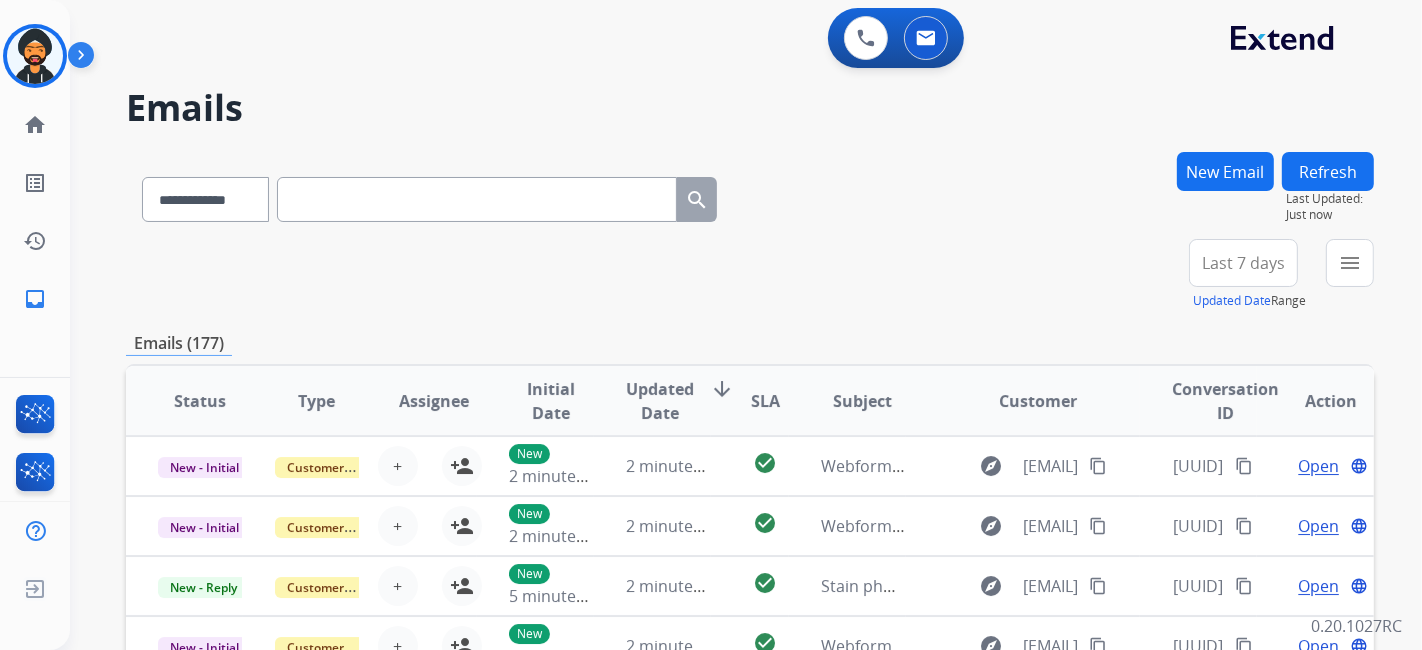 paste on "**********" 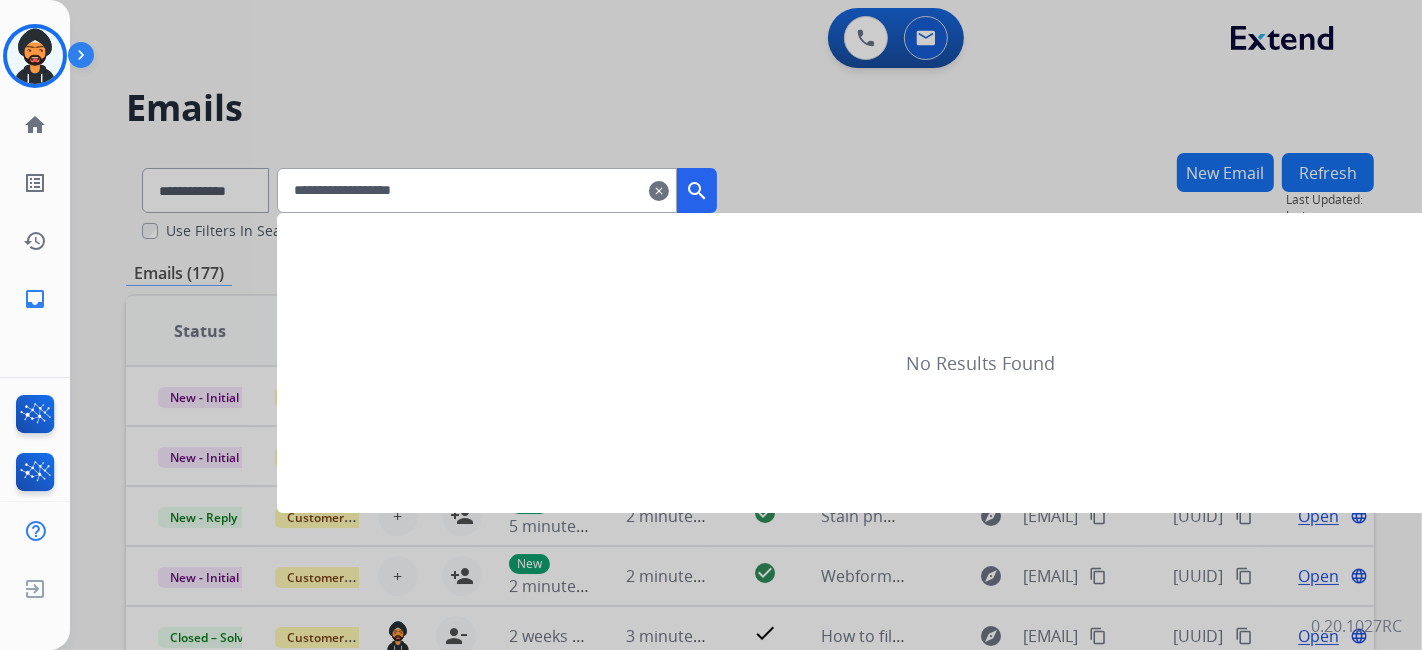 type on "**********" 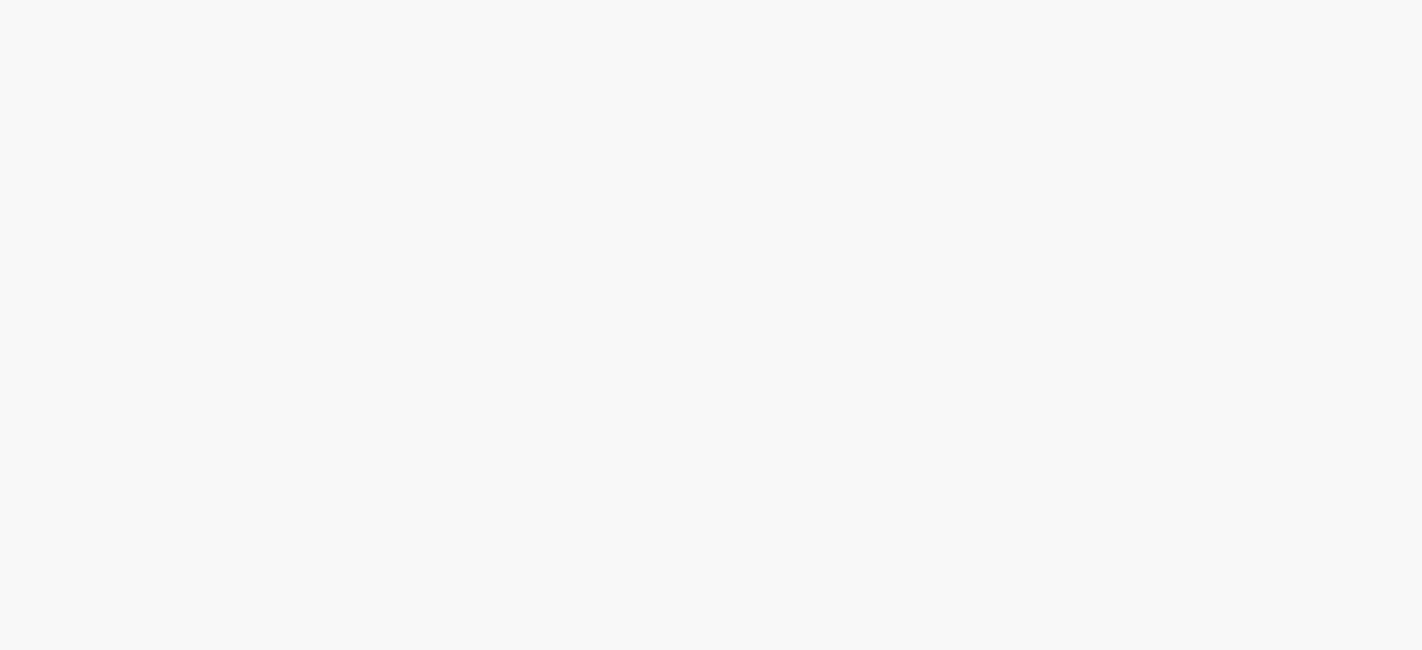 scroll, scrollTop: 0, scrollLeft: 0, axis: both 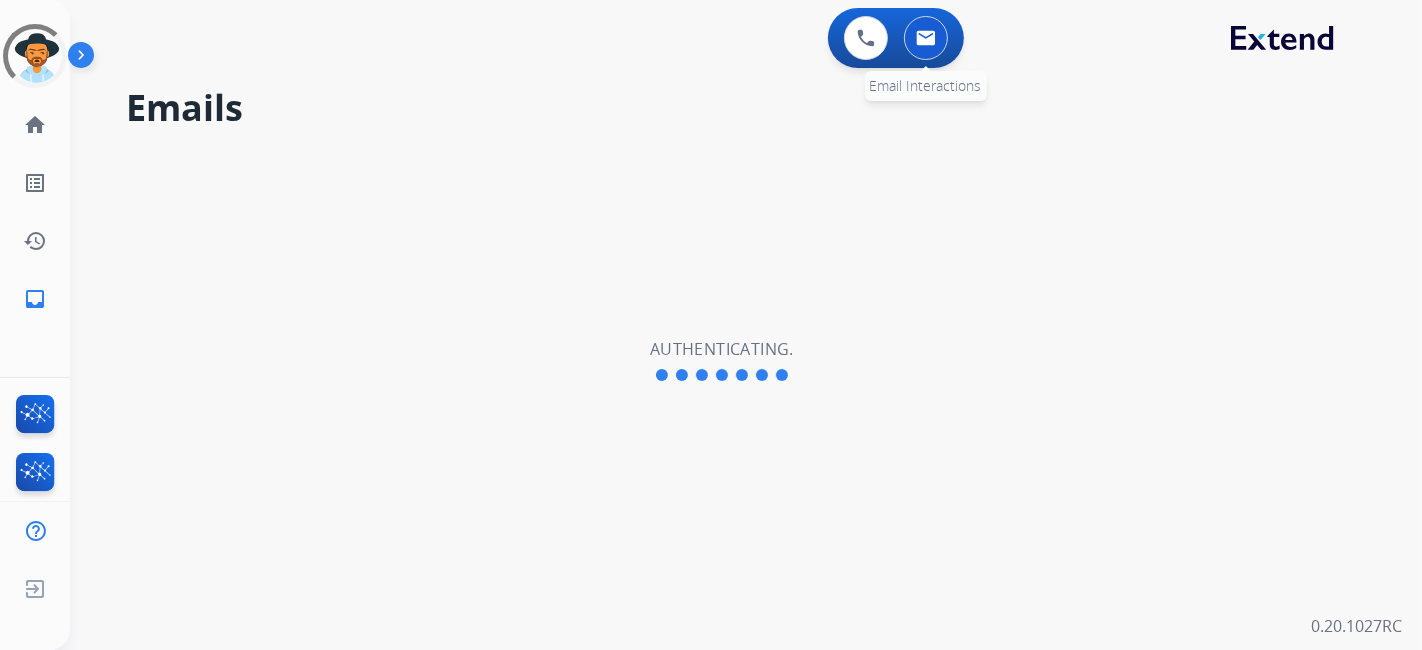 click at bounding box center [926, 38] 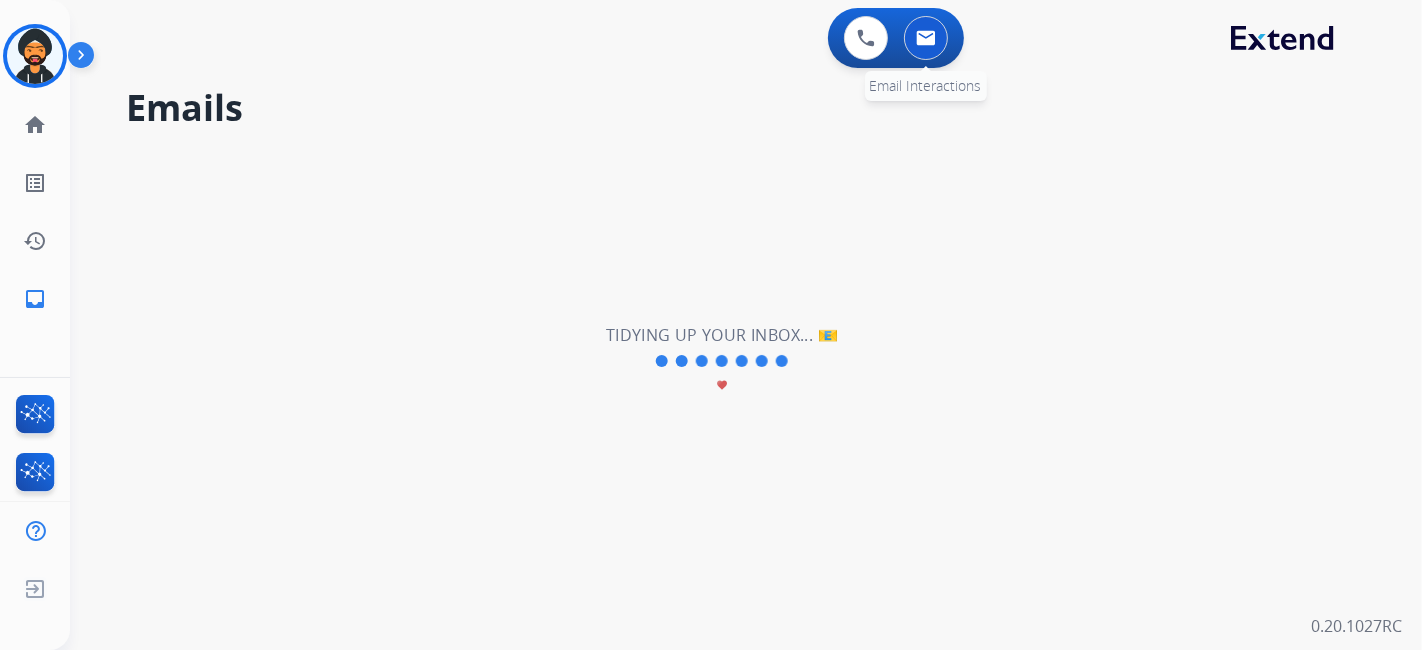 click at bounding box center [926, 38] 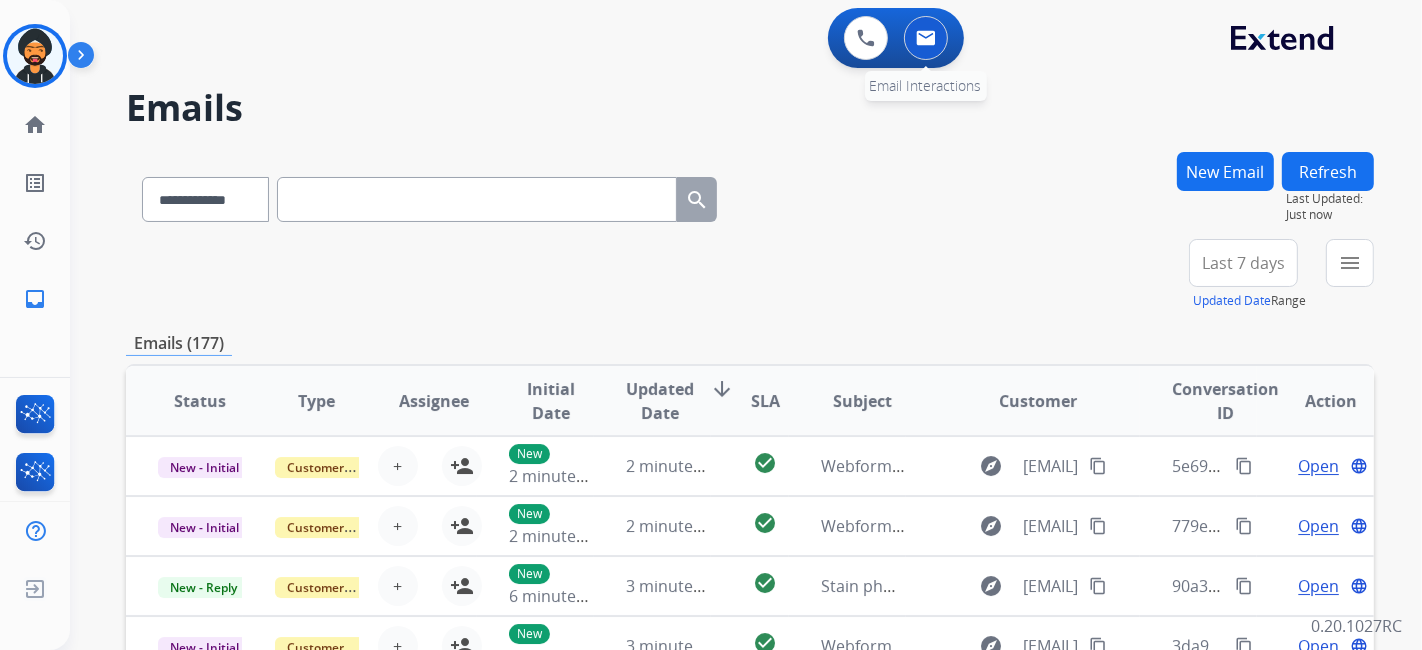 click at bounding box center (926, 38) 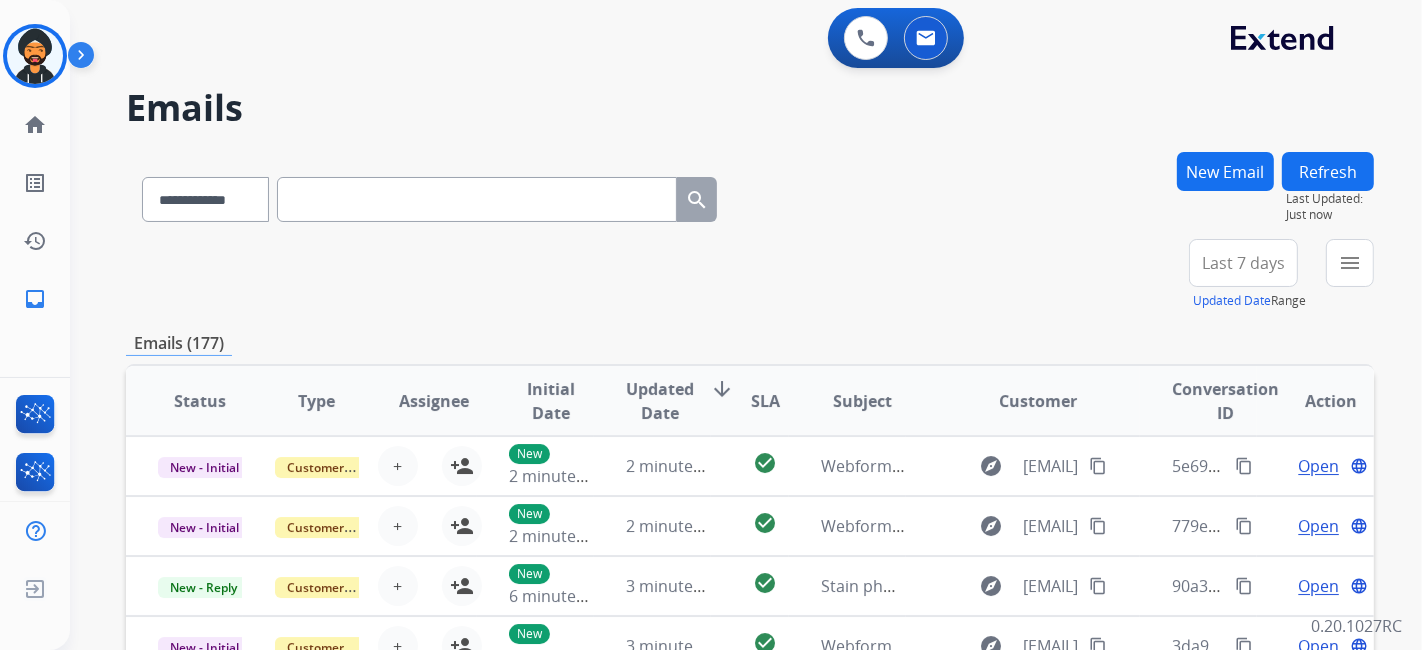 paste on "**********" 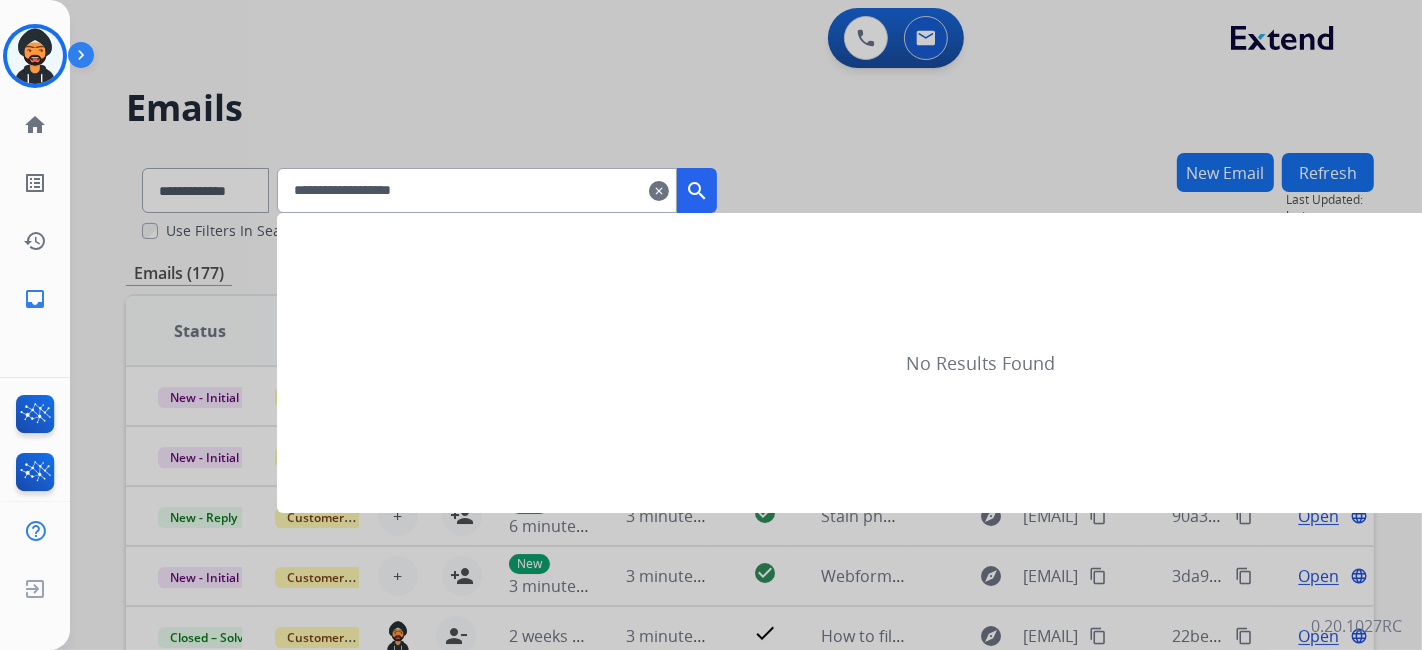 type on "**********" 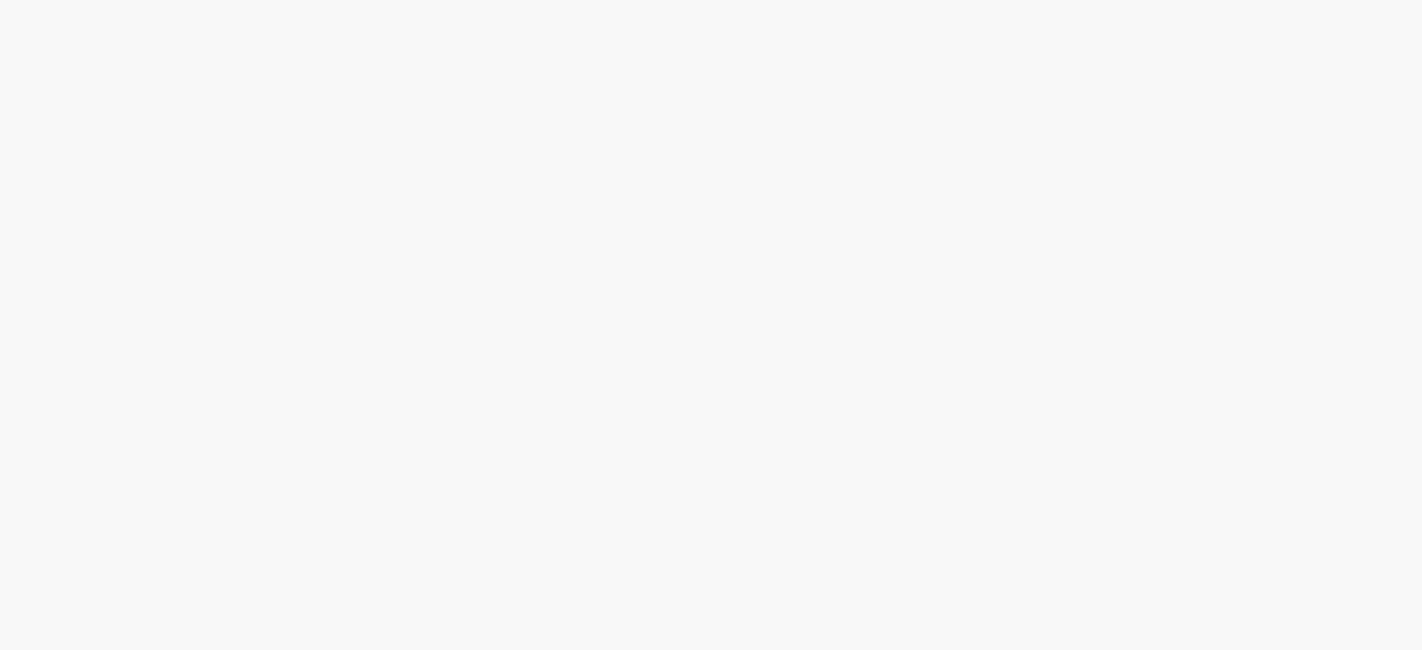 scroll, scrollTop: 0, scrollLeft: 0, axis: both 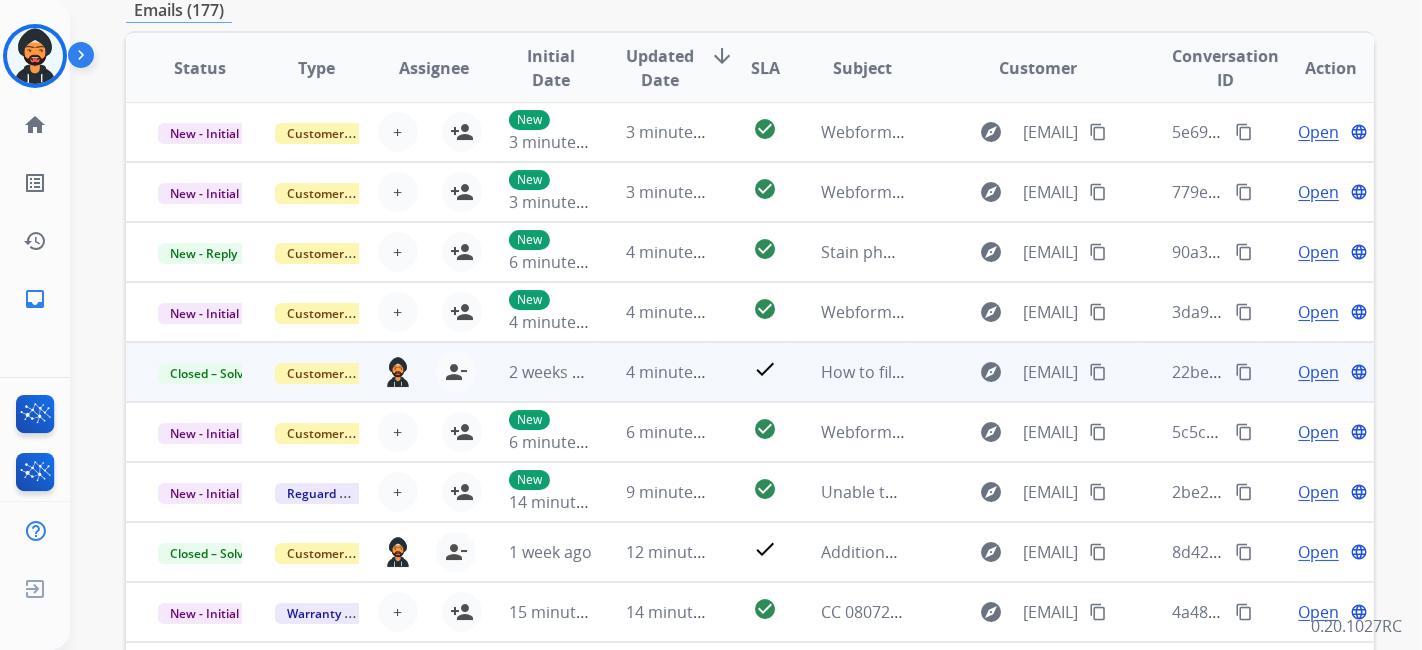 click on "Open" at bounding box center [1318, 372] 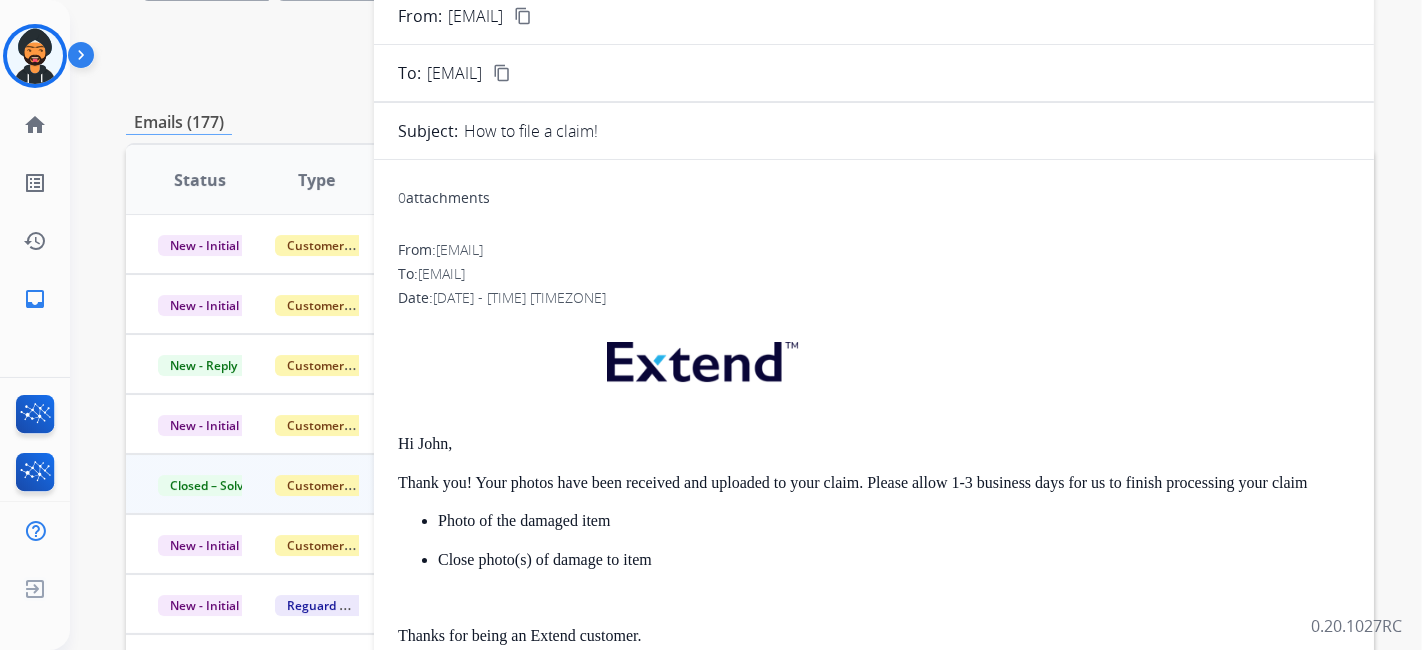 scroll, scrollTop: 111, scrollLeft: 0, axis: vertical 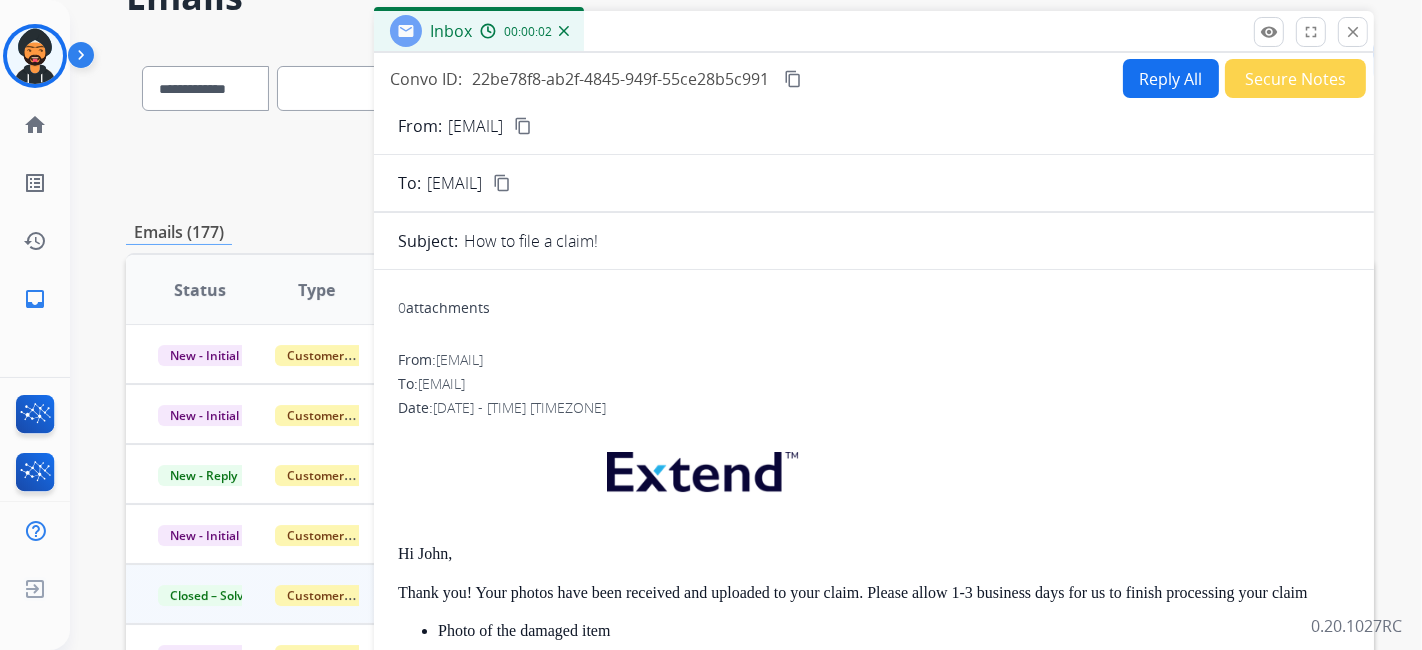 click on "Reply All" at bounding box center (1171, 78) 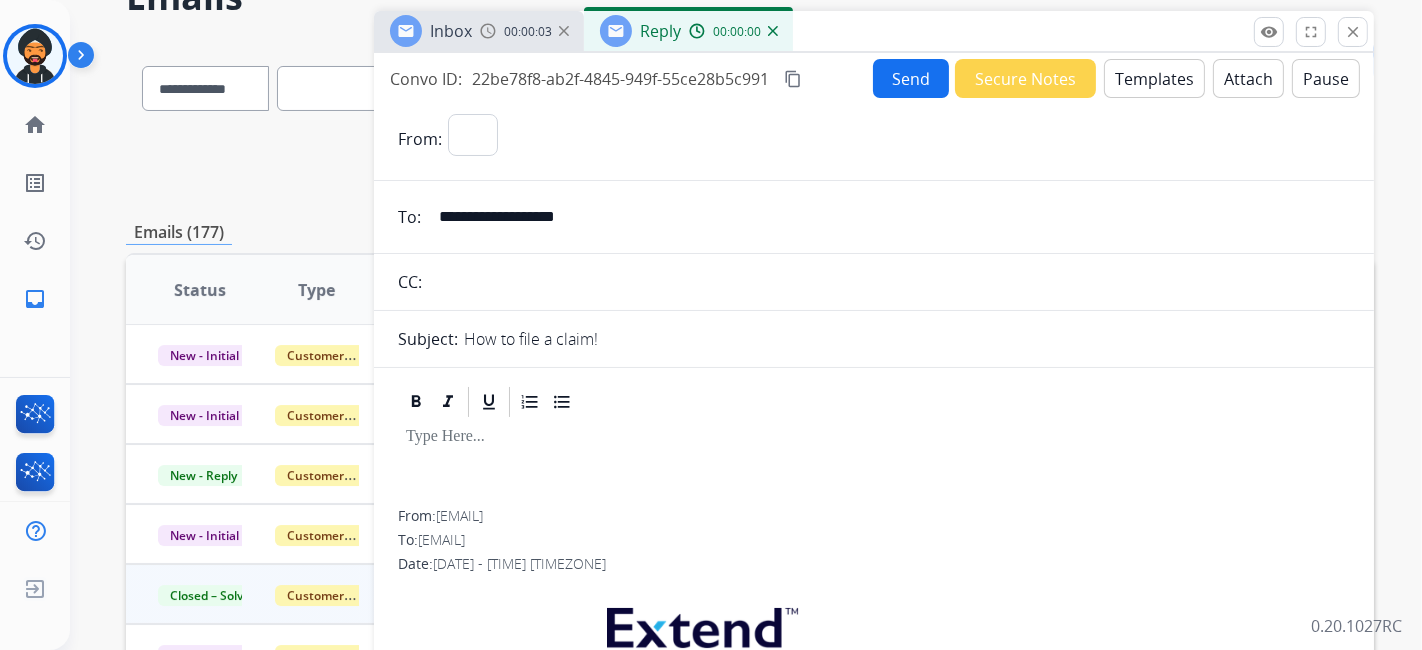 select on "**********" 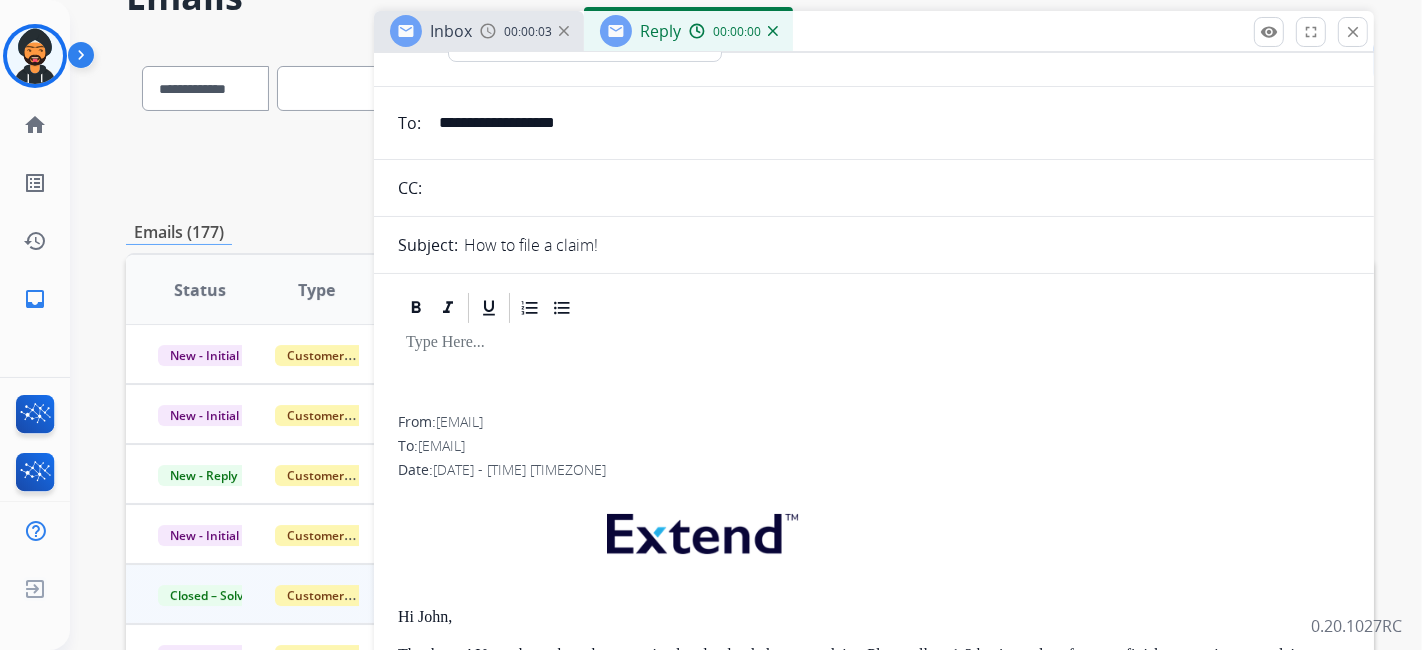 scroll, scrollTop: 222, scrollLeft: 0, axis: vertical 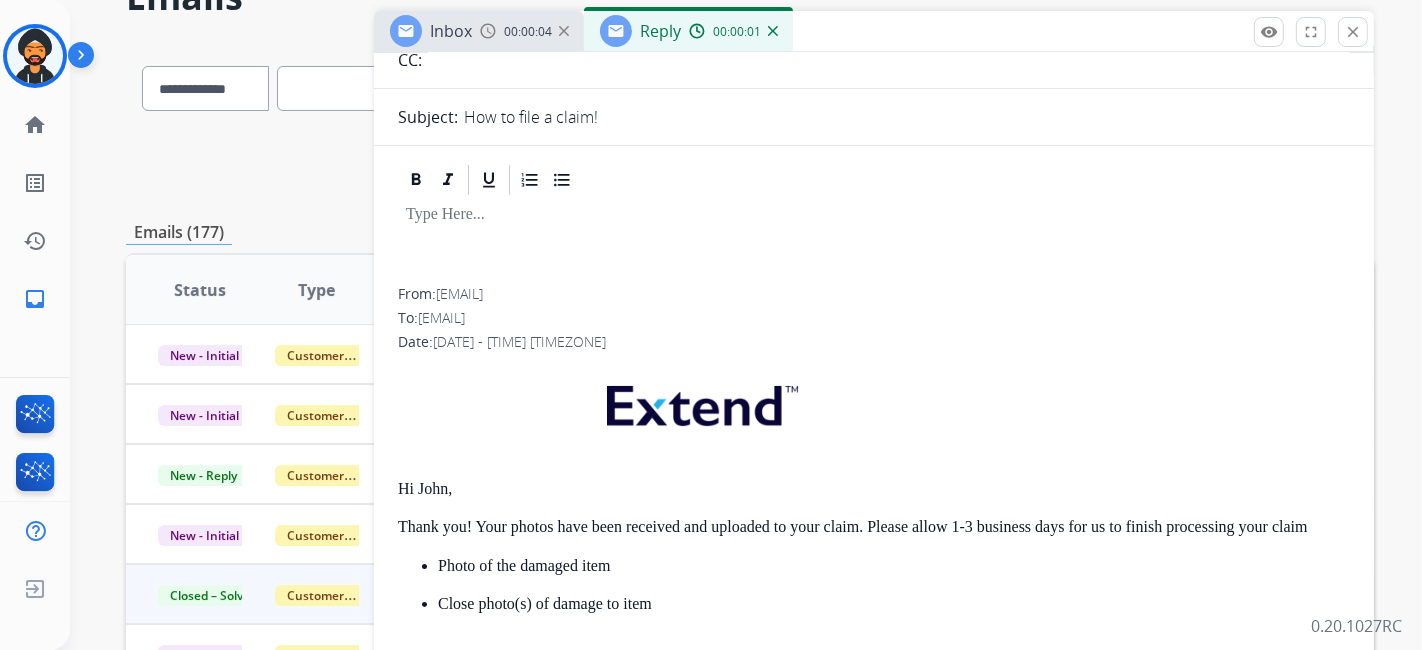 click at bounding box center [874, 243] 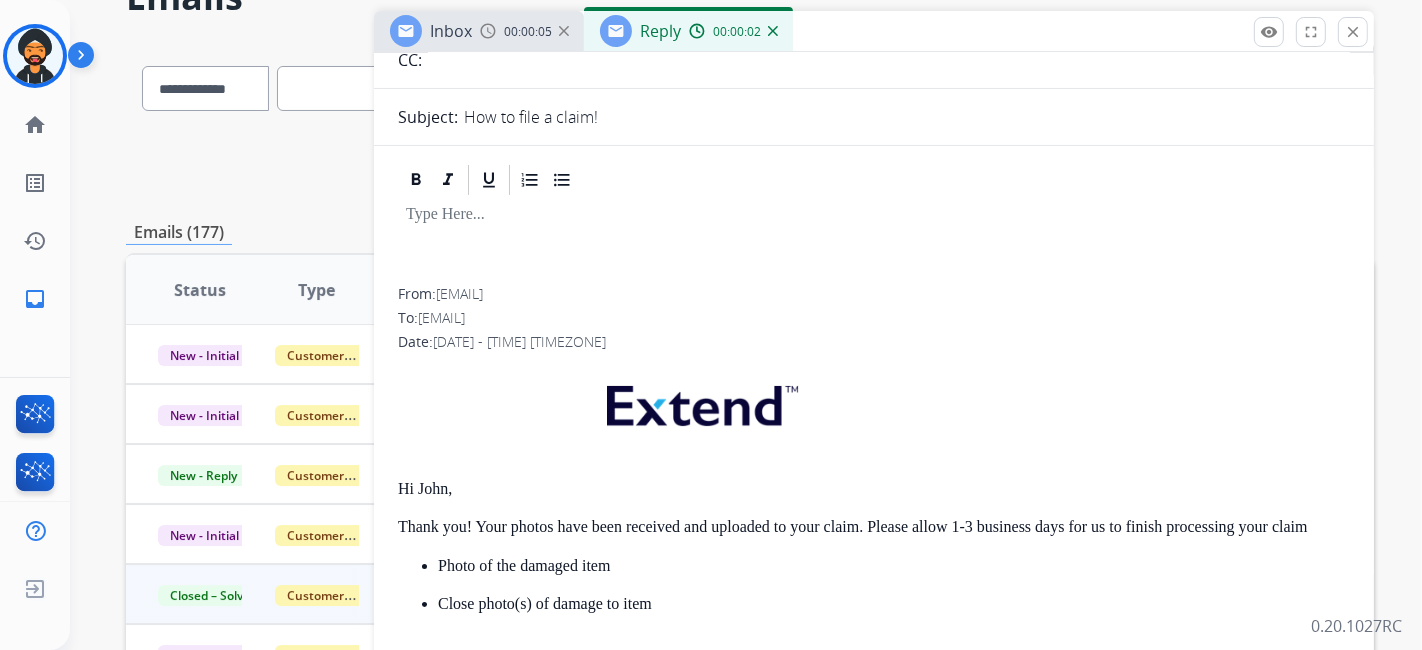 type 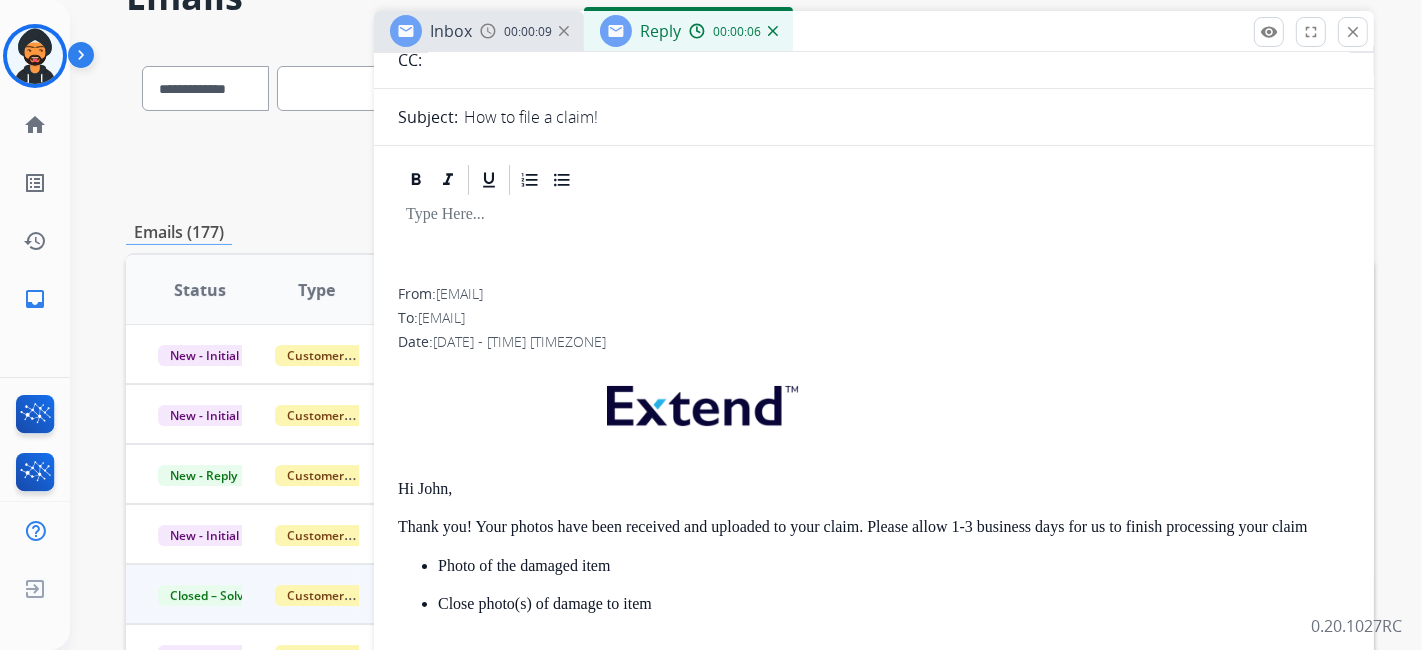 scroll, scrollTop: 0, scrollLeft: 0, axis: both 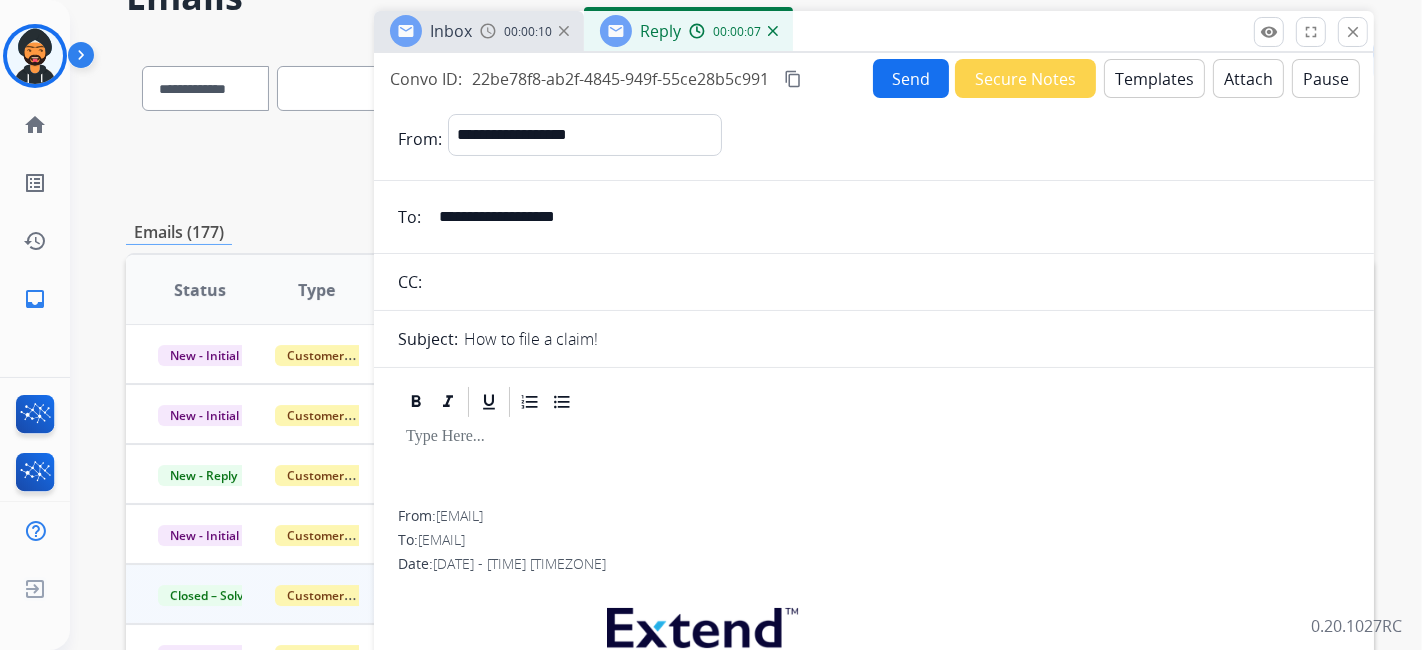 click on "Templates" at bounding box center (1154, 78) 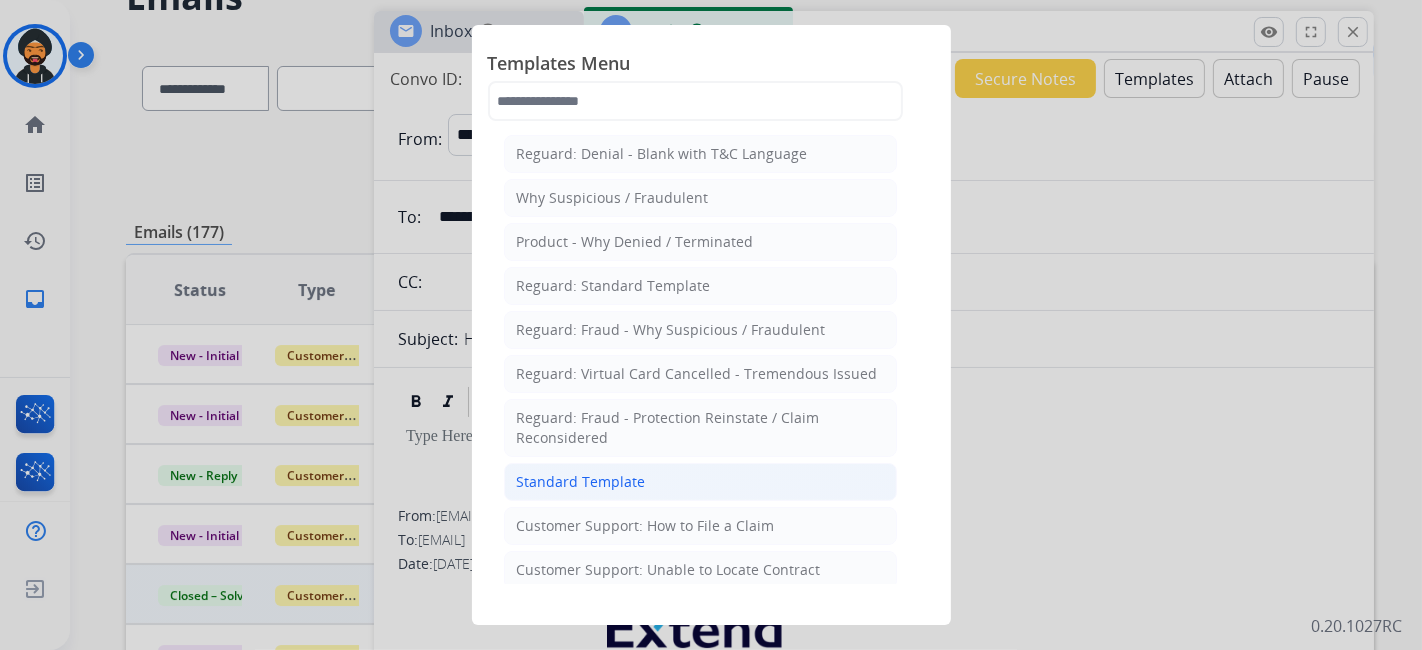 click on "Standard Template" 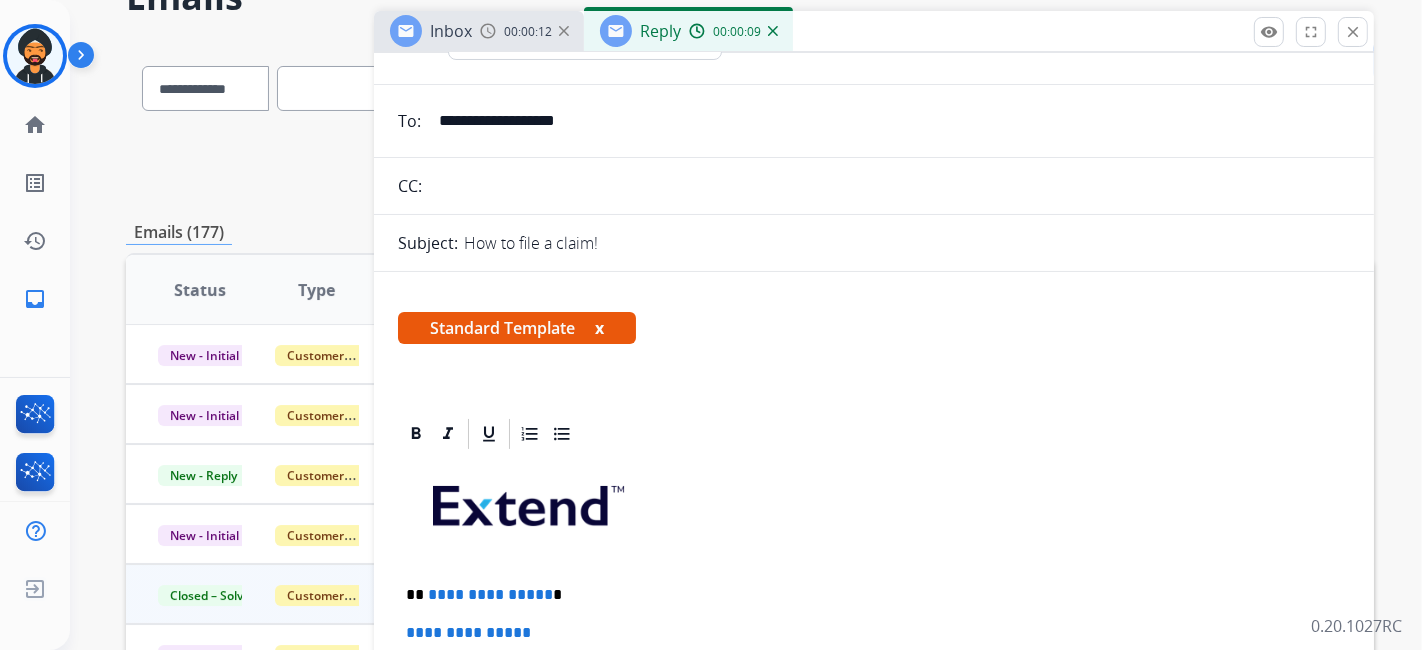 scroll, scrollTop: 333, scrollLeft: 0, axis: vertical 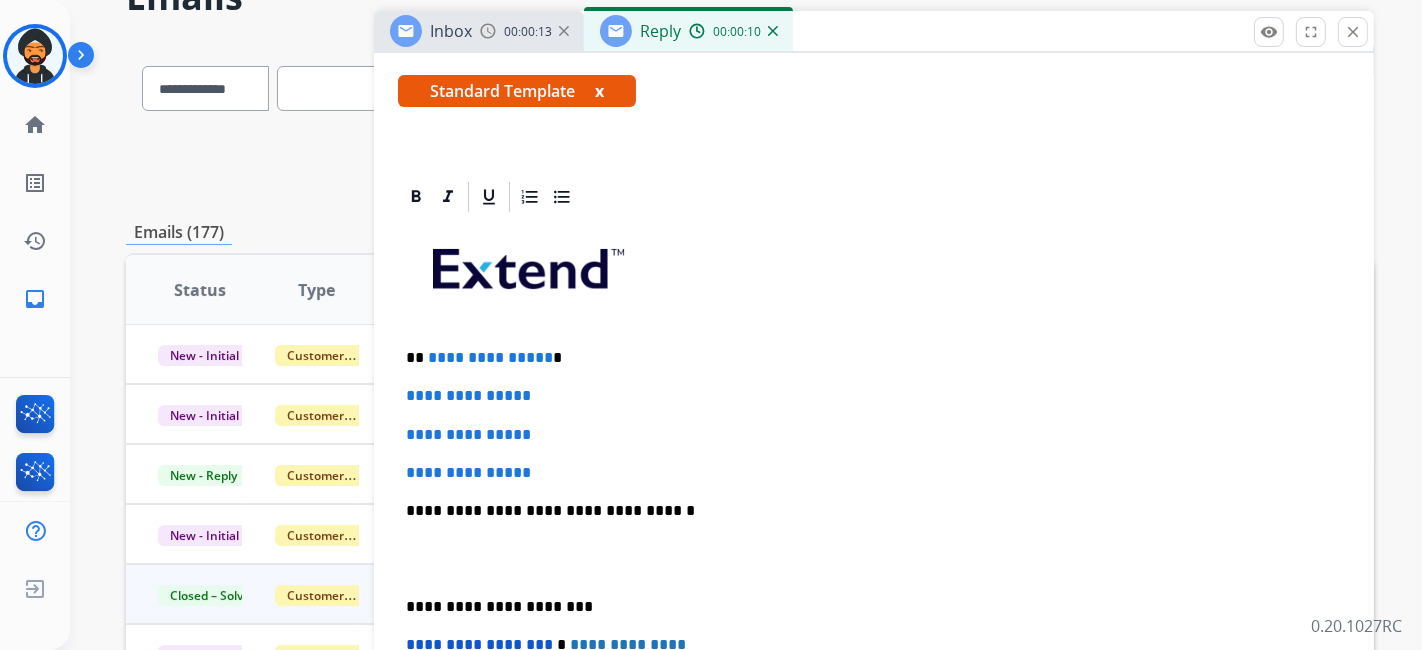 click on "**********" at bounding box center [866, 358] 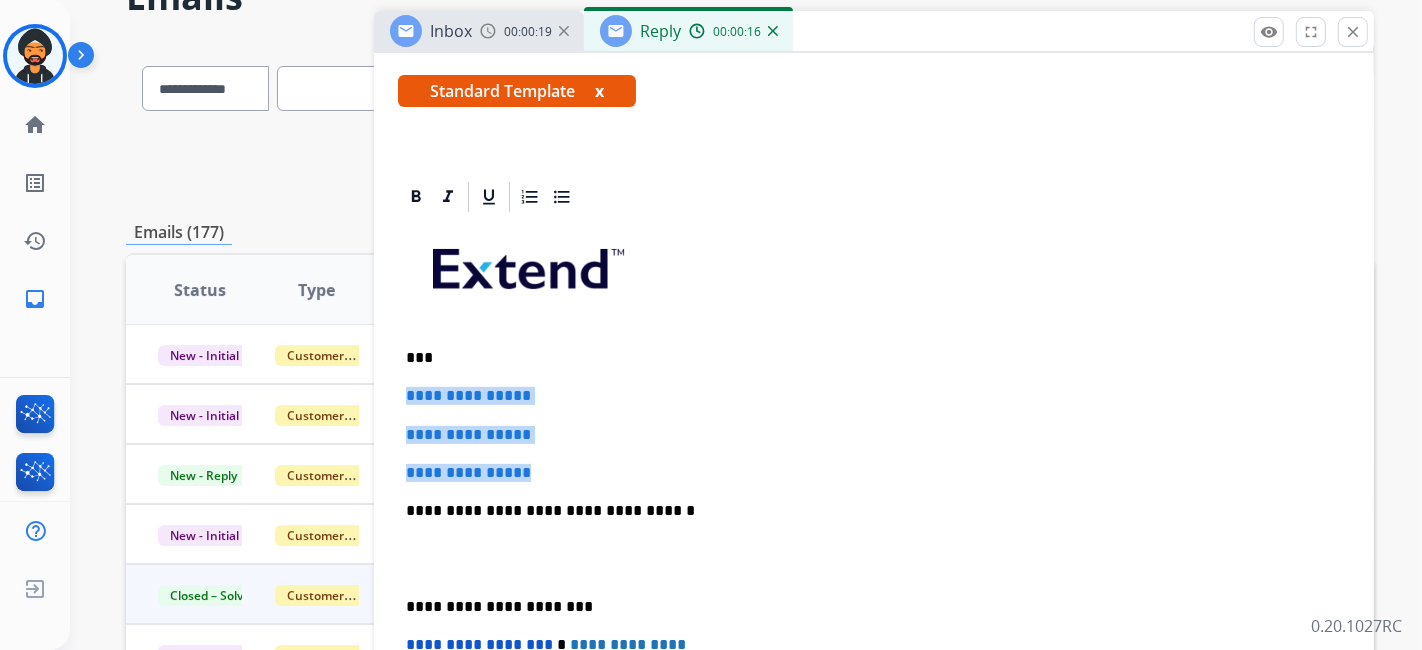 drag, startPoint x: 593, startPoint y: 473, endPoint x: 408, endPoint y: 398, distance: 199.62465 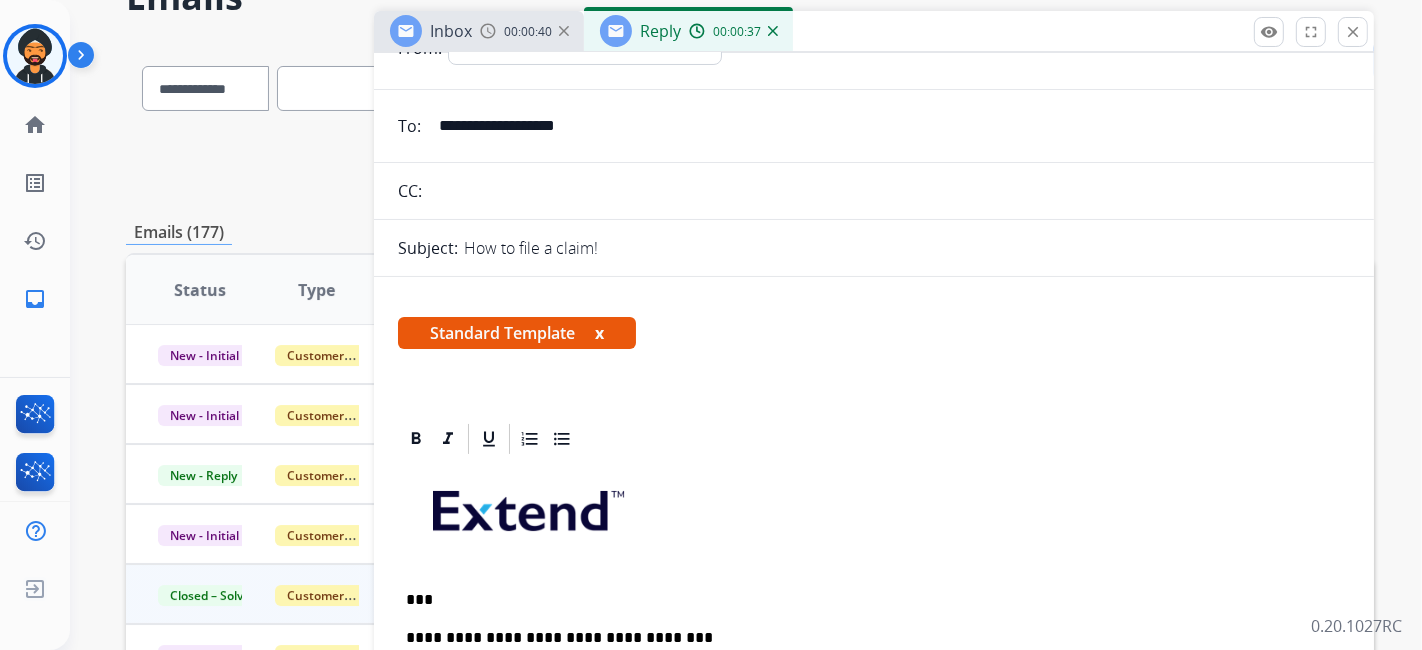scroll, scrollTop: 0, scrollLeft: 0, axis: both 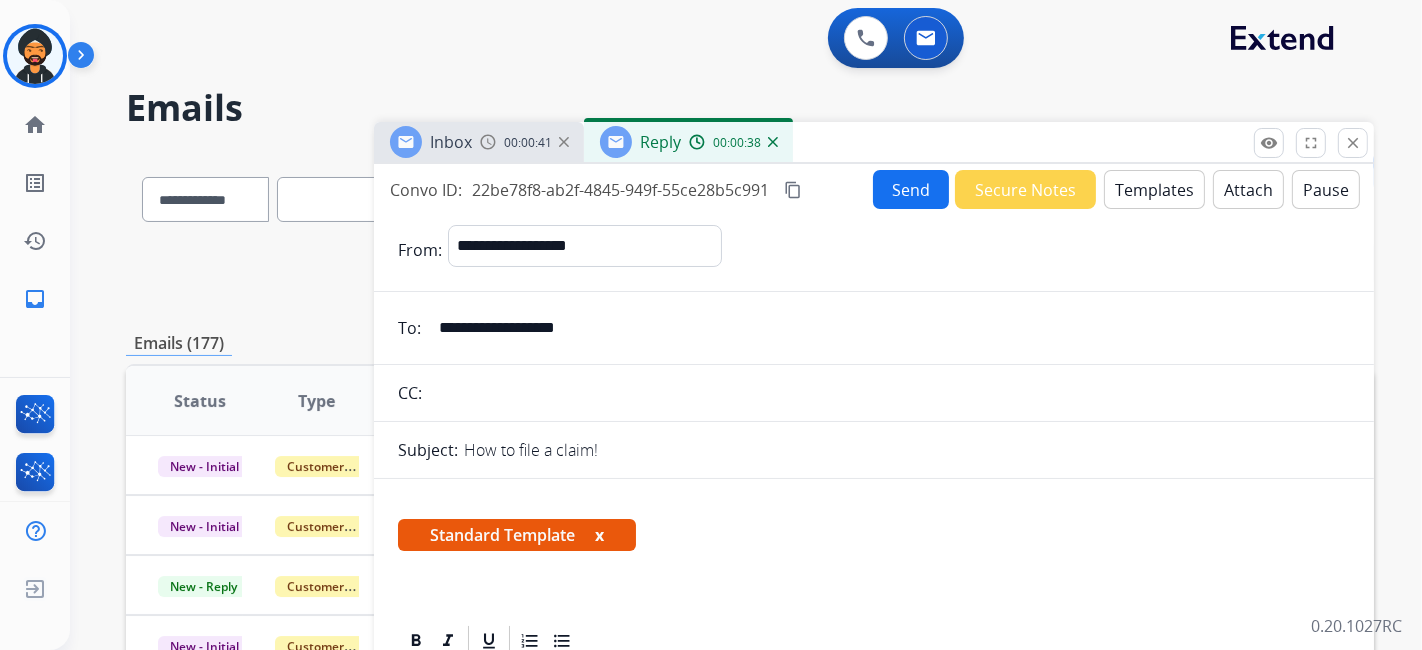 click on "Send" at bounding box center [911, 189] 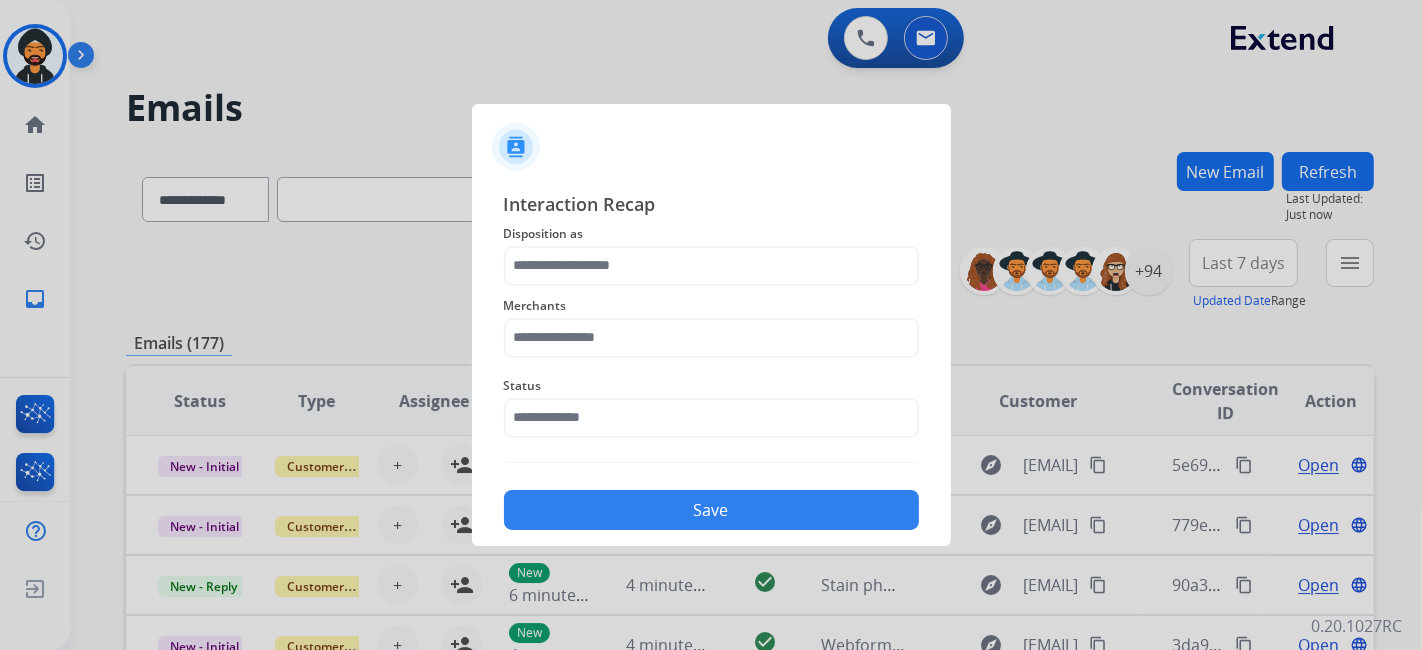 click on "Disposition as" 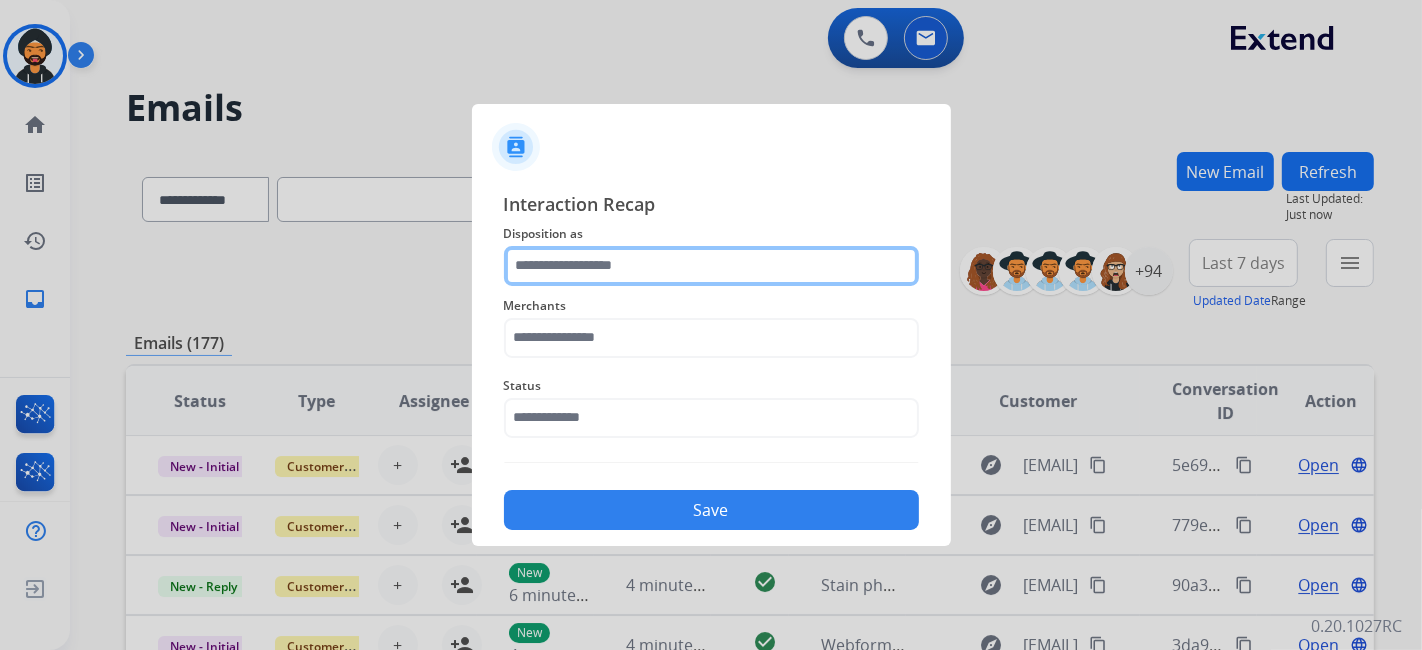 click 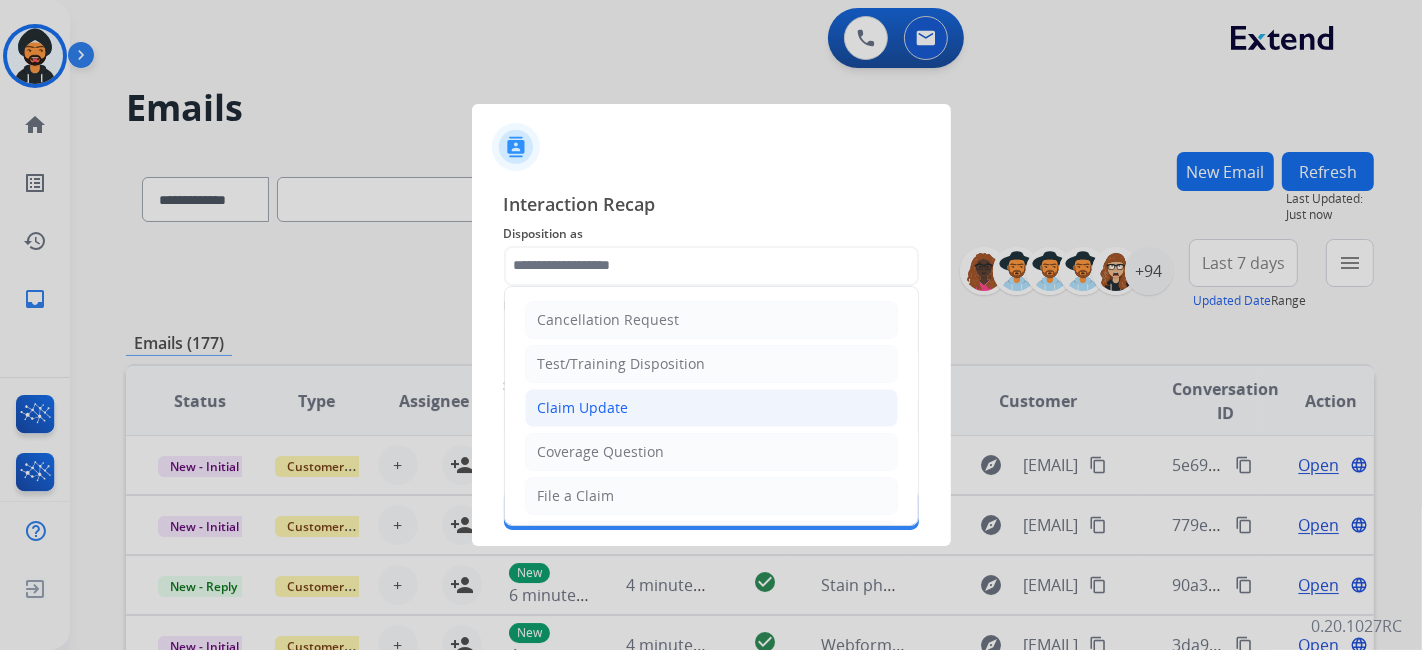 click on "Claim Update" 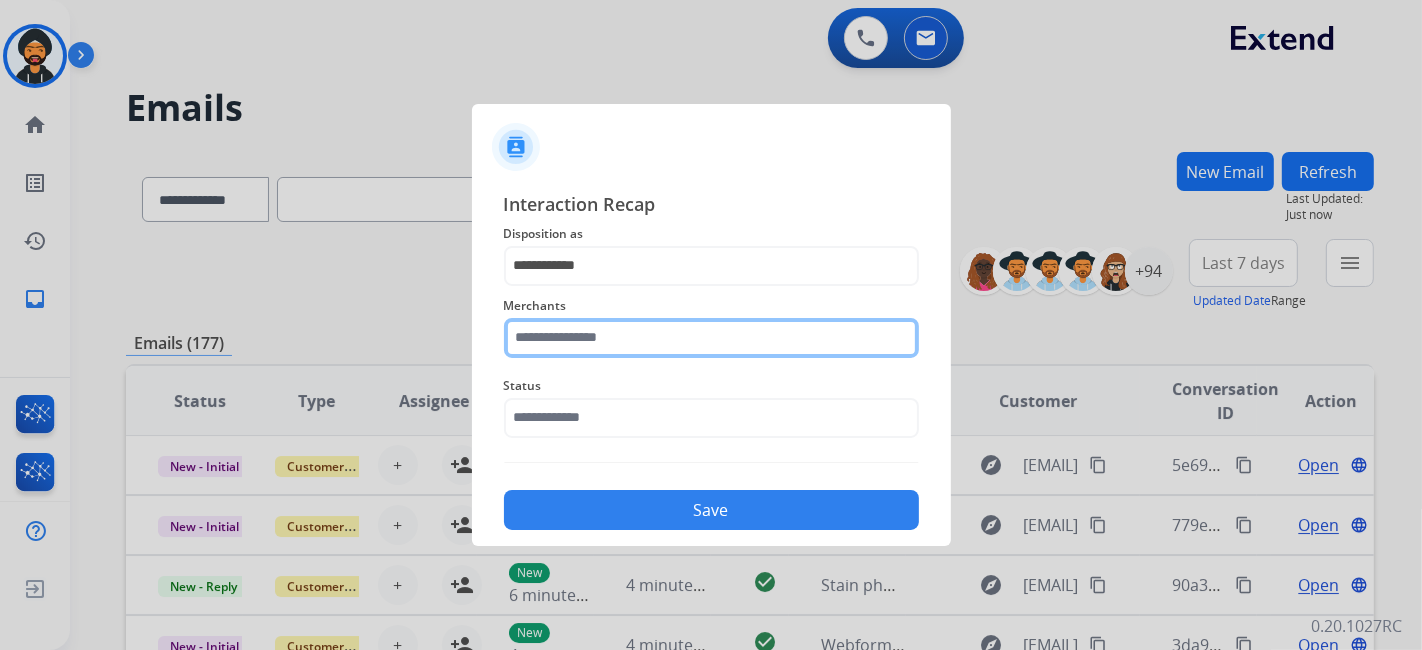 click 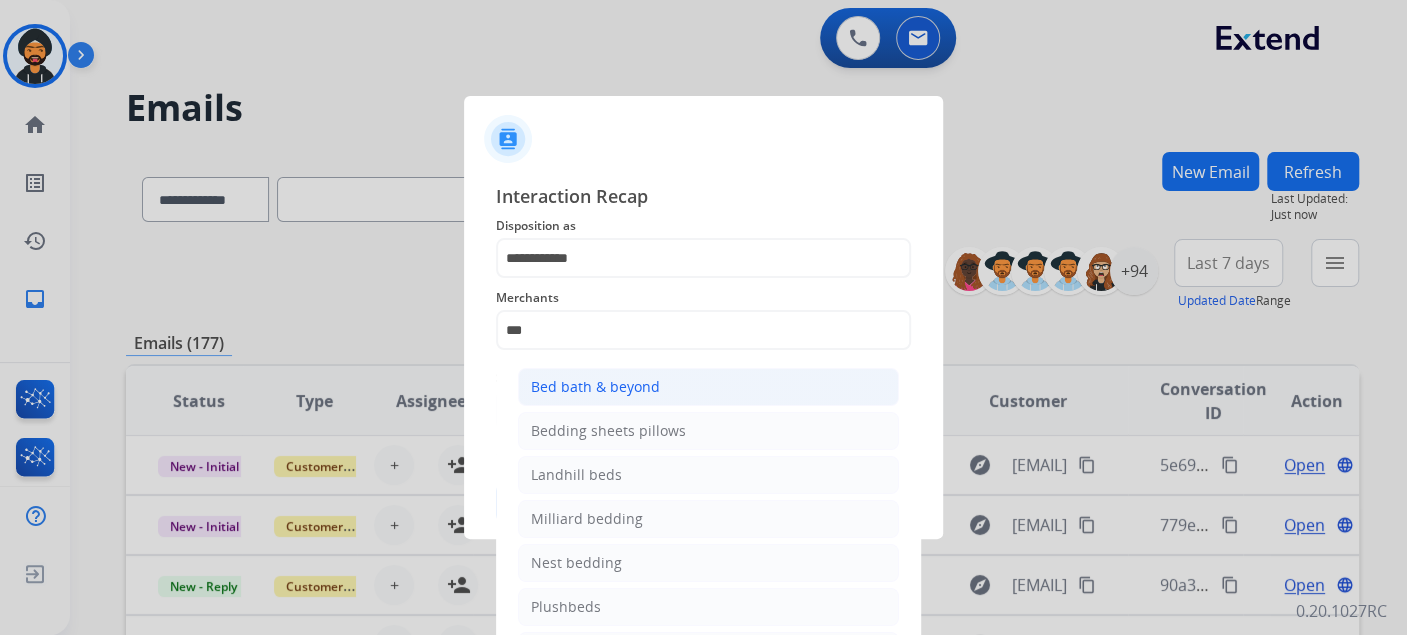 click on "Bed bath & beyond" 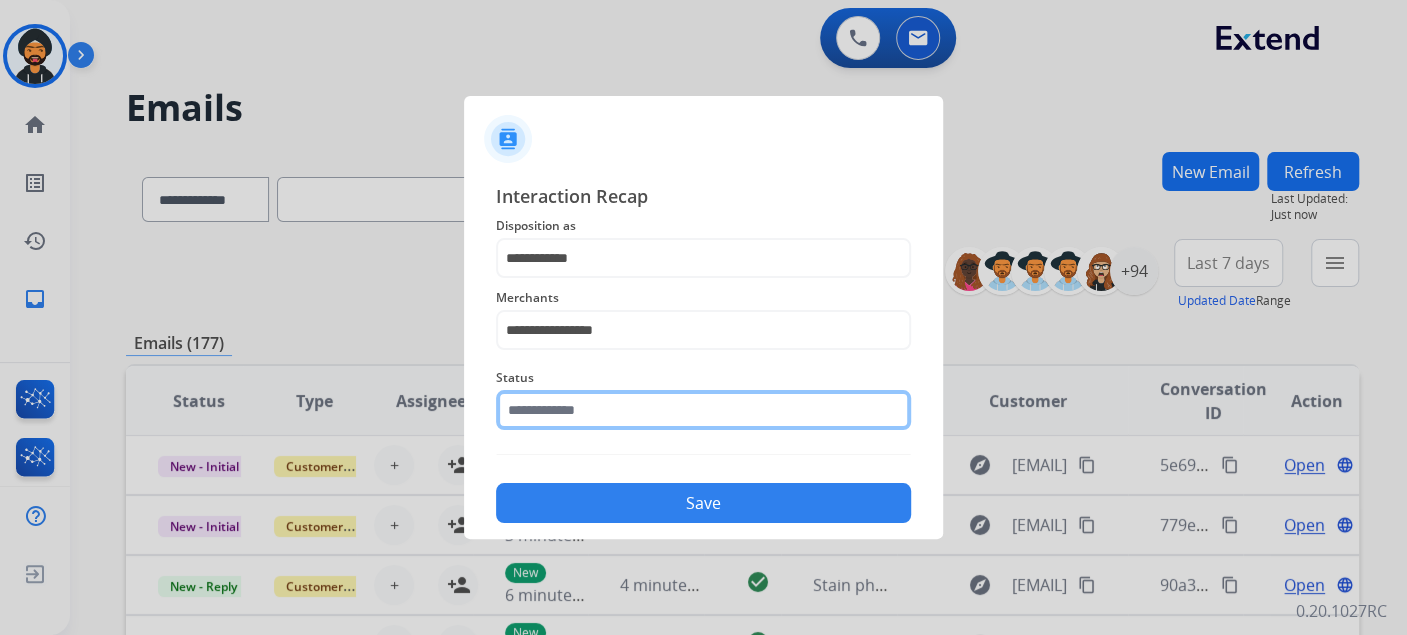 click 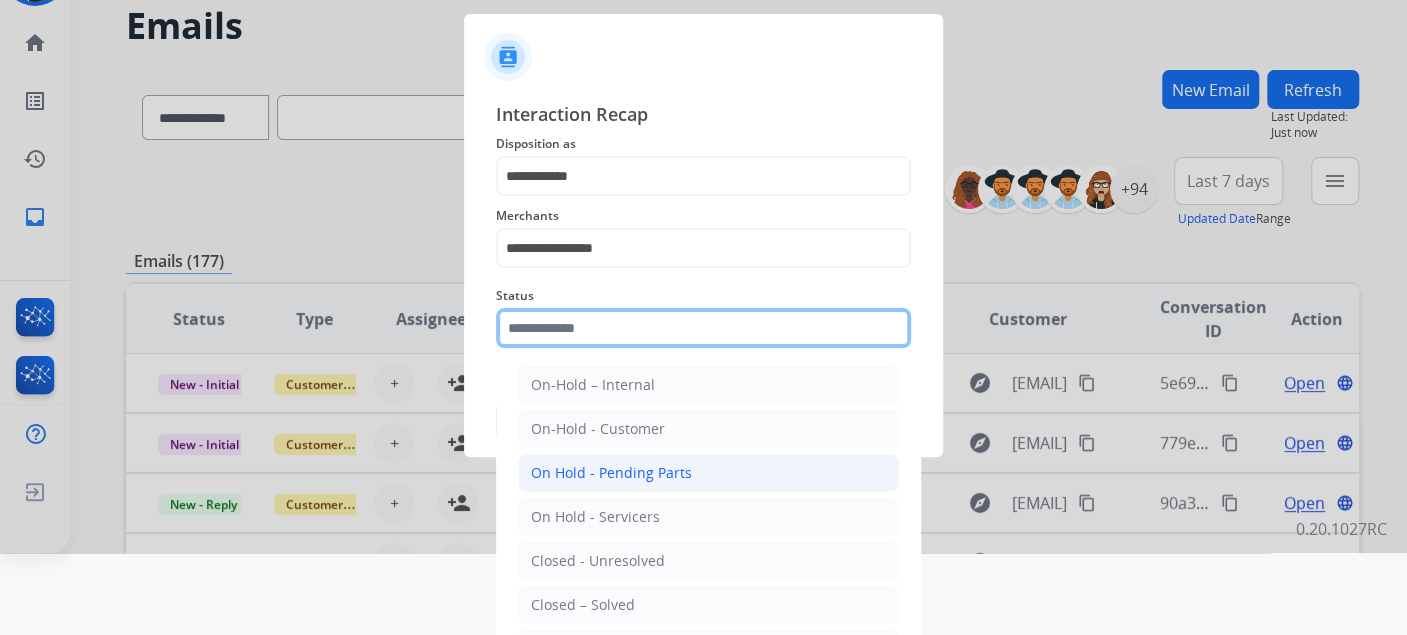scroll, scrollTop: 102, scrollLeft: 0, axis: vertical 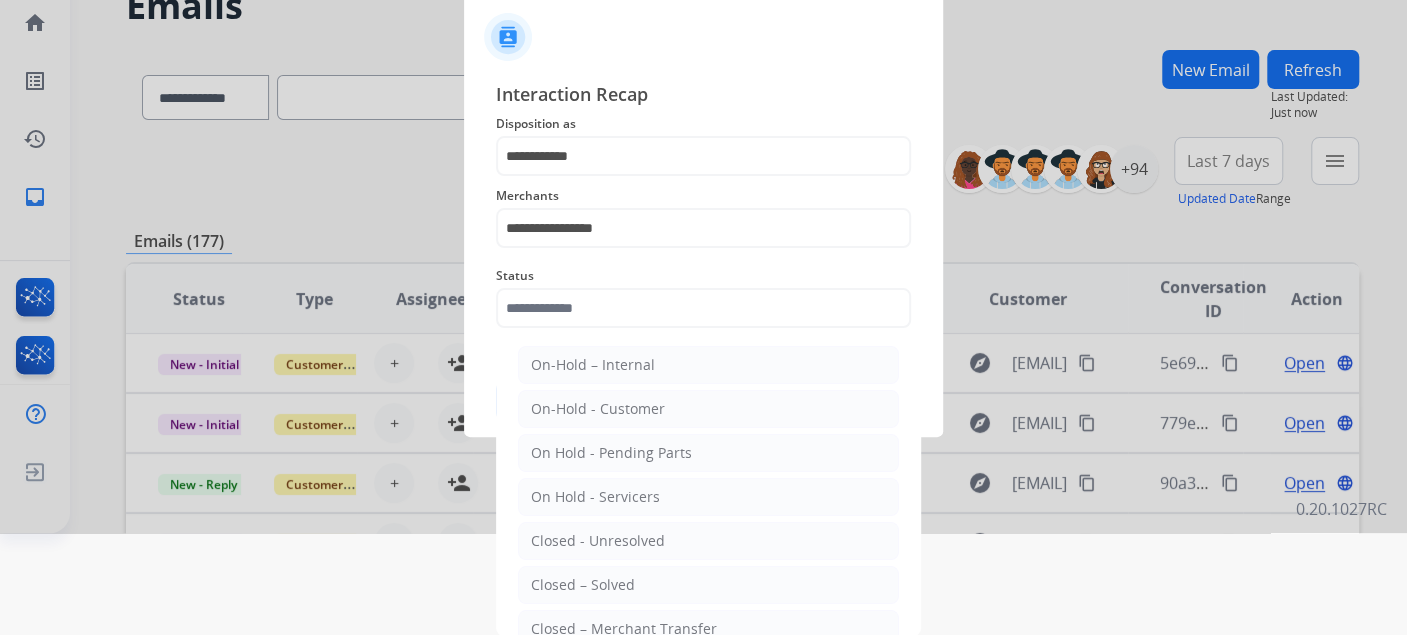 click on "Closed – Solved" 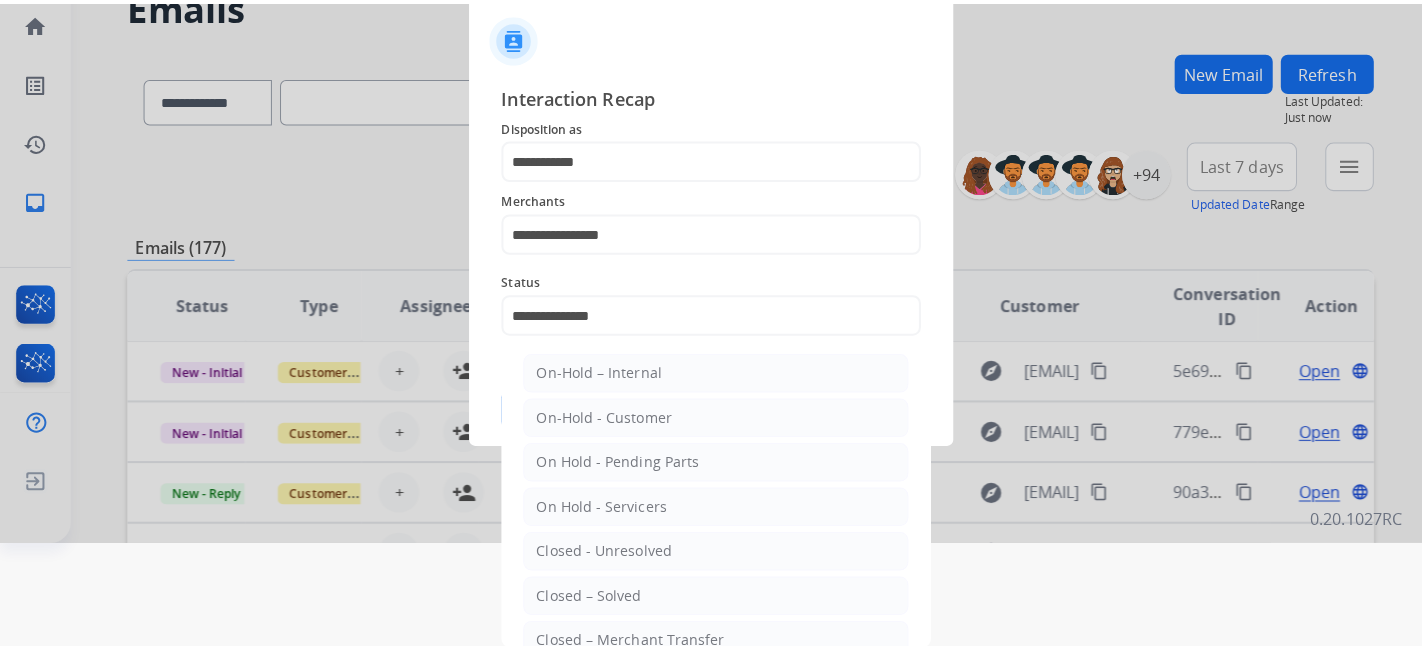 scroll, scrollTop: 0, scrollLeft: 0, axis: both 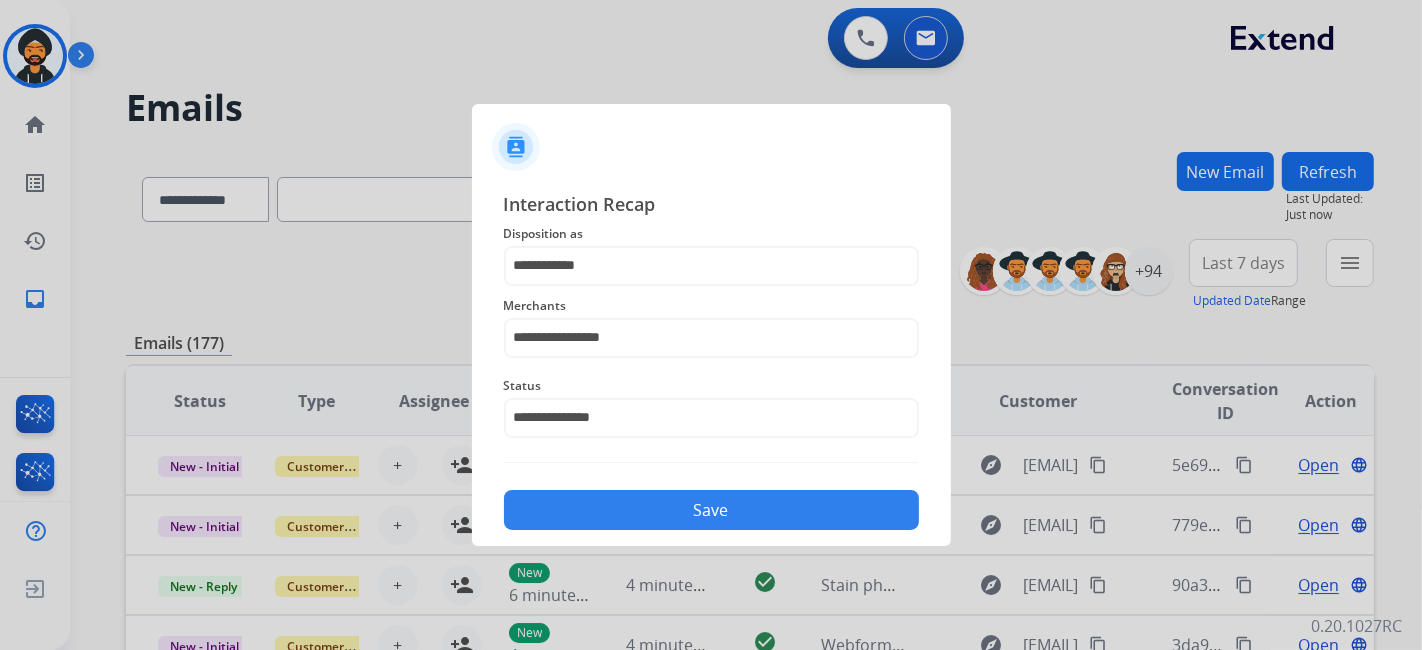 click on "**********" 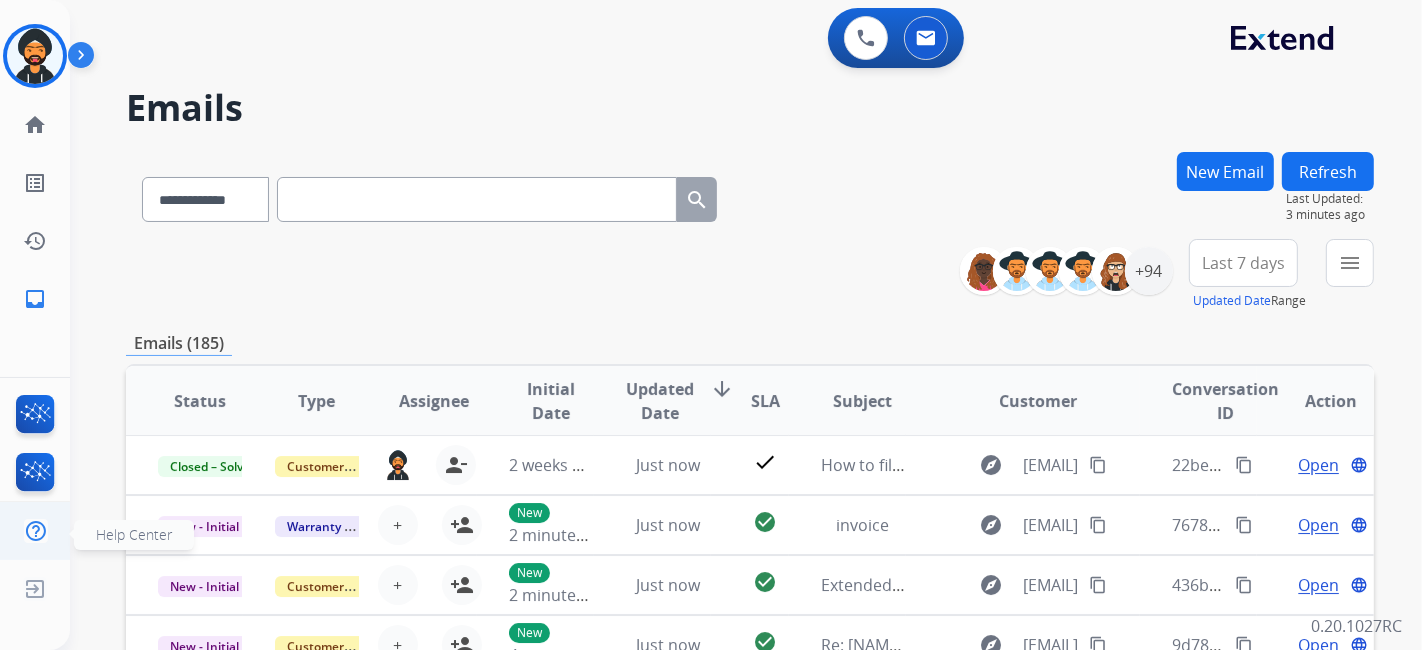 scroll, scrollTop: 0, scrollLeft: 0, axis: both 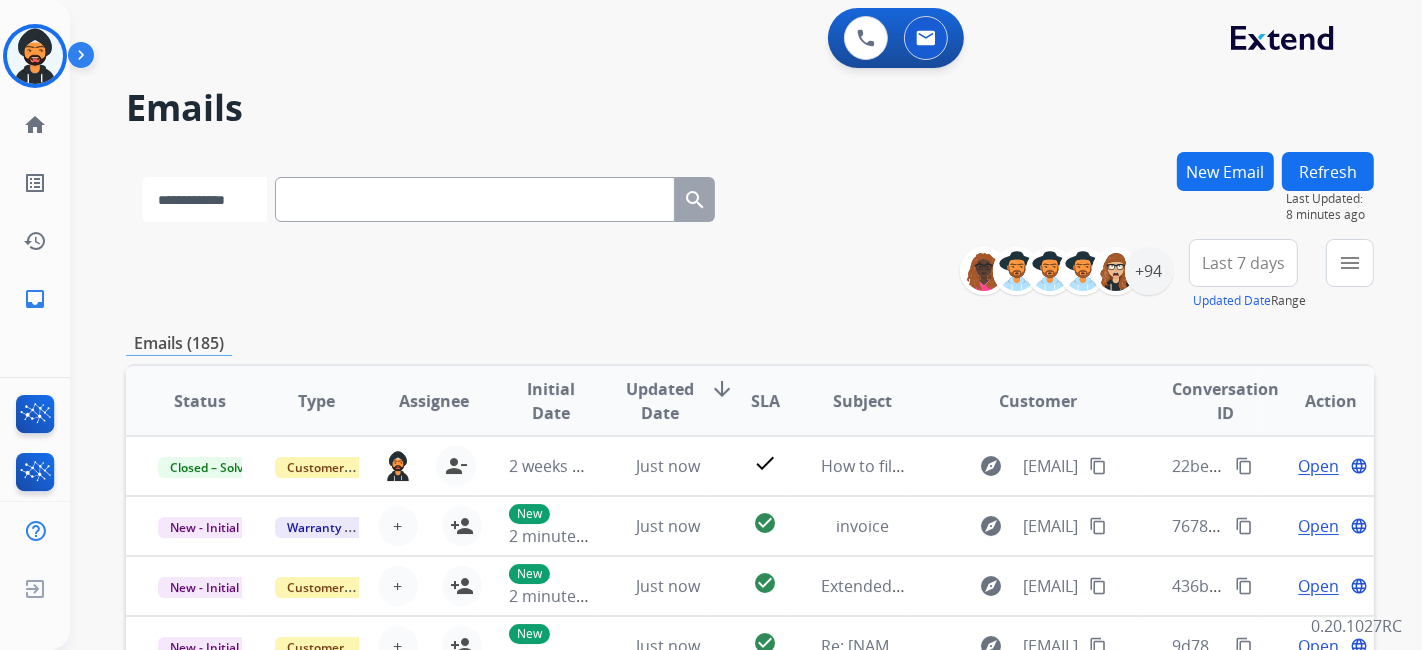 click on "**********" at bounding box center [204, 199] 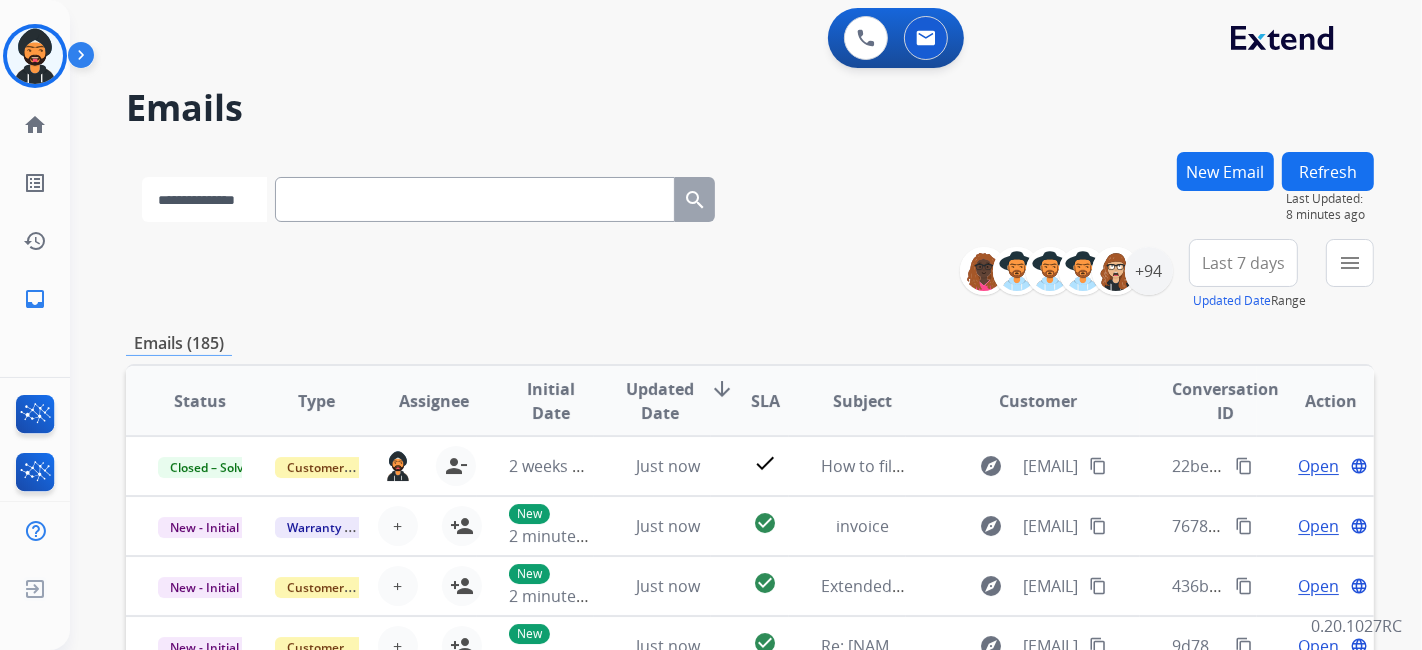 click on "**********" at bounding box center (204, 199) 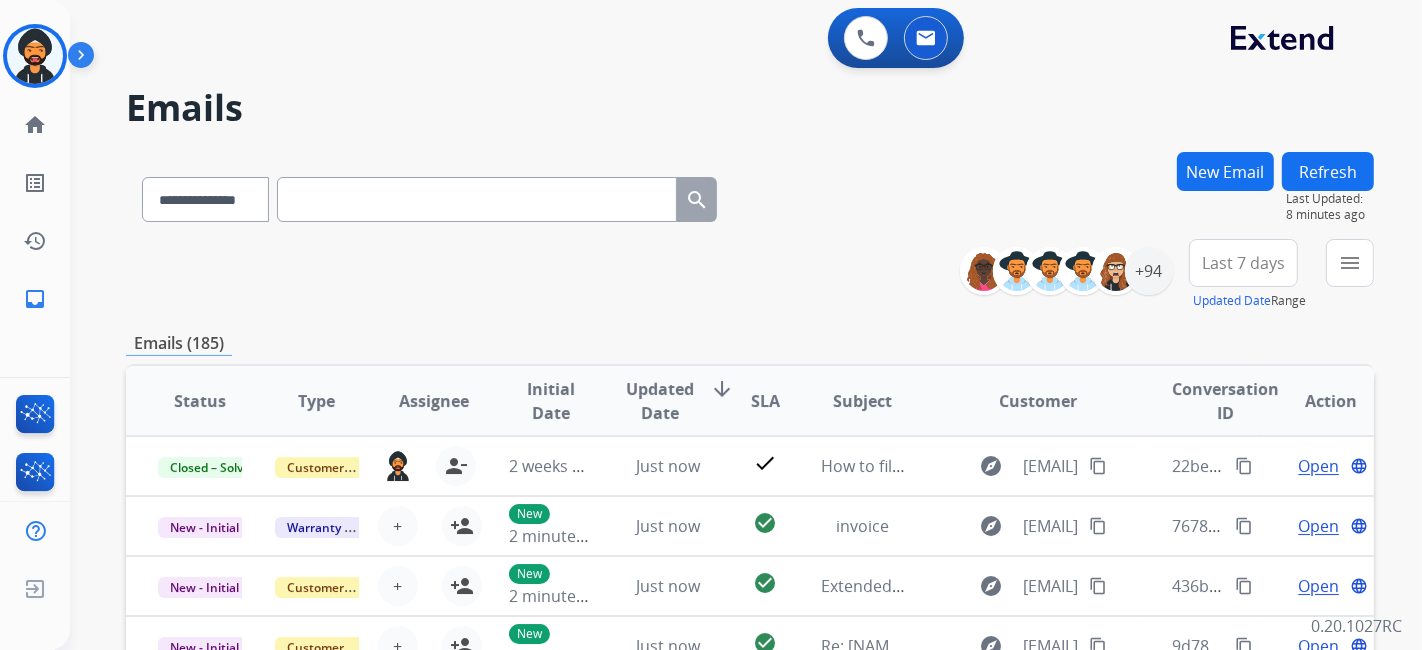 paste on "**********" 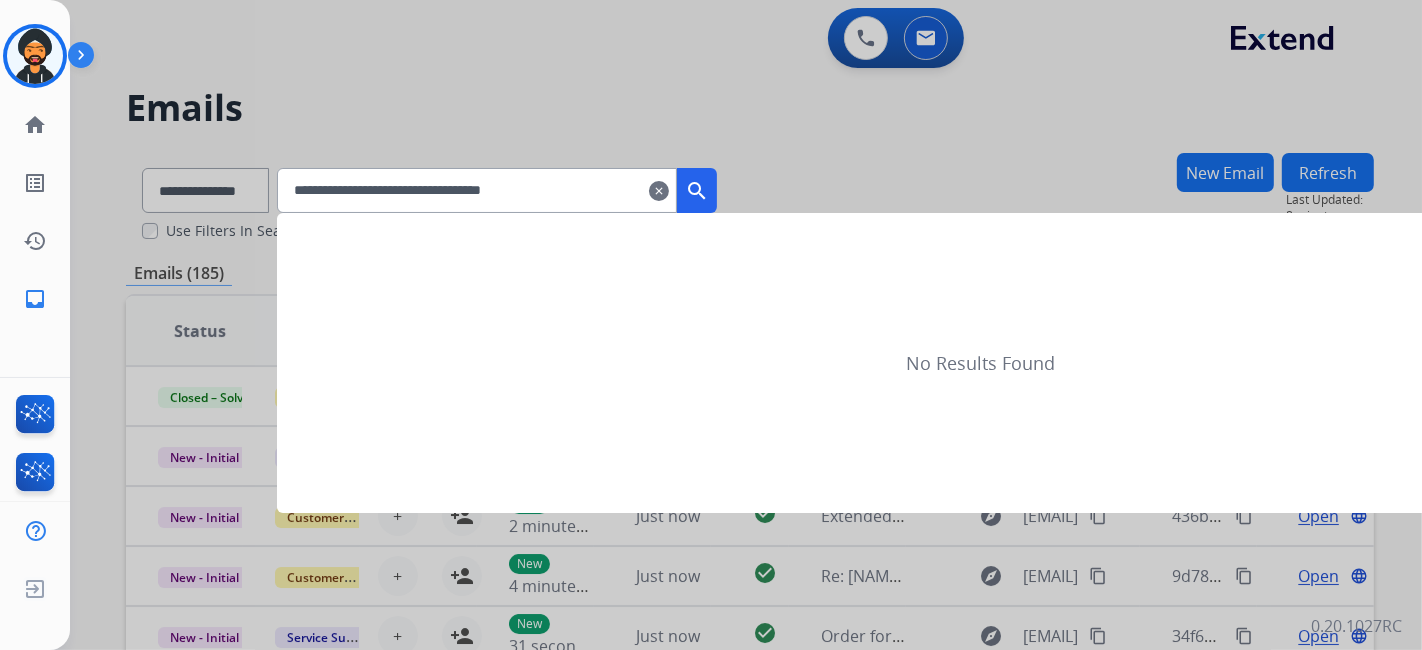 click on "search" at bounding box center [697, 191] 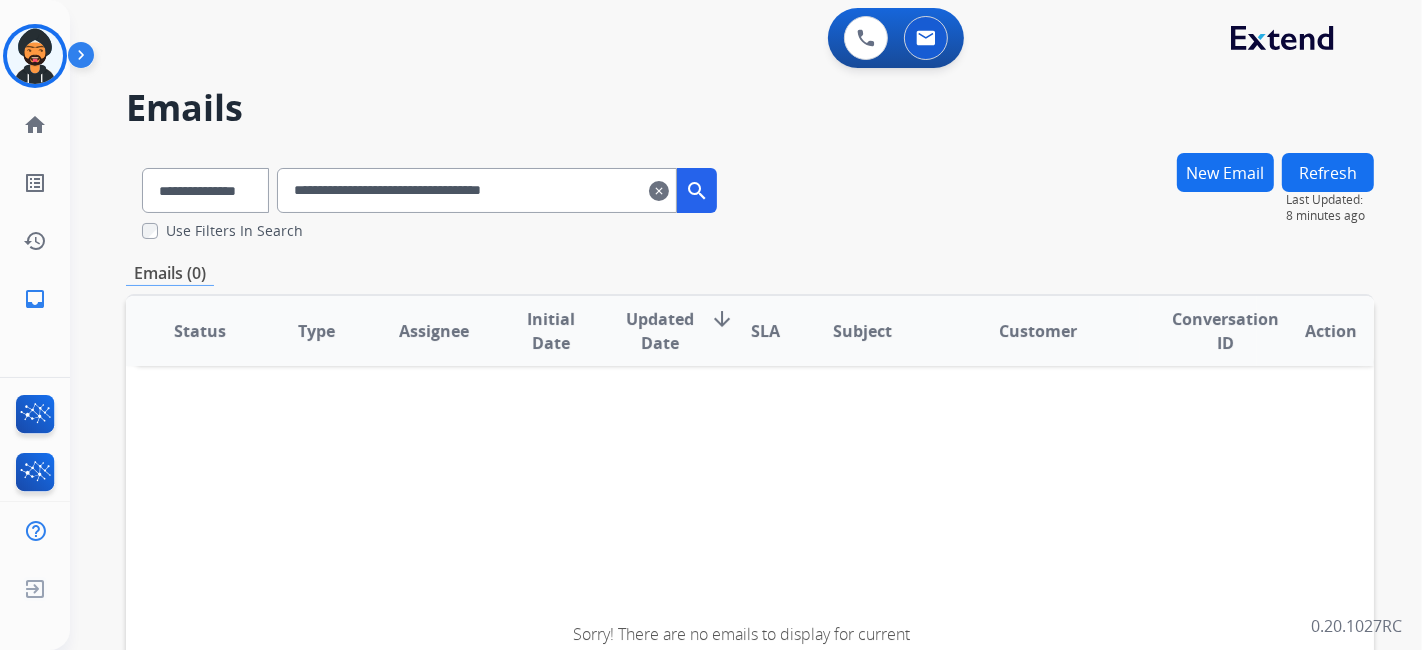 click on "**********" at bounding box center [477, 190] 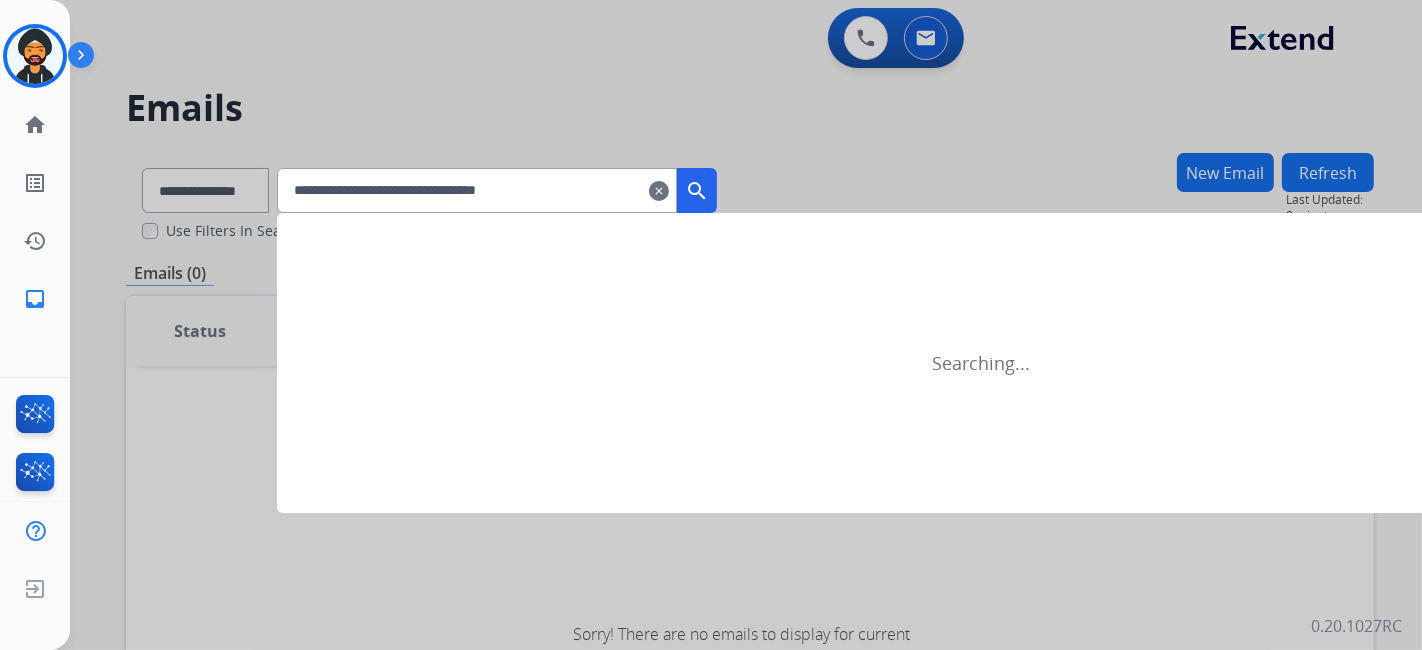 type on "**********" 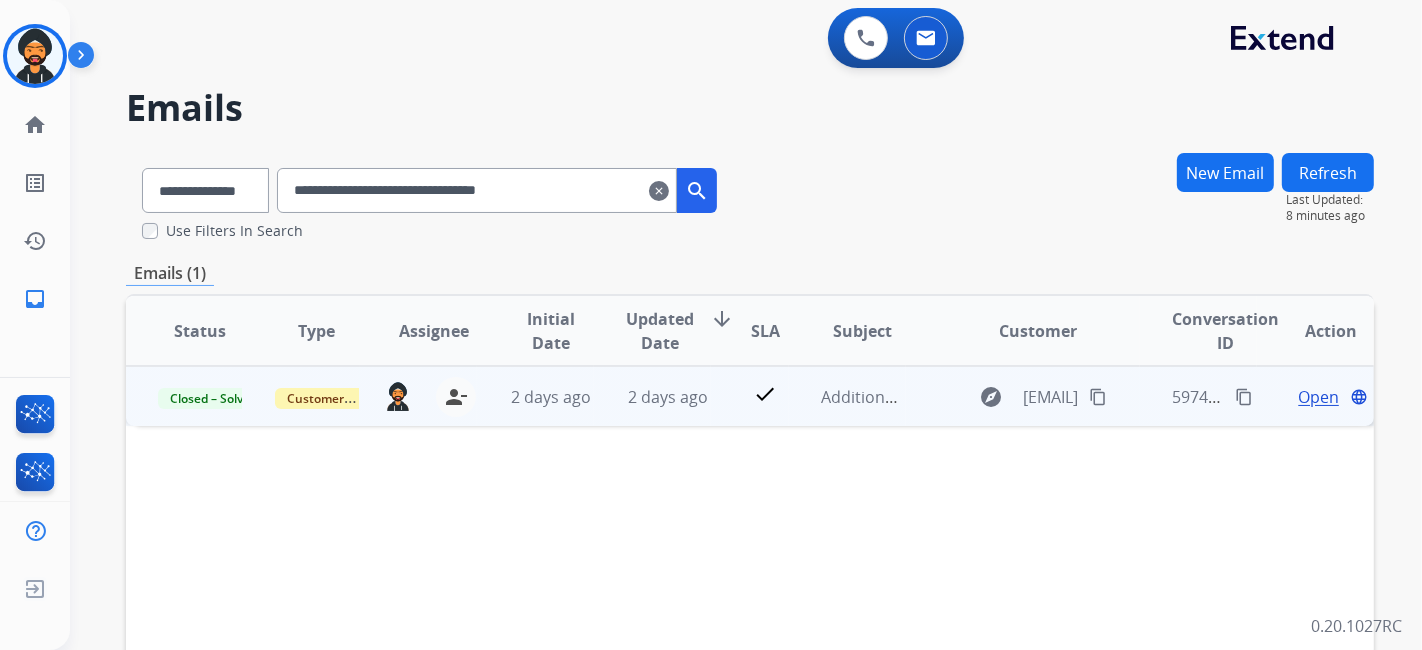 click on "Open" at bounding box center [1318, 397] 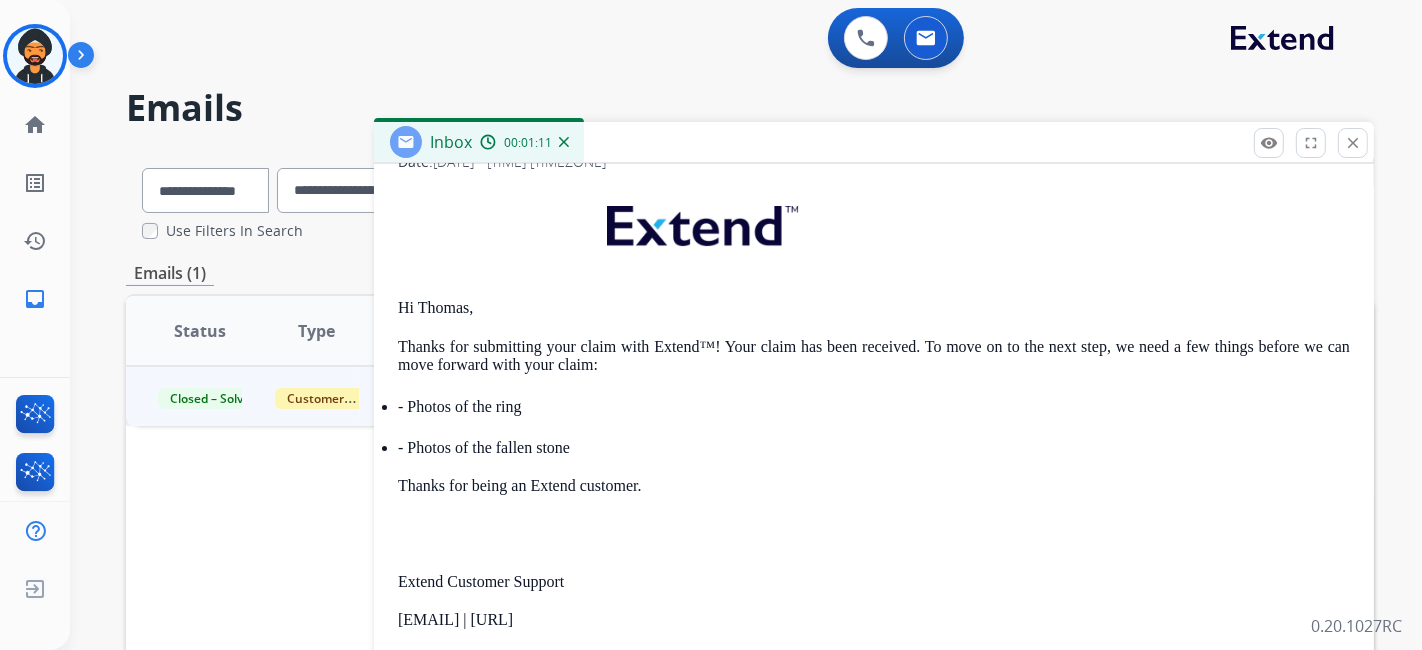 scroll, scrollTop: 368, scrollLeft: 0, axis: vertical 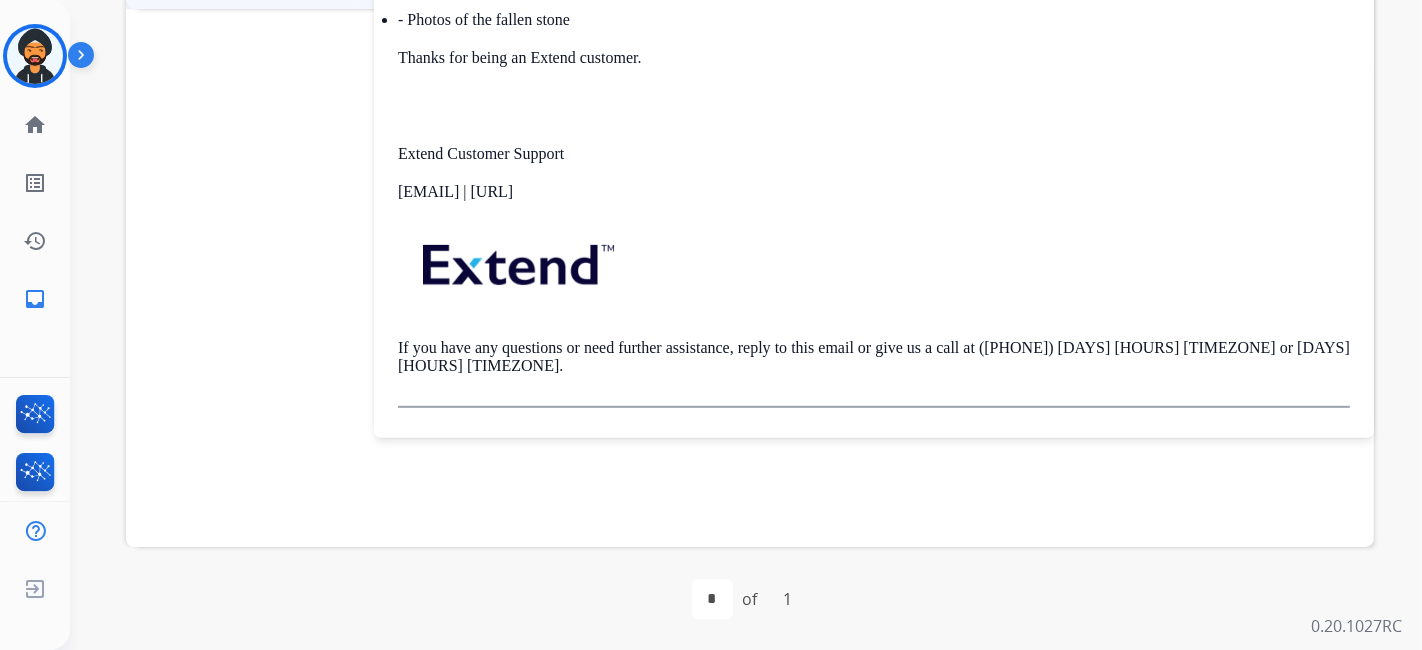 drag, startPoint x: 400, startPoint y: 289, endPoint x: 645, endPoint y: 284, distance: 245.05101 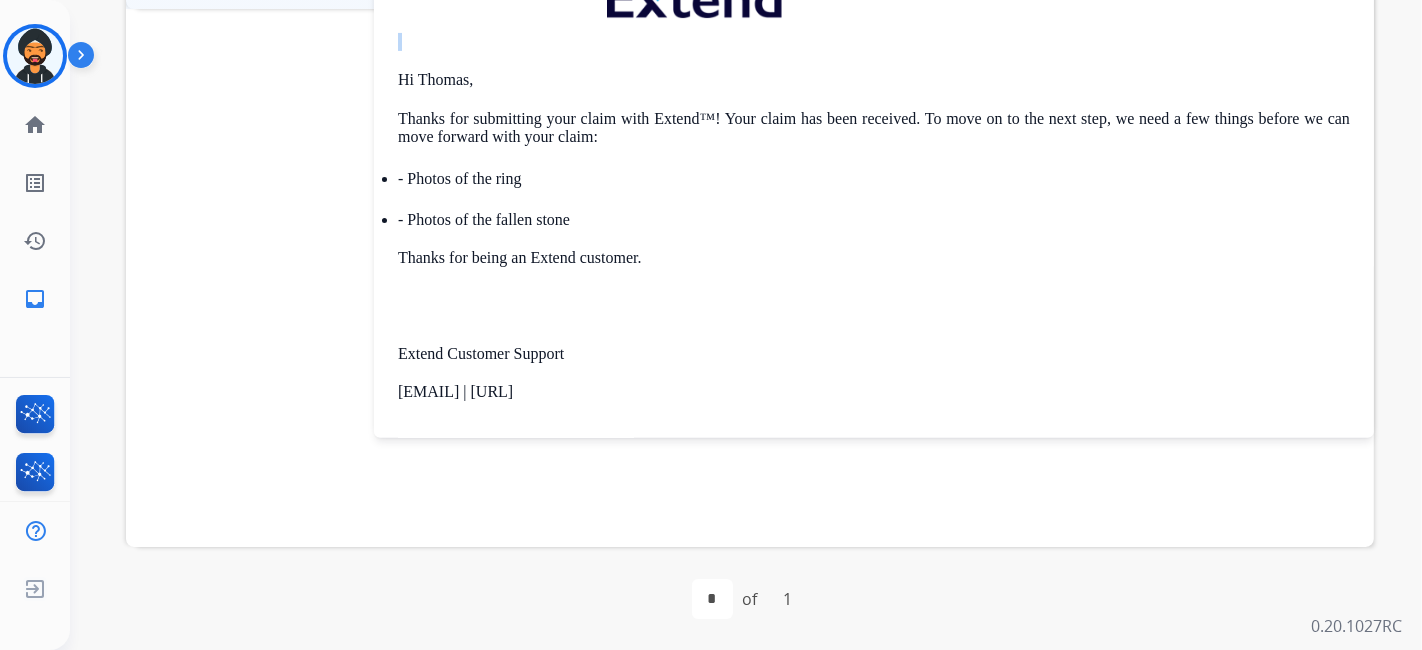 scroll, scrollTop: 0, scrollLeft: 0, axis: both 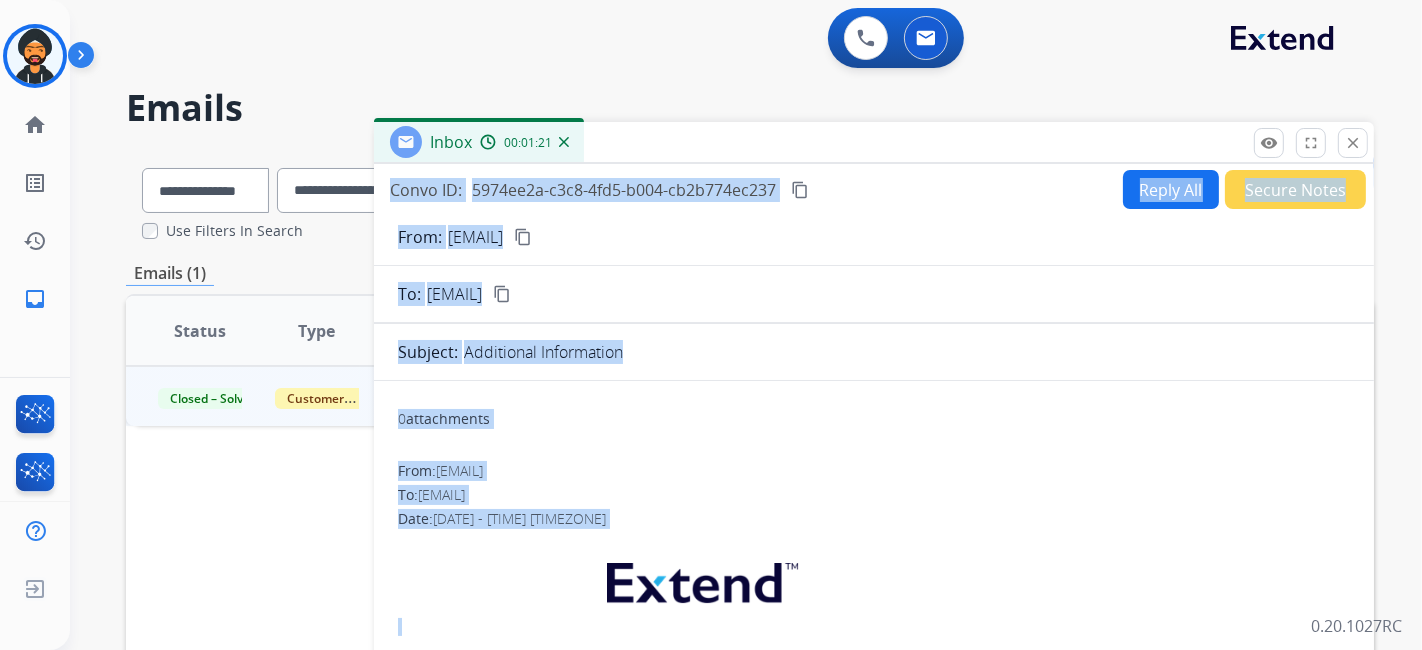 click on "Reply All" at bounding box center (1171, 189) 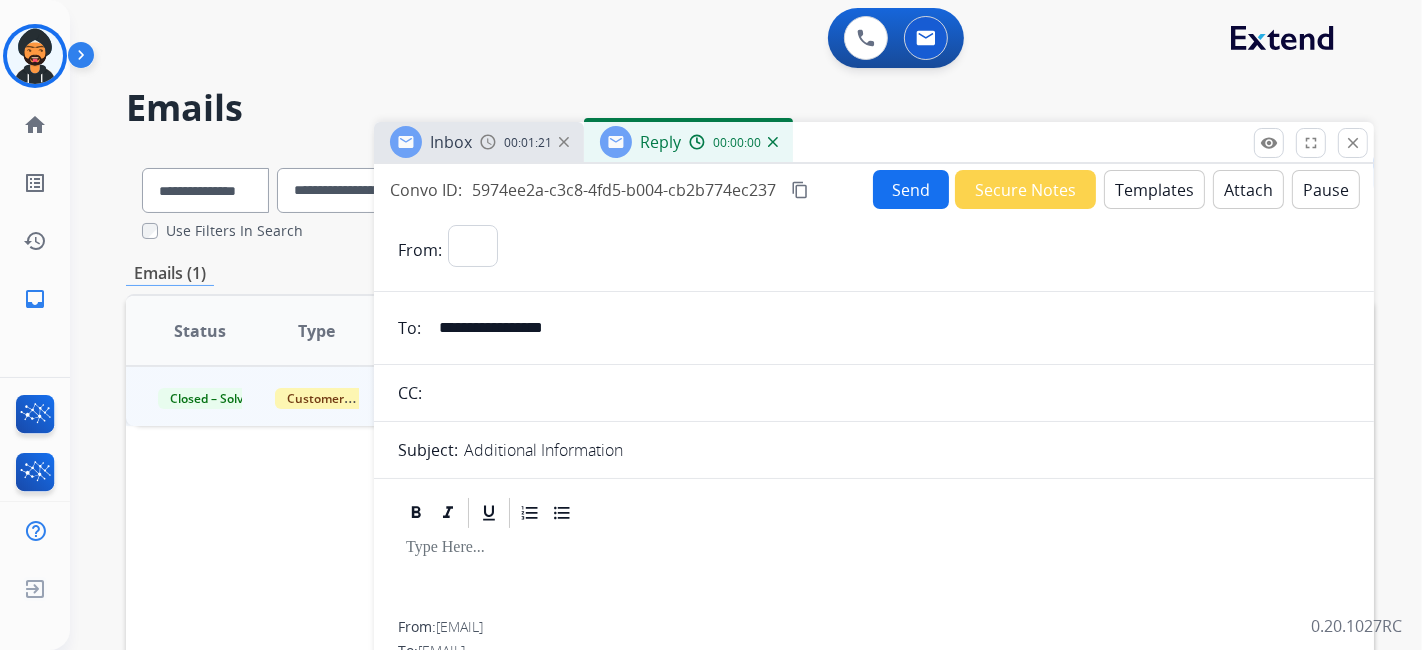 select on "**********" 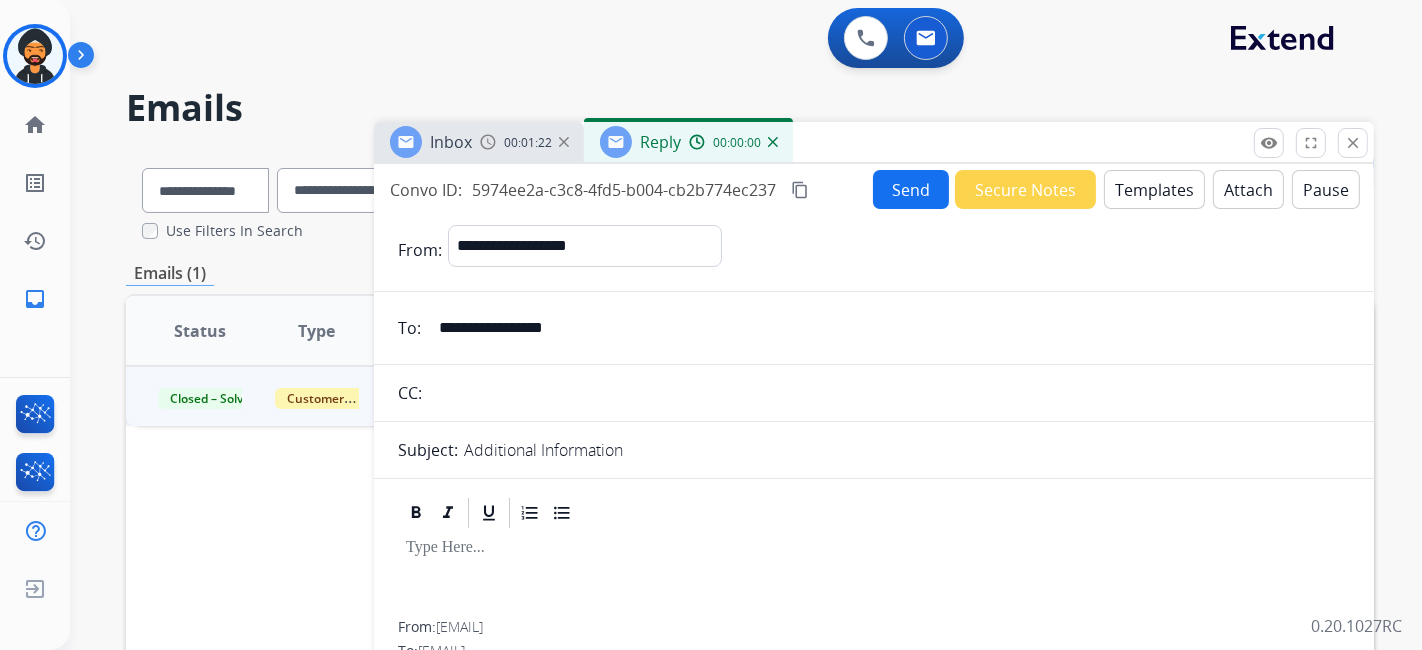 scroll, scrollTop: 222, scrollLeft: 0, axis: vertical 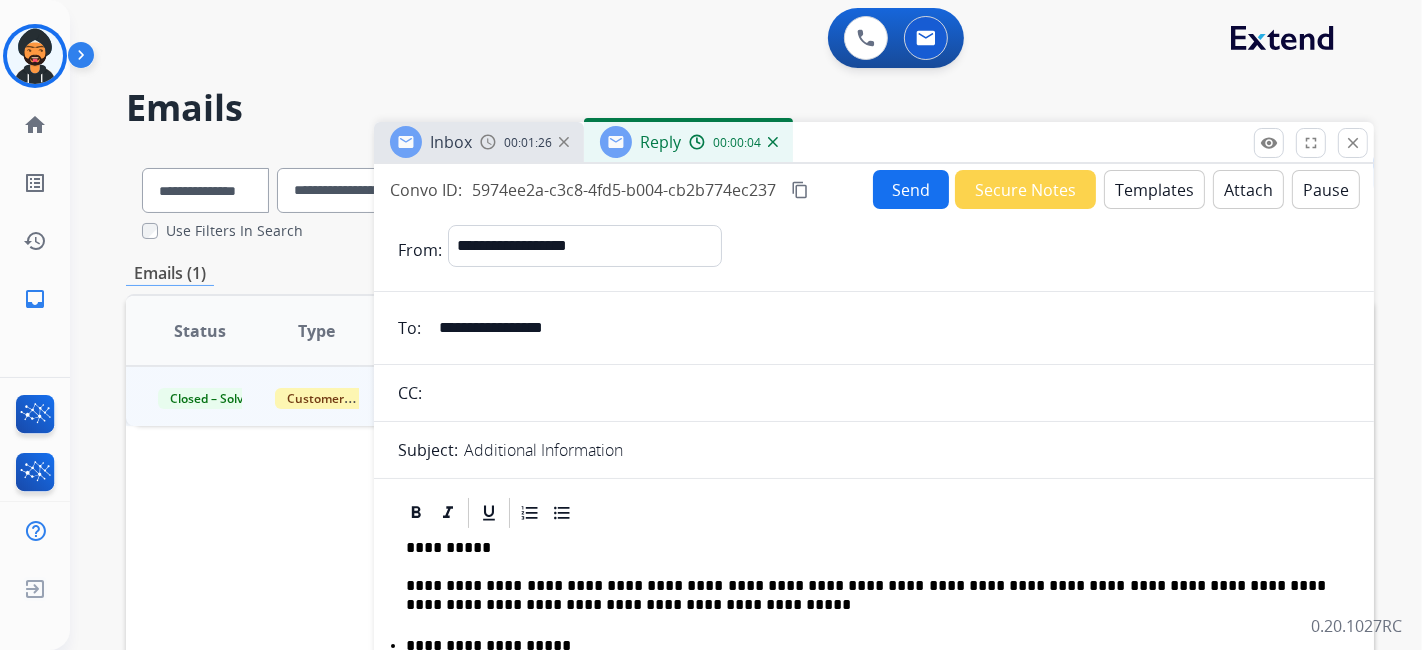 click on "Send" at bounding box center [911, 189] 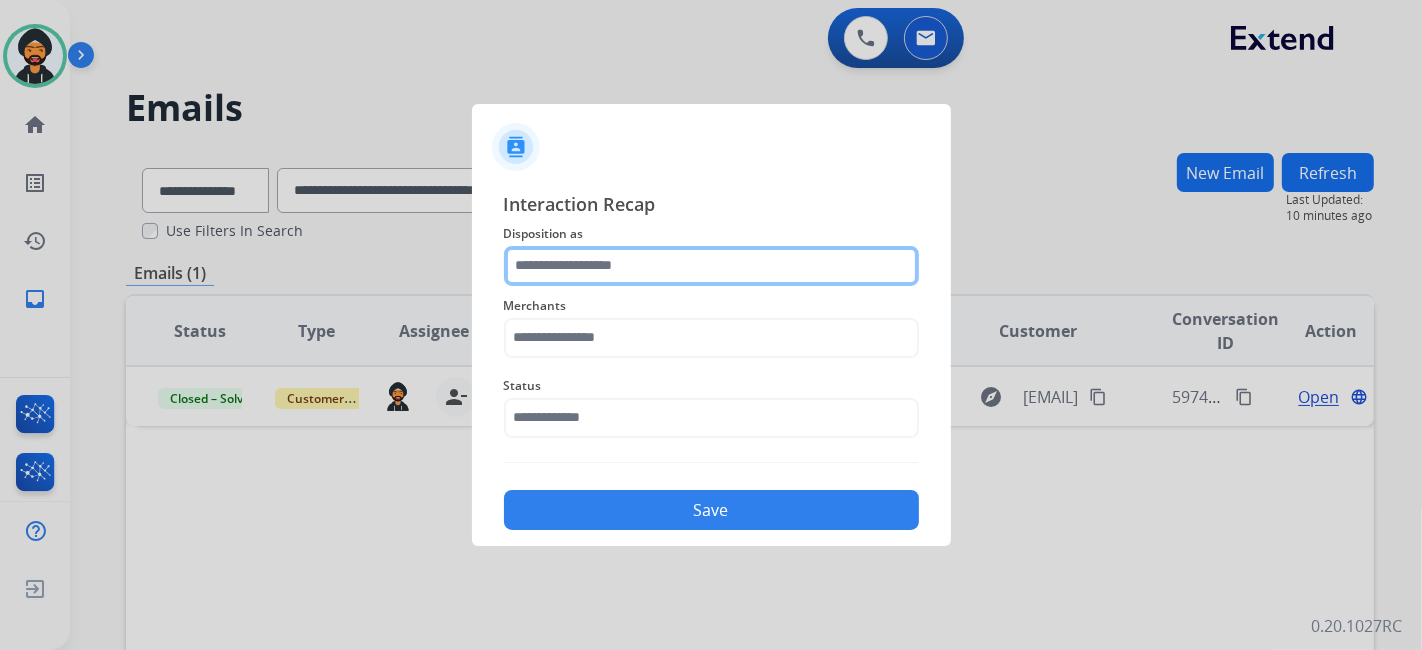 click 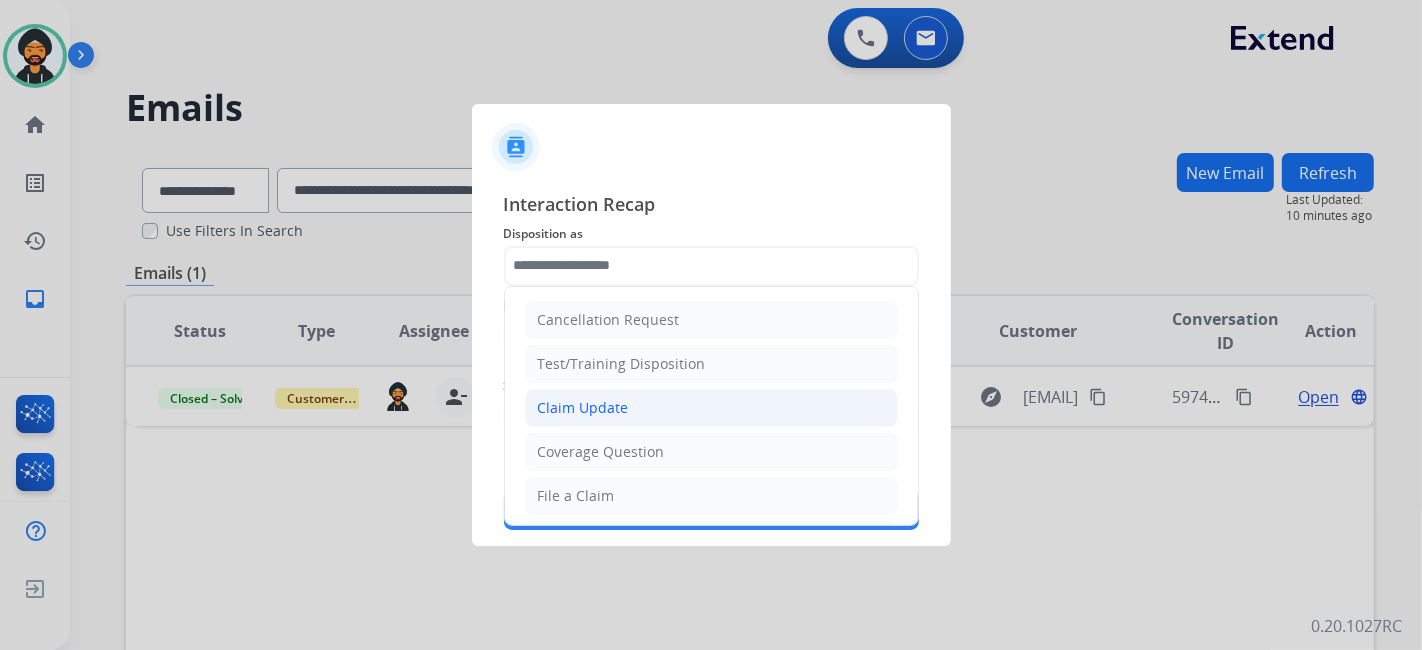 click on "Claim Update" 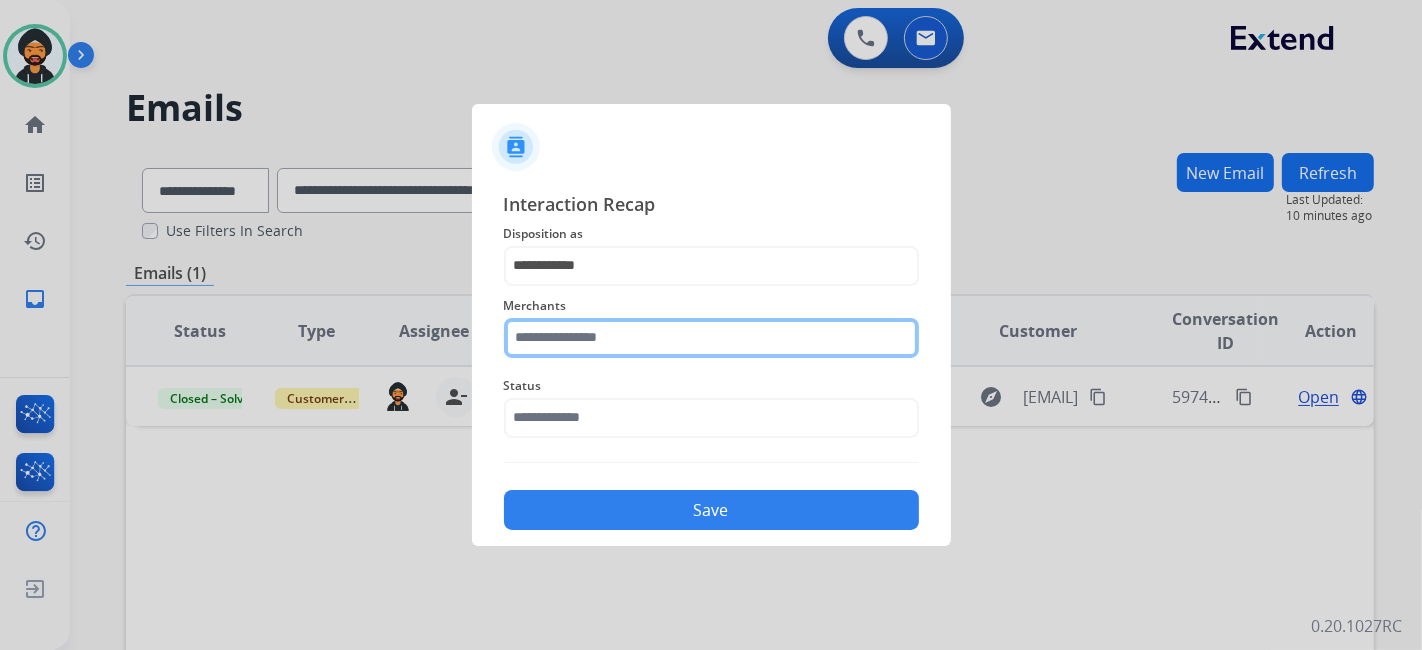 click 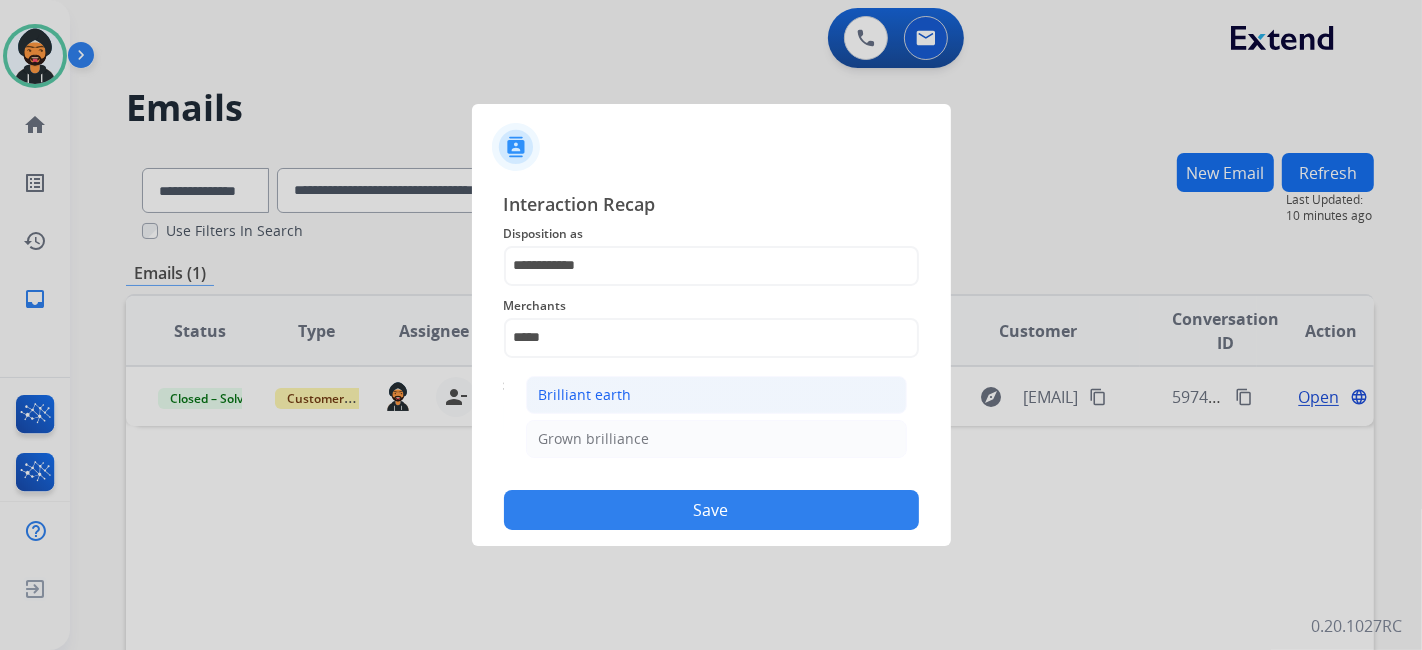click on "Brilliant earth" 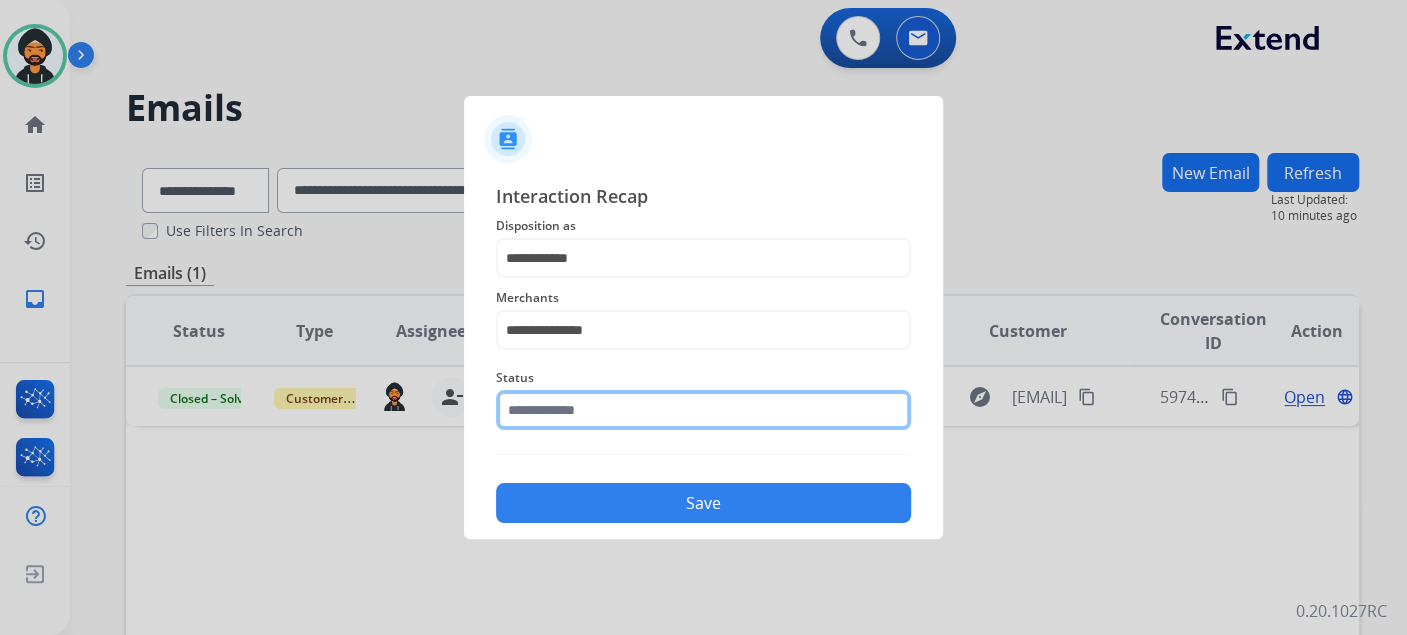 click 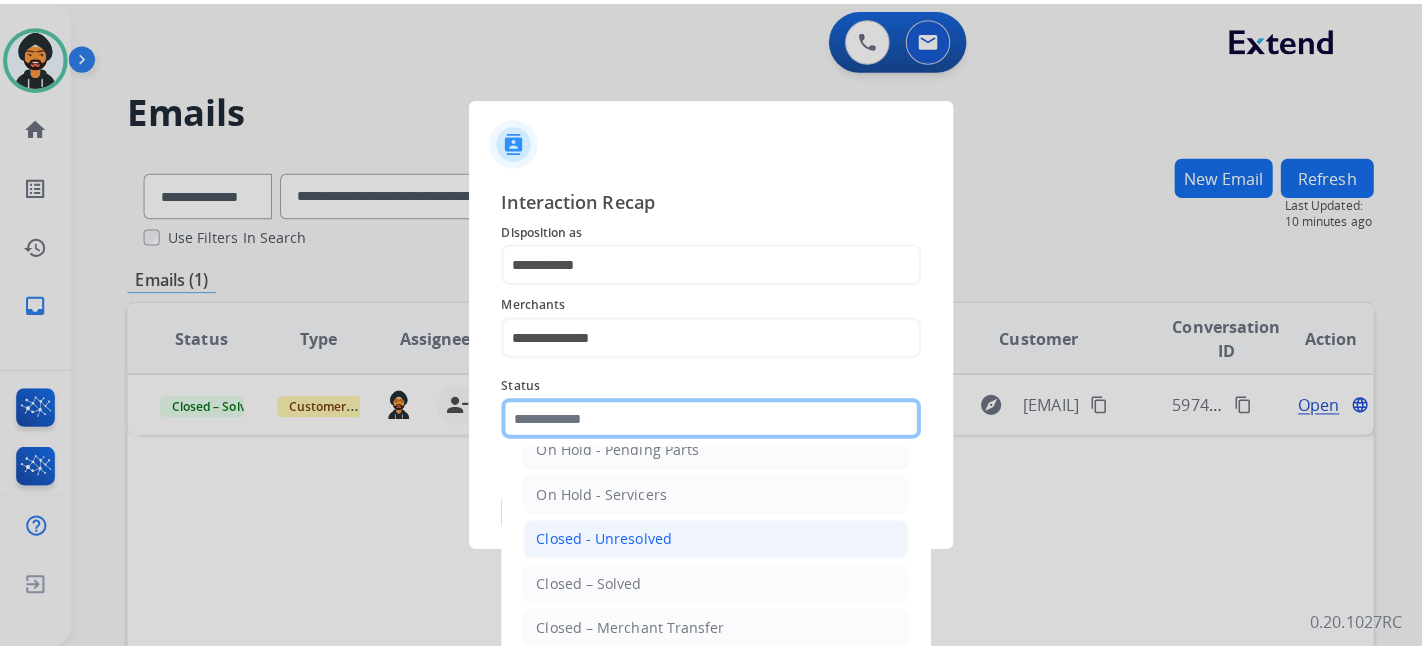 scroll, scrollTop: 115, scrollLeft: 0, axis: vertical 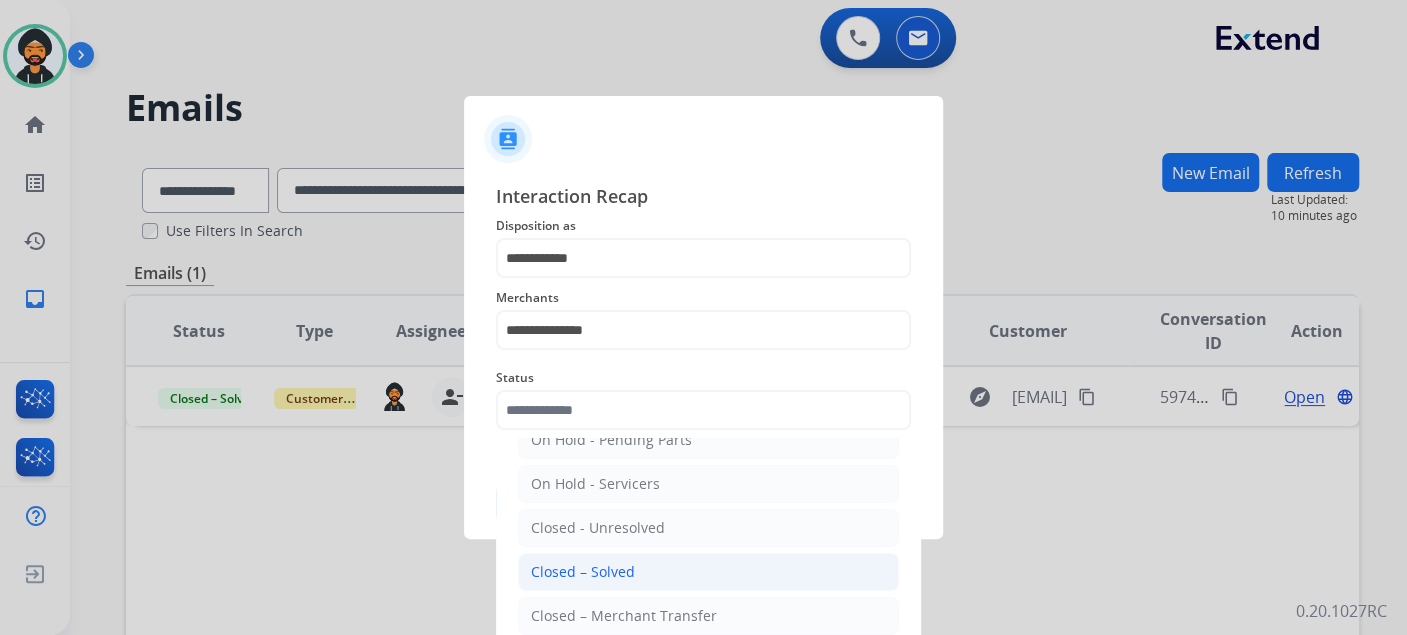 click on "Closed – Solved" 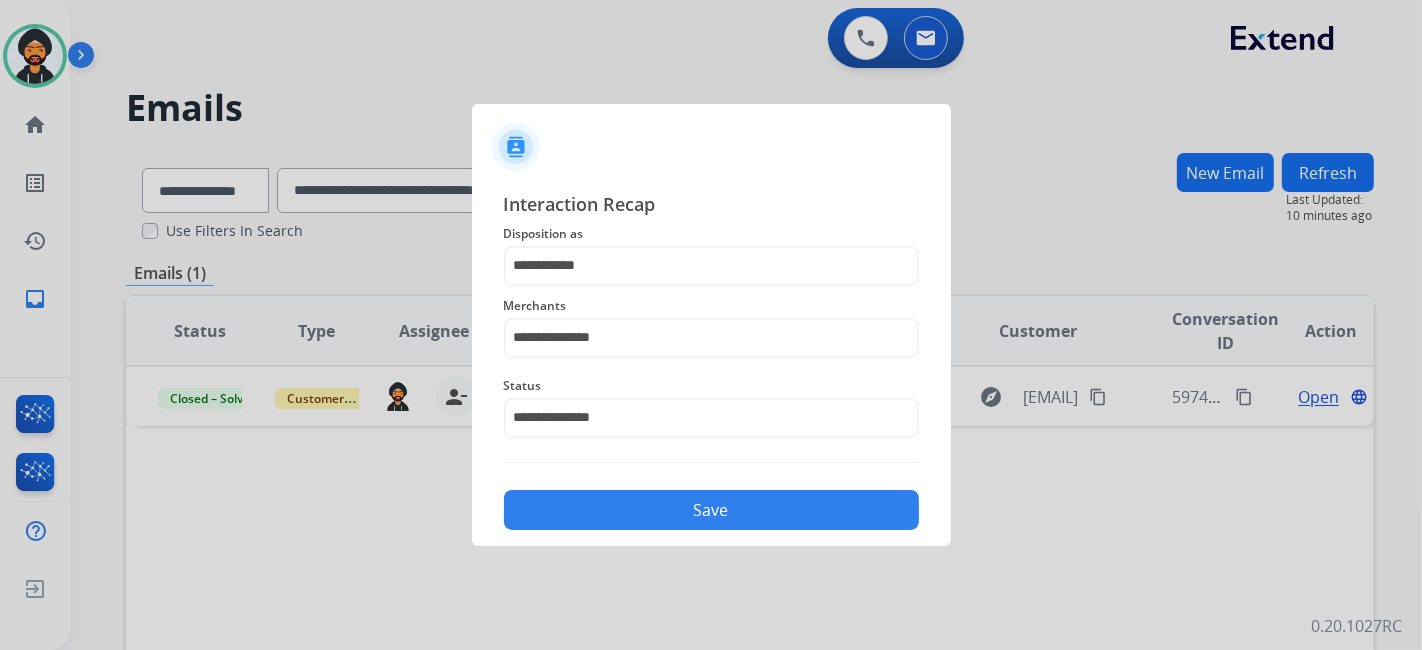 click on "Save" 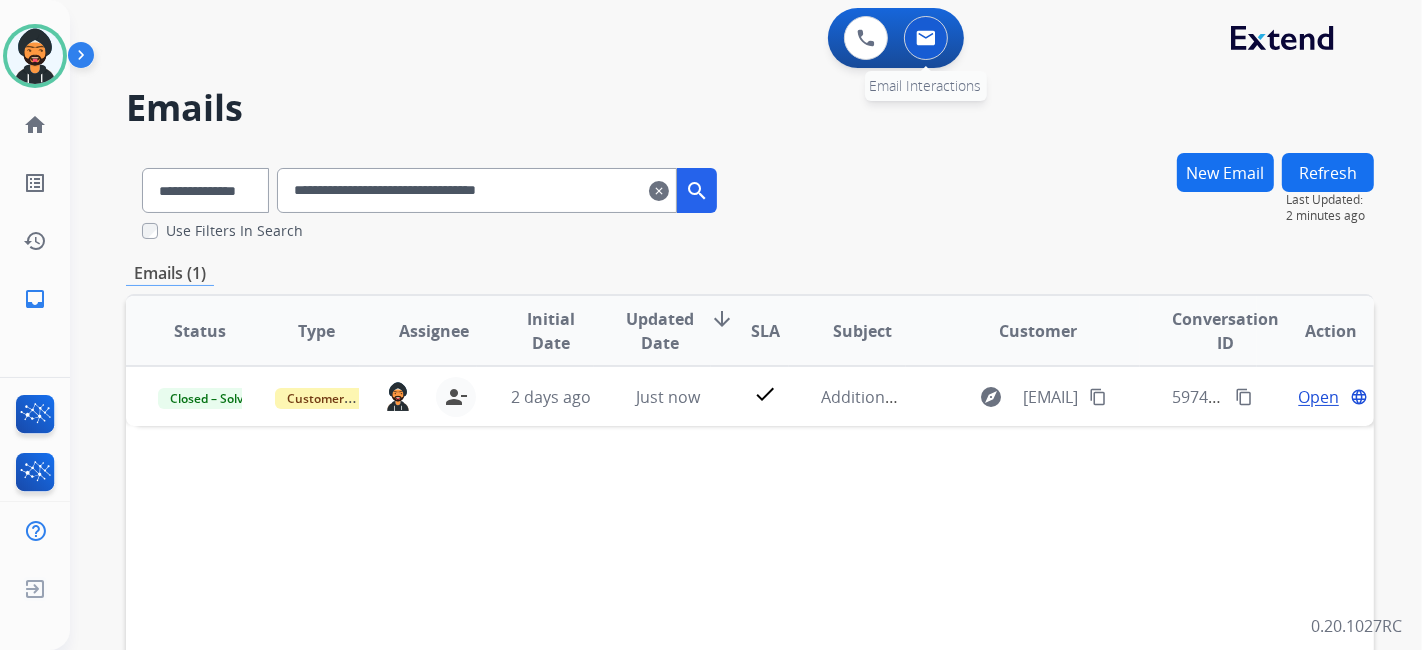 click at bounding box center [926, 38] 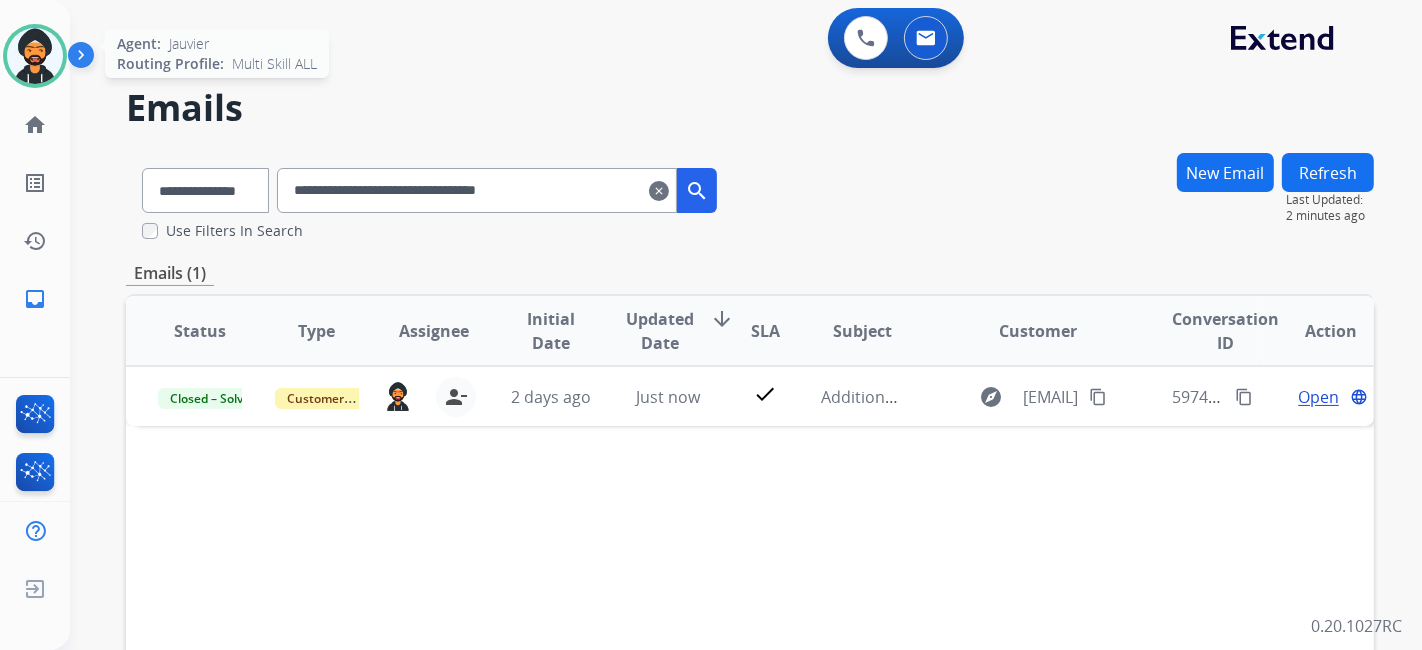 click at bounding box center (35, 56) 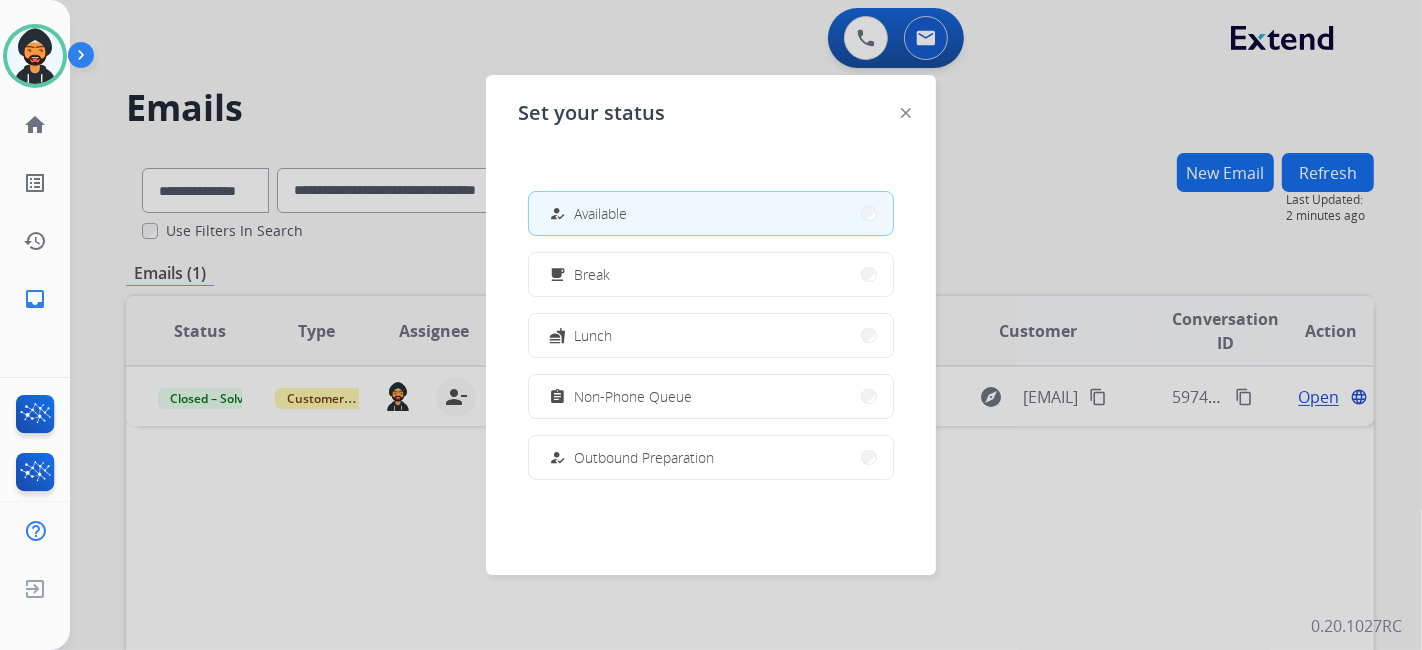 click at bounding box center [711, 325] 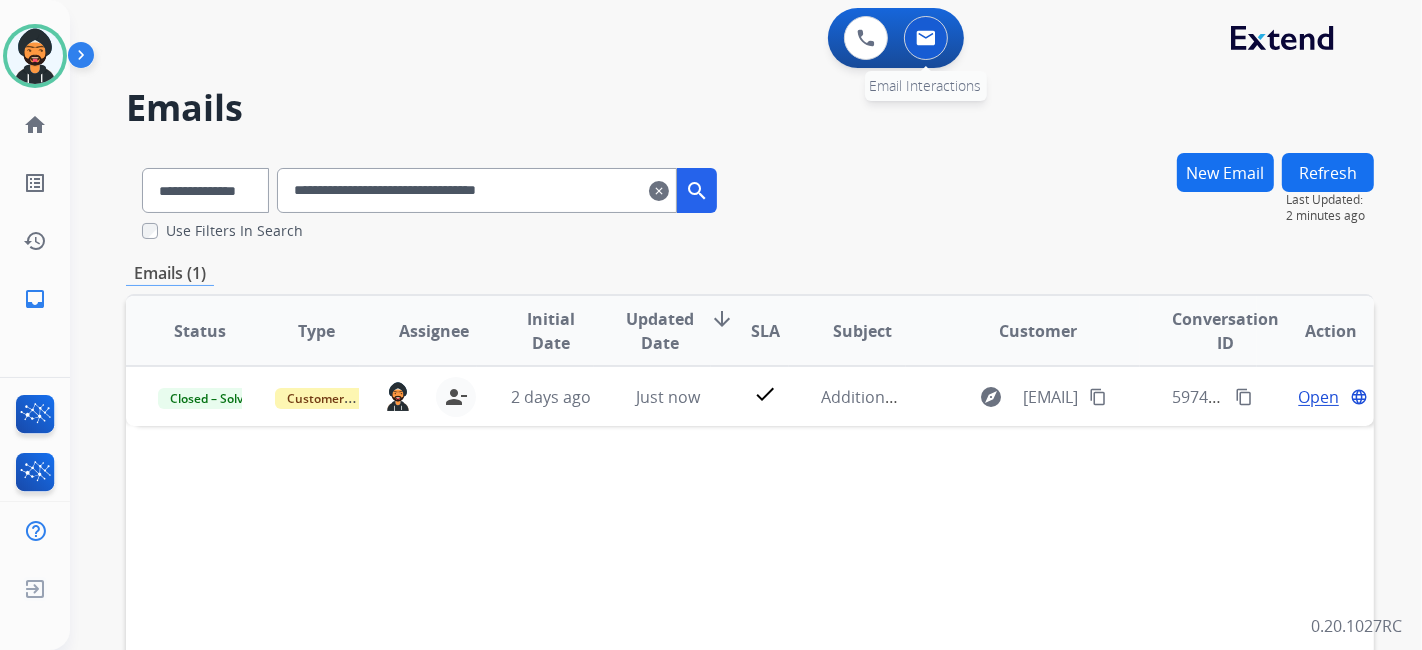 click at bounding box center [926, 38] 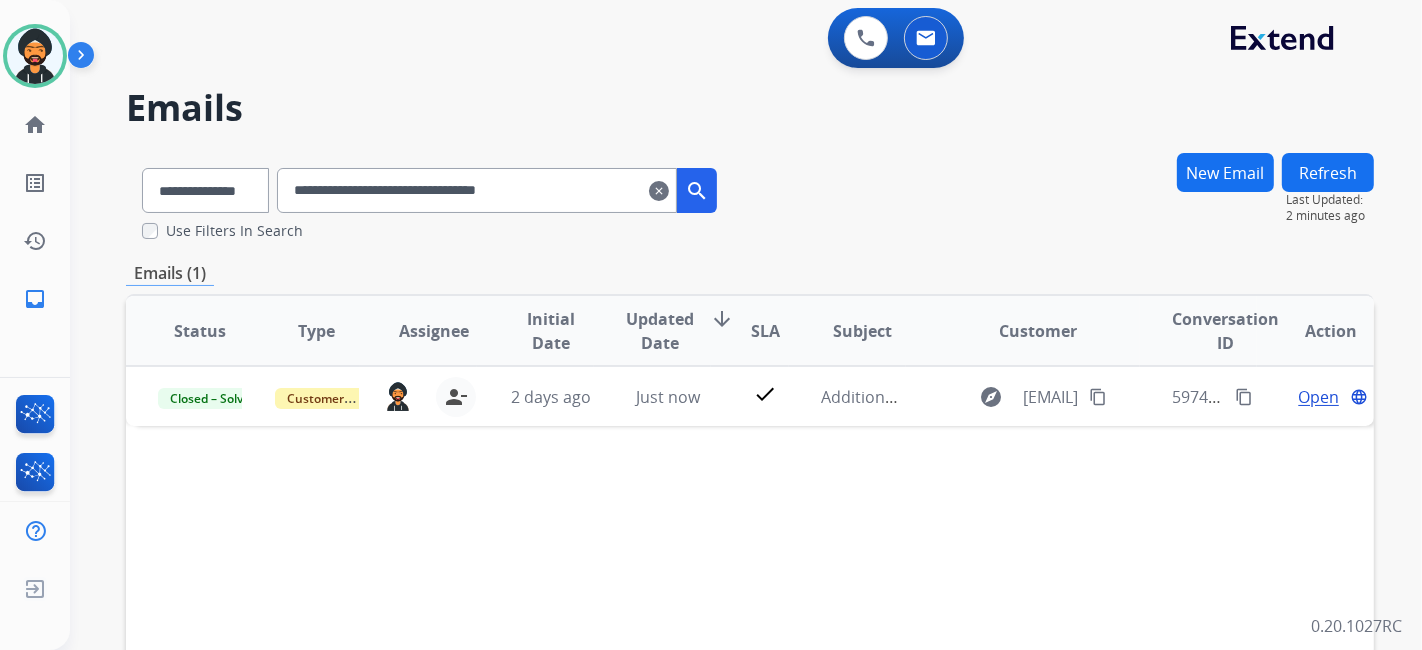 click on "clear" at bounding box center [659, 191] 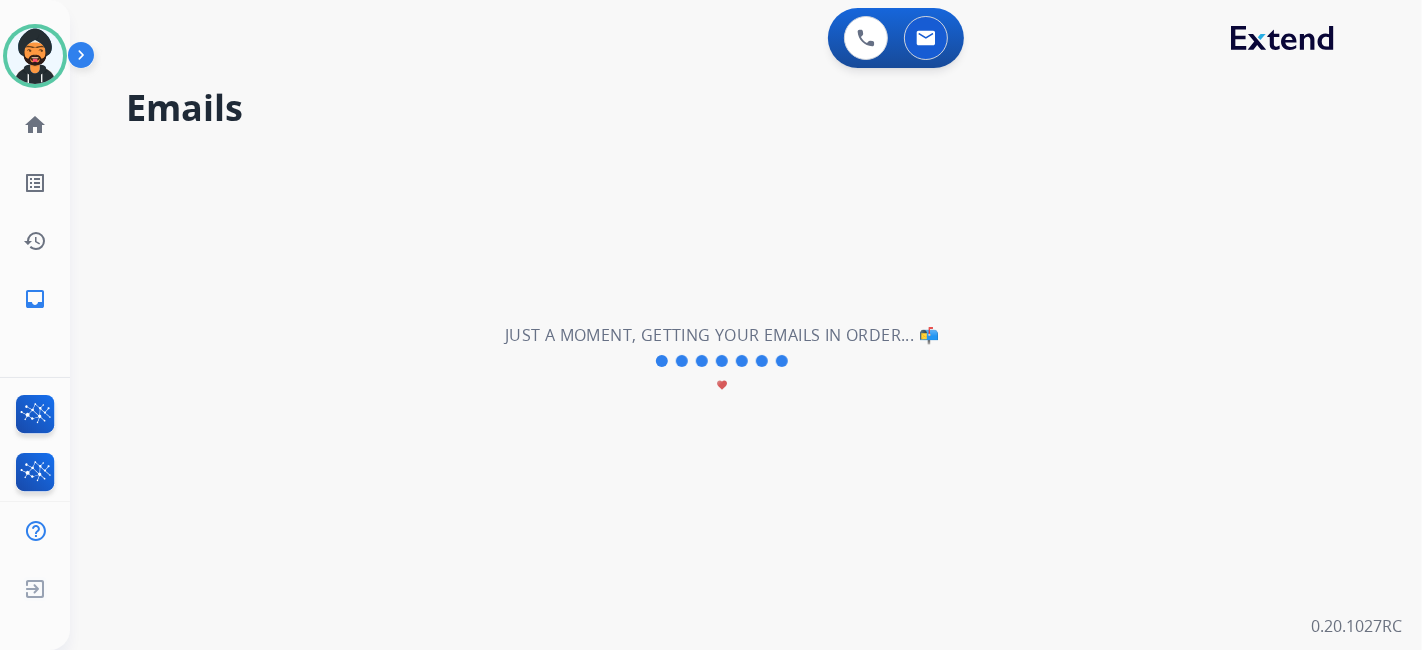 select on "**********" 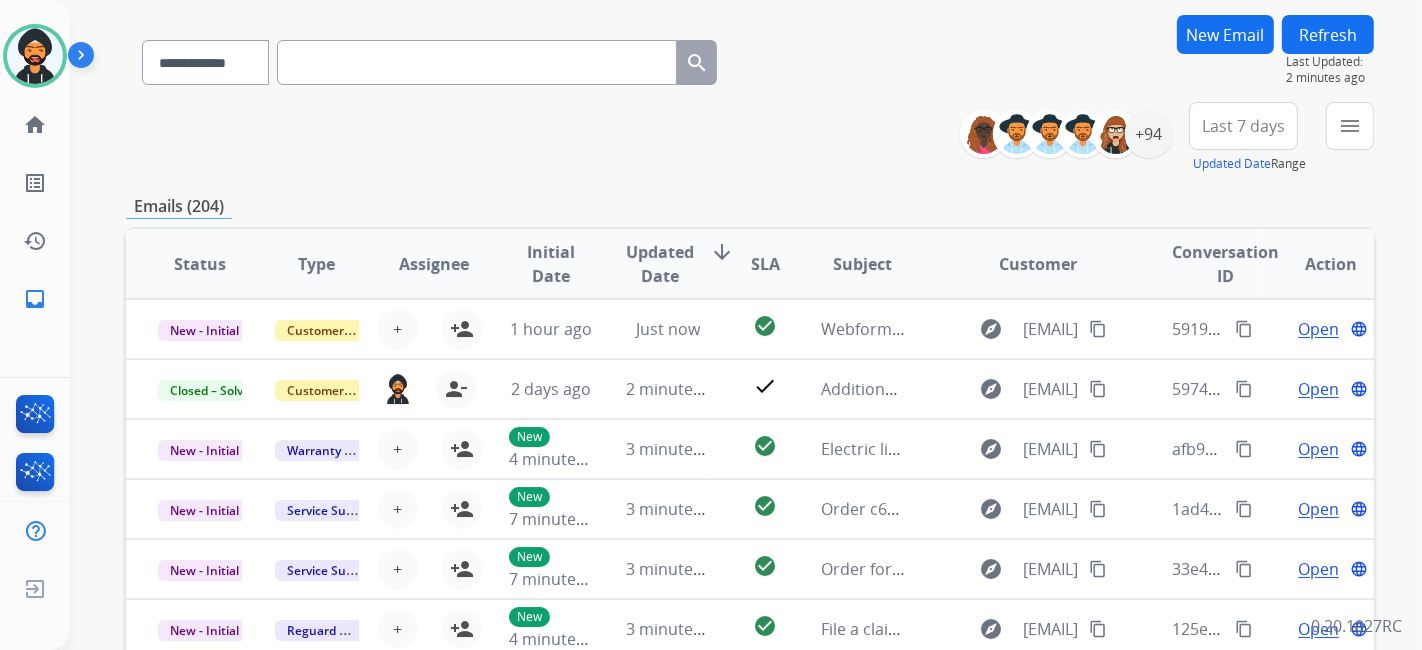 scroll, scrollTop: 0, scrollLeft: 0, axis: both 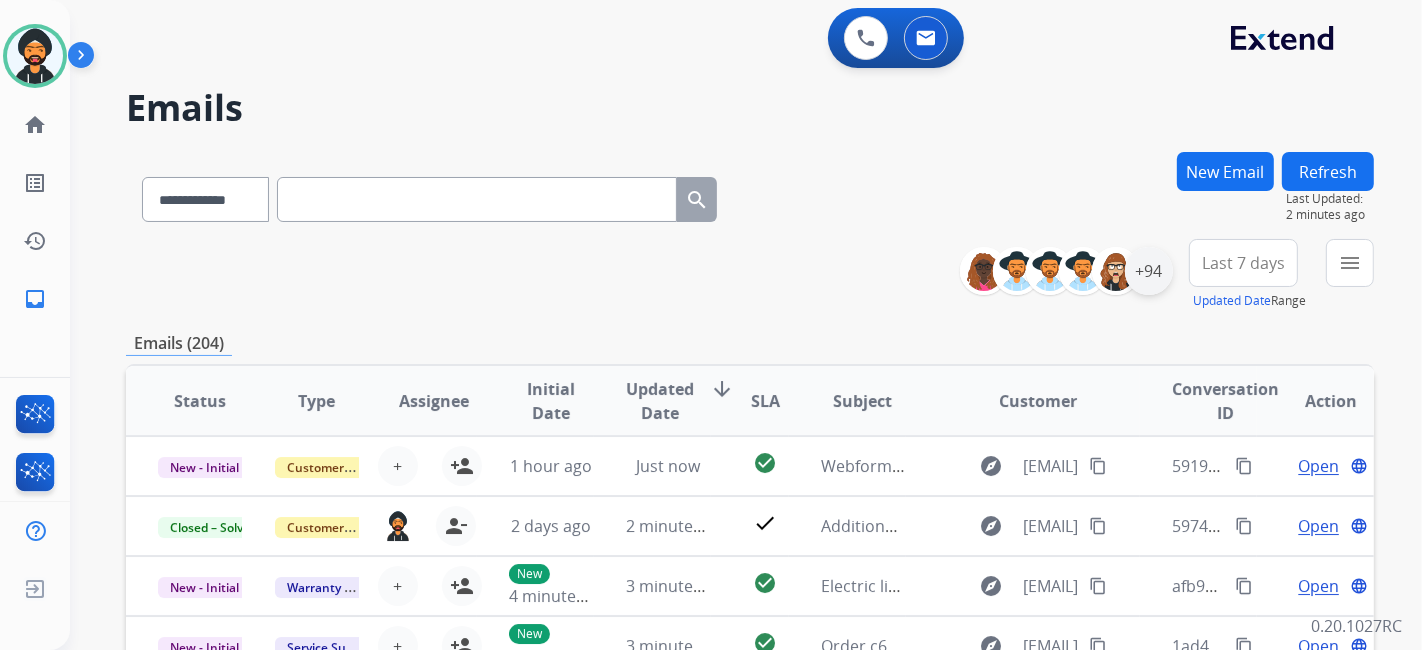 click on "+94" at bounding box center [1149, 271] 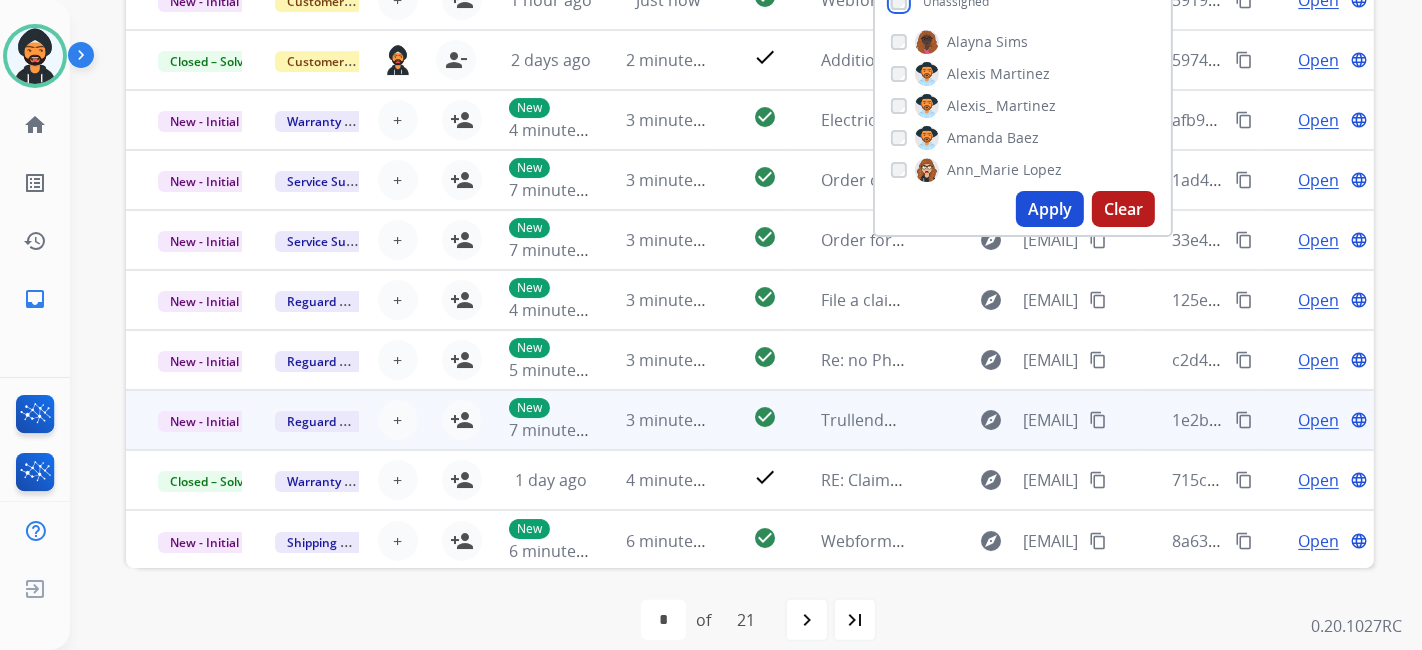 scroll, scrollTop: 487, scrollLeft: 0, axis: vertical 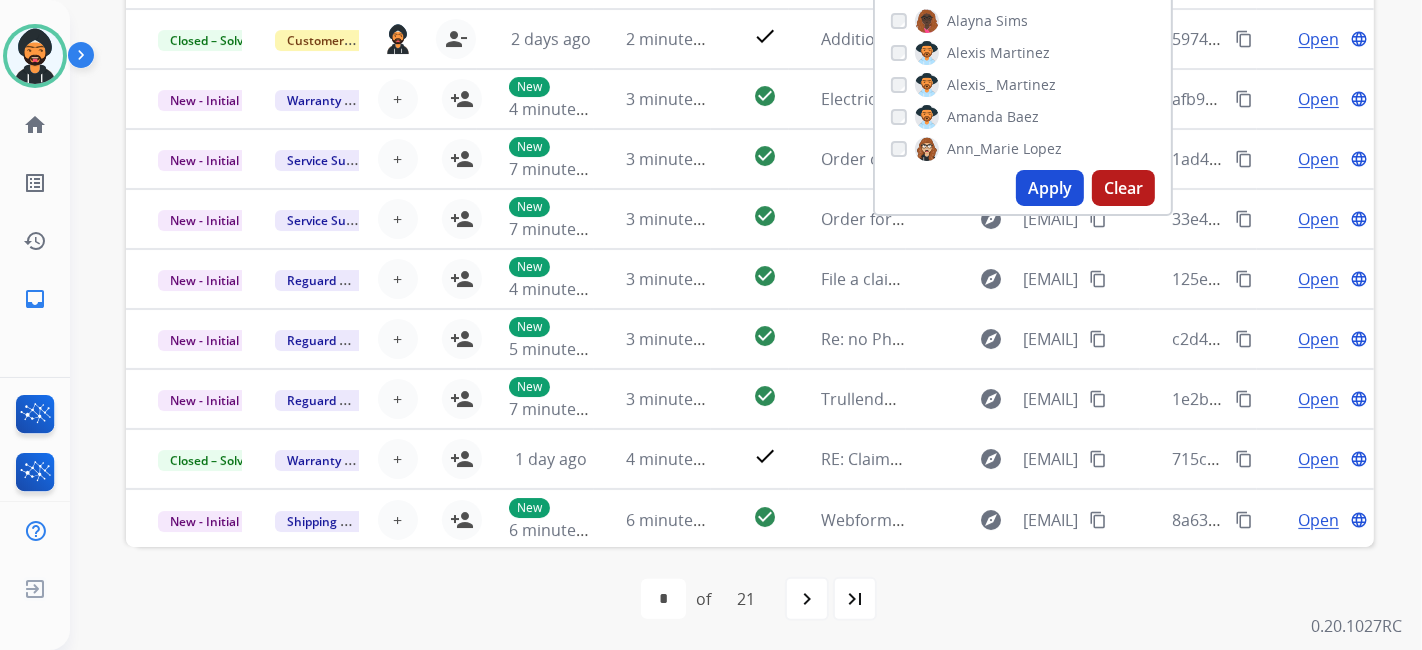 click on "Apply" at bounding box center [1050, 188] 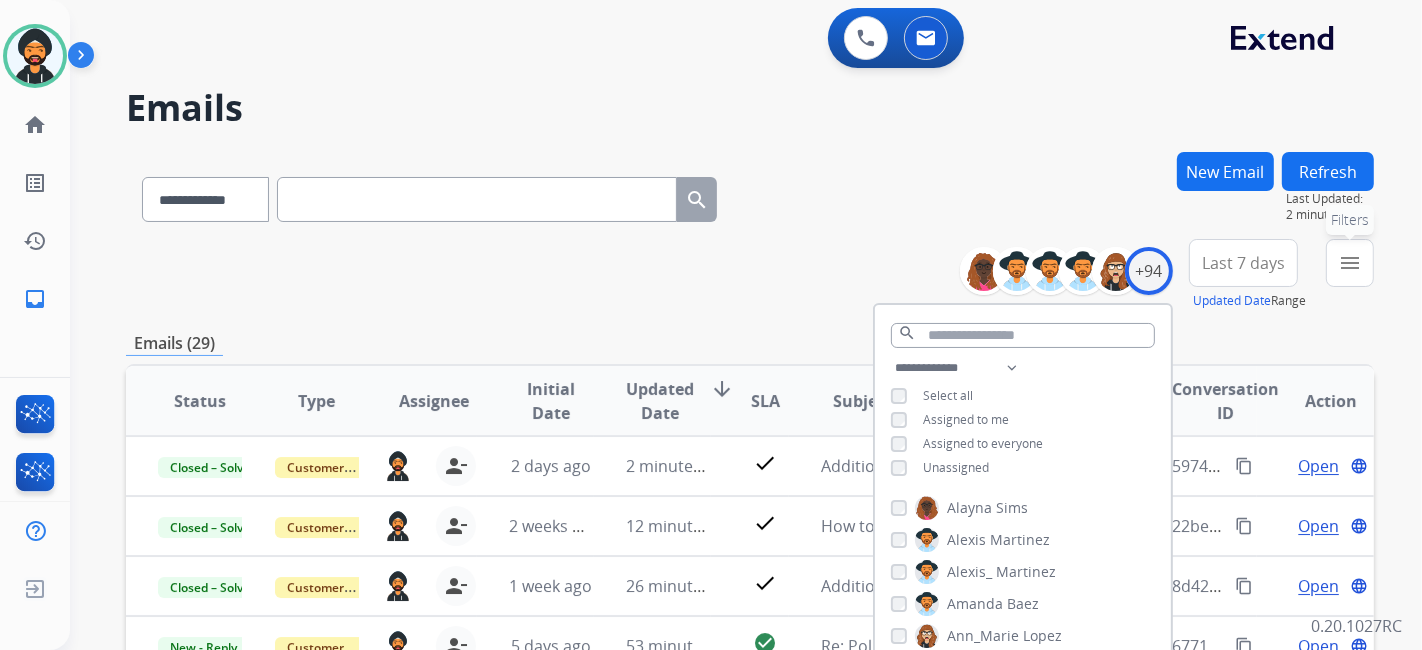 click on "menu" at bounding box center [1350, 263] 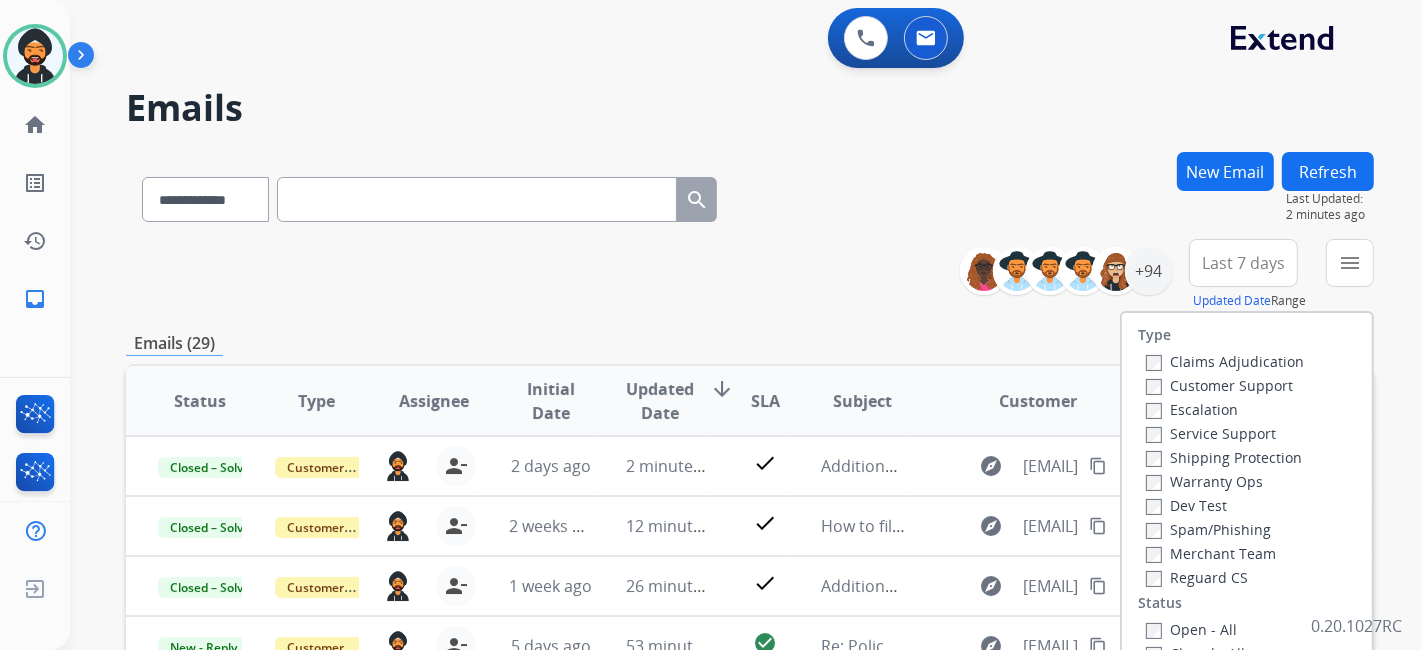 scroll, scrollTop: 111, scrollLeft: 0, axis: vertical 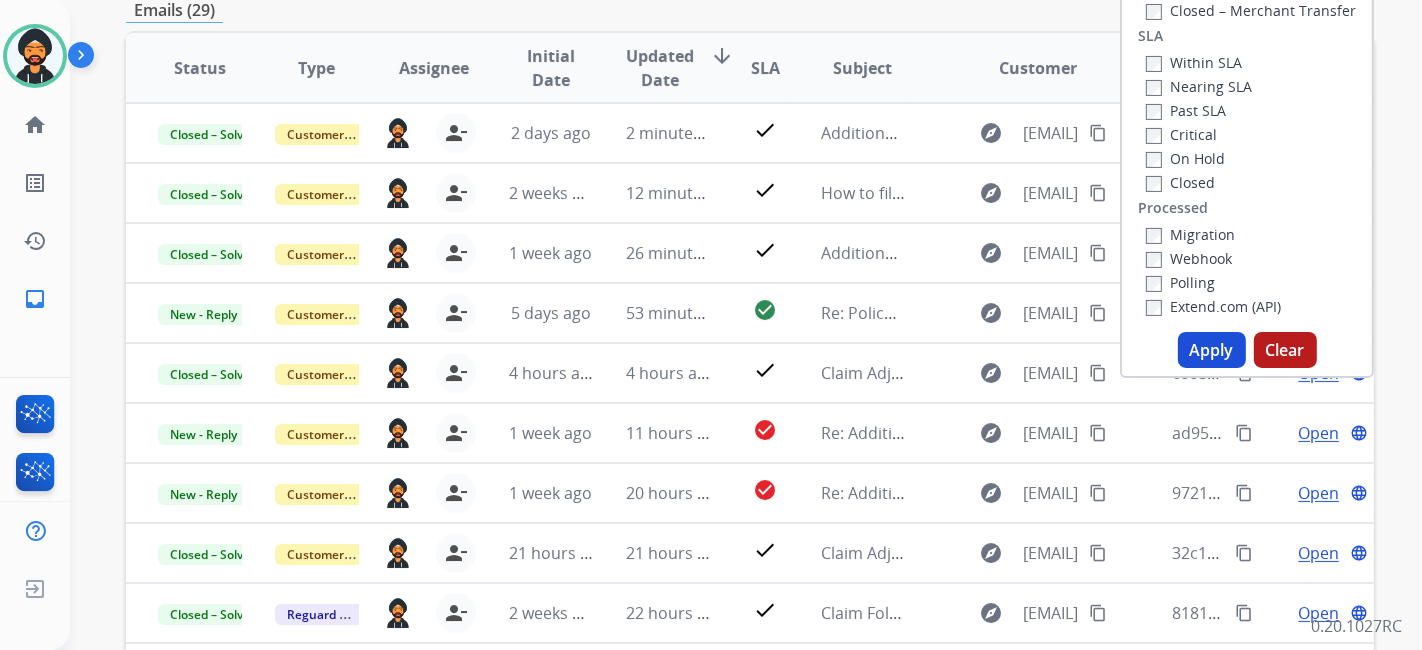 click on "Apply" at bounding box center [1212, 350] 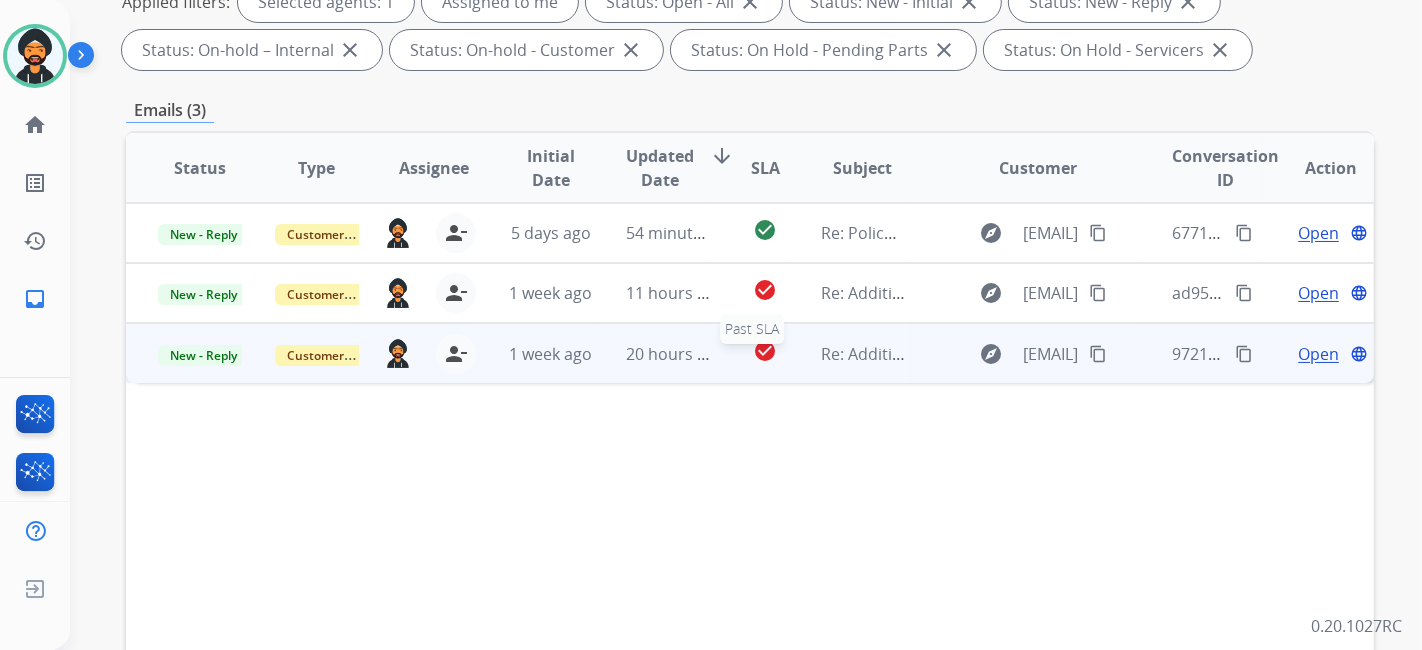 scroll, scrollTop: 333, scrollLeft: 0, axis: vertical 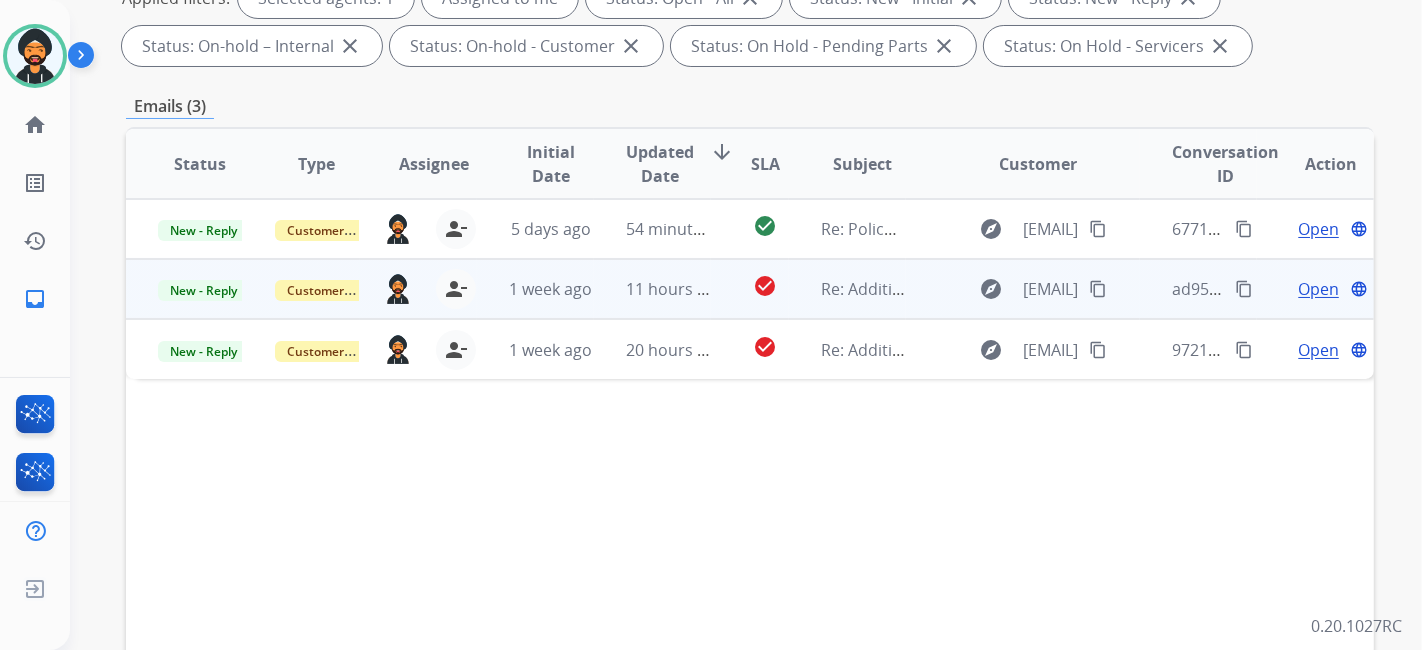 click on "Open" at bounding box center (1318, 289) 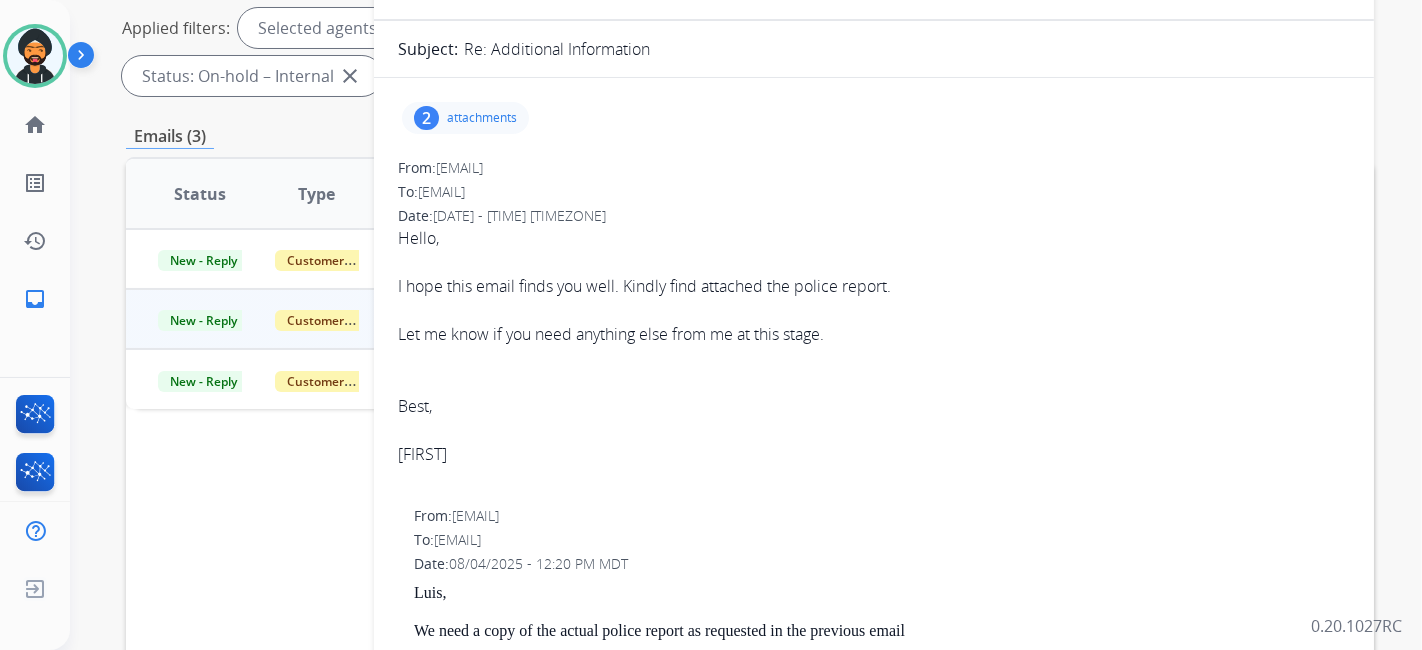 scroll, scrollTop: 222, scrollLeft: 0, axis: vertical 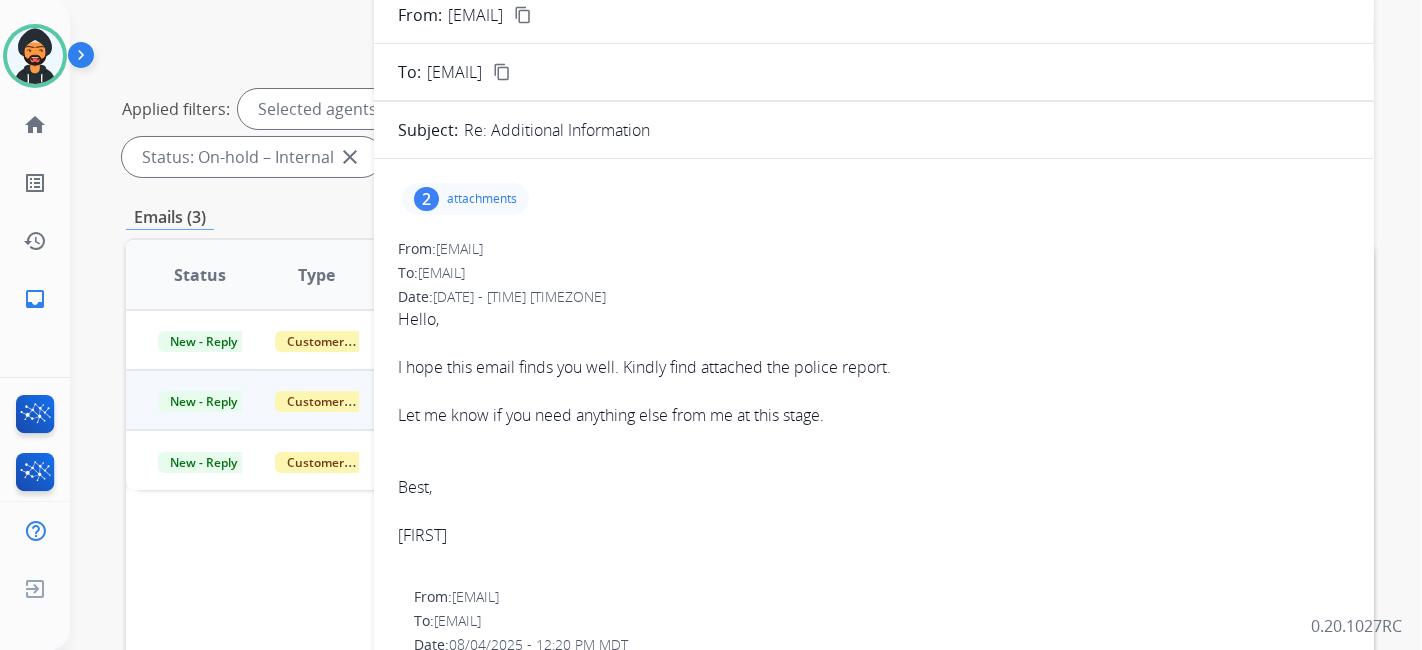 click on "attachments" at bounding box center [482, 199] 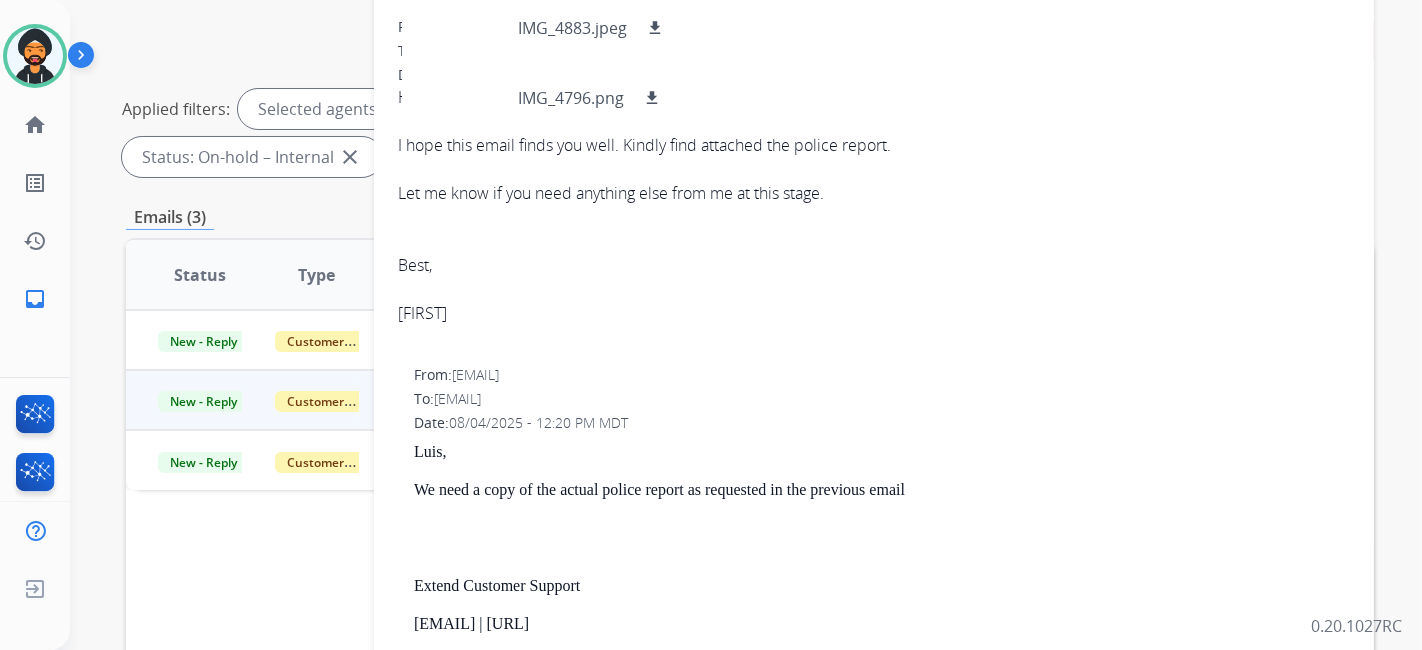 scroll, scrollTop: 0, scrollLeft: 0, axis: both 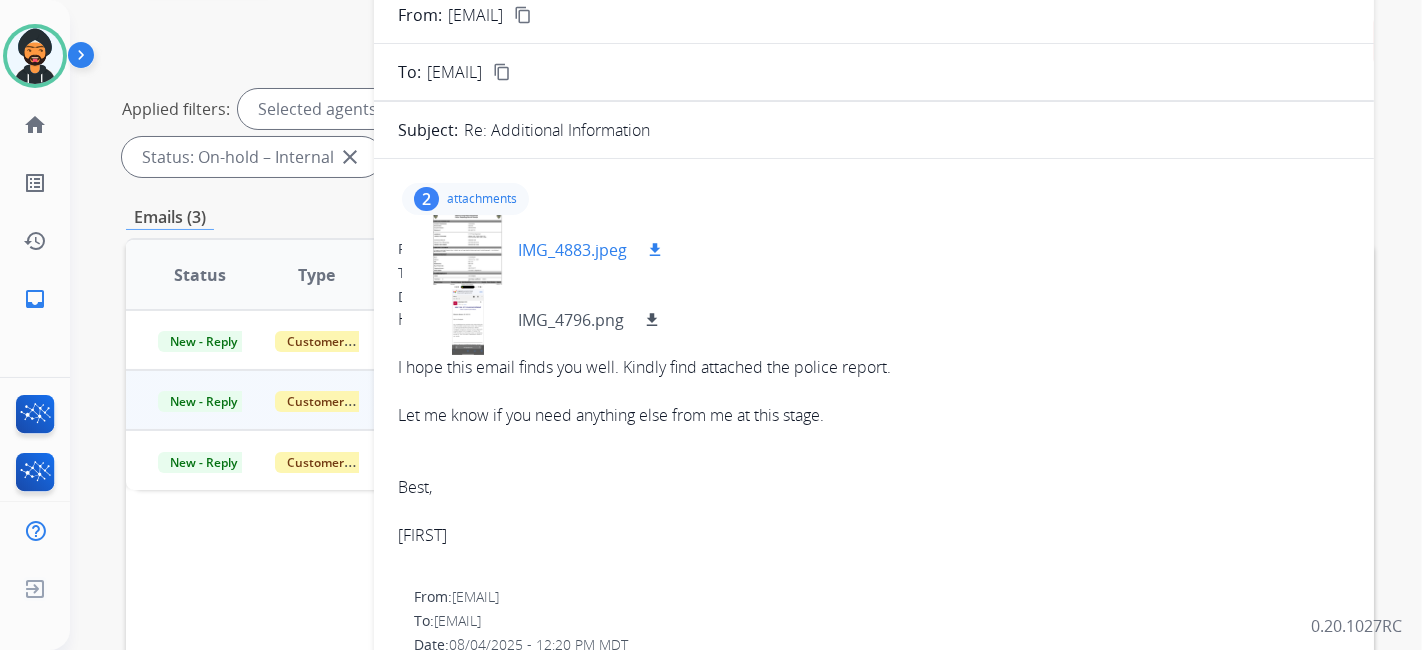 click at bounding box center [468, 250] 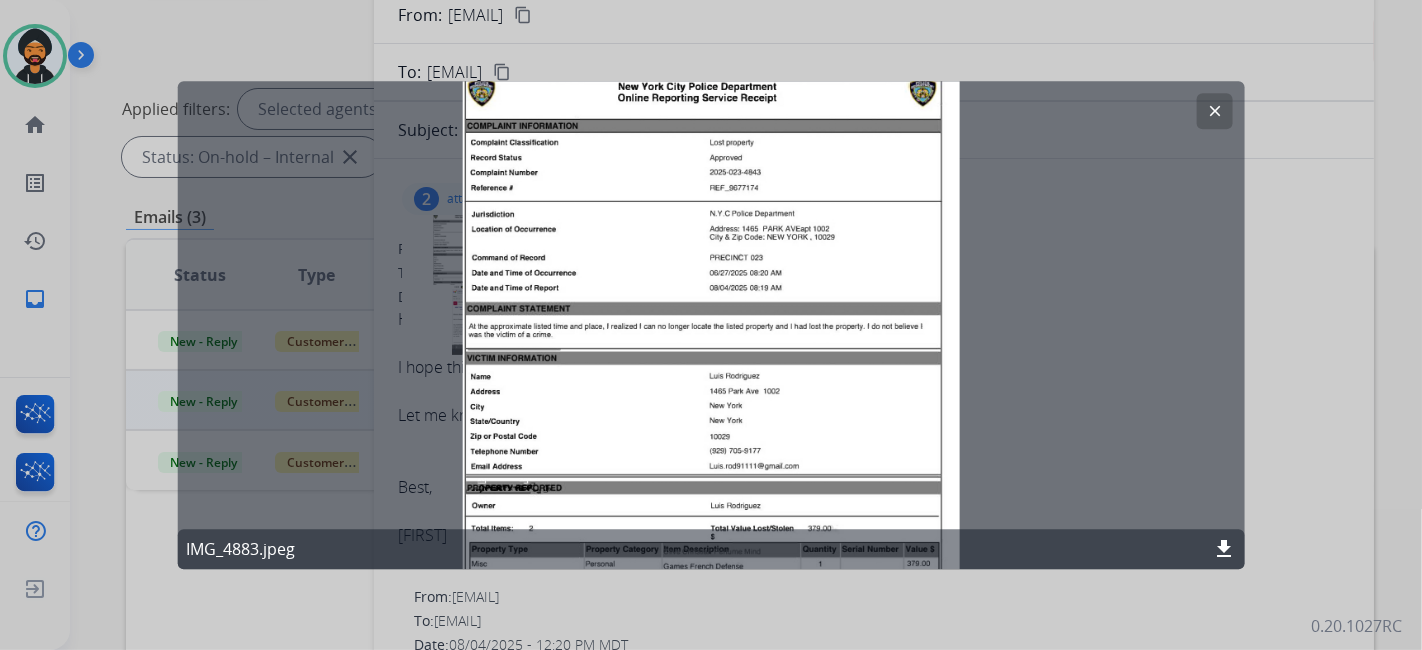 click on "download" 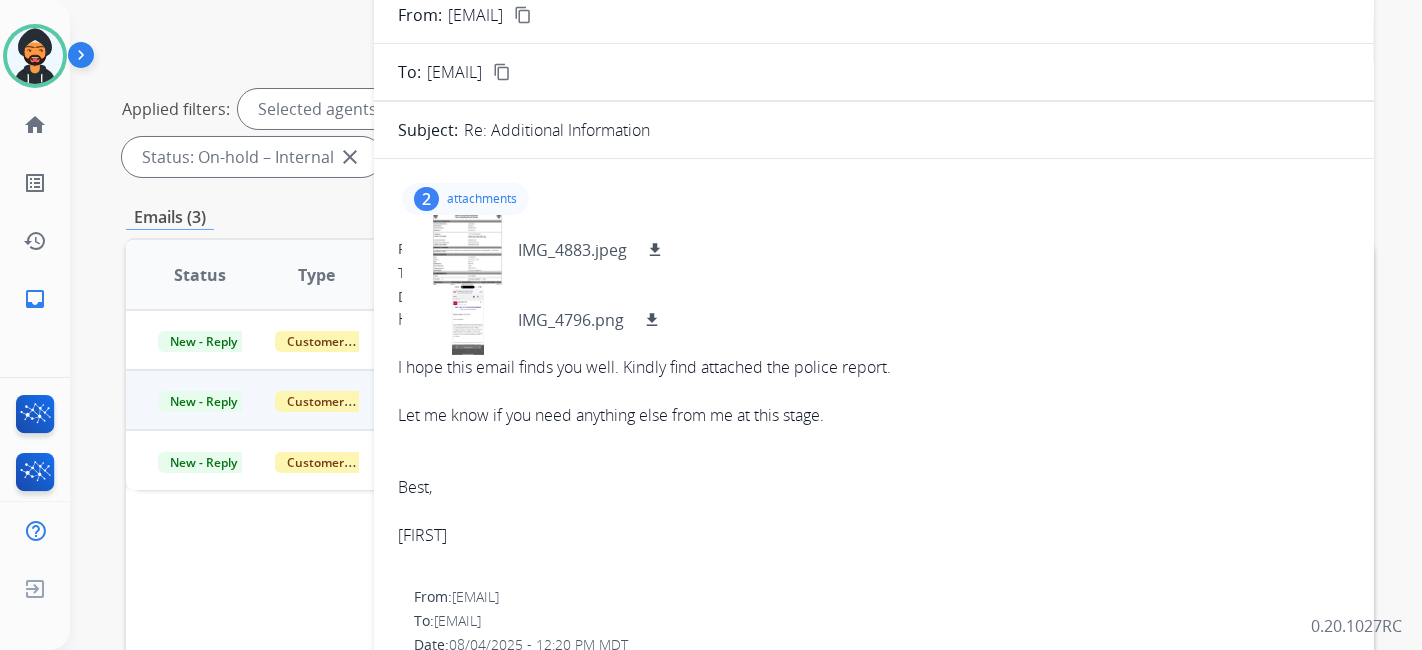 scroll, scrollTop: 0, scrollLeft: 0, axis: both 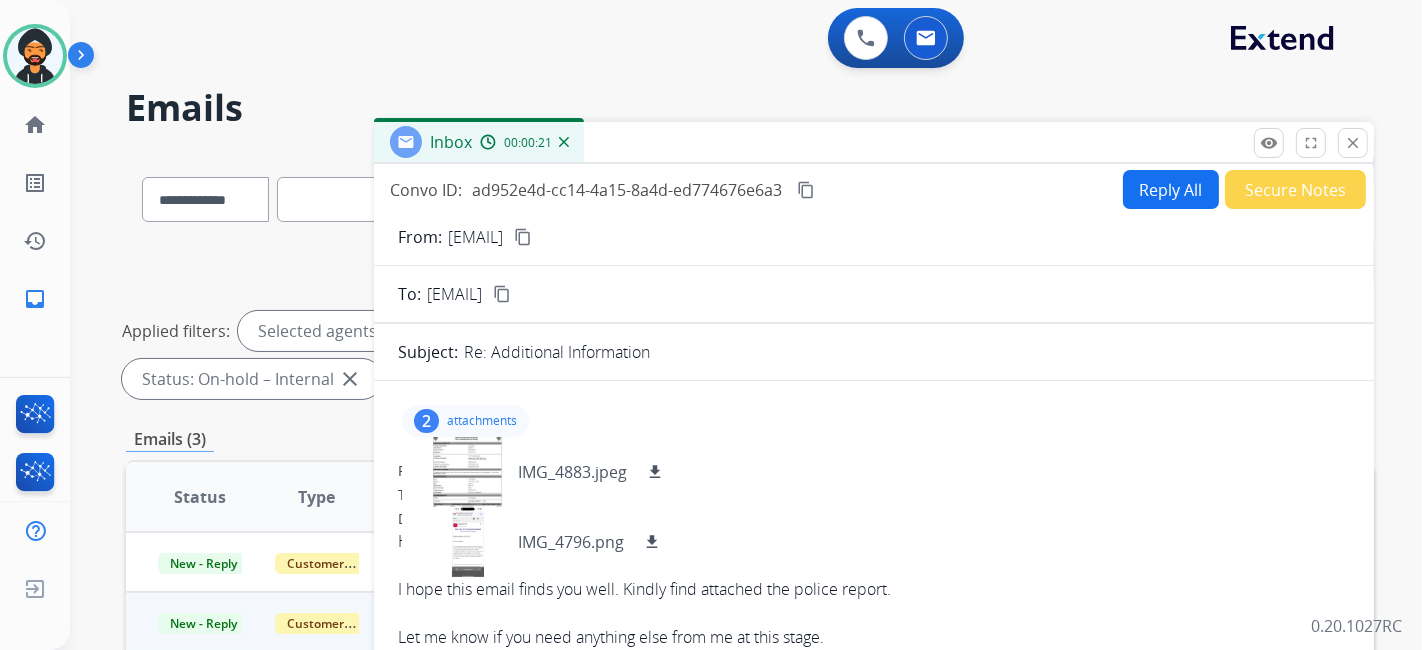 click on "content_copy" at bounding box center [523, 237] 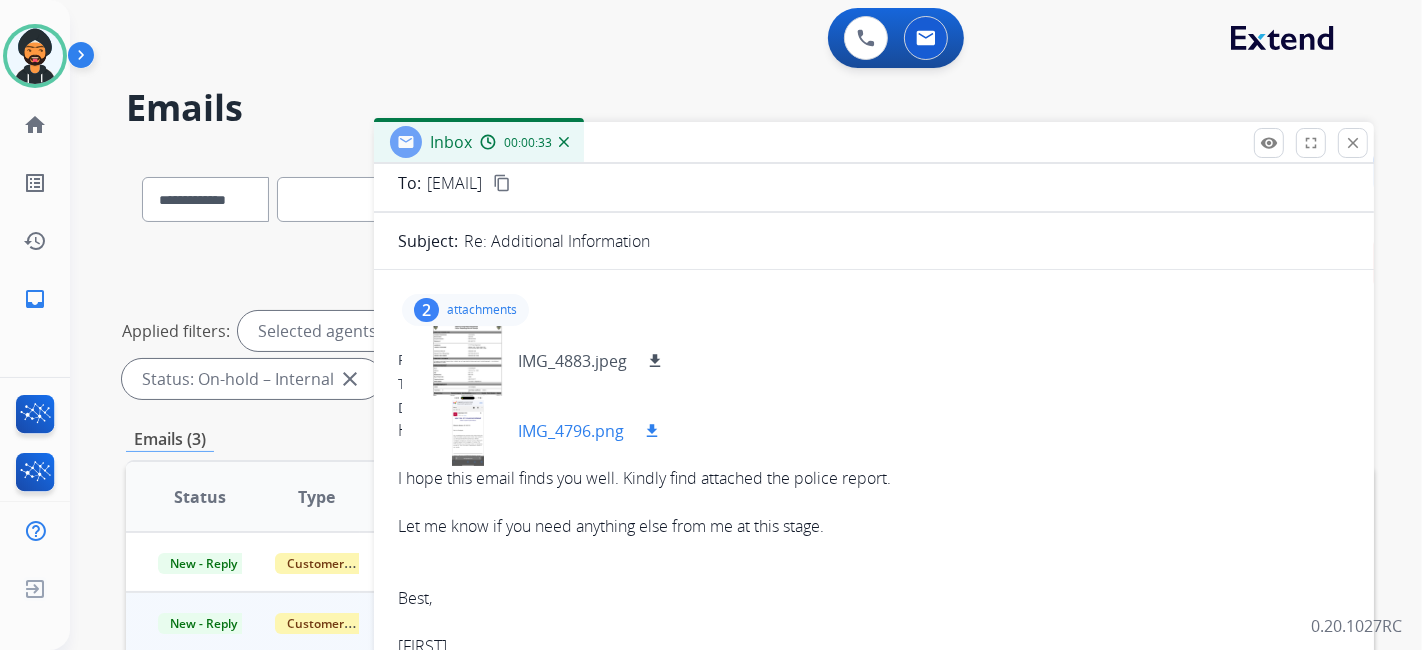 scroll, scrollTop: 0, scrollLeft: 0, axis: both 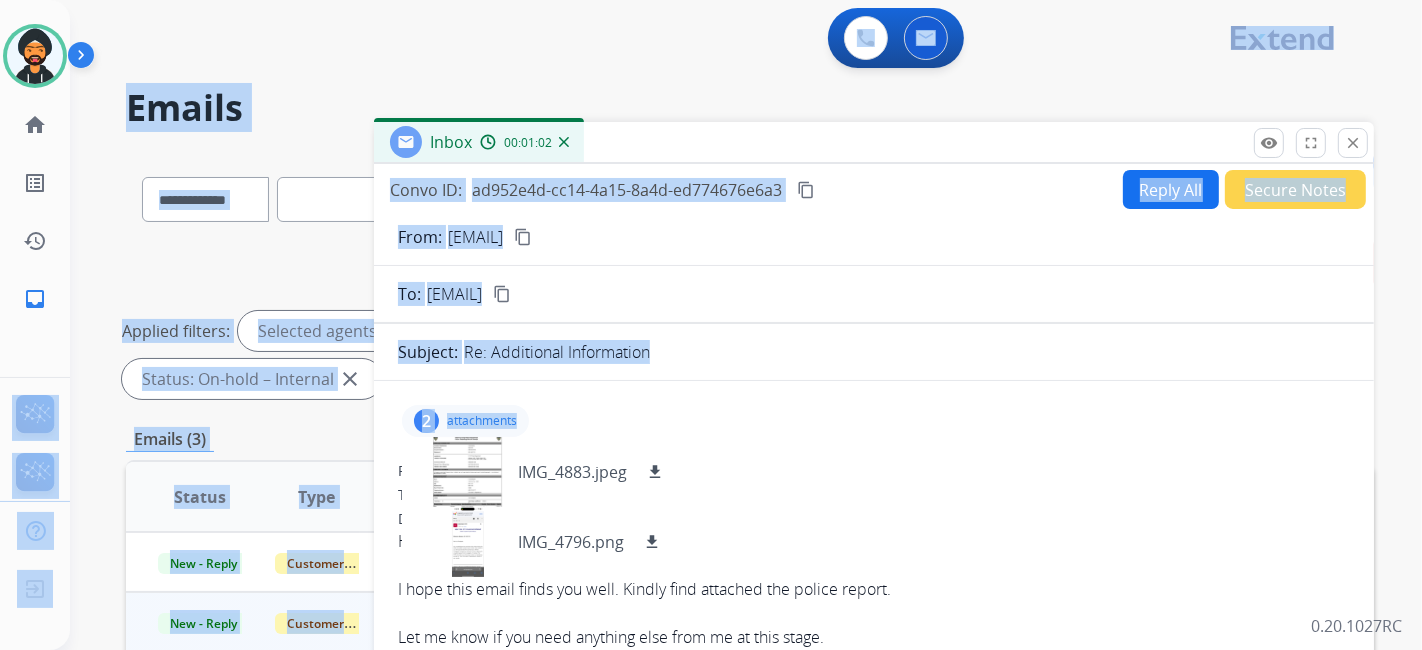 drag, startPoint x: 462, startPoint y: 455, endPoint x: -1018, endPoint y: 427, distance: 1480.2649 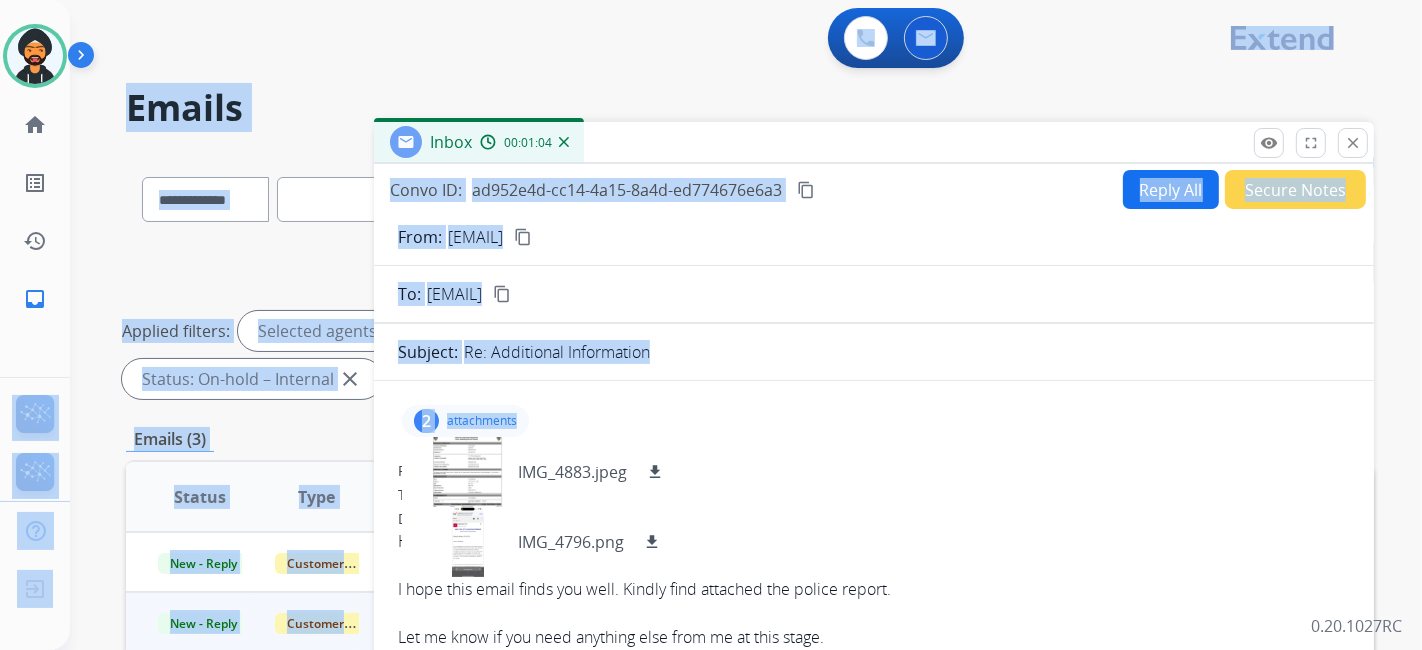 drag, startPoint x: 1244, startPoint y: 141, endPoint x: 1246, endPoint y: 111, distance: 30.066593 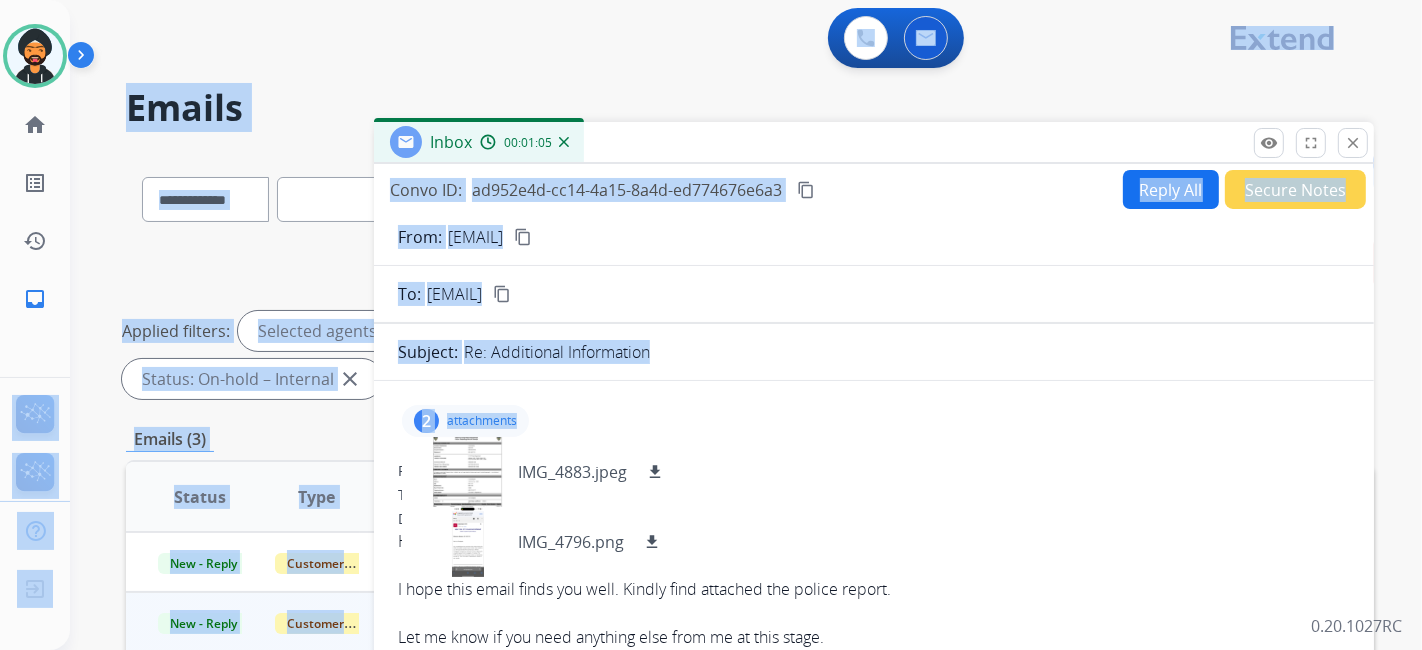 click on "From: [EMAIL] content_copy" at bounding box center [874, 237] 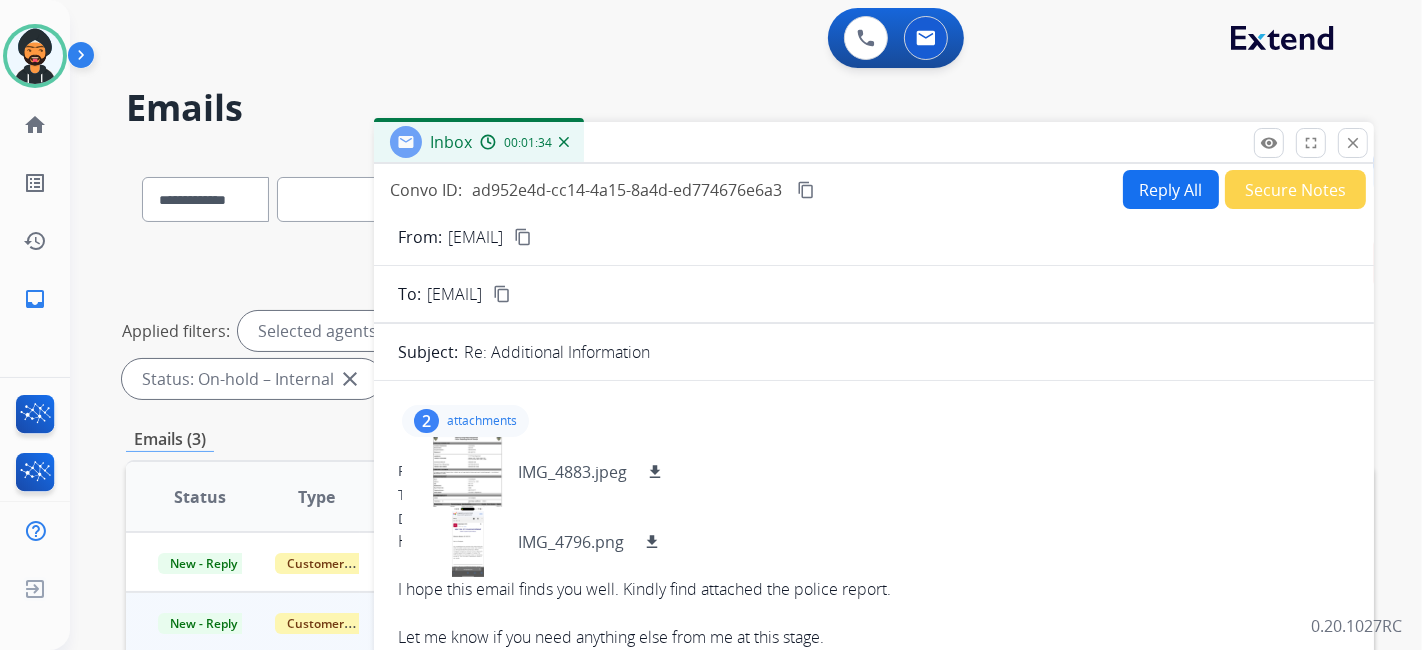 click on "content_copy" at bounding box center [806, 190] 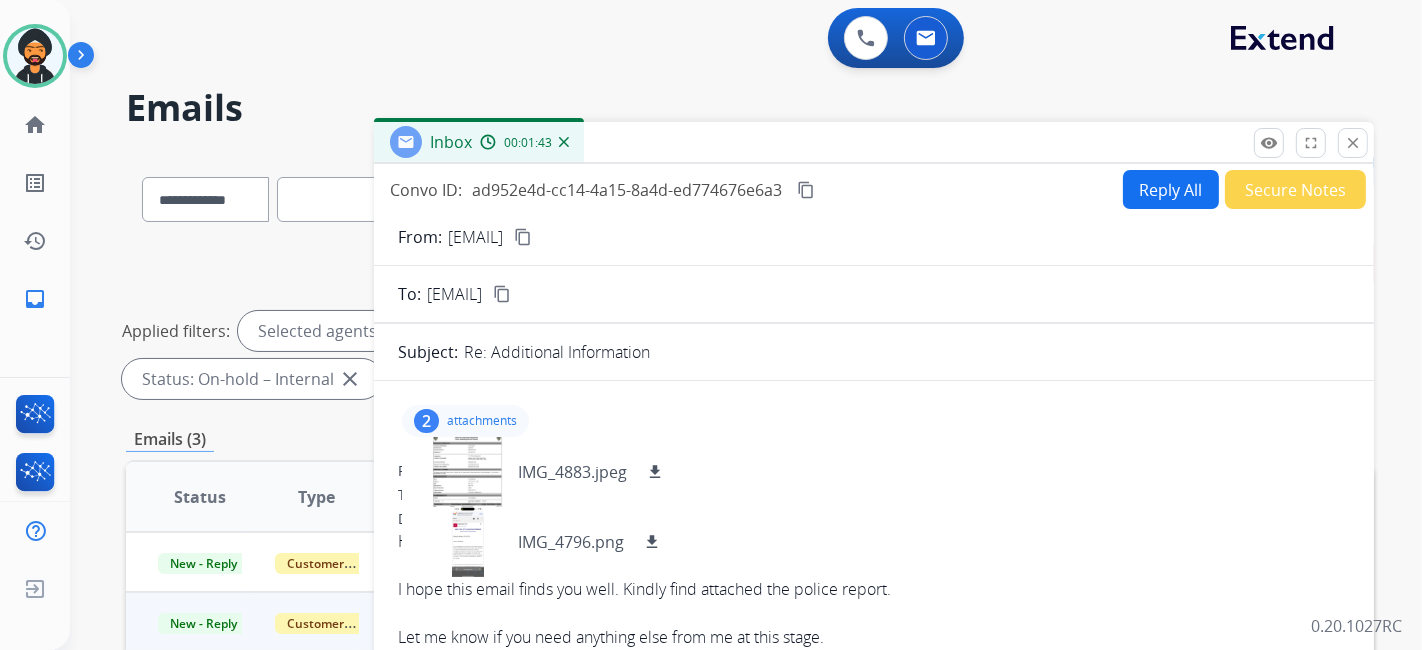 click on "content_copy" at bounding box center [806, 190] 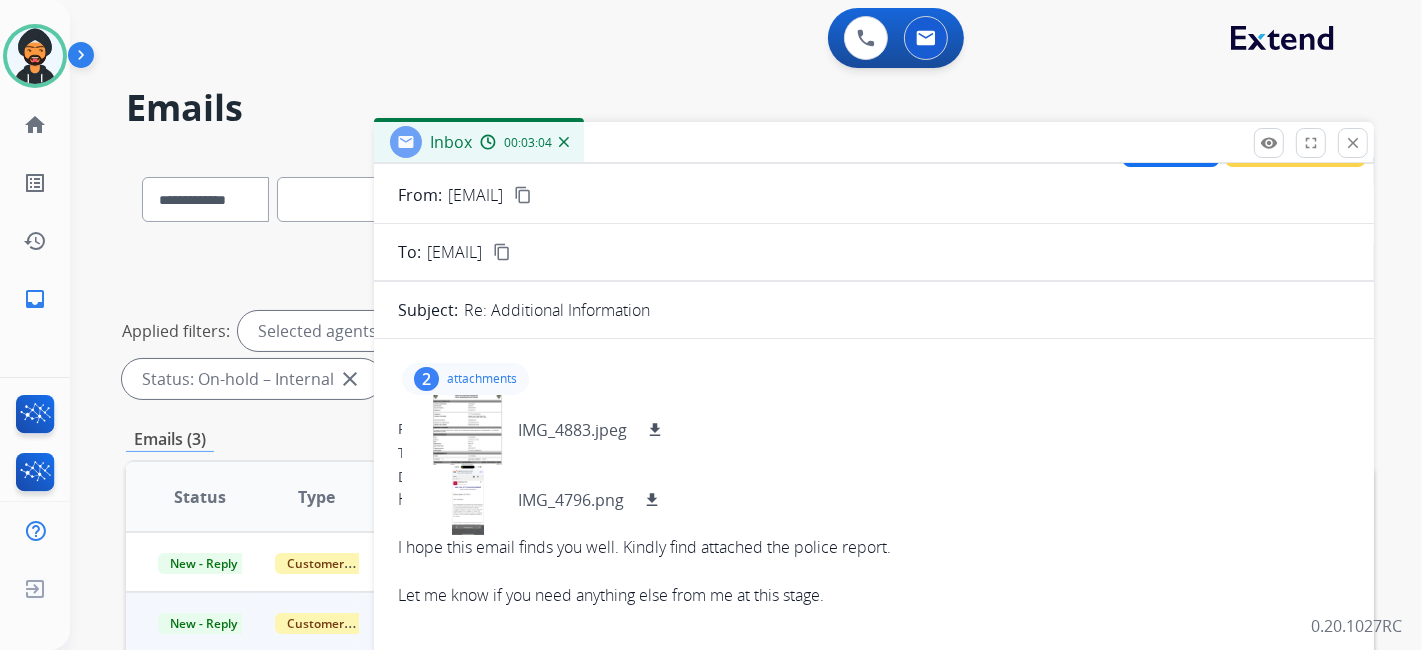 scroll, scrollTop: 0, scrollLeft: 0, axis: both 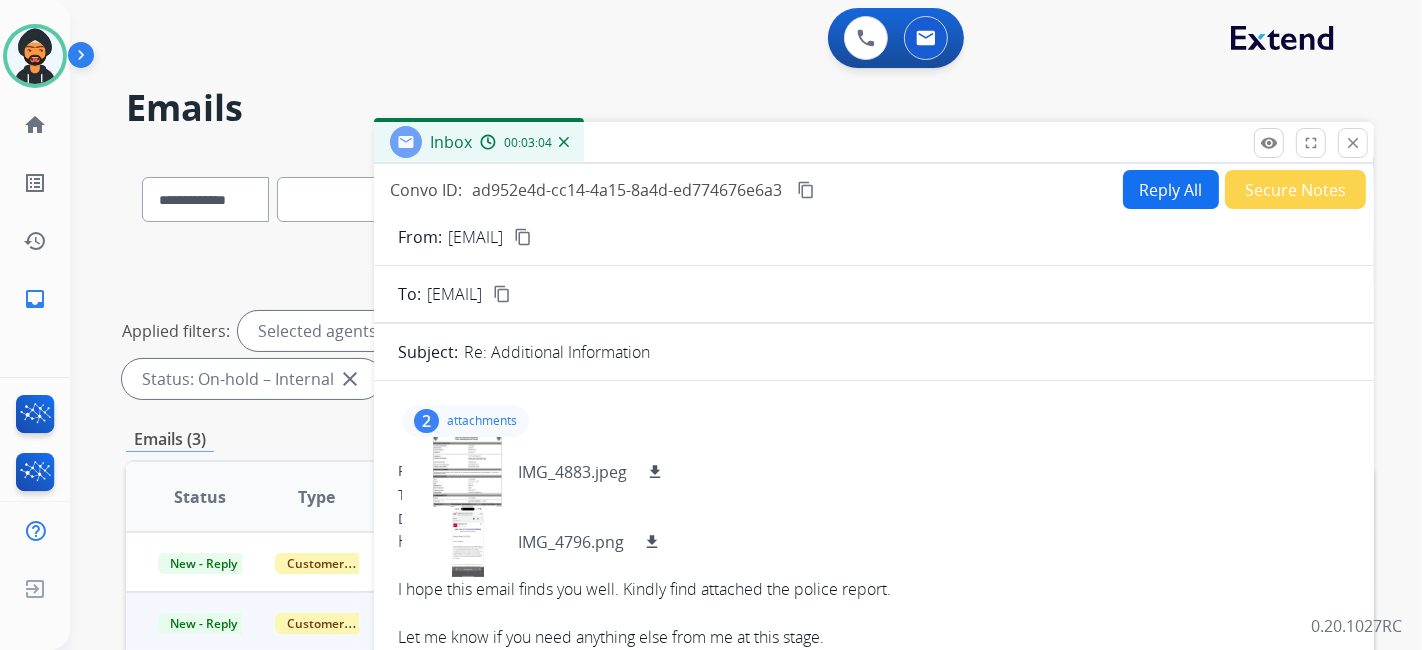 click on "Reply All" at bounding box center (1171, 189) 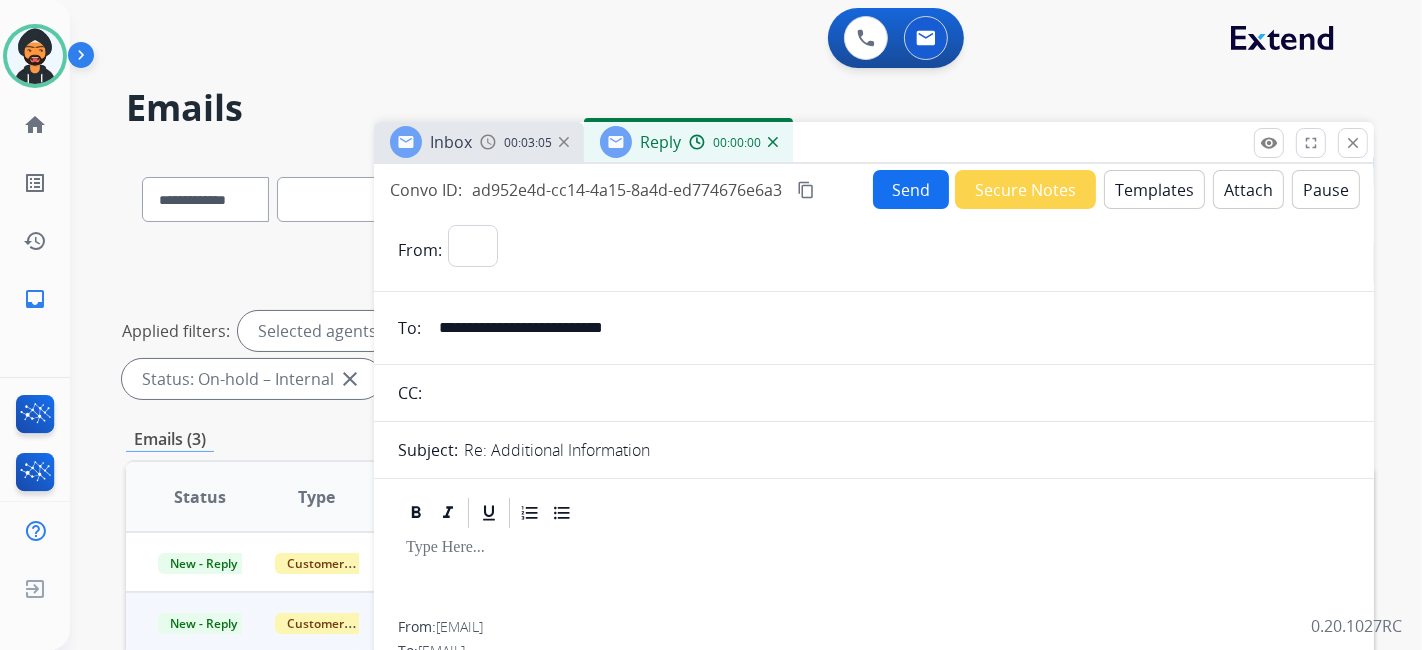 select on "**********" 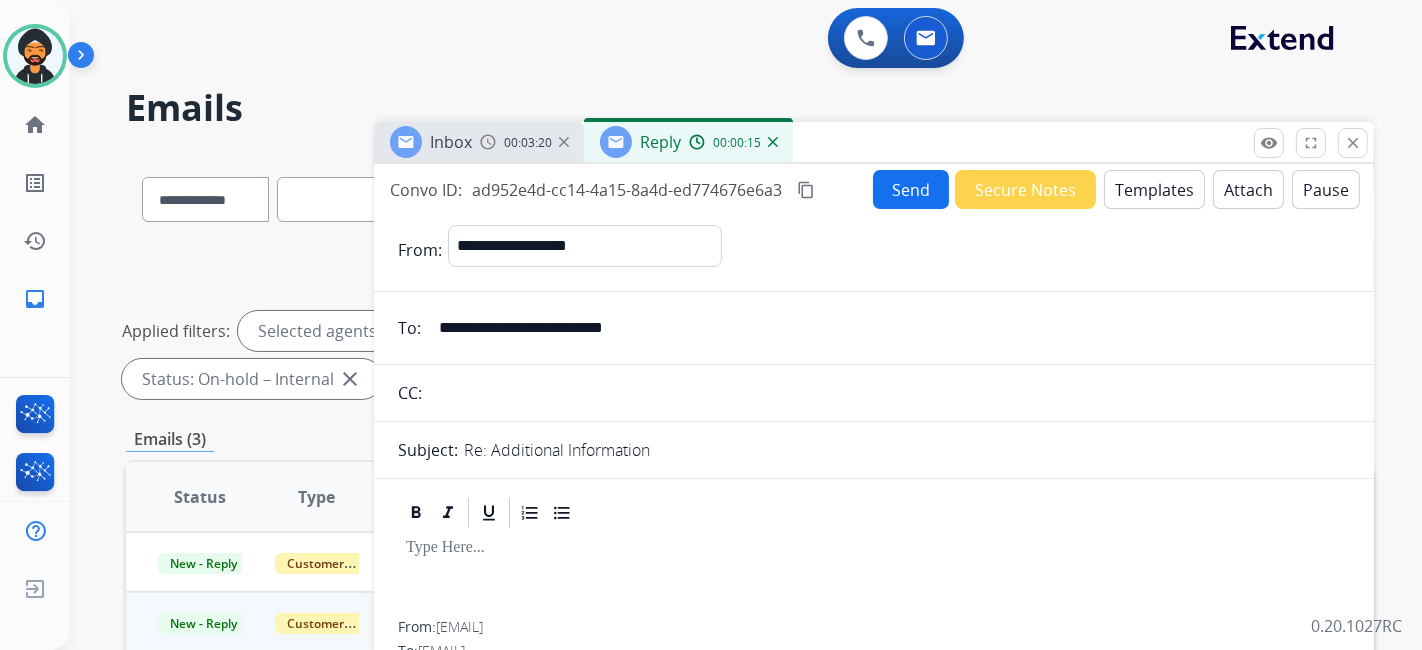 click on "Templates" at bounding box center (1154, 189) 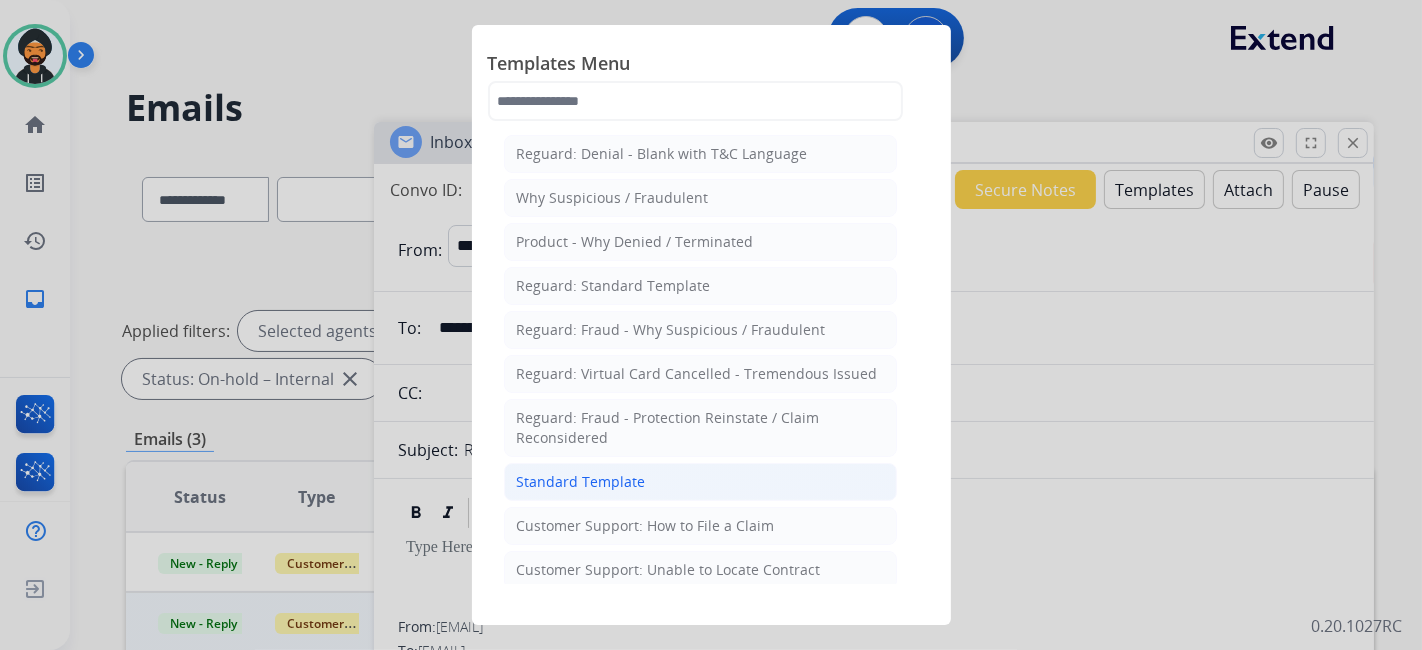 click on "Standard Template" 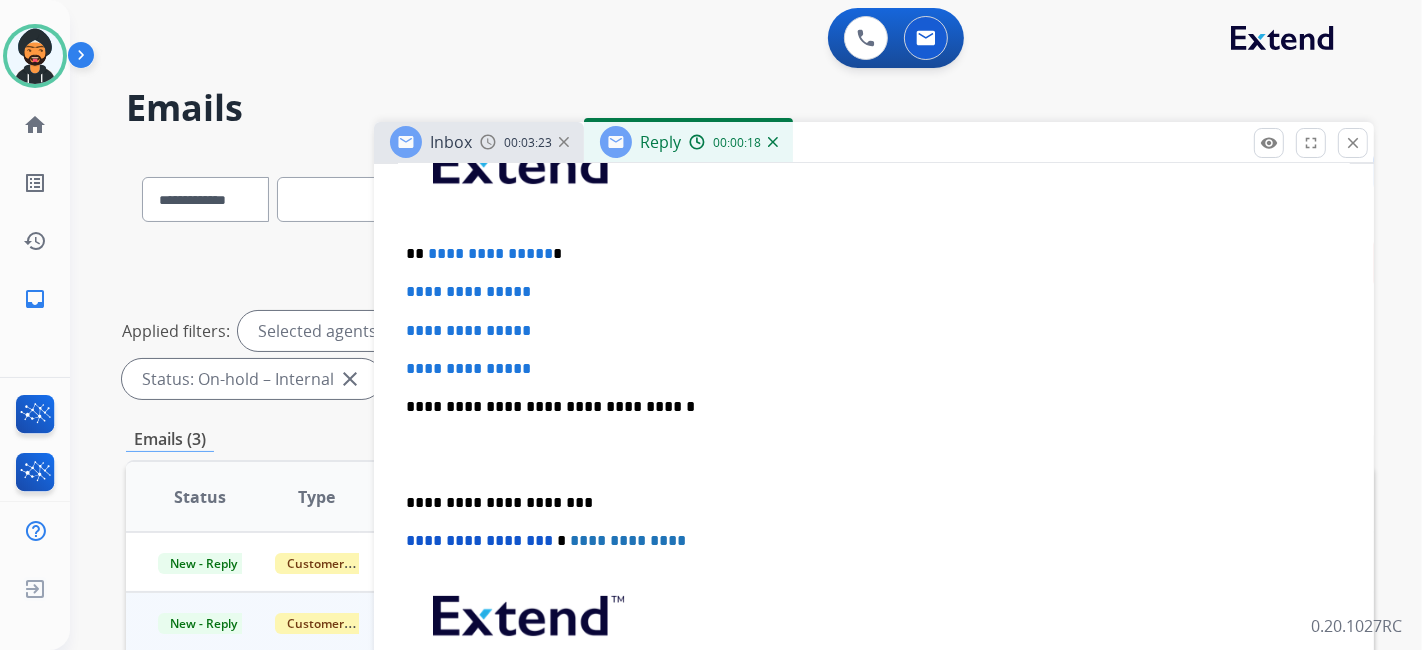 scroll, scrollTop: 555, scrollLeft: 0, axis: vertical 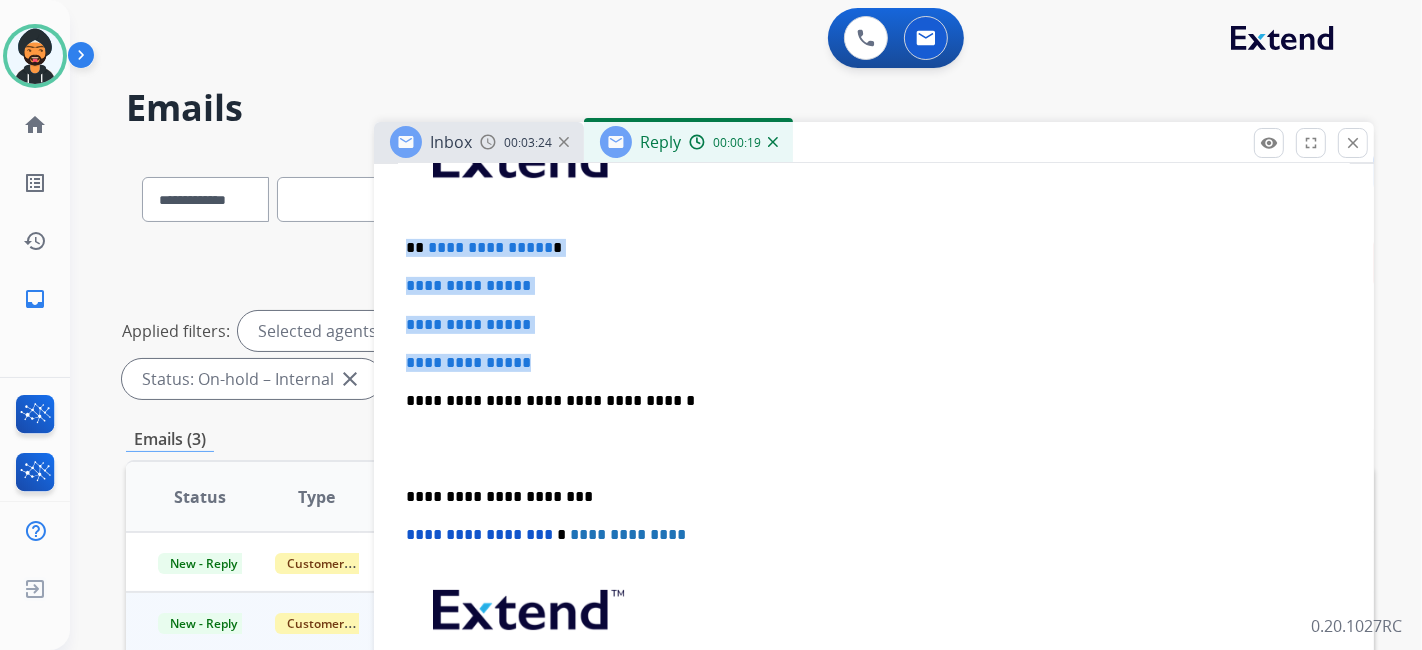 drag, startPoint x: 556, startPoint y: 361, endPoint x: 385, endPoint y: 244, distance: 207.19556 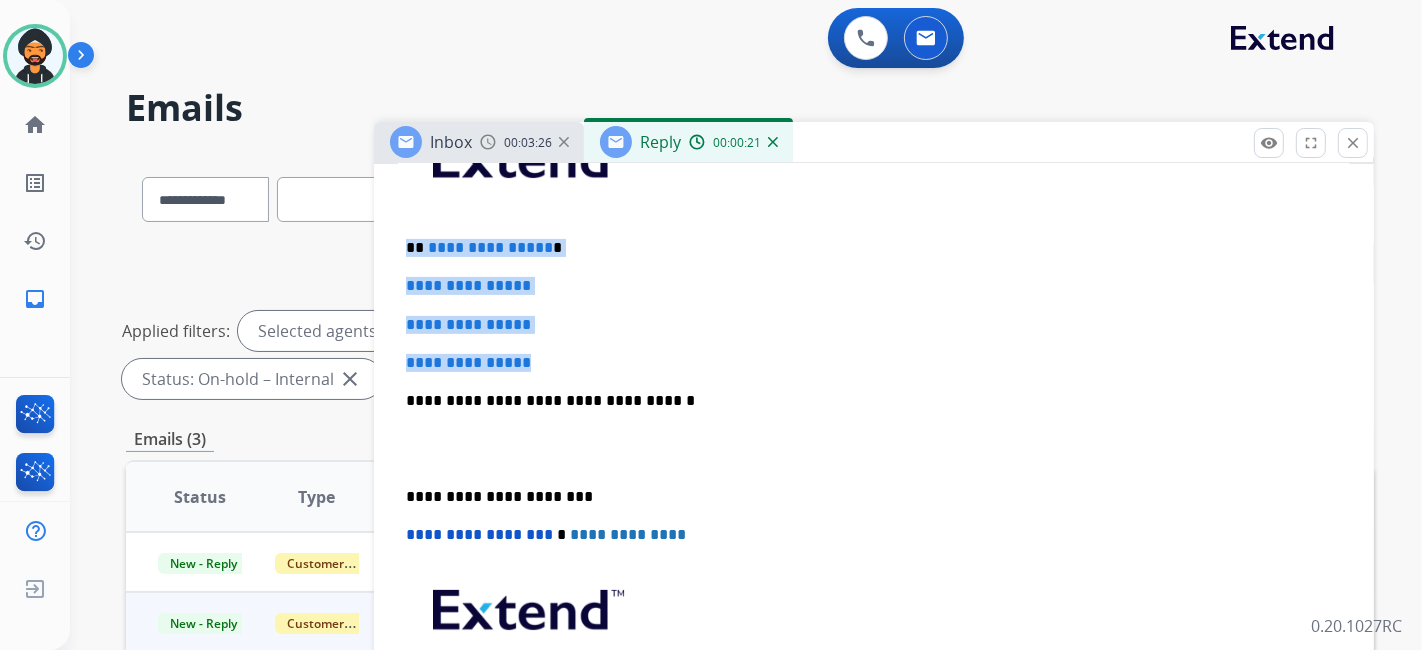 paste 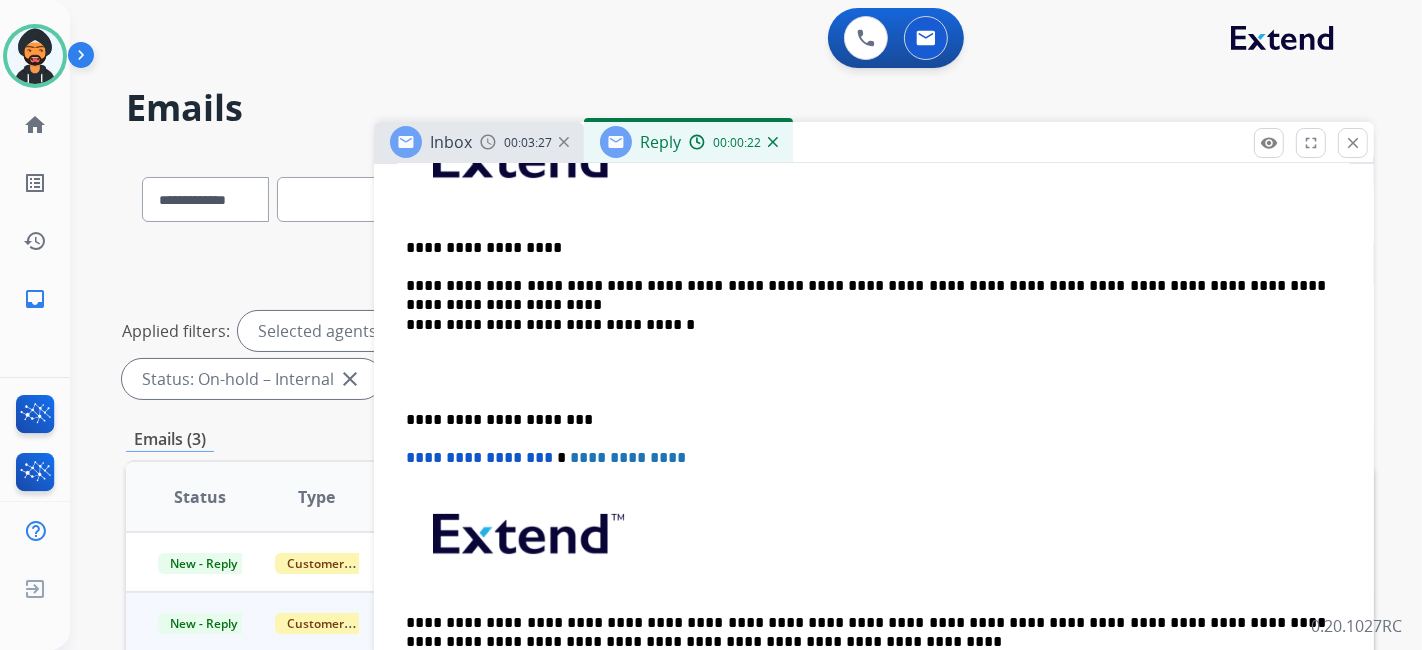 click on "**********" at bounding box center (866, 248) 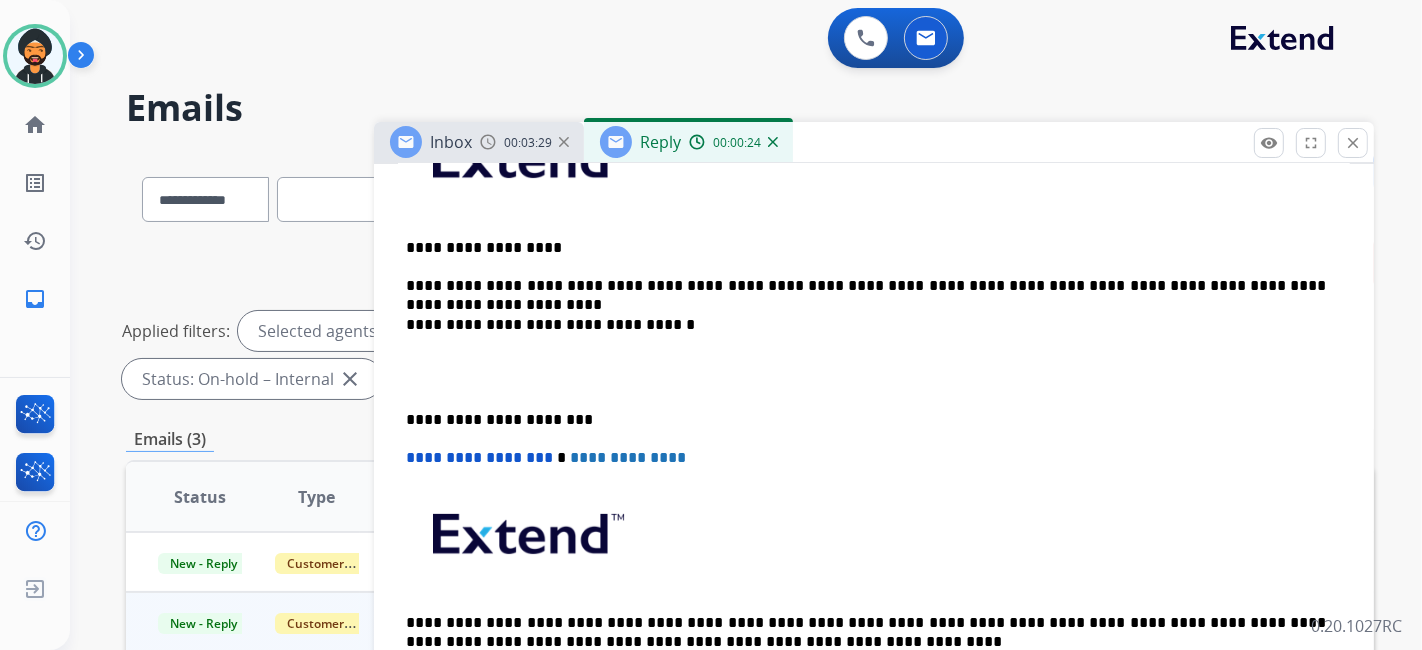 type 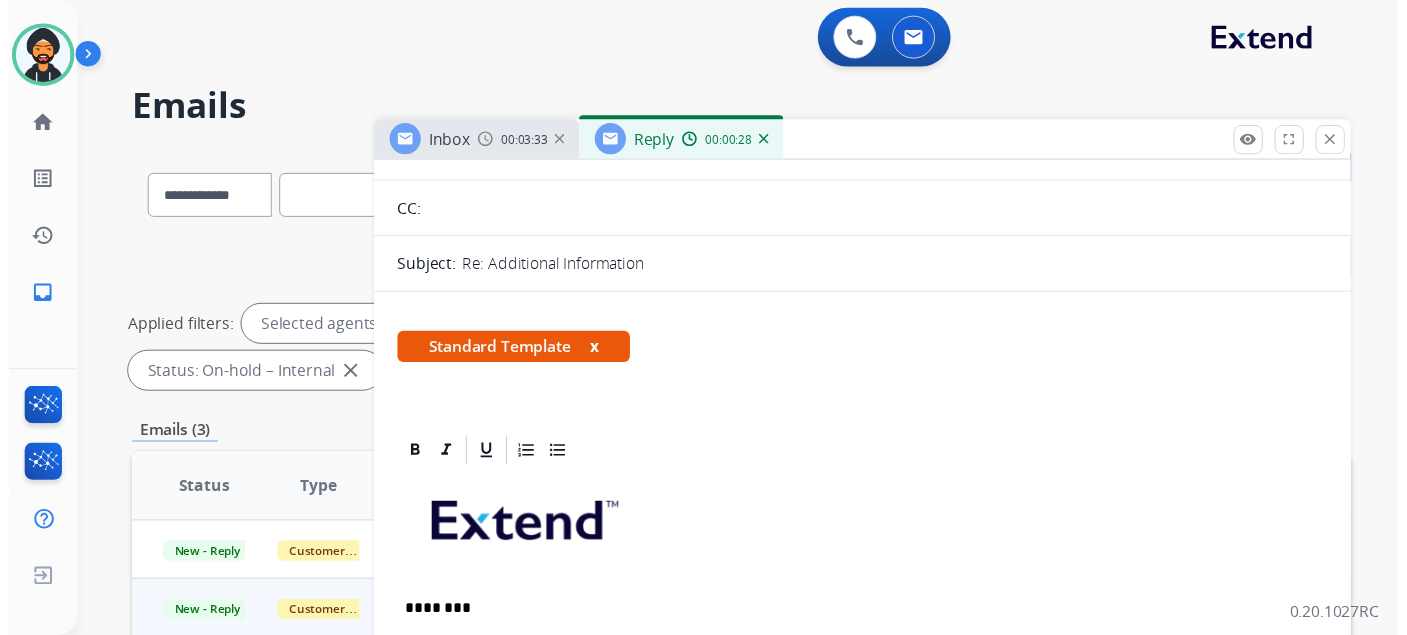 scroll, scrollTop: 0, scrollLeft: 0, axis: both 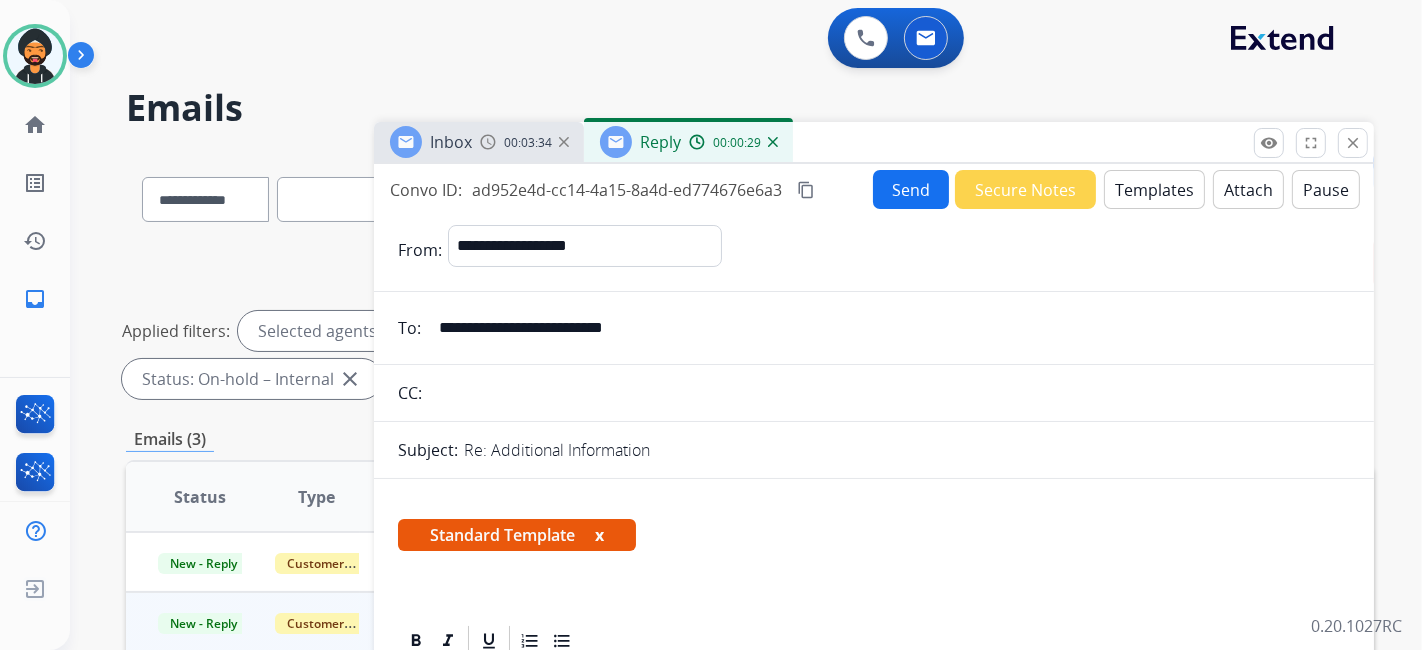click on "Send" at bounding box center [911, 189] 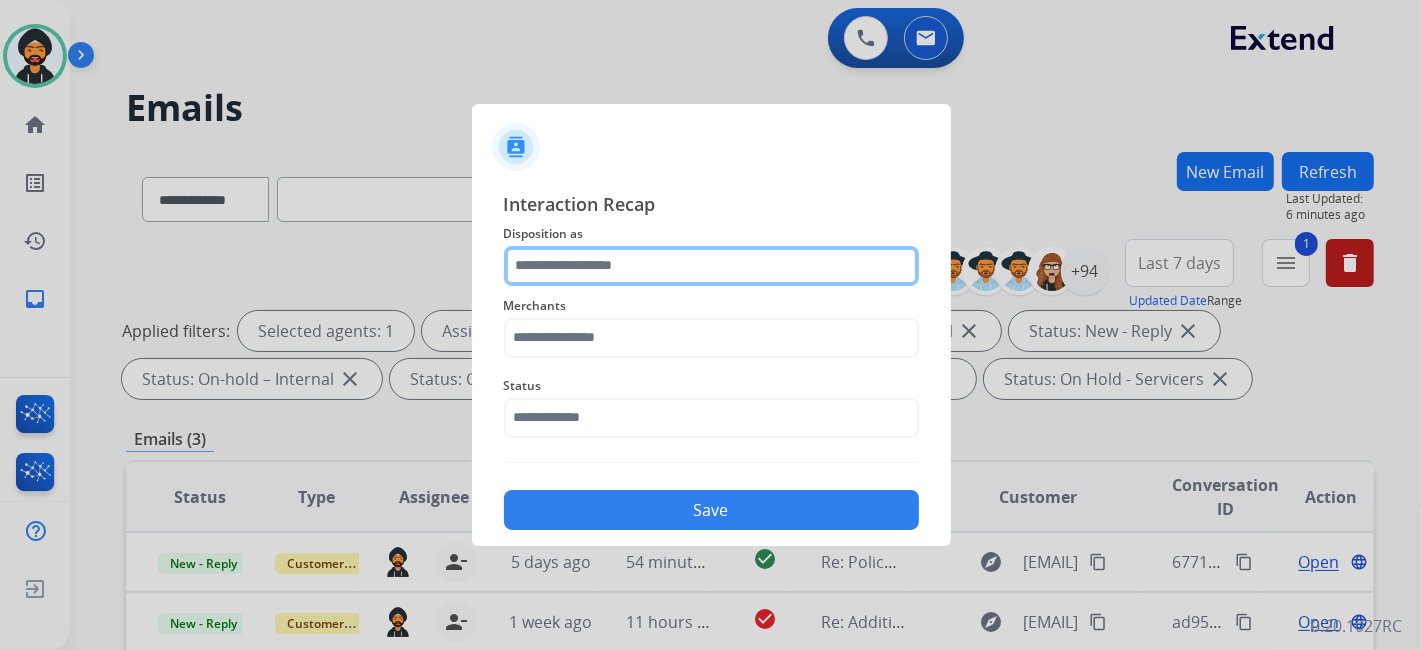 click 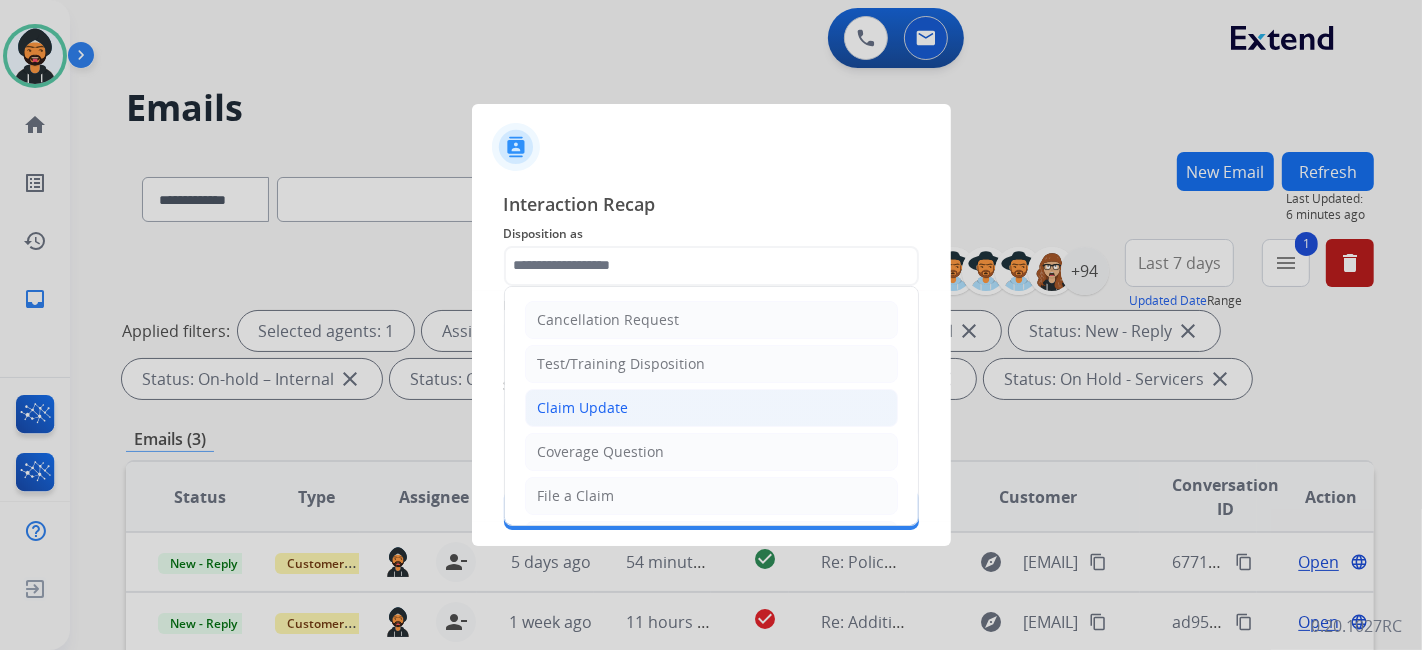 click on "Claim Update" 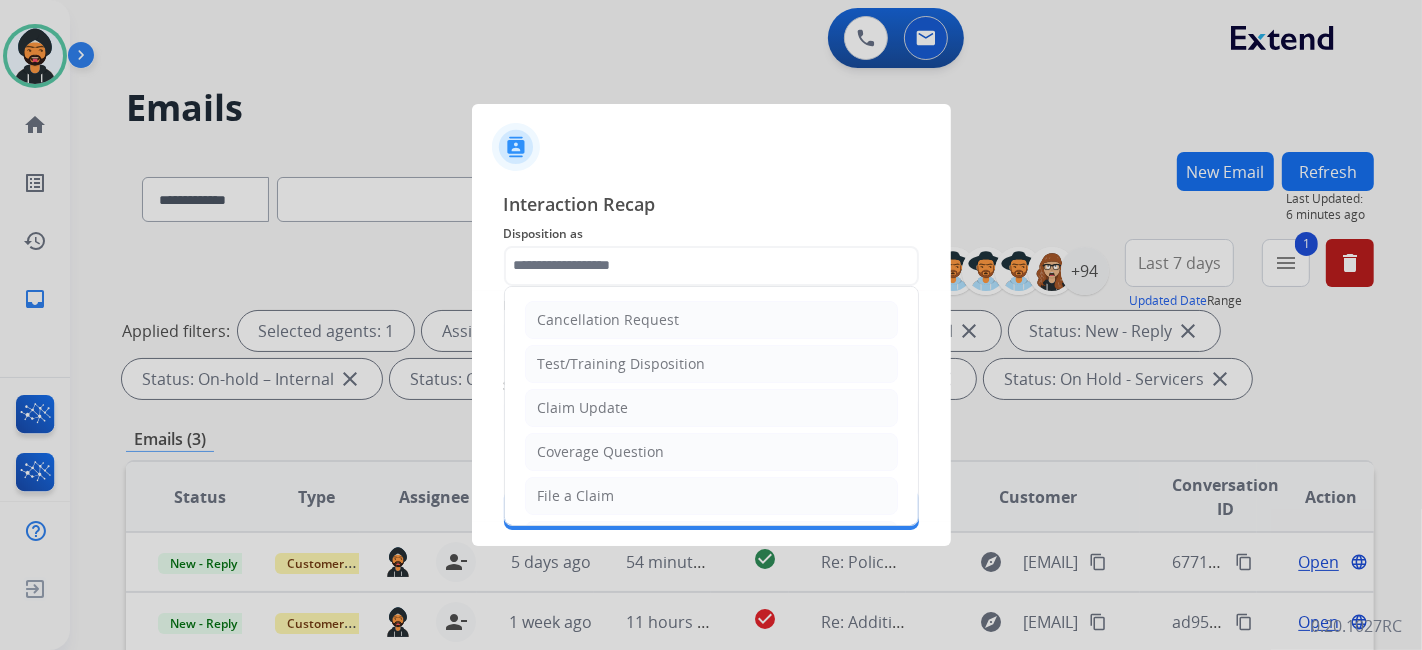 type on "**********" 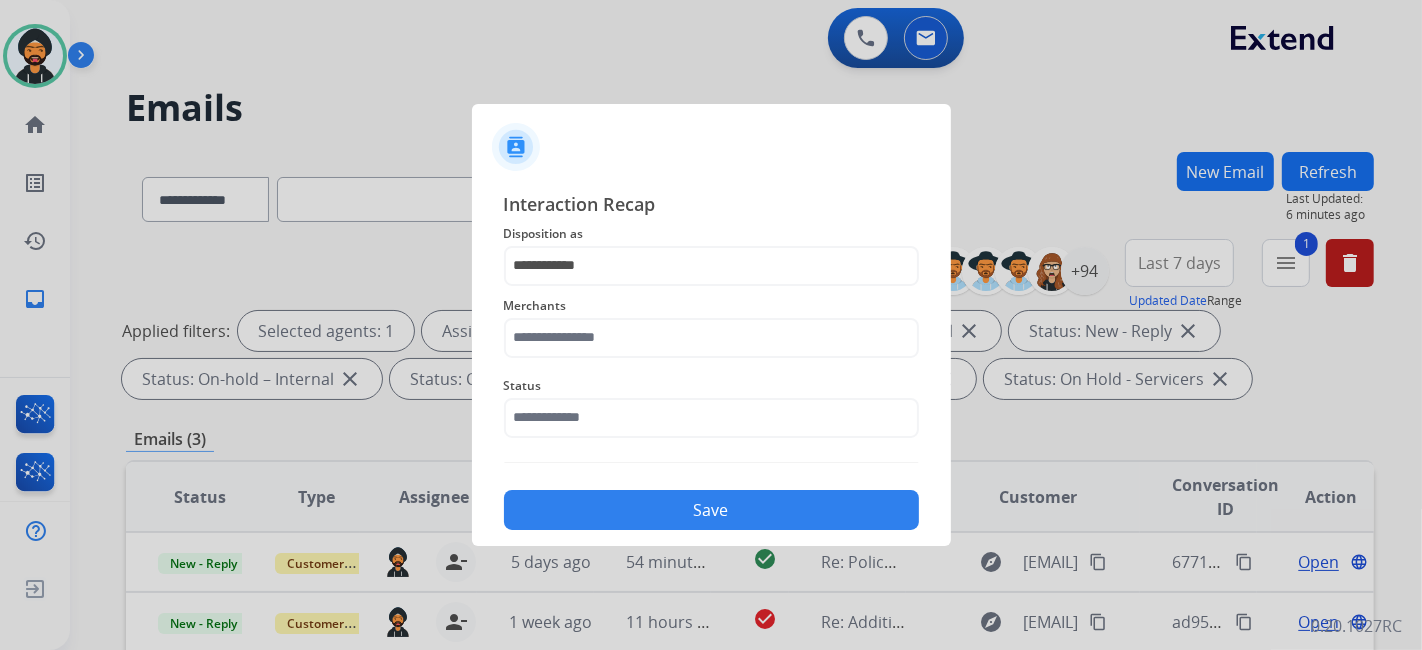 click on "Merchants" 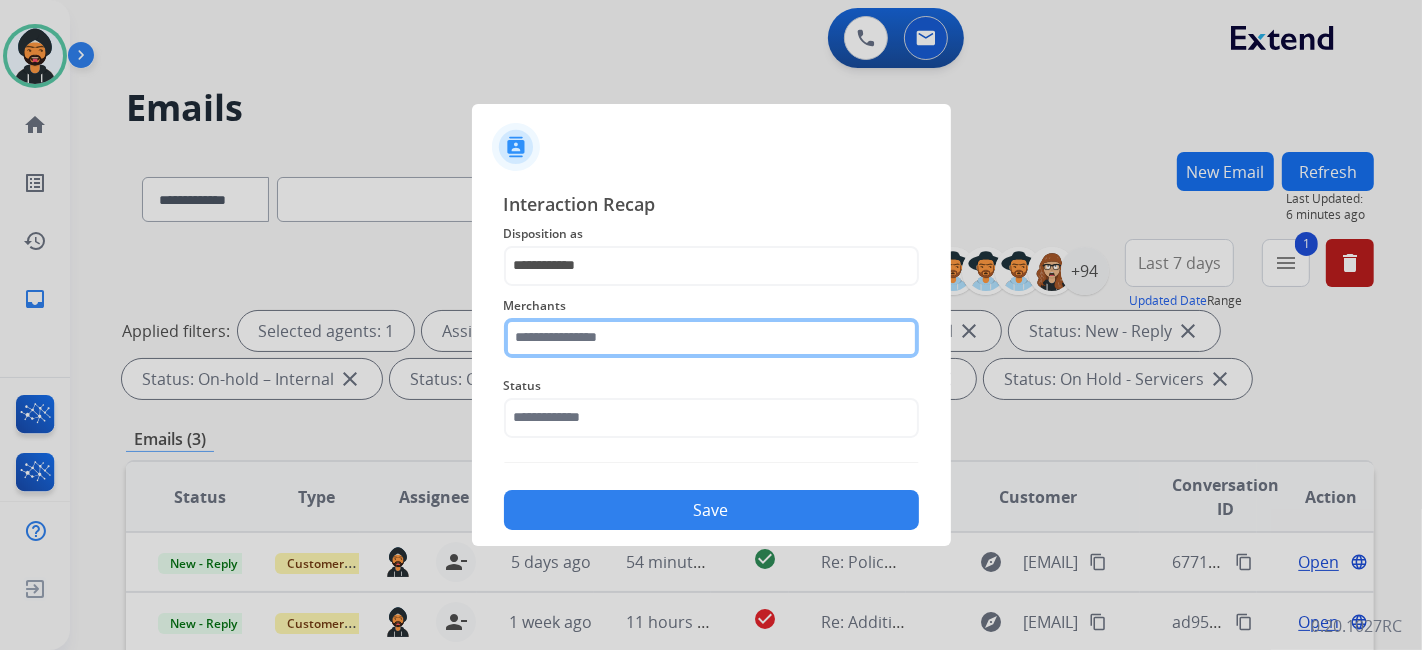 click 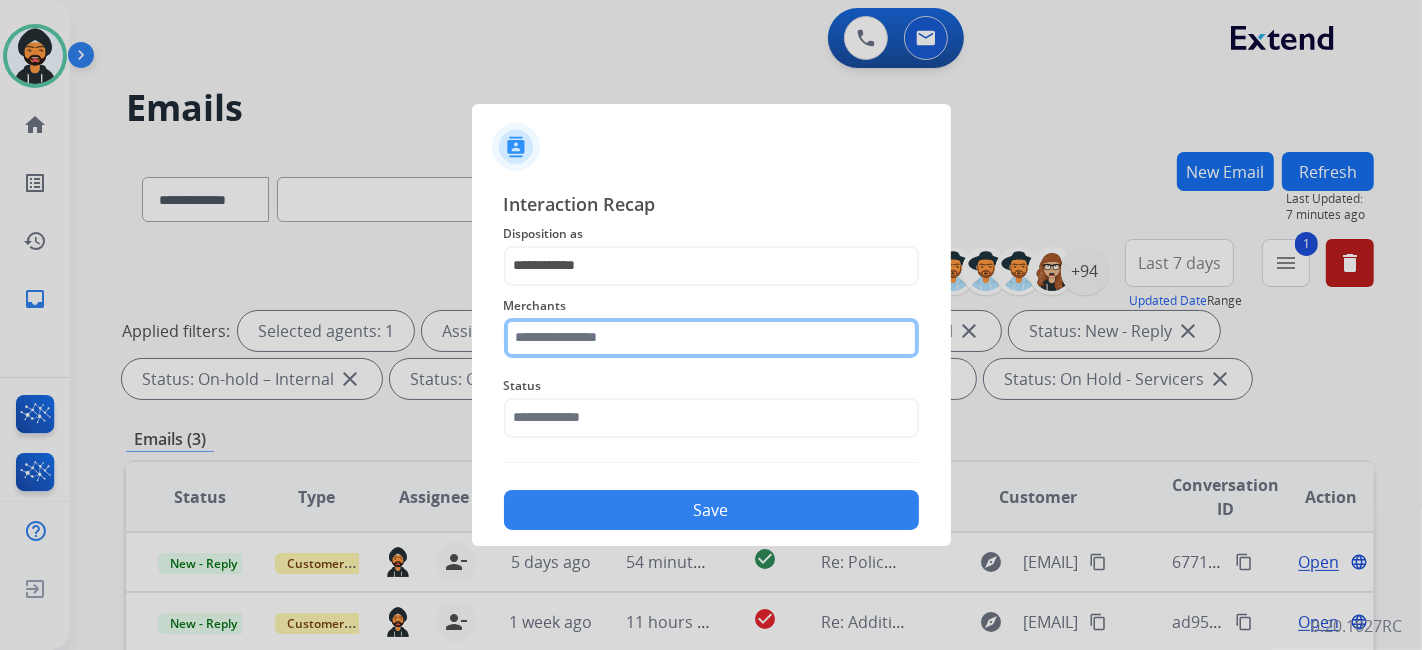 click 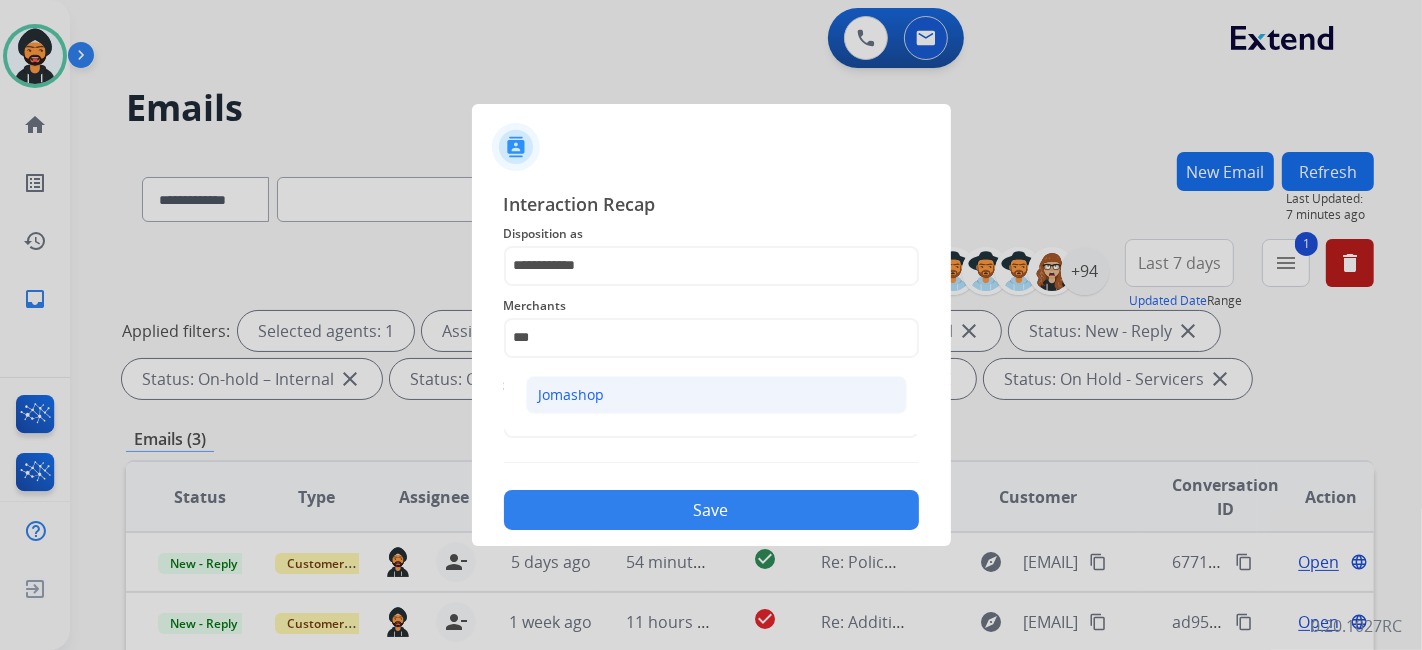 click on "Jomashop" 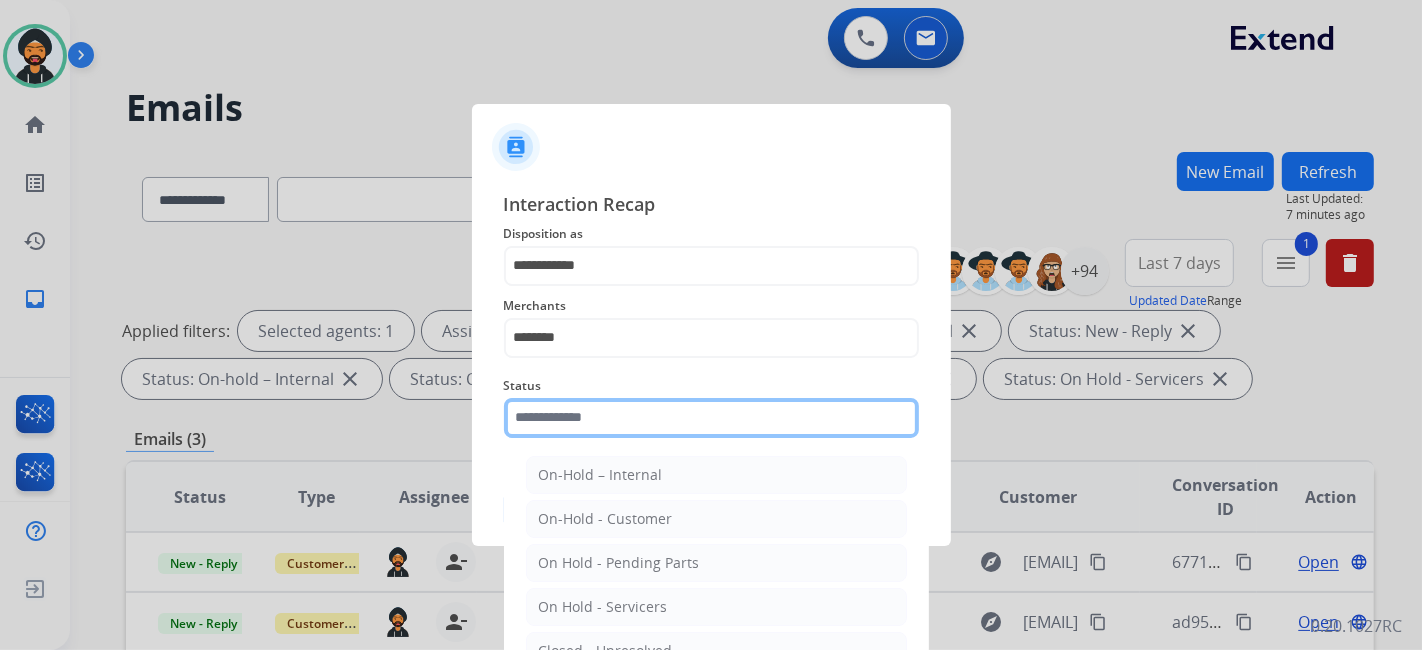 click on "Status    On-Hold – Internal   On-Hold - Customer   On Hold - Pending Parts   On Hold - Servicers   Closed - Unresolved   Closed – Solved   Closed – Merchant Transfer   New - Initial   New - Reply" 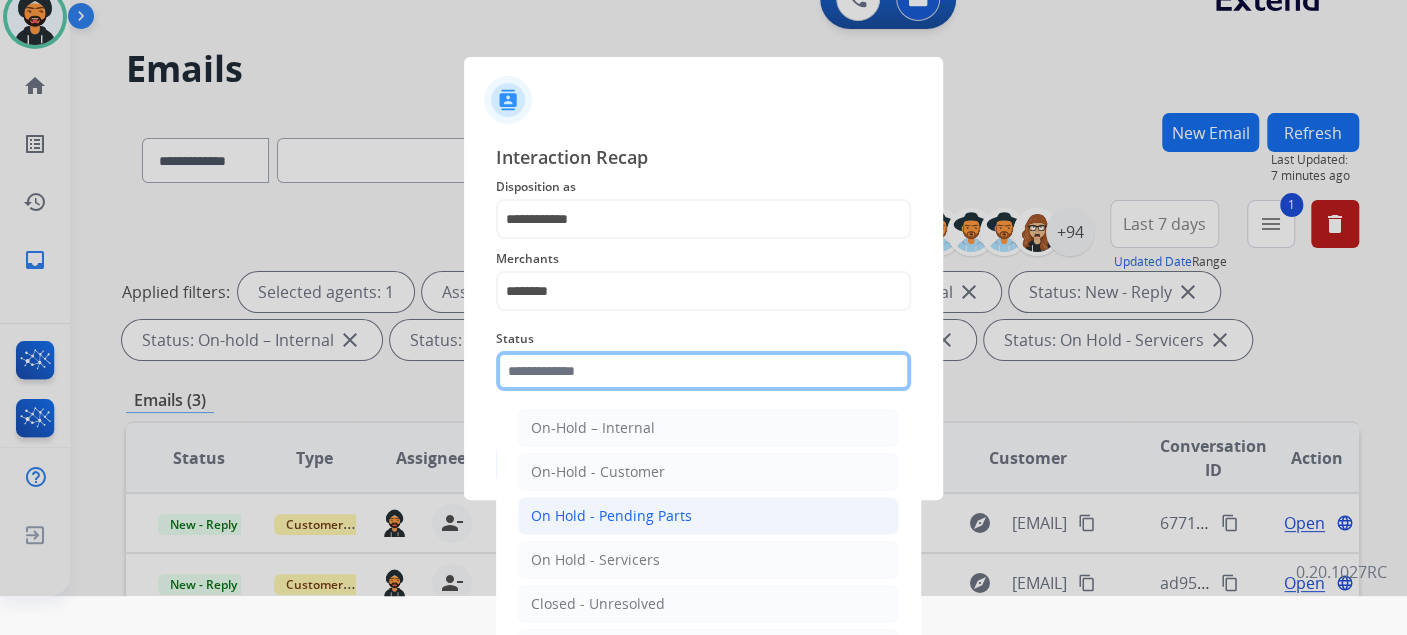 scroll, scrollTop: 102, scrollLeft: 0, axis: vertical 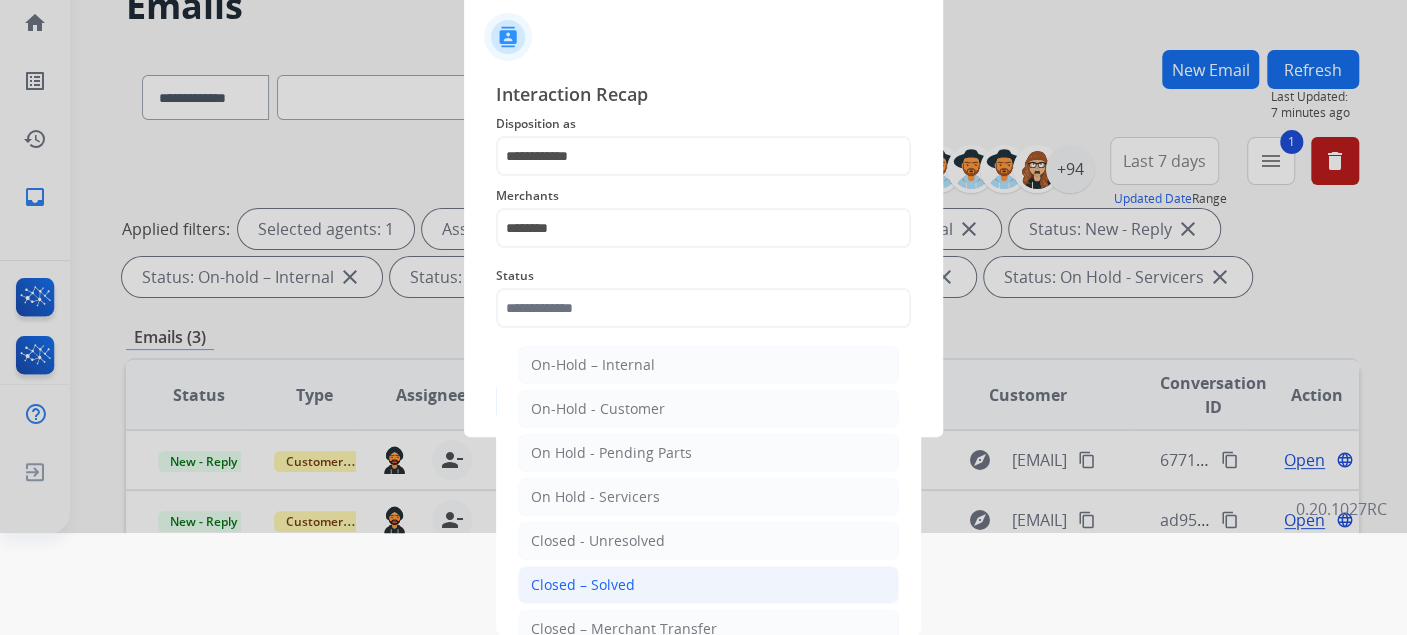 click on "Closed – Solved" 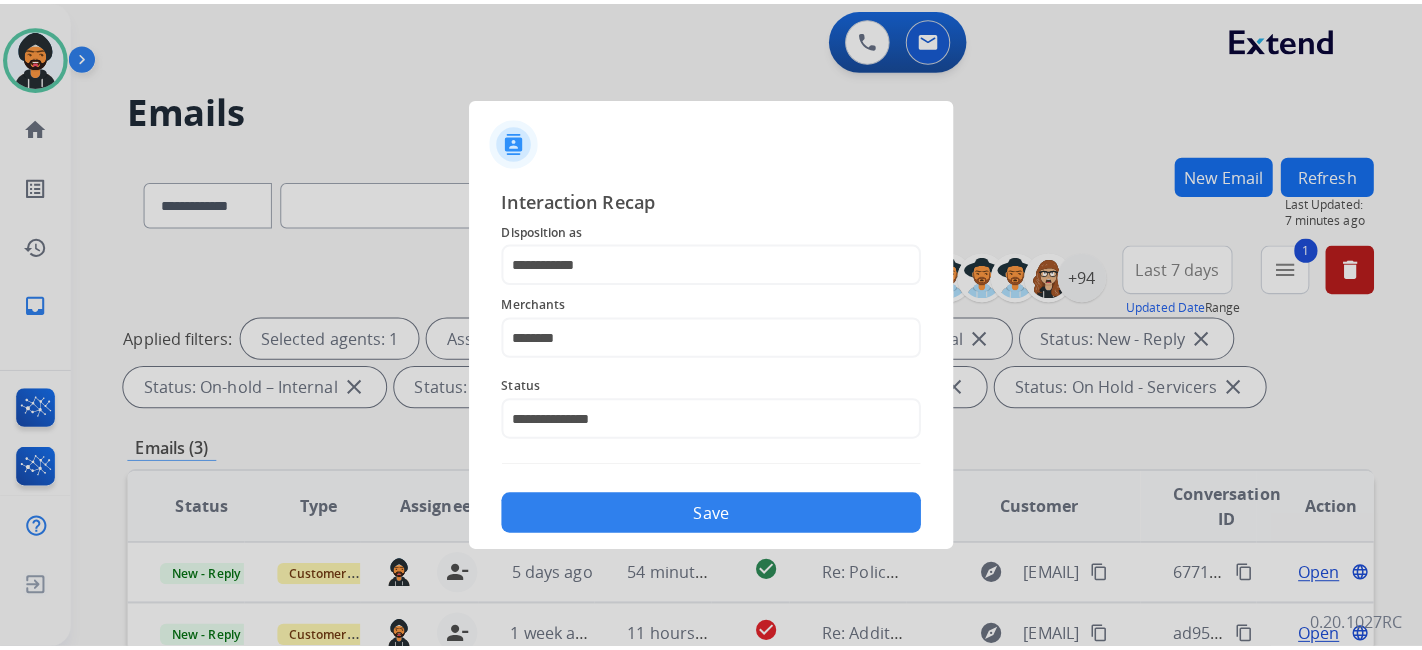 scroll, scrollTop: 0, scrollLeft: 0, axis: both 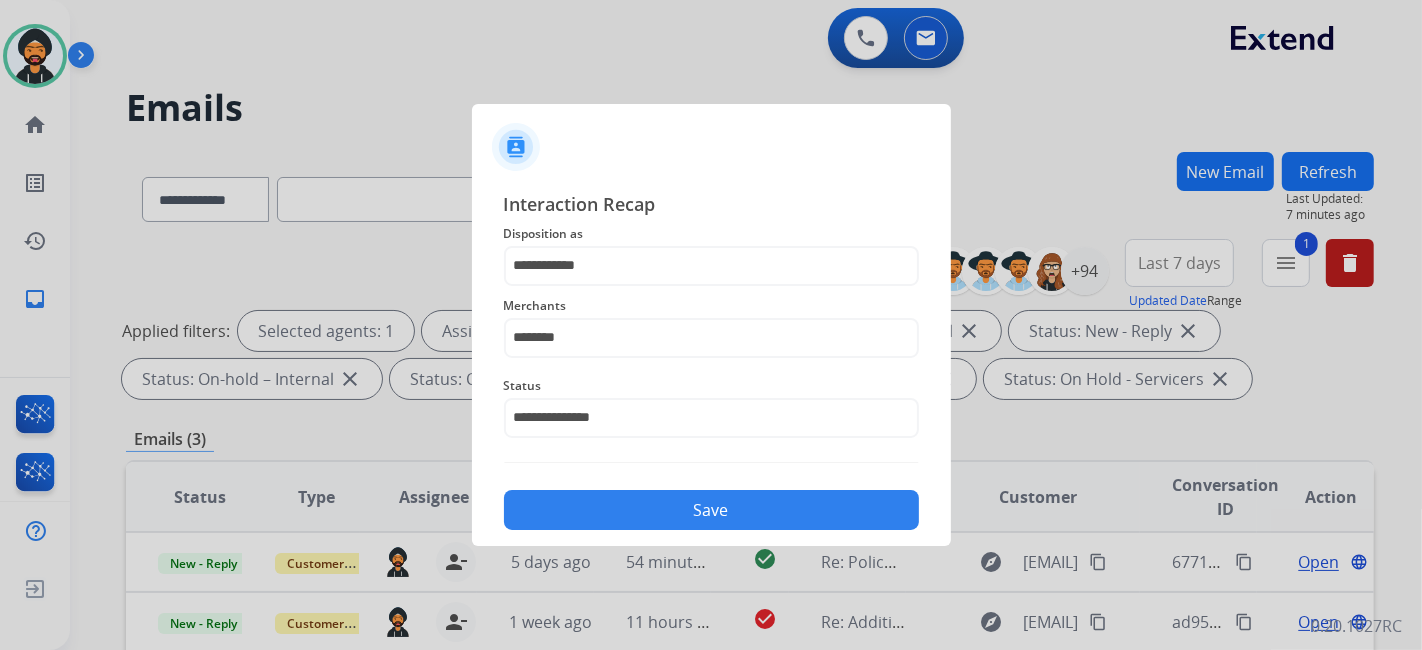 click on "Save" 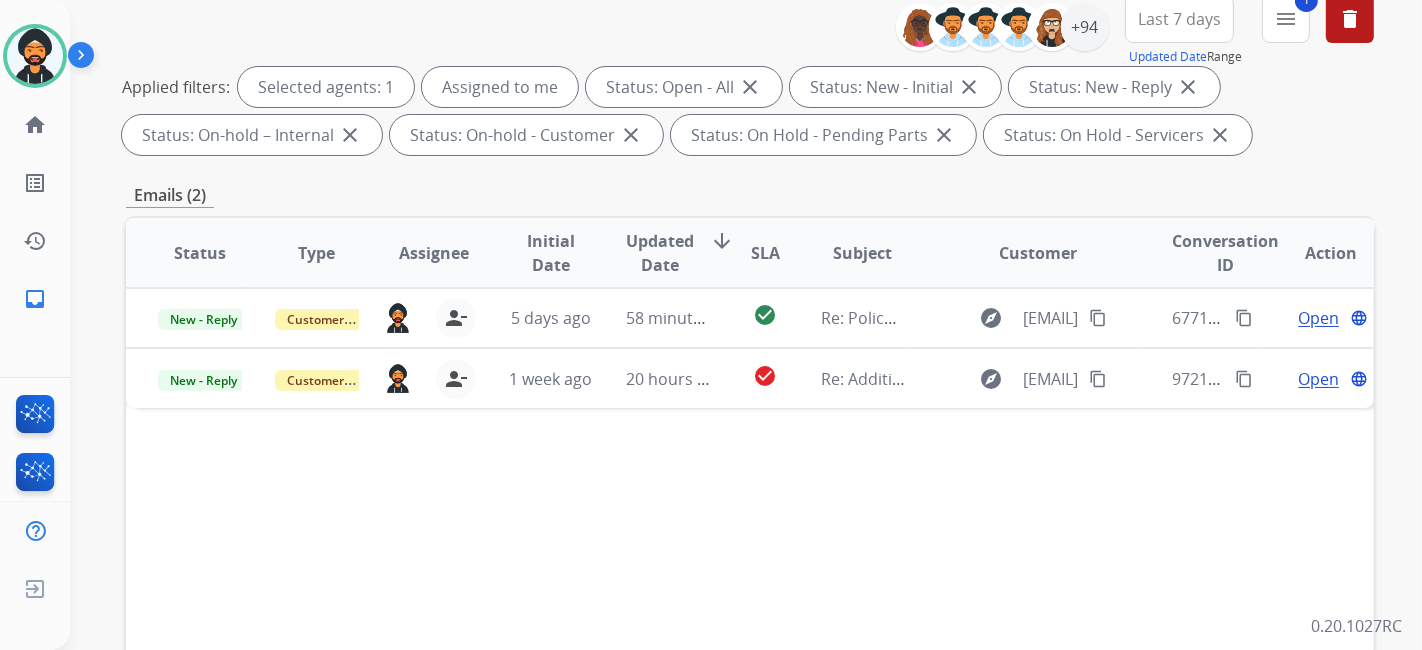 scroll, scrollTop: 333, scrollLeft: 0, axis: vertical 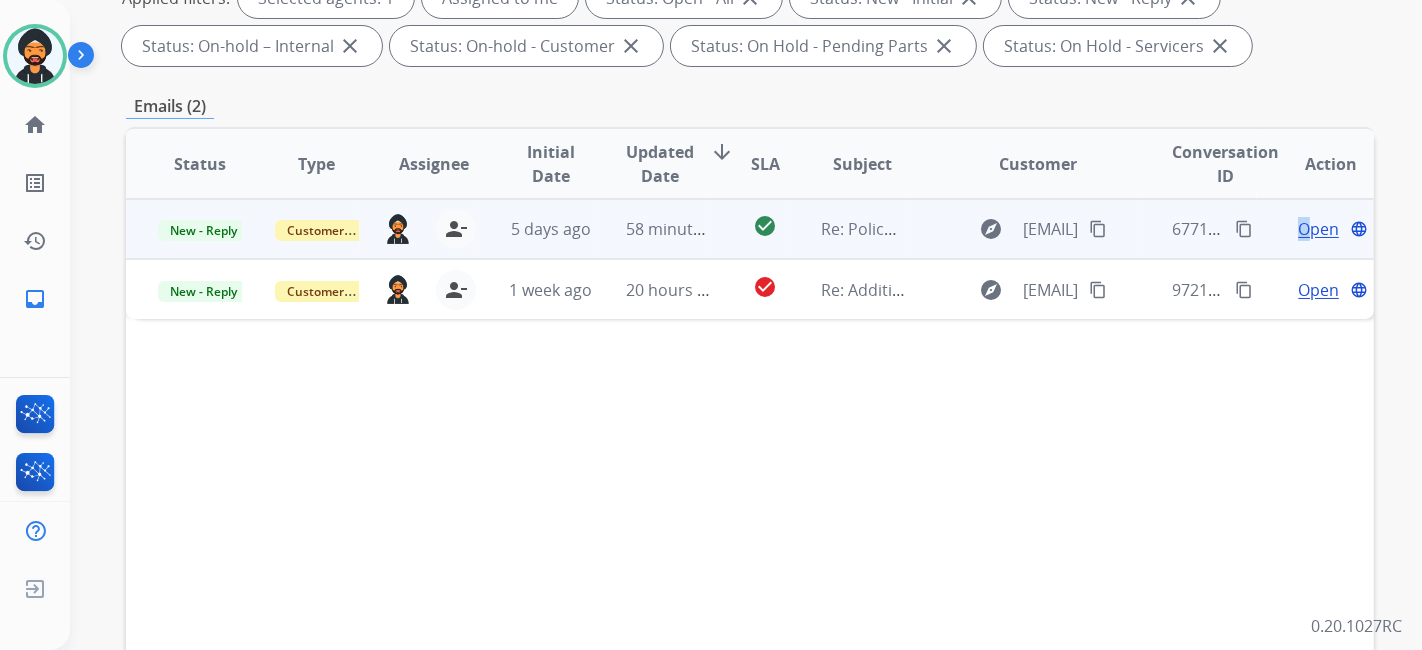 drag, startPoint x: 1293, startPoint y: 237, endPoint x: 1320, endPoint y: 225, distance: 29.546574 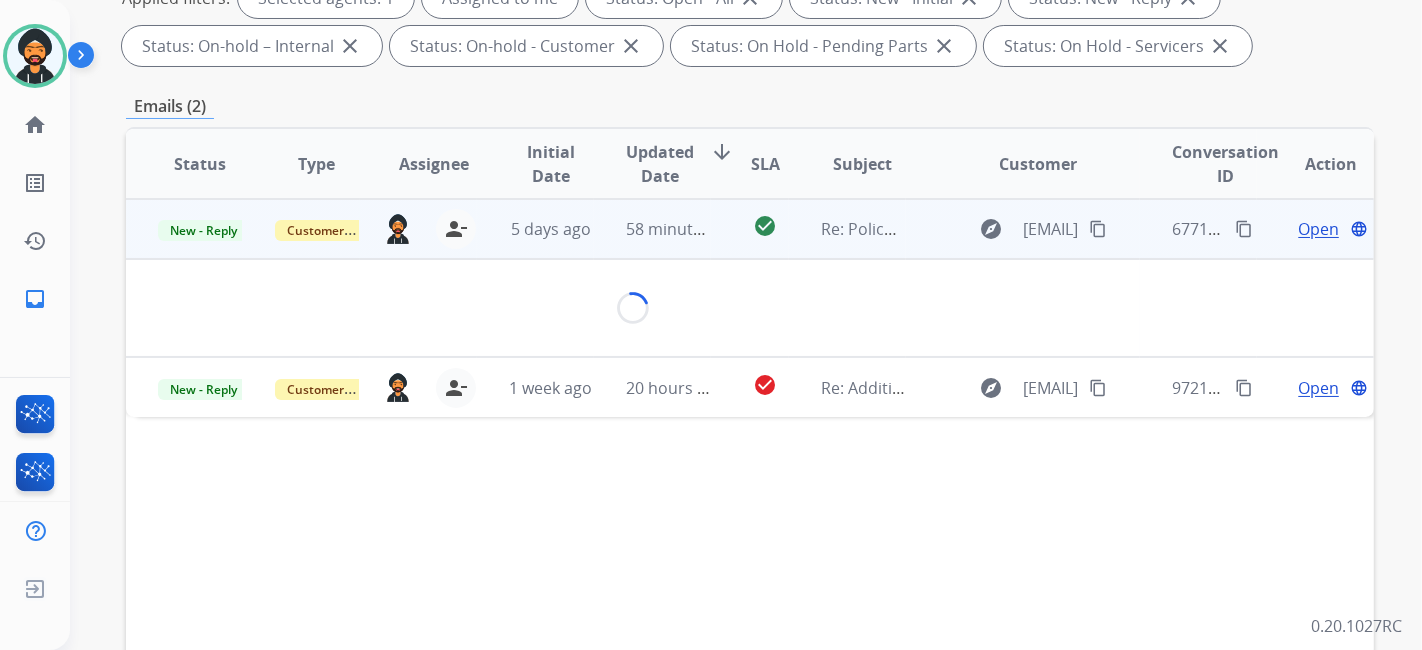 click on "Open" at bounding box center (1318, 229) 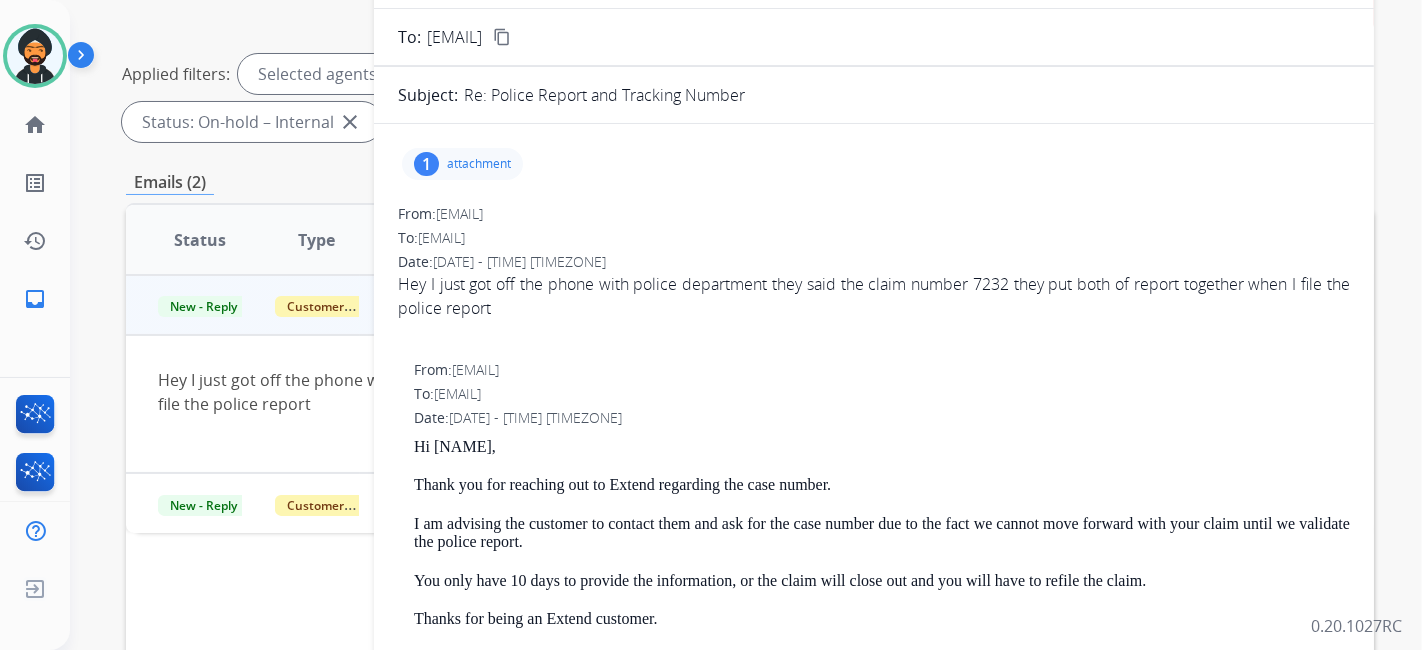 scroll, scrollTop: 222, scrollLeft: 0, axis: vertical 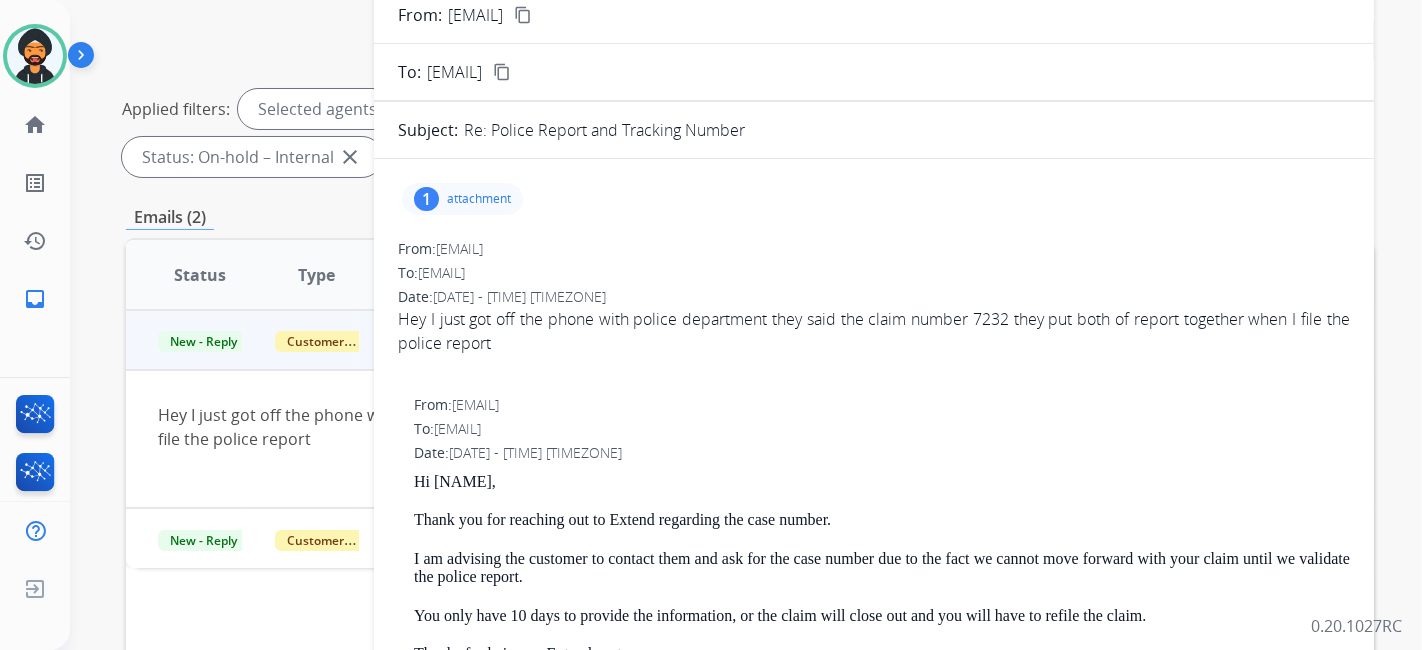 click on "attachment" at bounding box center (479, 199) 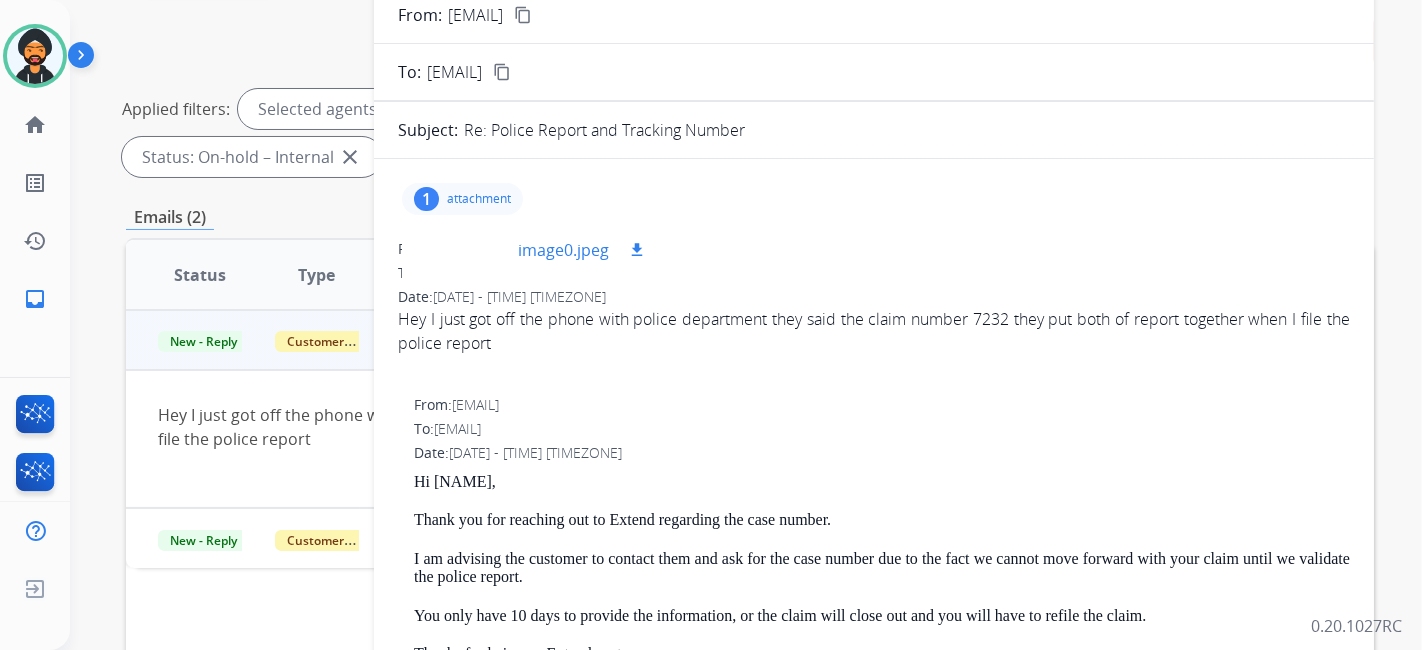 click on "image0.jpeg" at bounding box center [563, 250] 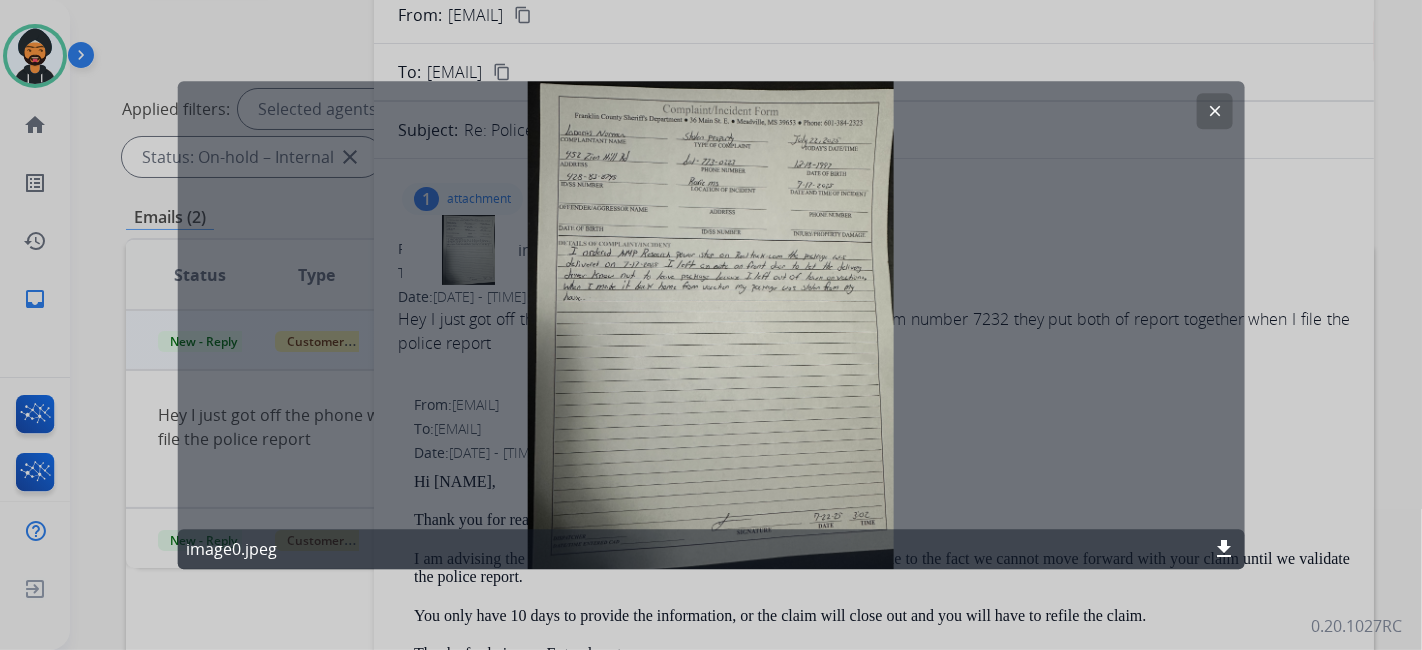 click on "clear image0.jpeg download" 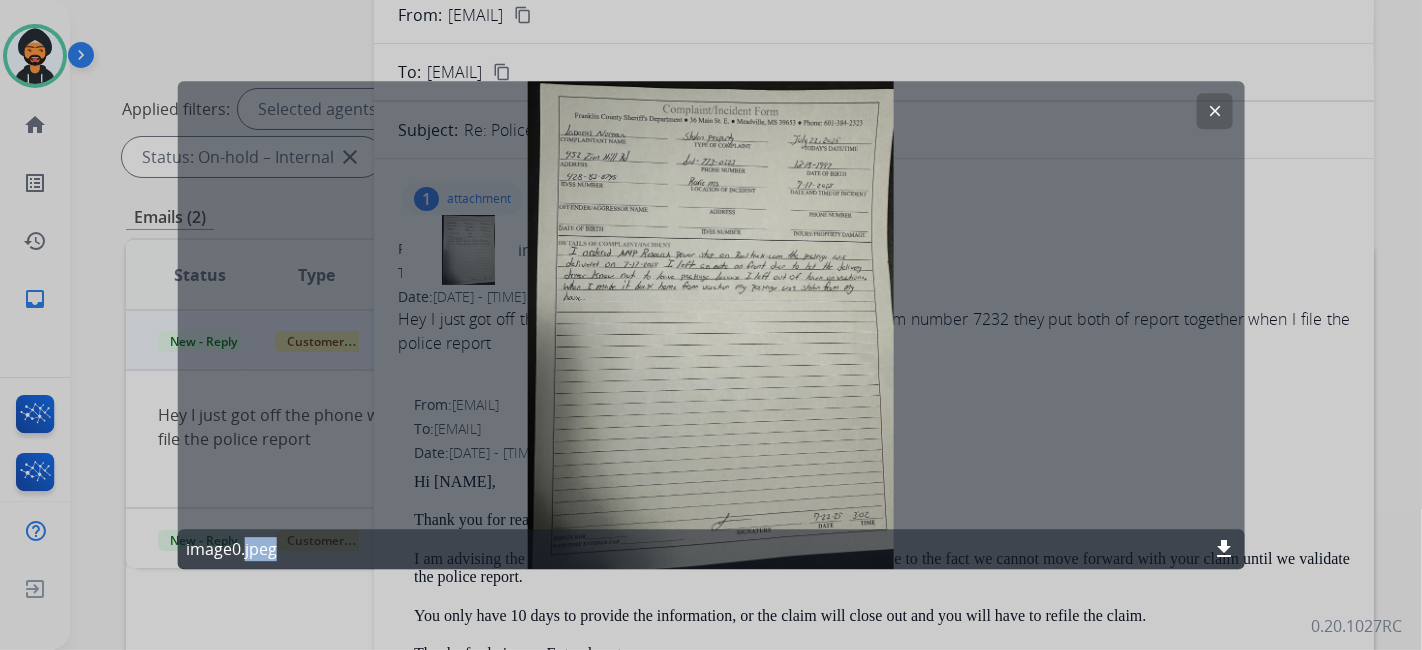 click on "clear image0.jpeg download" 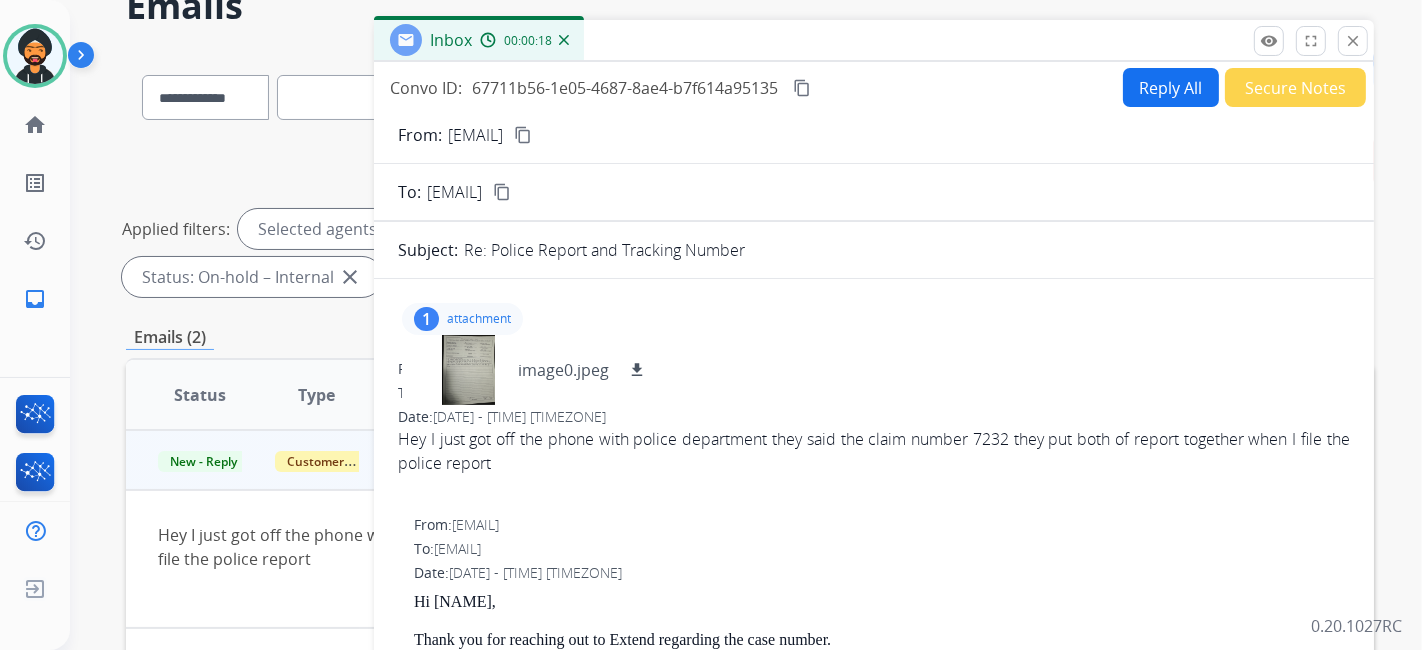 scroll, scrollTop: 0, scrollLeft: 0, axis: both 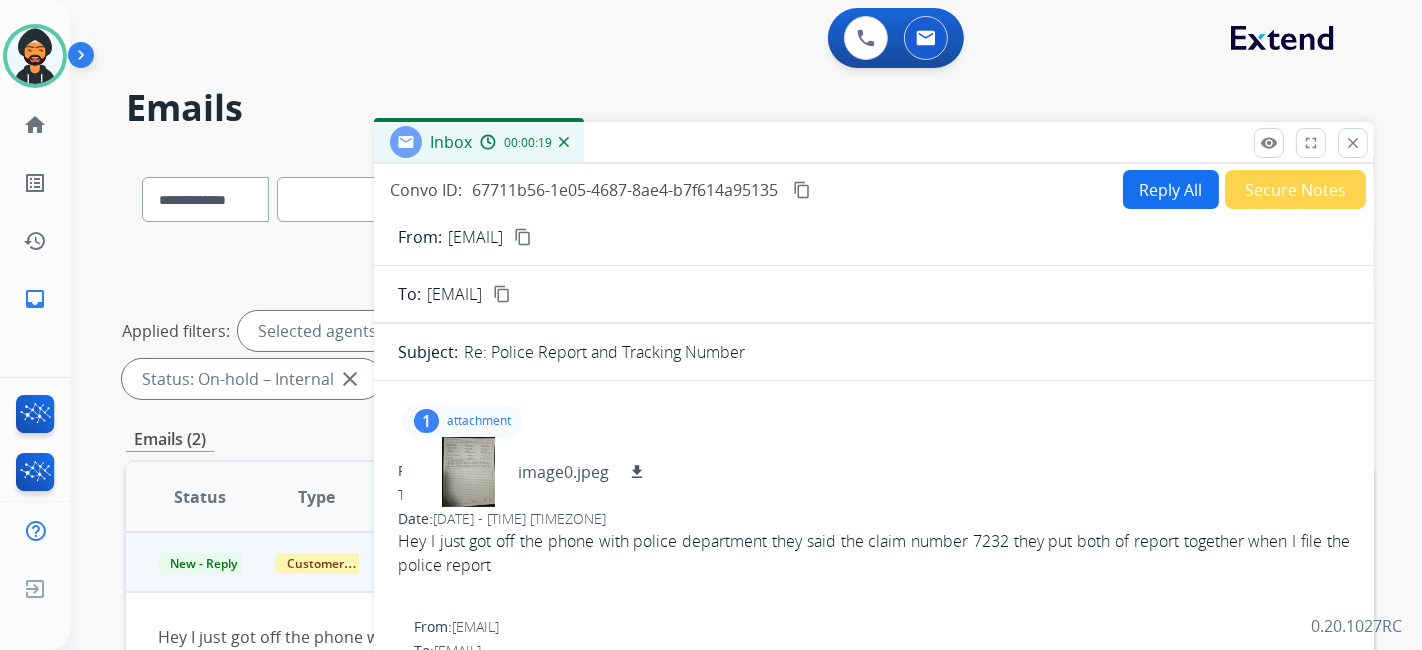click on "content_copy" at bounding box center [523, 237] 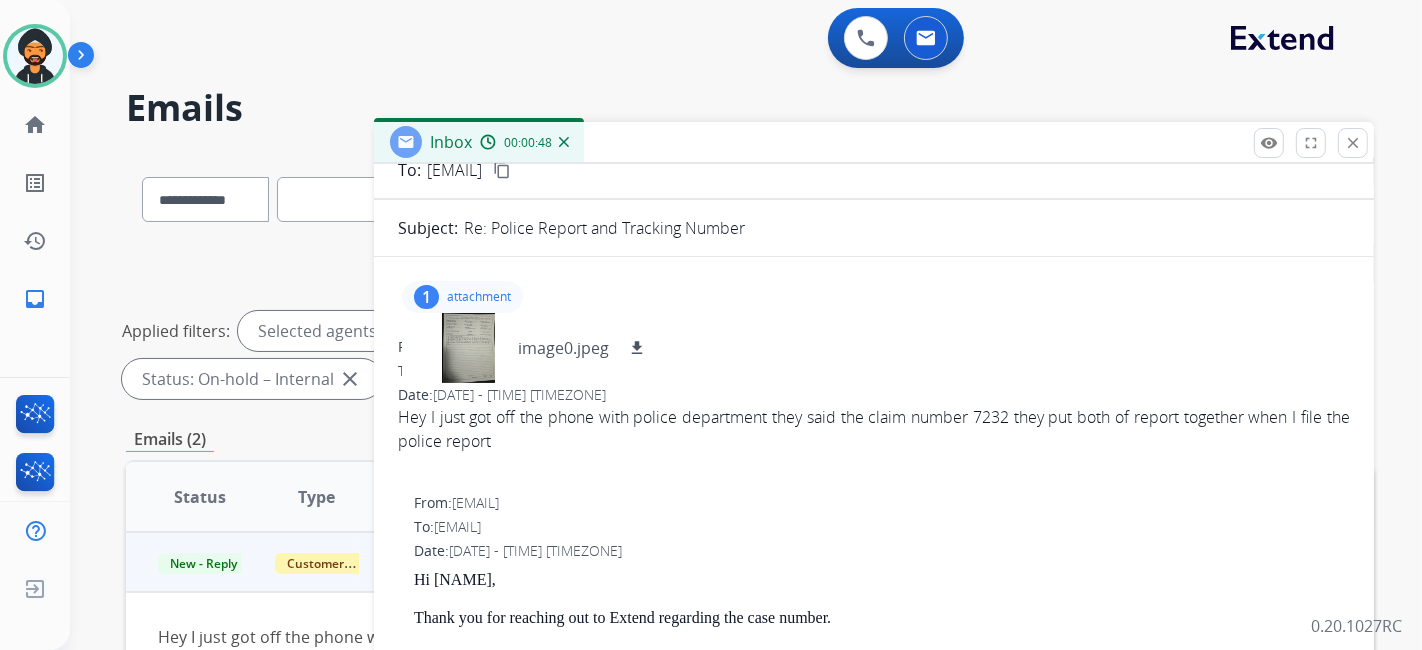 scroll, scrollTop: 0, scrollLeft: 0, axis: both 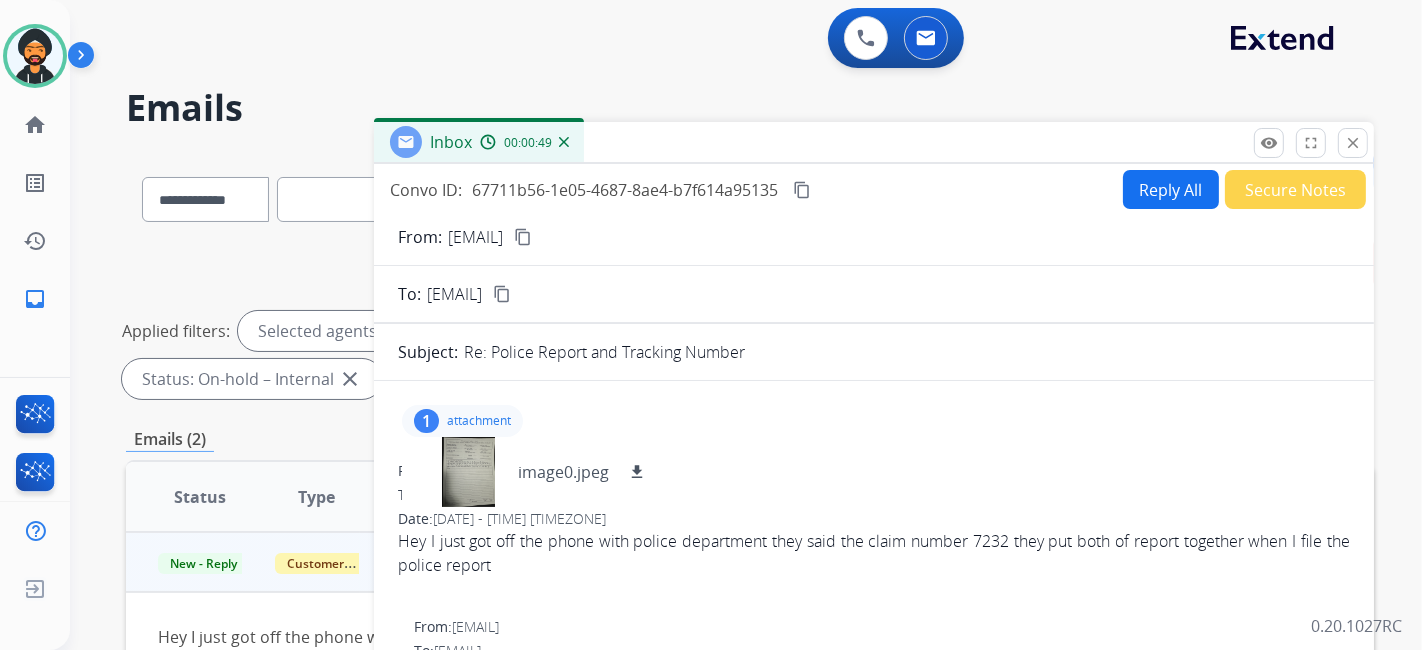 click on "Reply All" at bounding box center (1171, 189) 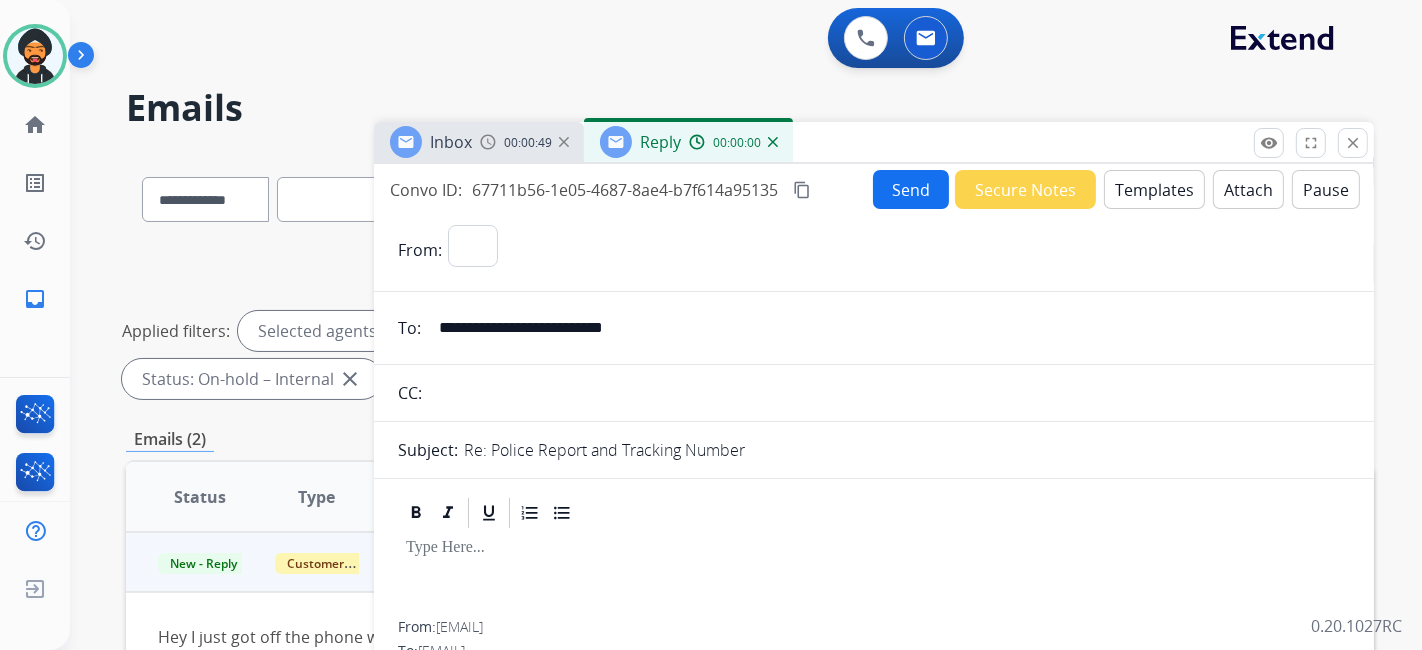 select on "**********" 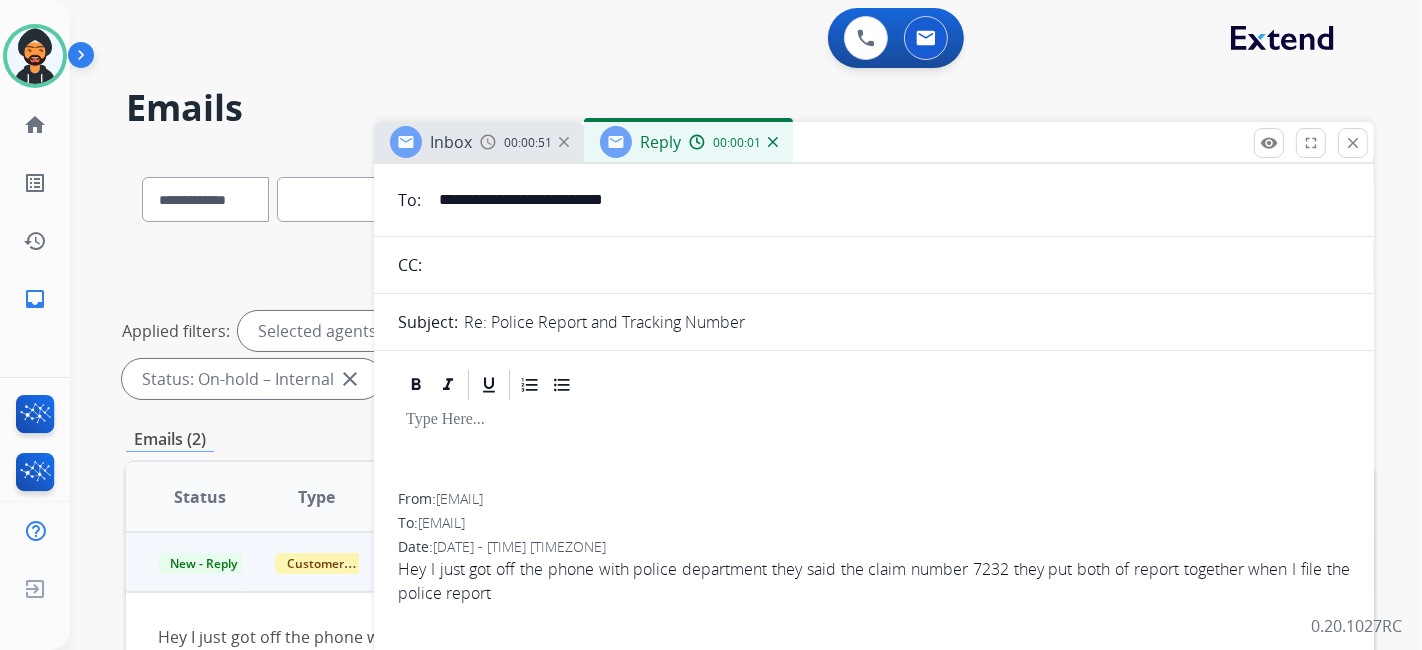 scroll, scrollTop: 0, scrollLeft: 0, axis: both 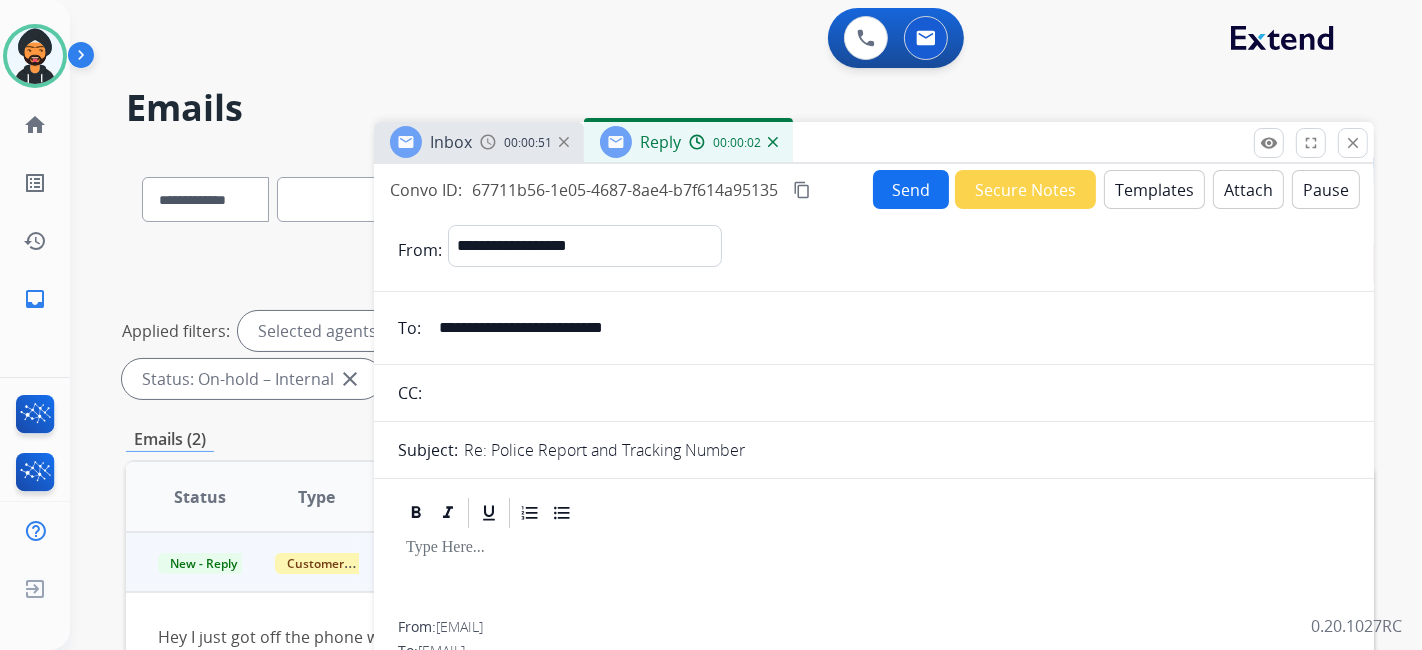 click on "Templates" at bounding box center (1154, 189) 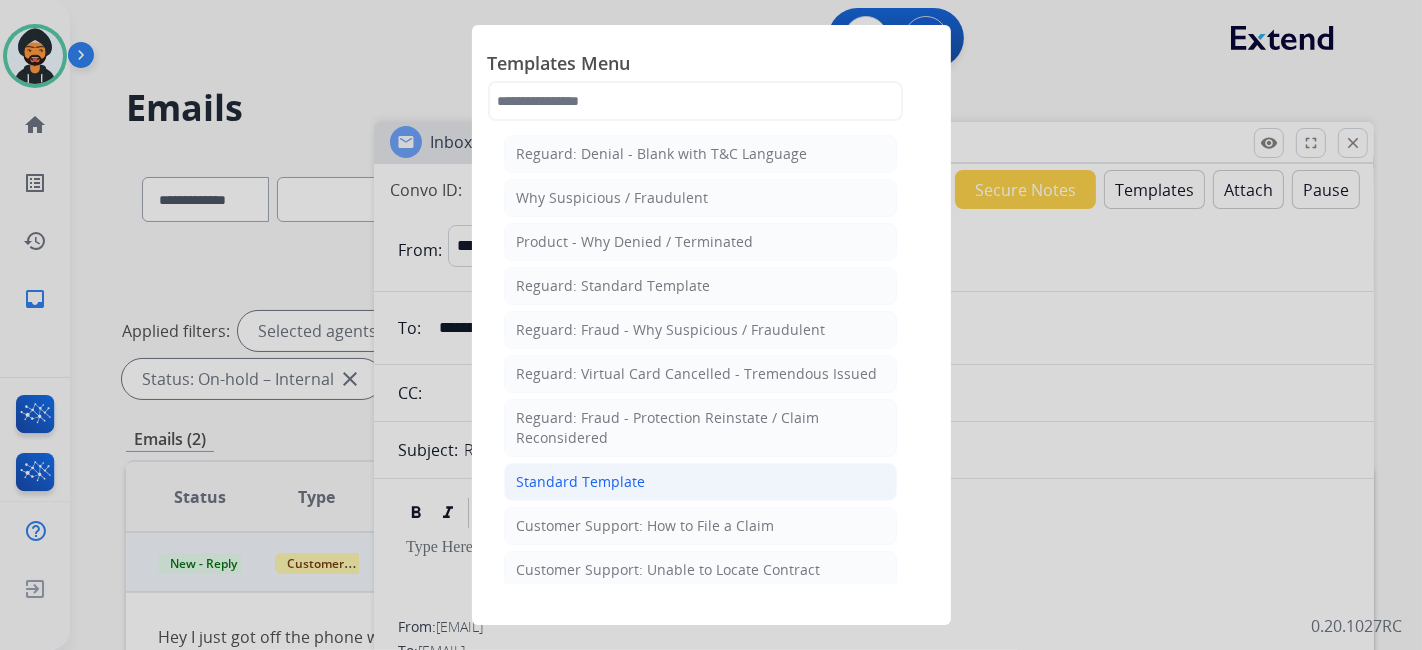 drag, startPoint x: 660, startPoint y: 472, endPoint x: 690, endPoint y: 467, distance: 30.413813 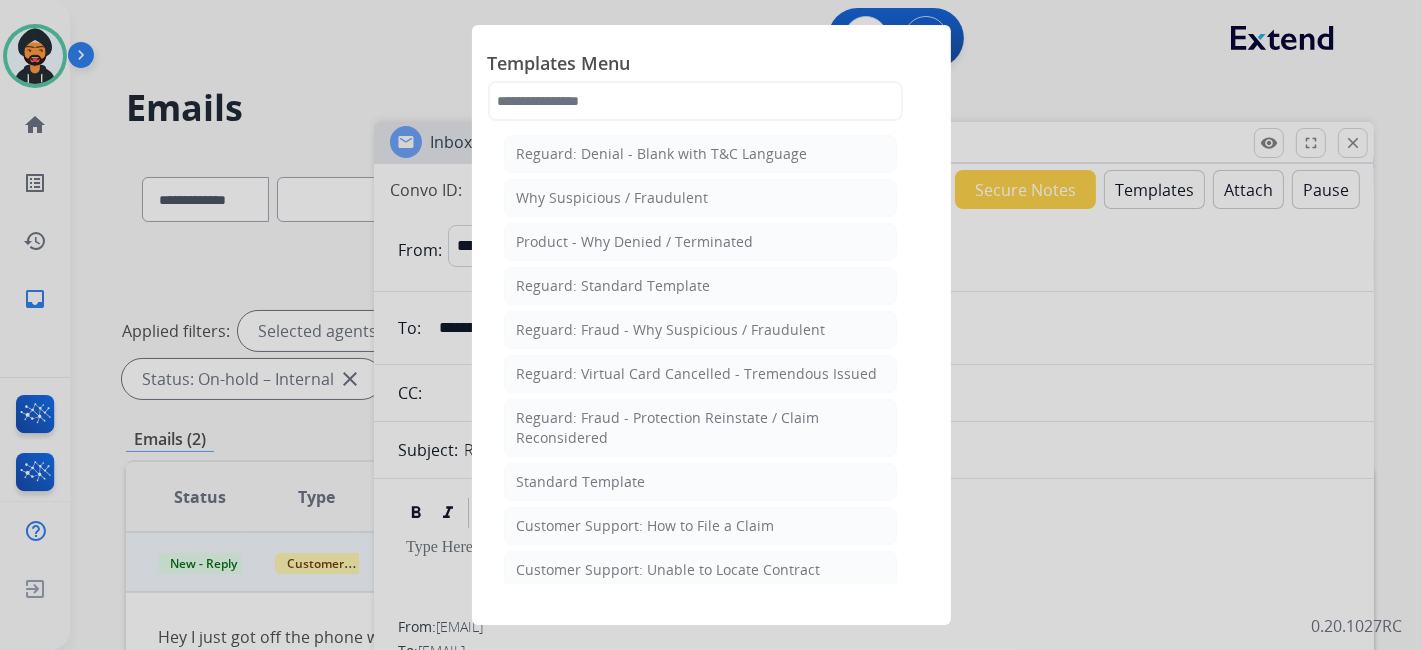 click on "Standard Template" 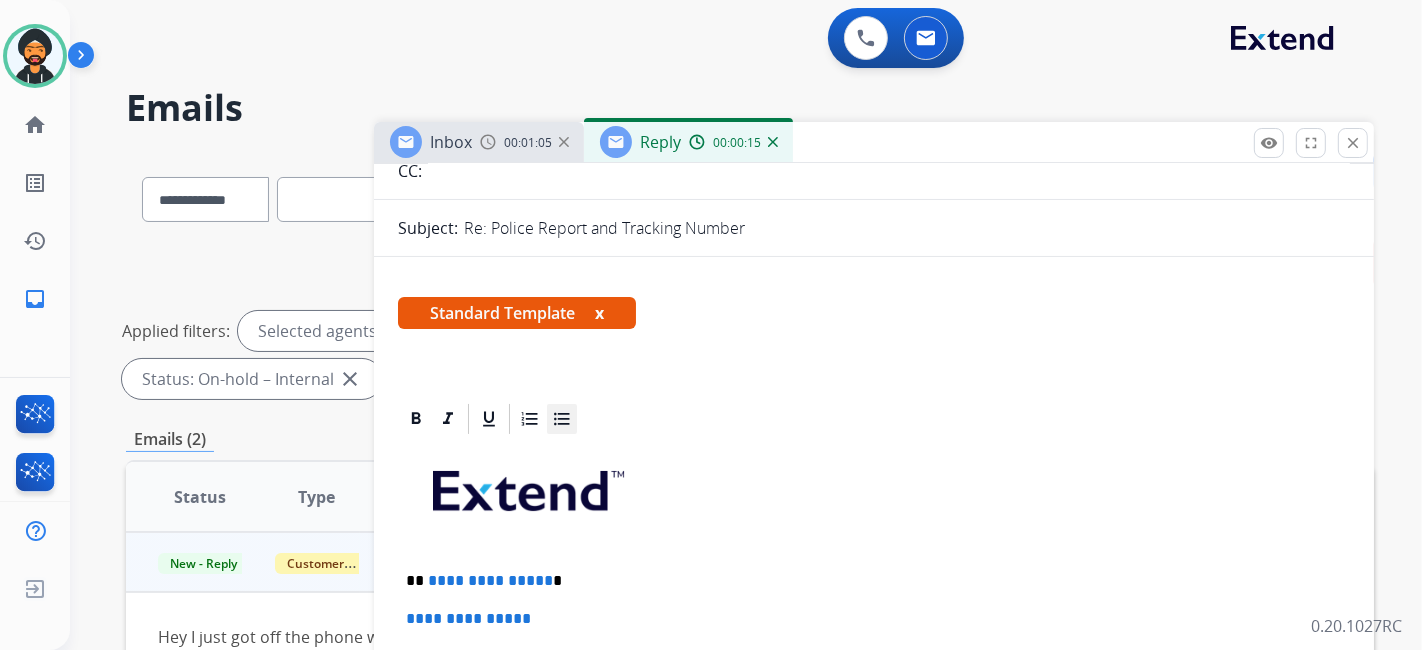 scroll, scrollTop: 444, scrollLeft: 0, axis: vertical 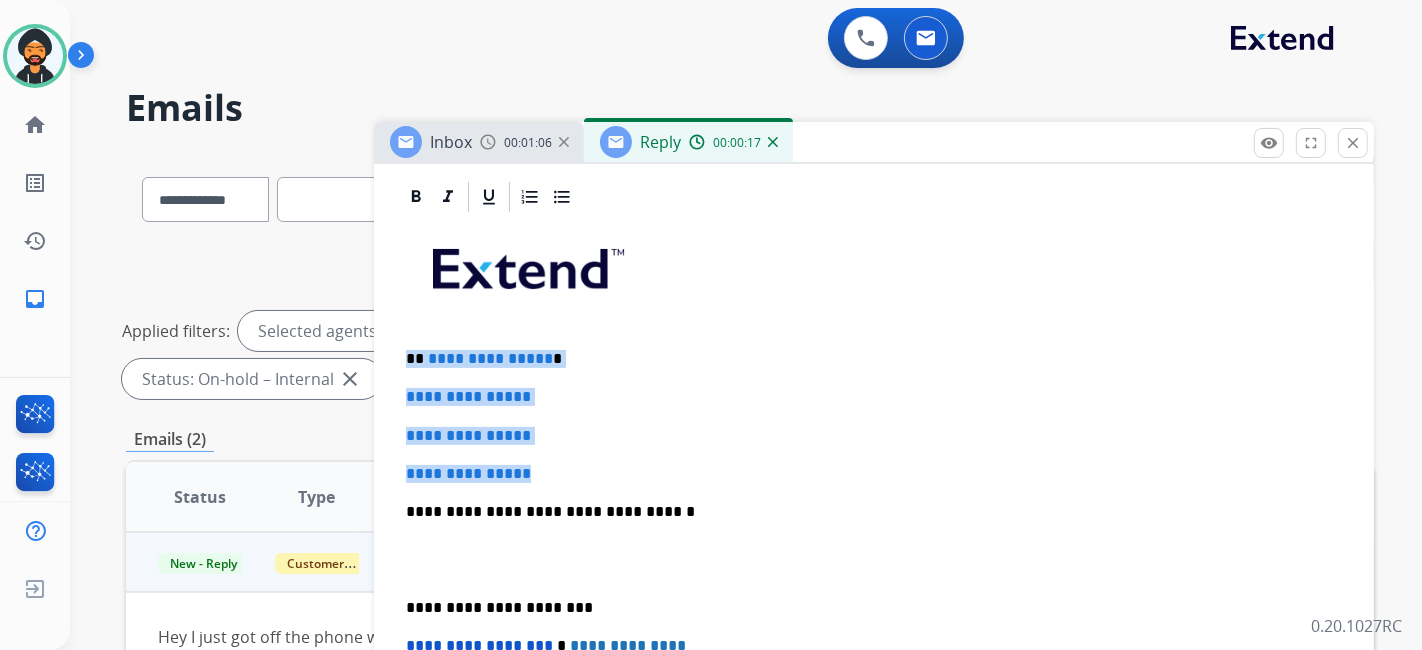 drag, startPoint x: 489, startPoint y: 464, endPoint x: 345, endPoint y: 343, distance: 188.08774 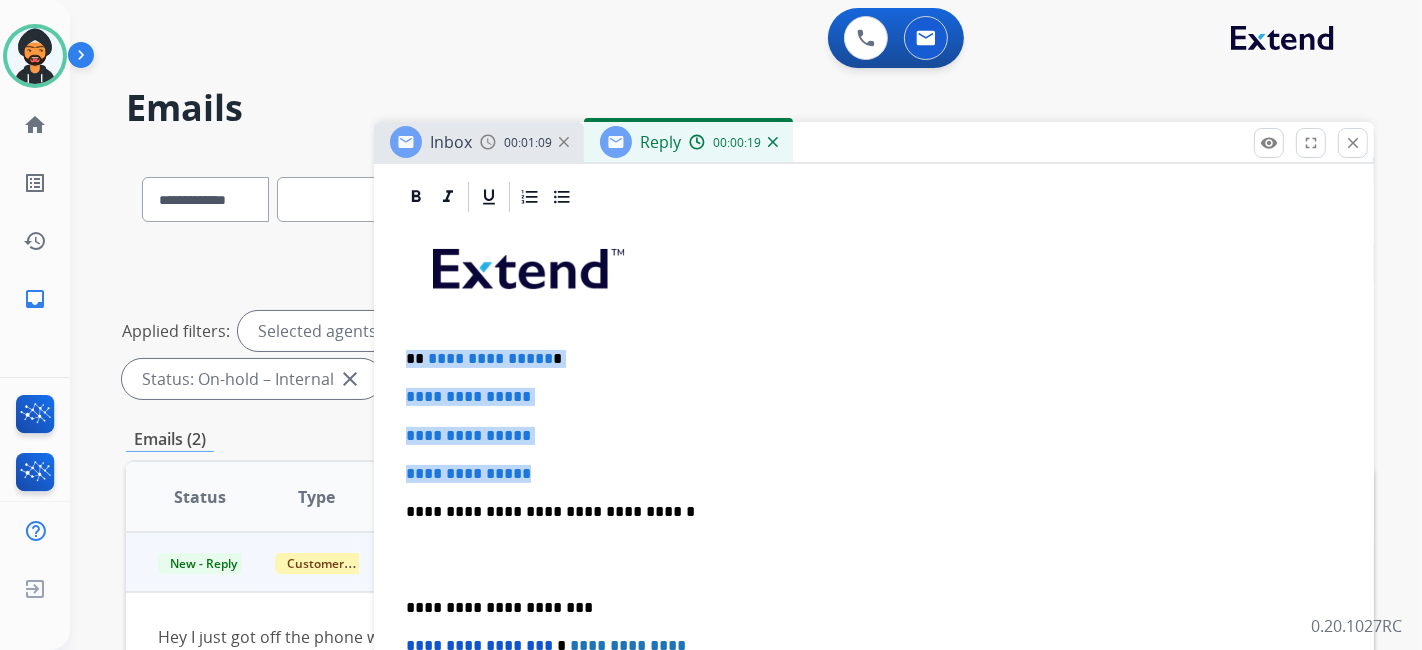 paste 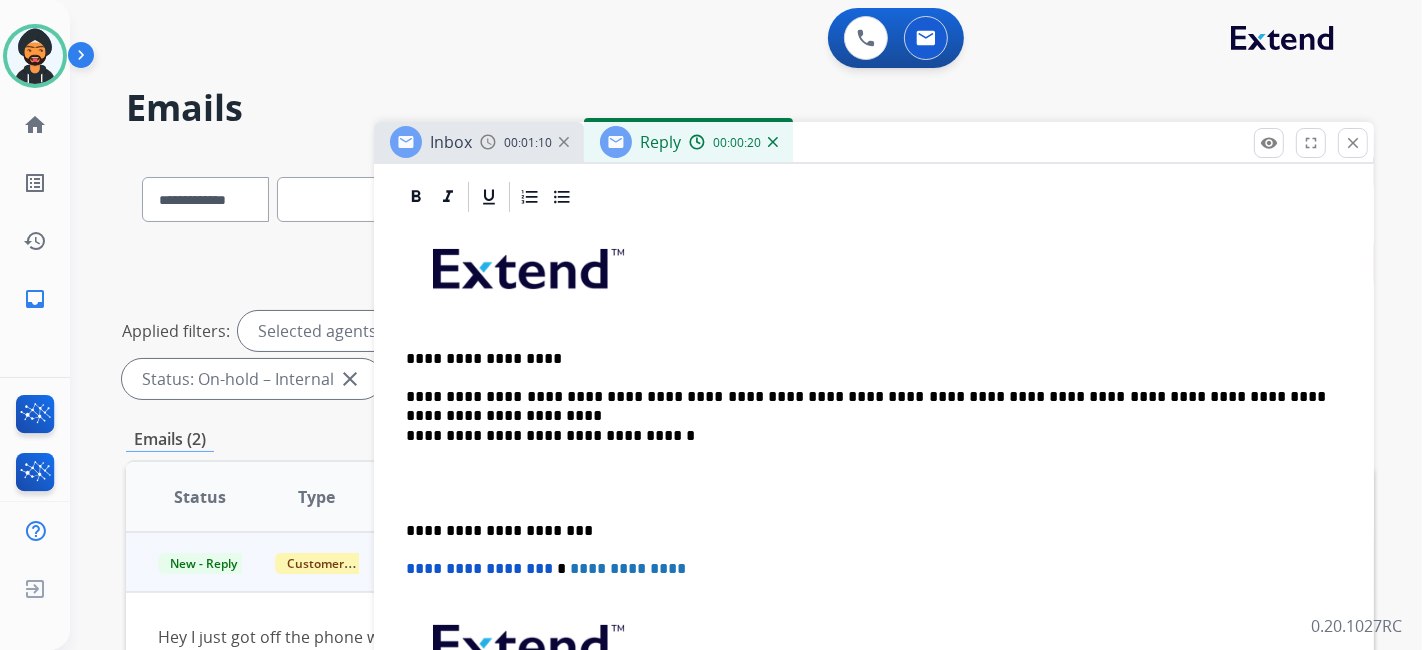 click on "**********" at bounding box center [866, 359] 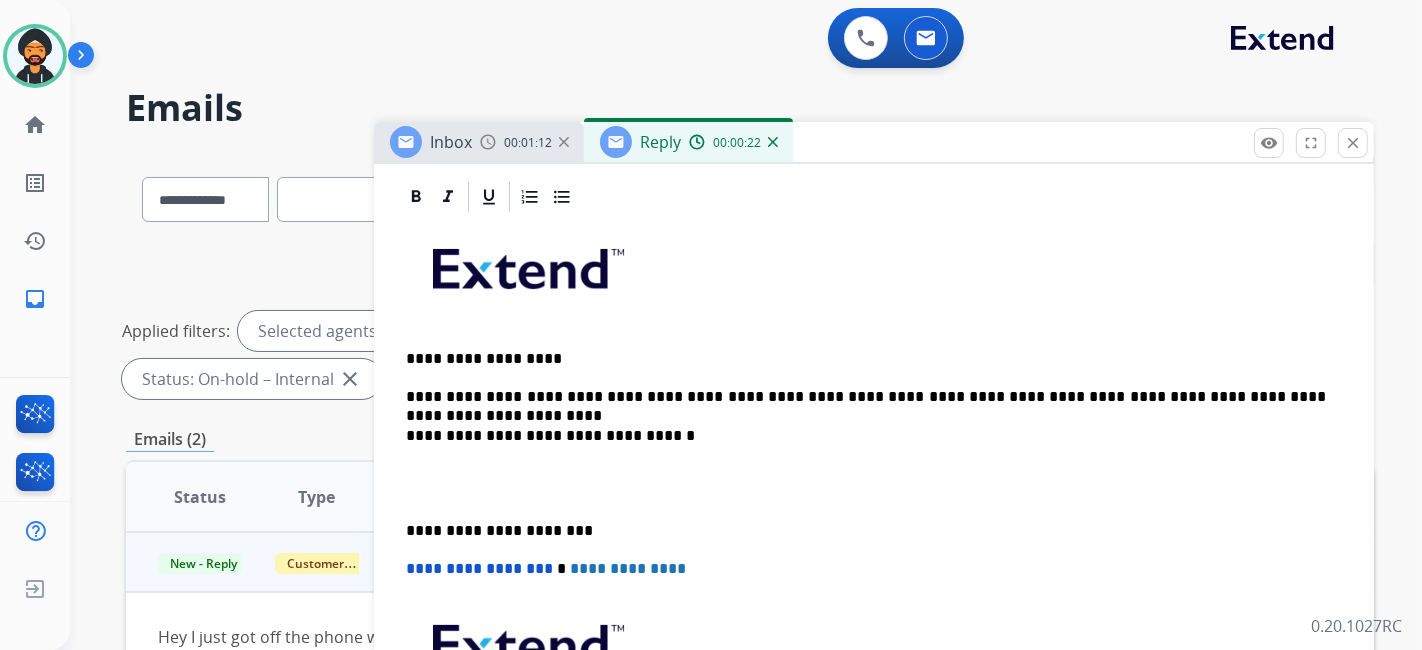 type 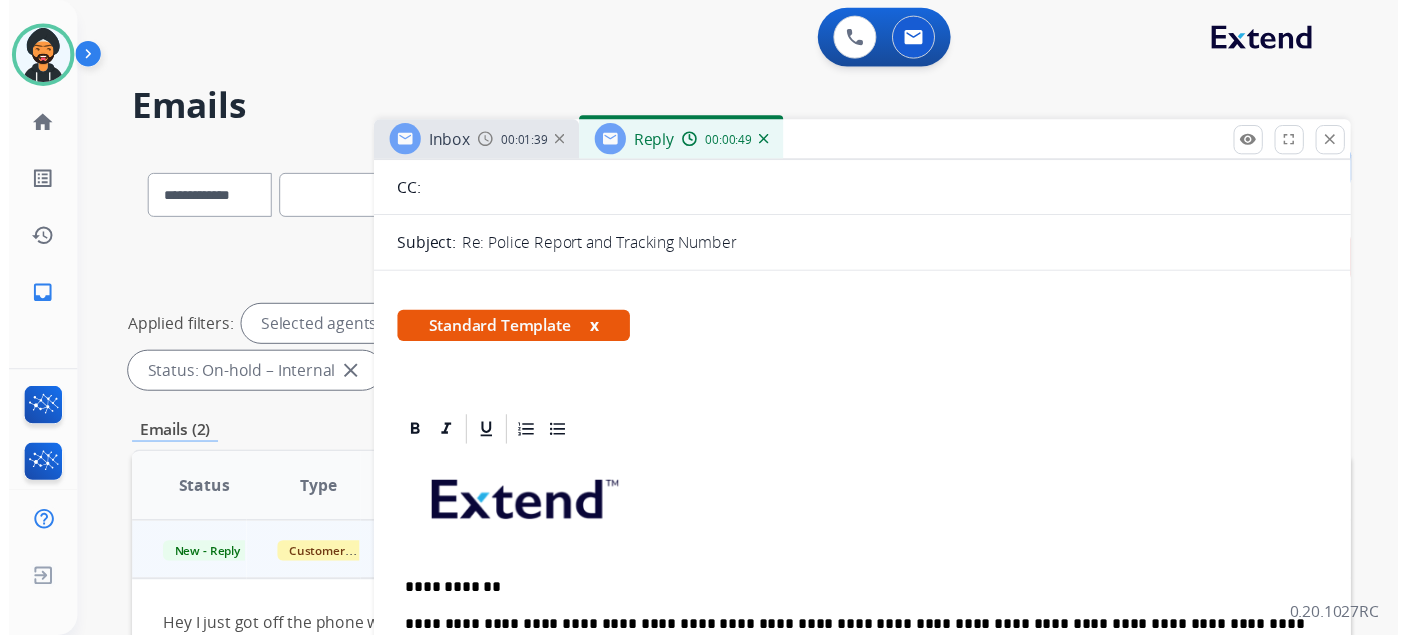 scroll, scrollTop: 0, scrollLeft: 0, axis: both 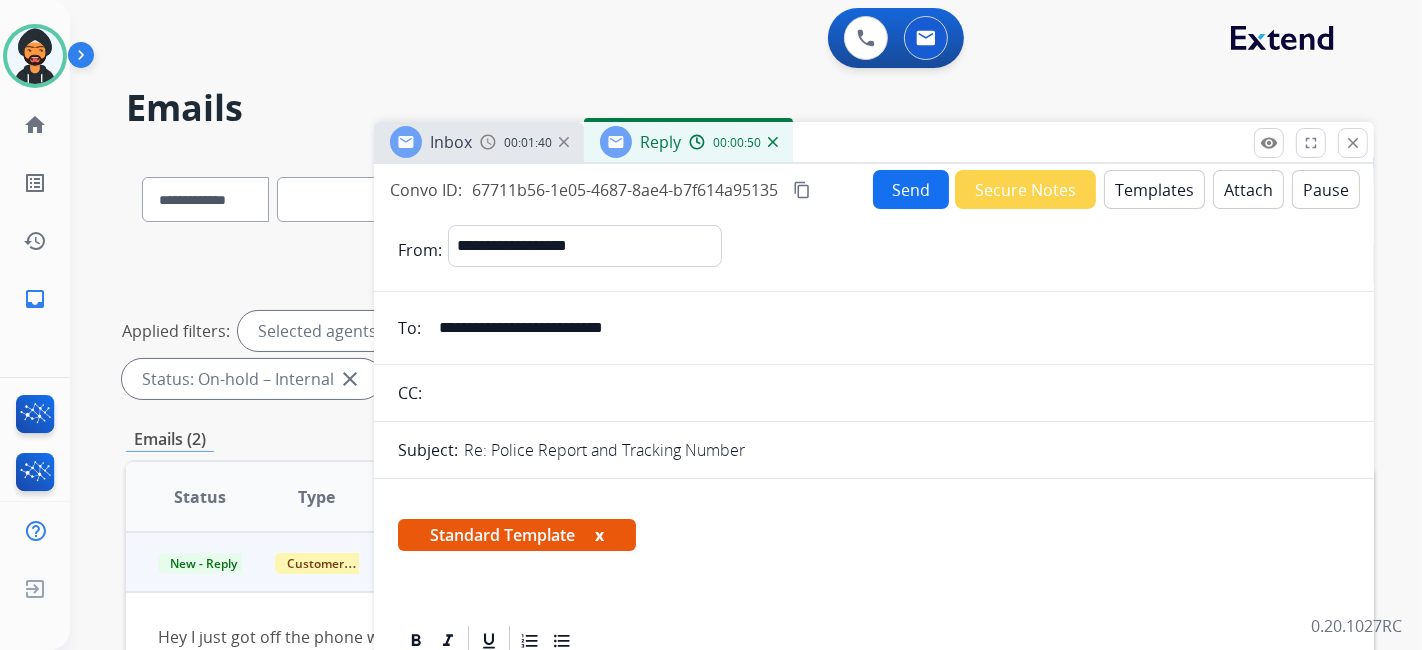 click on "Send" at bounding box center (911, 189) 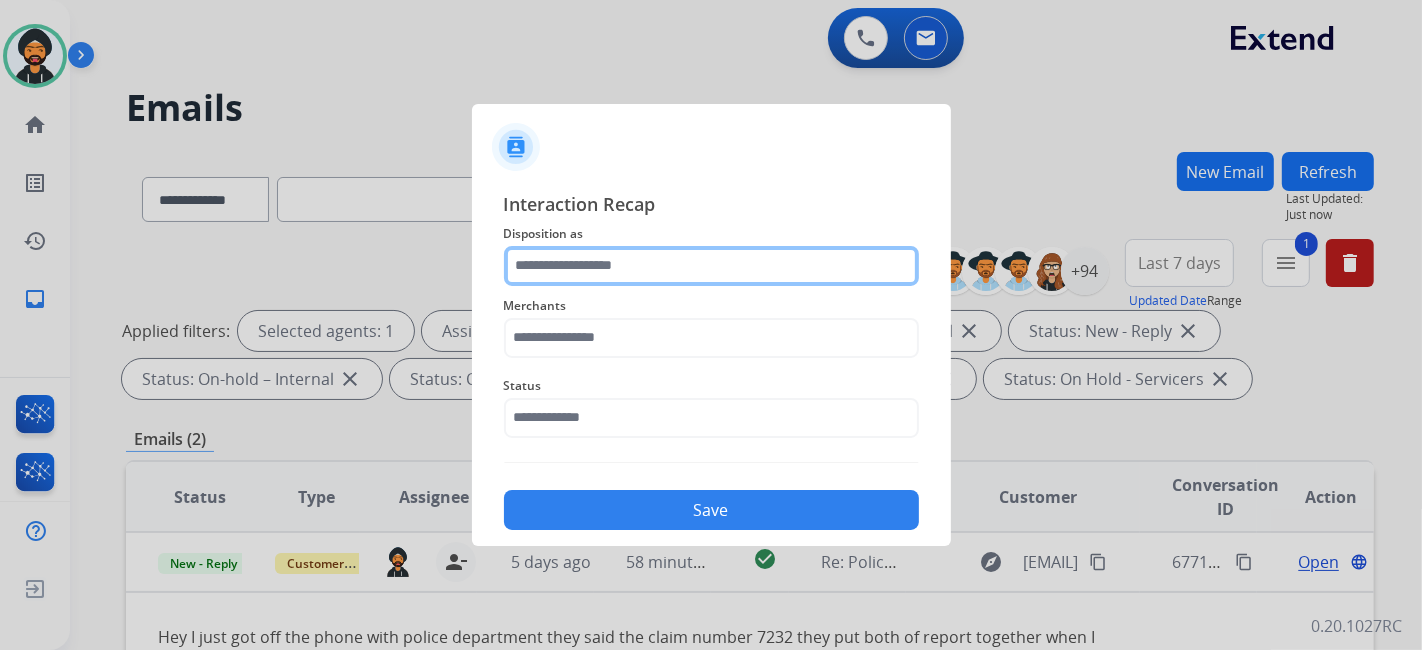 click 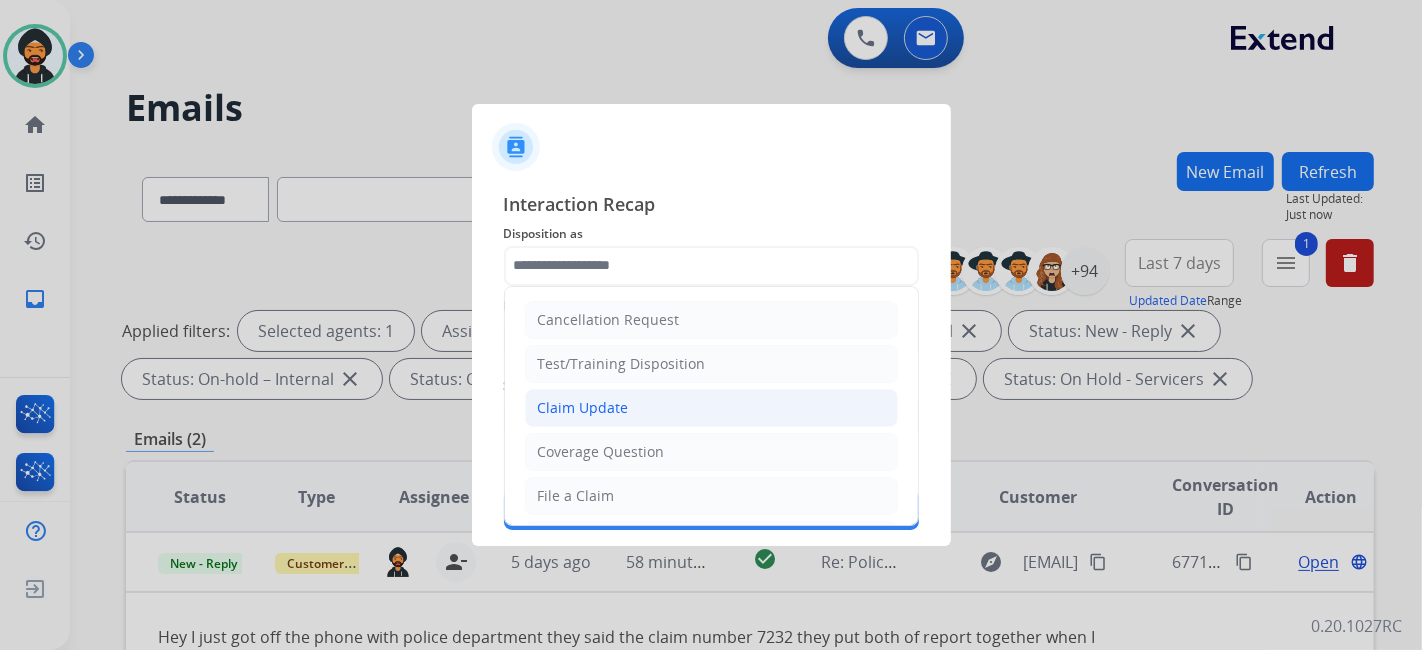 click on "Claim Update" 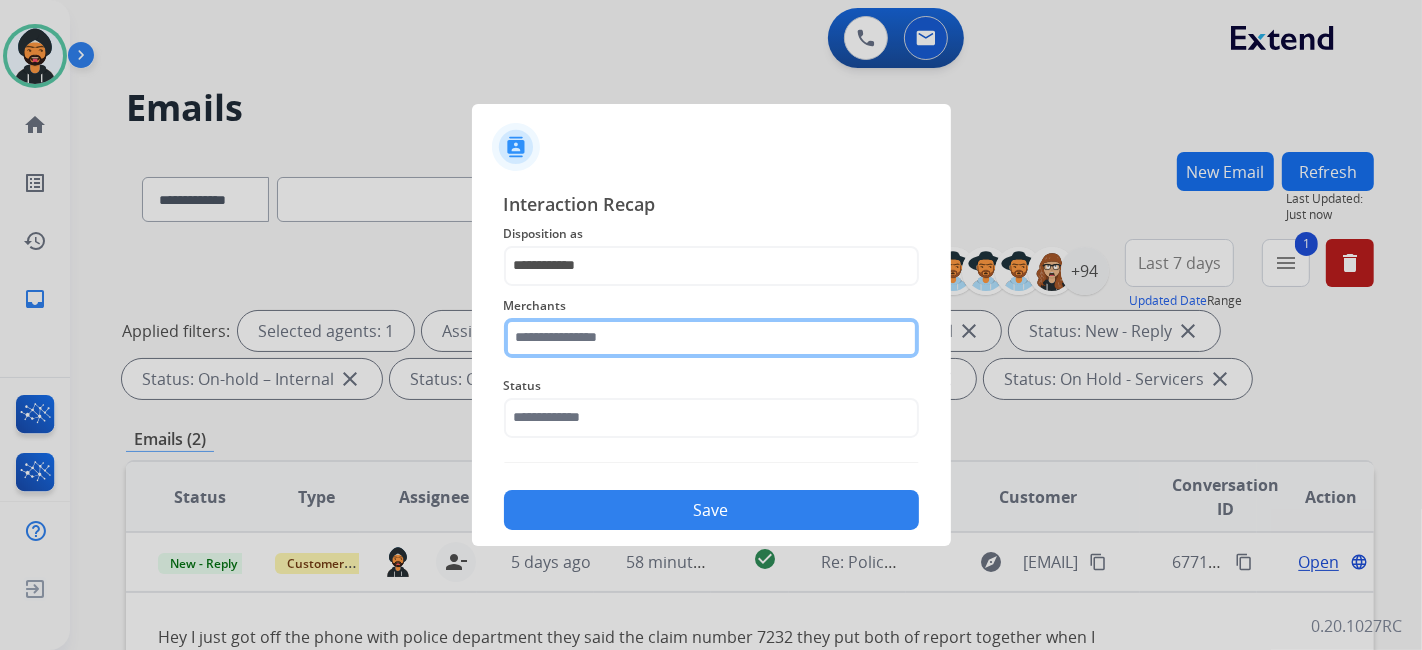click 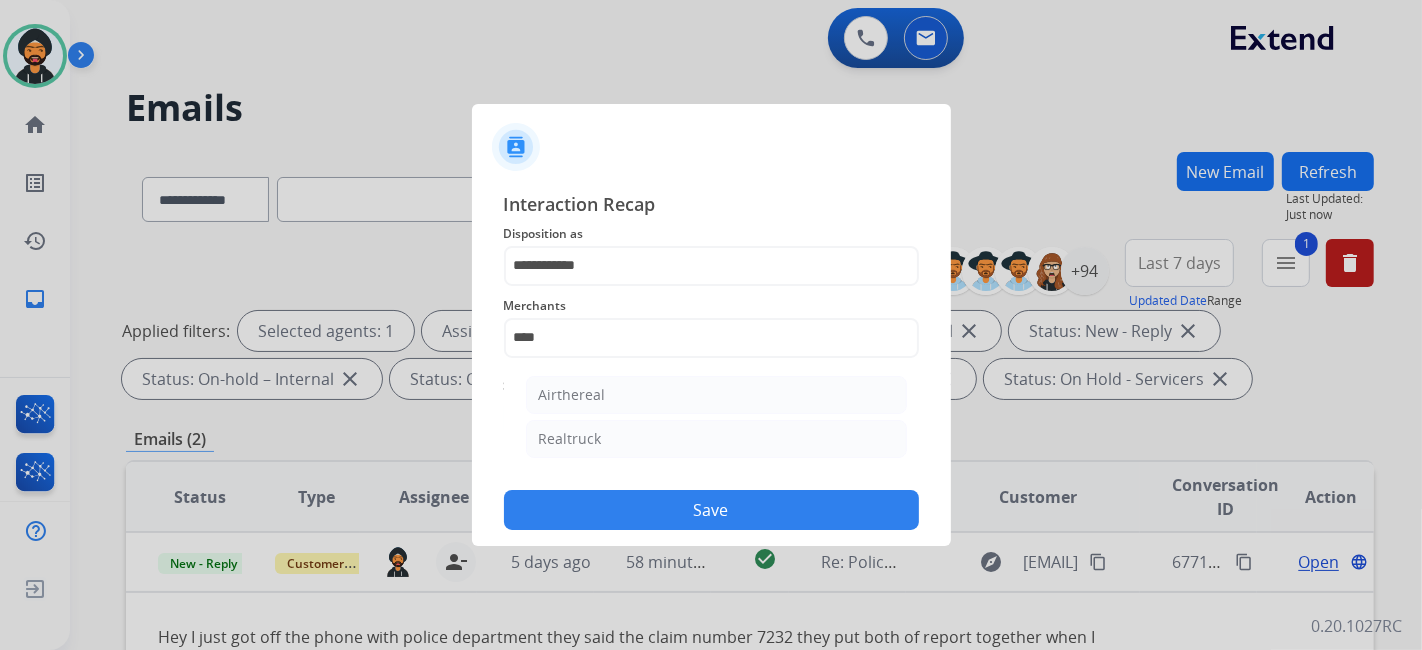 click on "Realtruck" 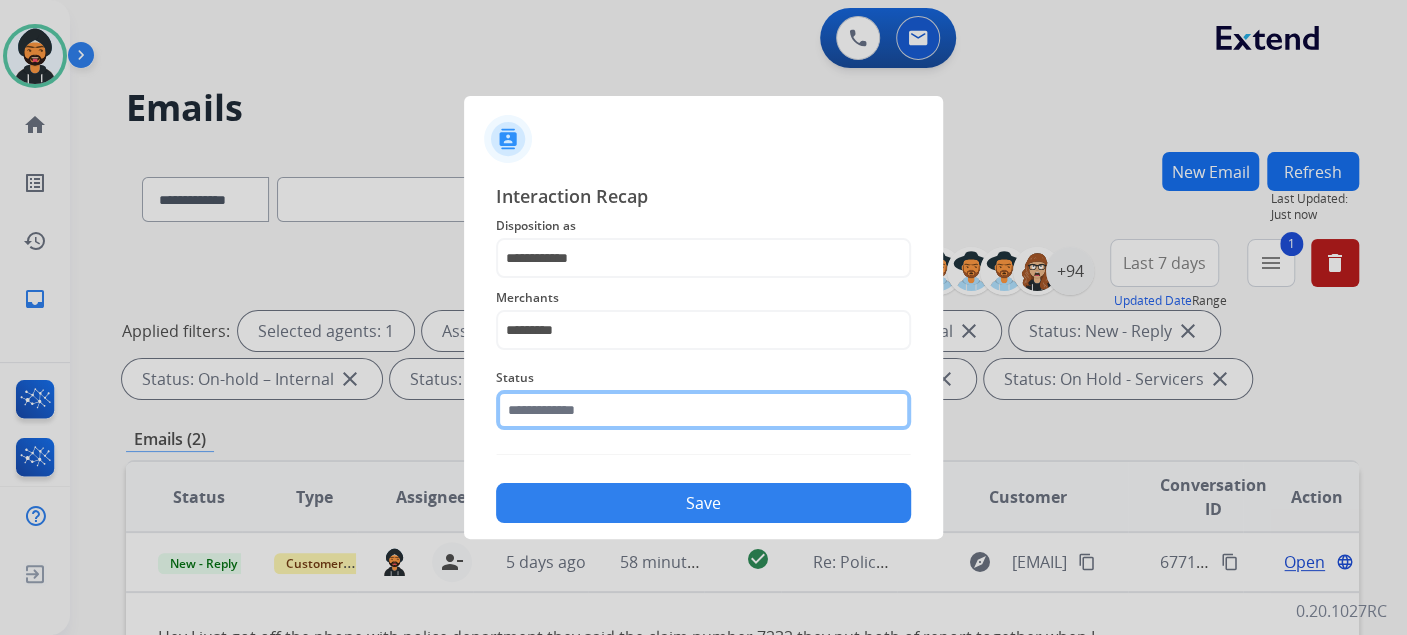 click 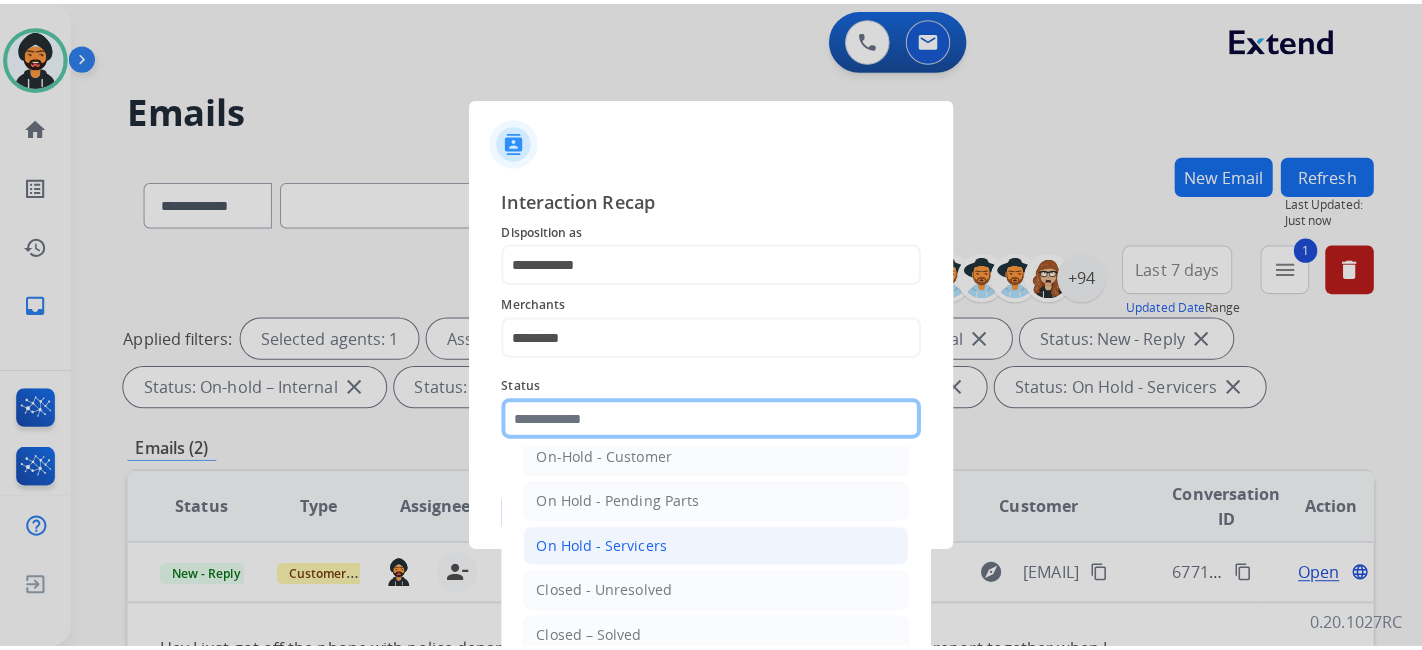 scroll, scrollTop: 115, scrollLeft: 0, axis: vertical 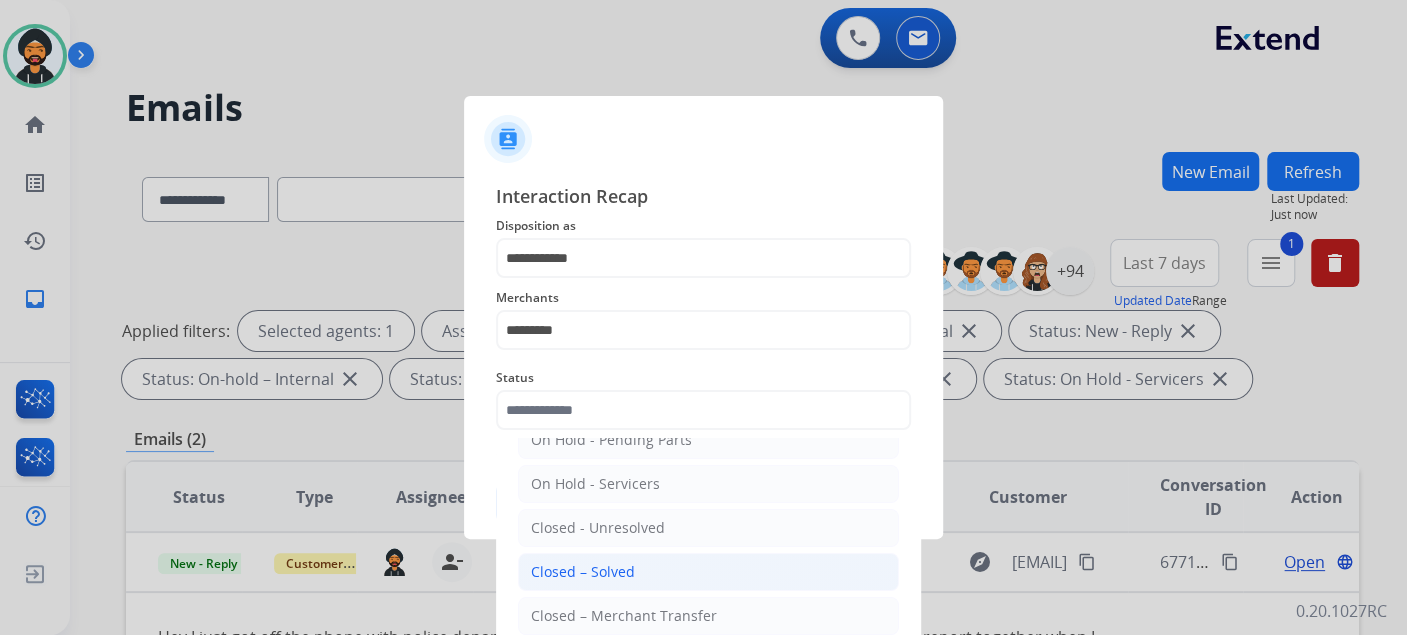 click on "Closed – Solved" 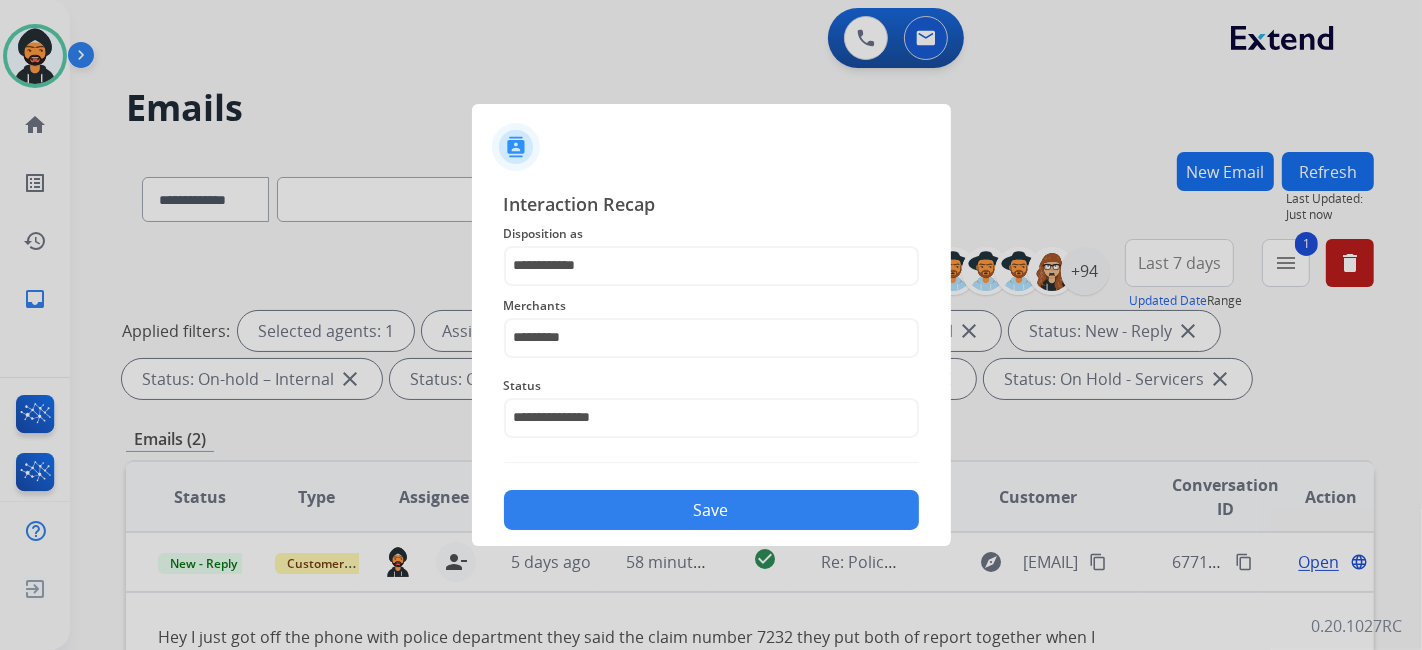 click on "Save" 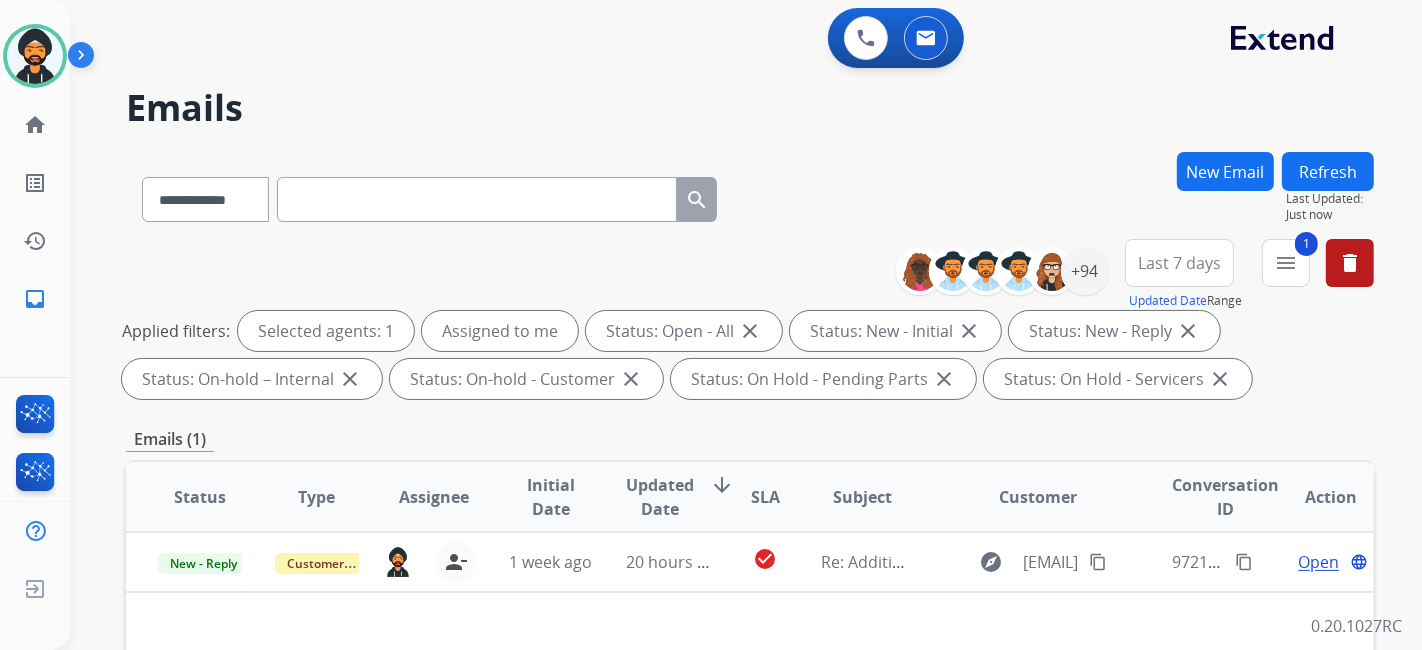 scroll, scrollTop: 222, scrollLeft: 0, axis: vertical 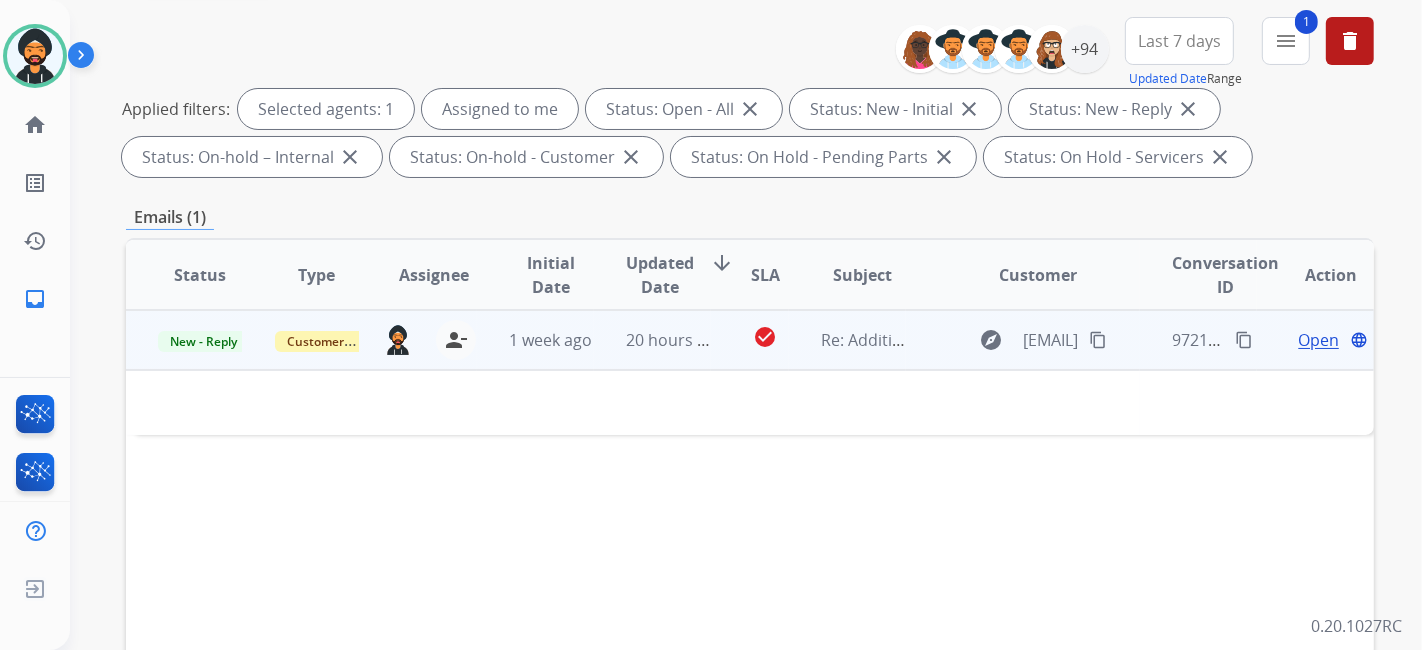 click on "Open language" at bounding box center [1315, 340] 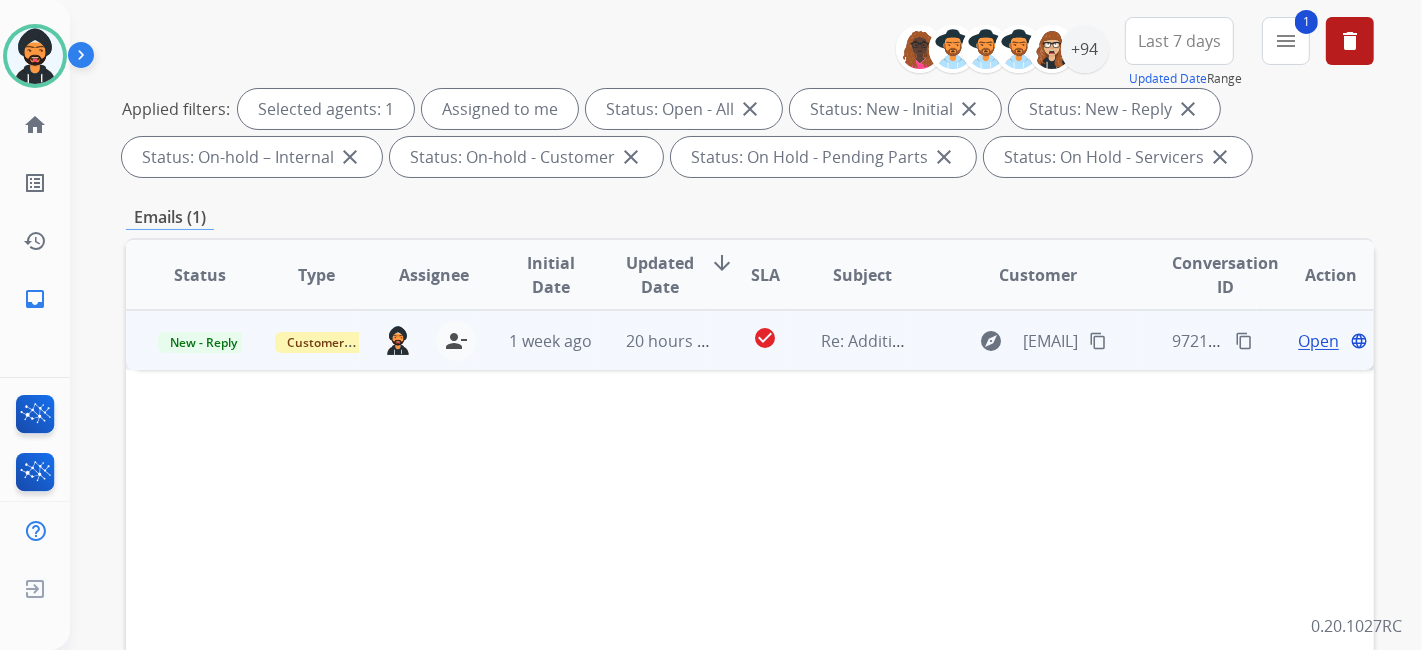 click on "Open" at bounding box center [1318, 341] 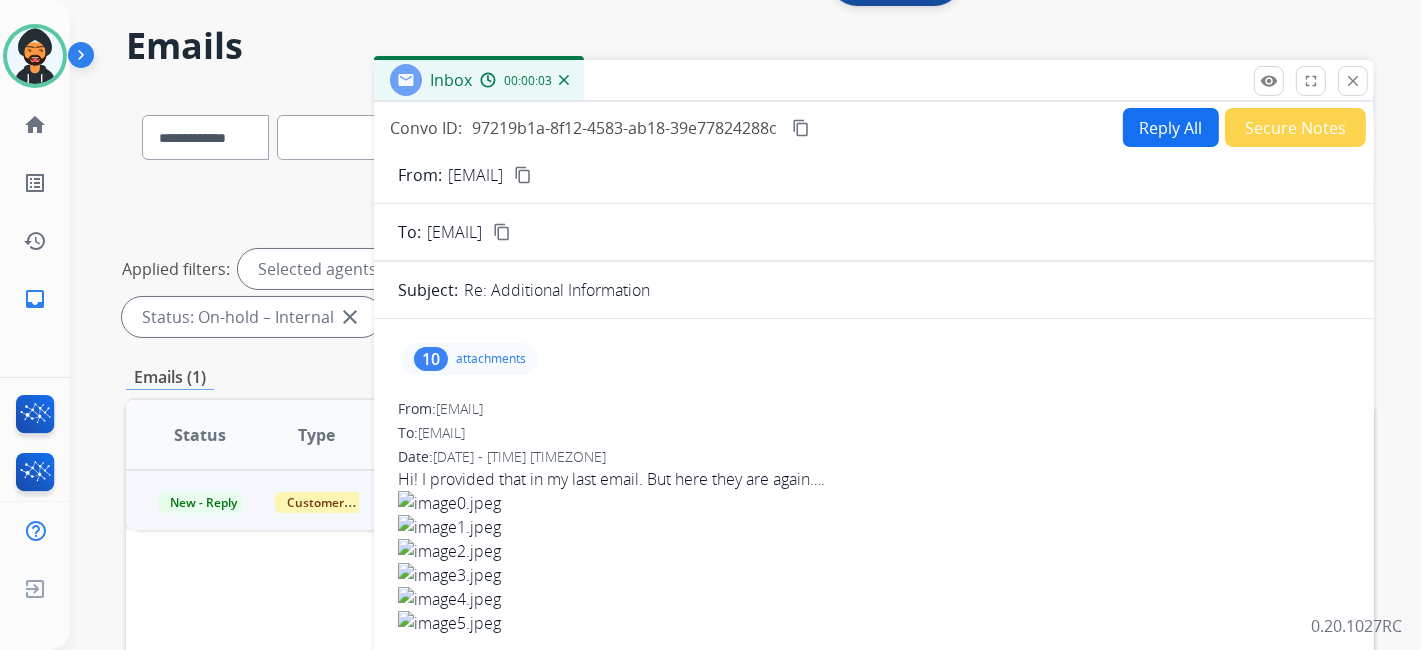 scroll, scrollTop: 0, scrollLeft: 0, axis: both 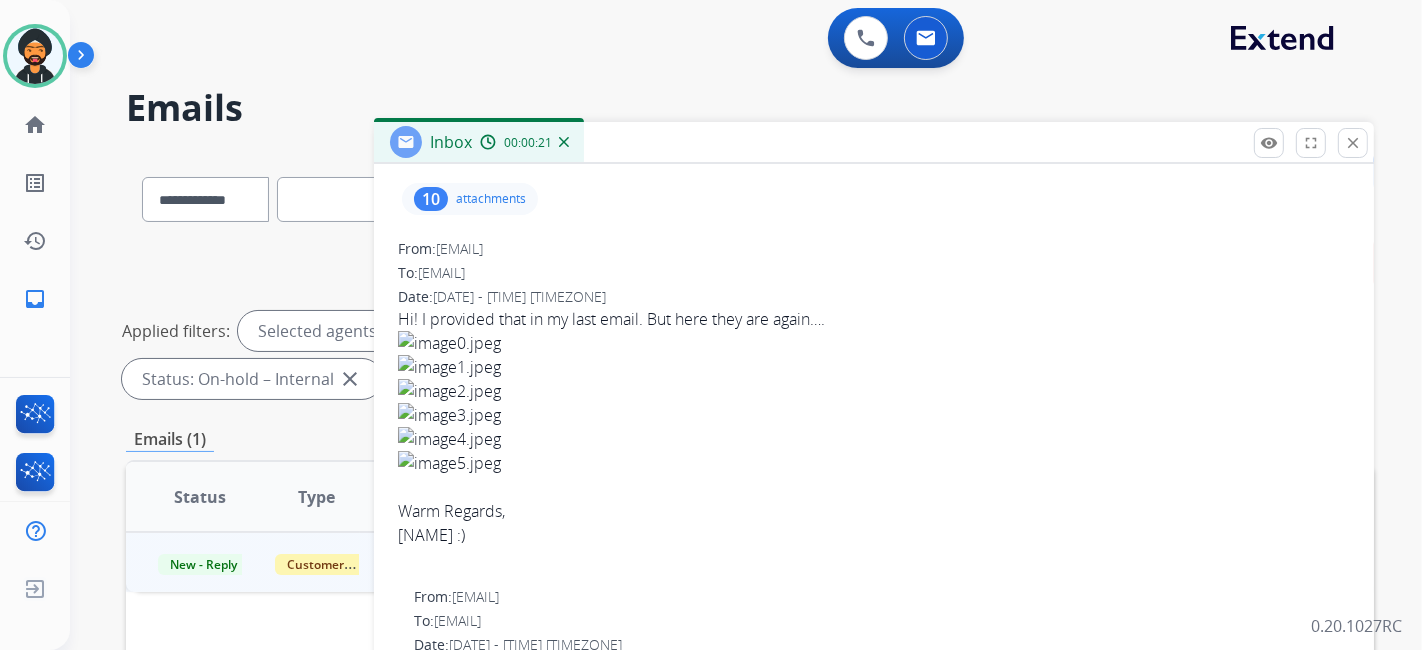 click at bounding box center (874, 343) 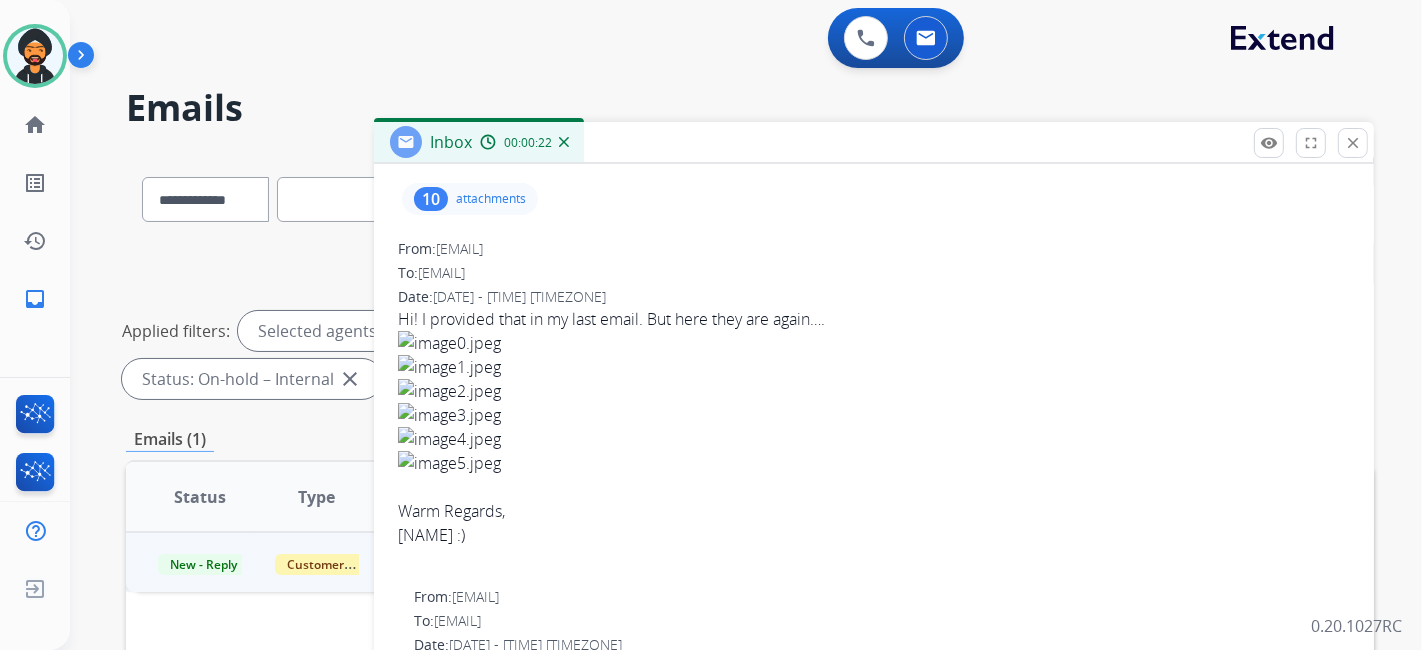 click at bounding box center (874, 343) 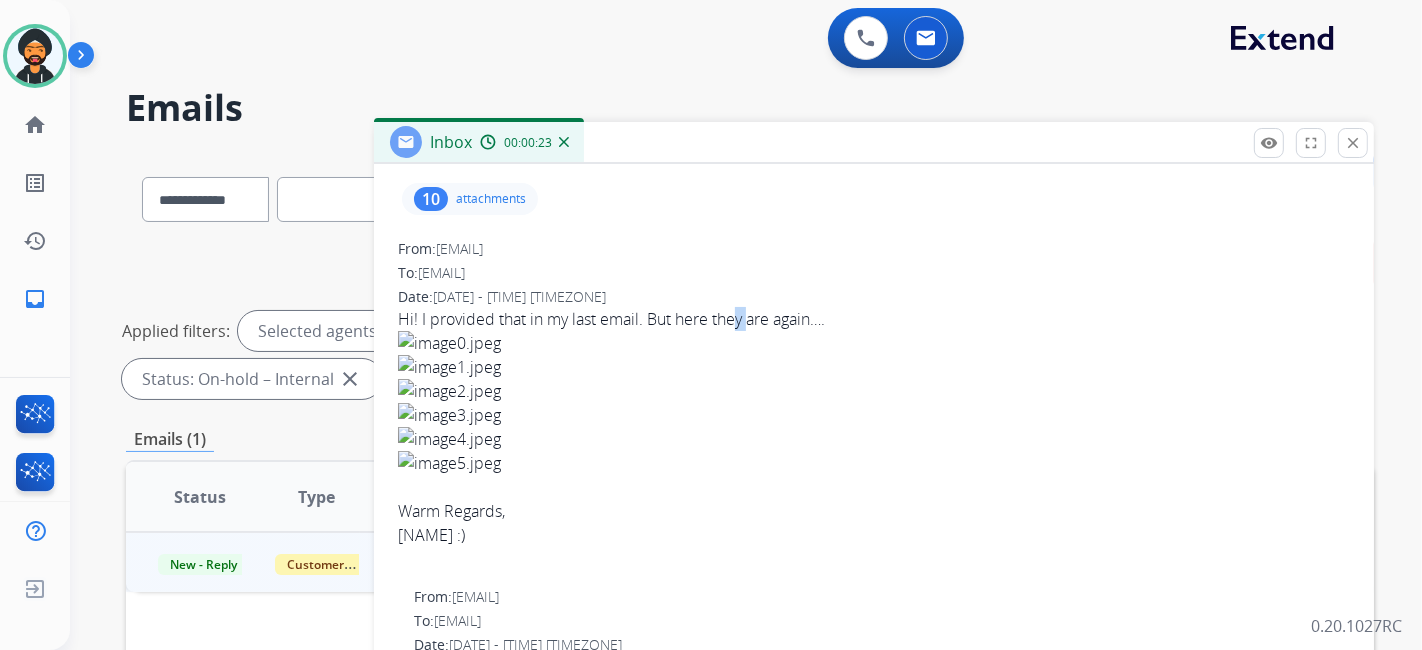click at bounding box center (874, 343) 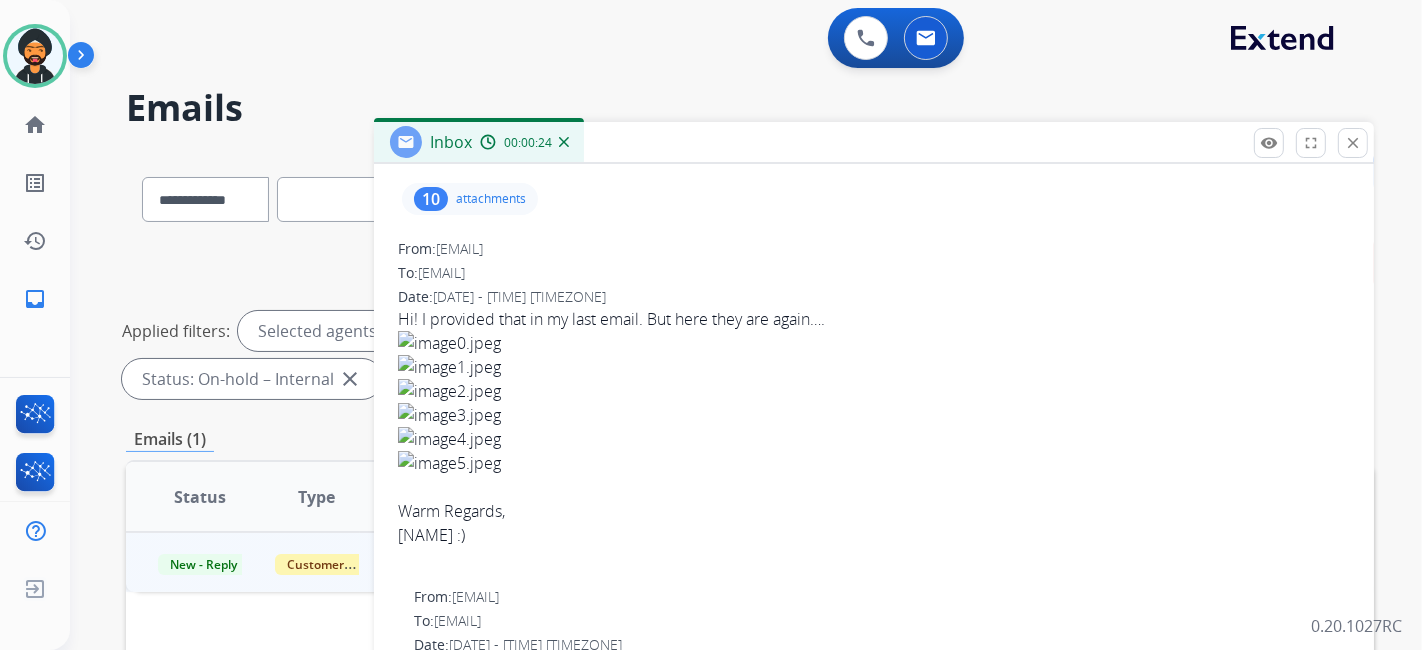 click on "10 attachments" at bounding box center (470, 199) 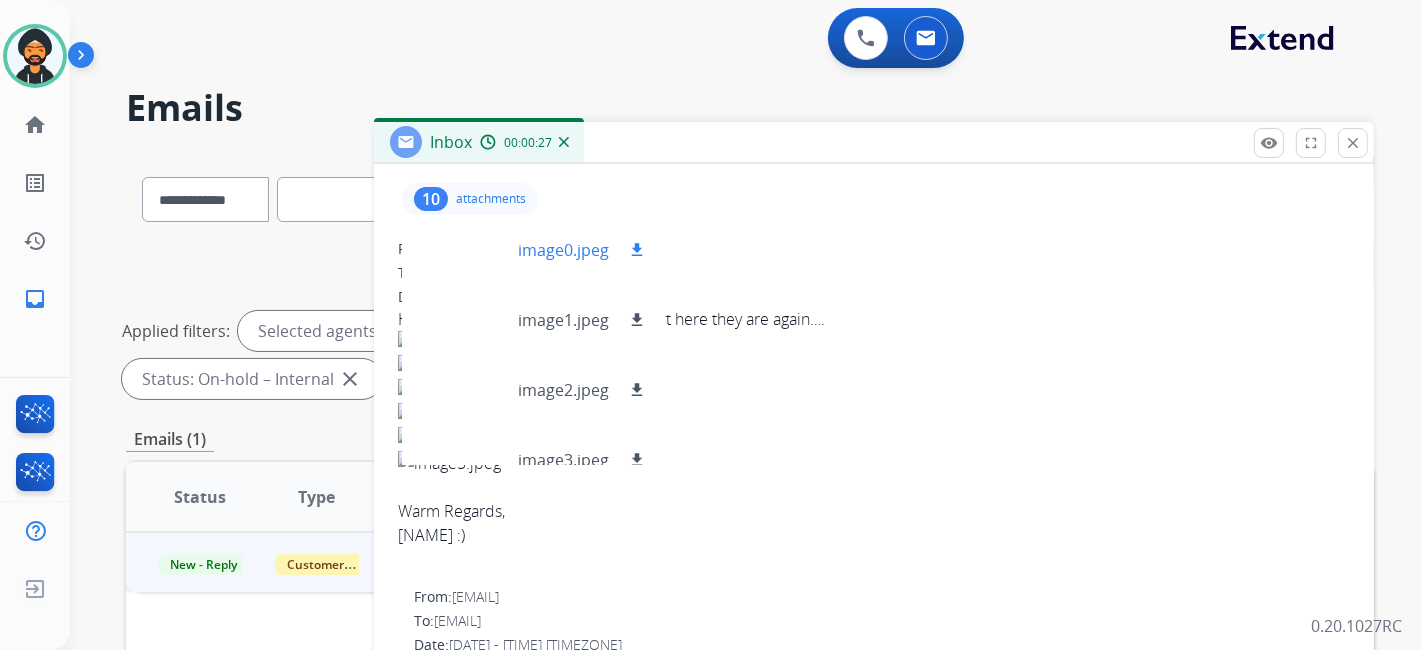 click at bounding box center (468, 250) 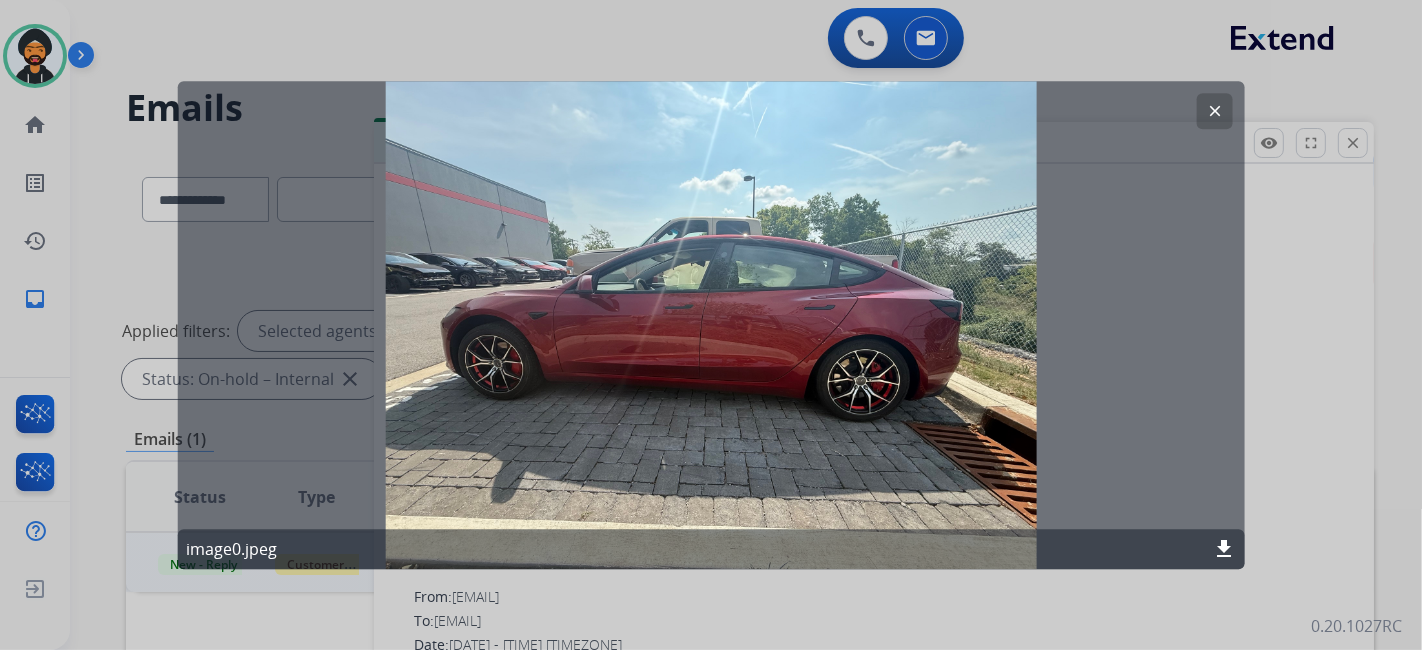 click on "clear" 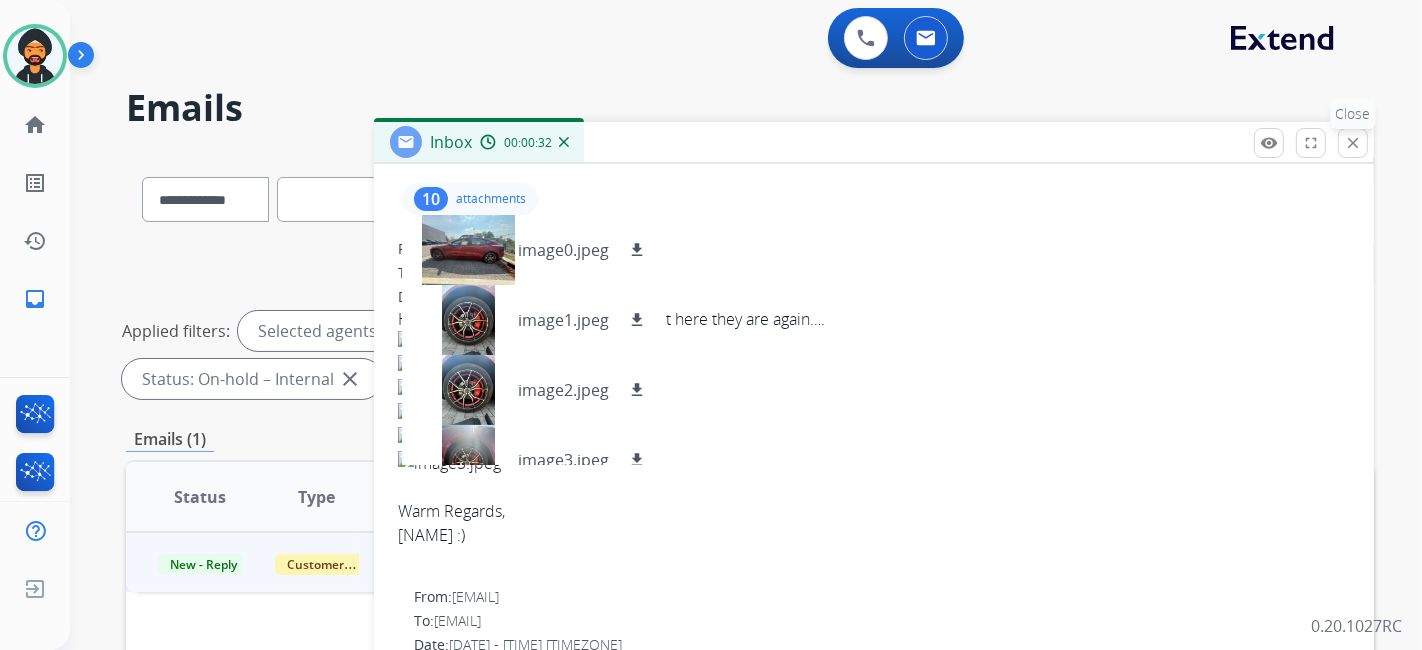 click on "close" at bounding box center [1353, 143] 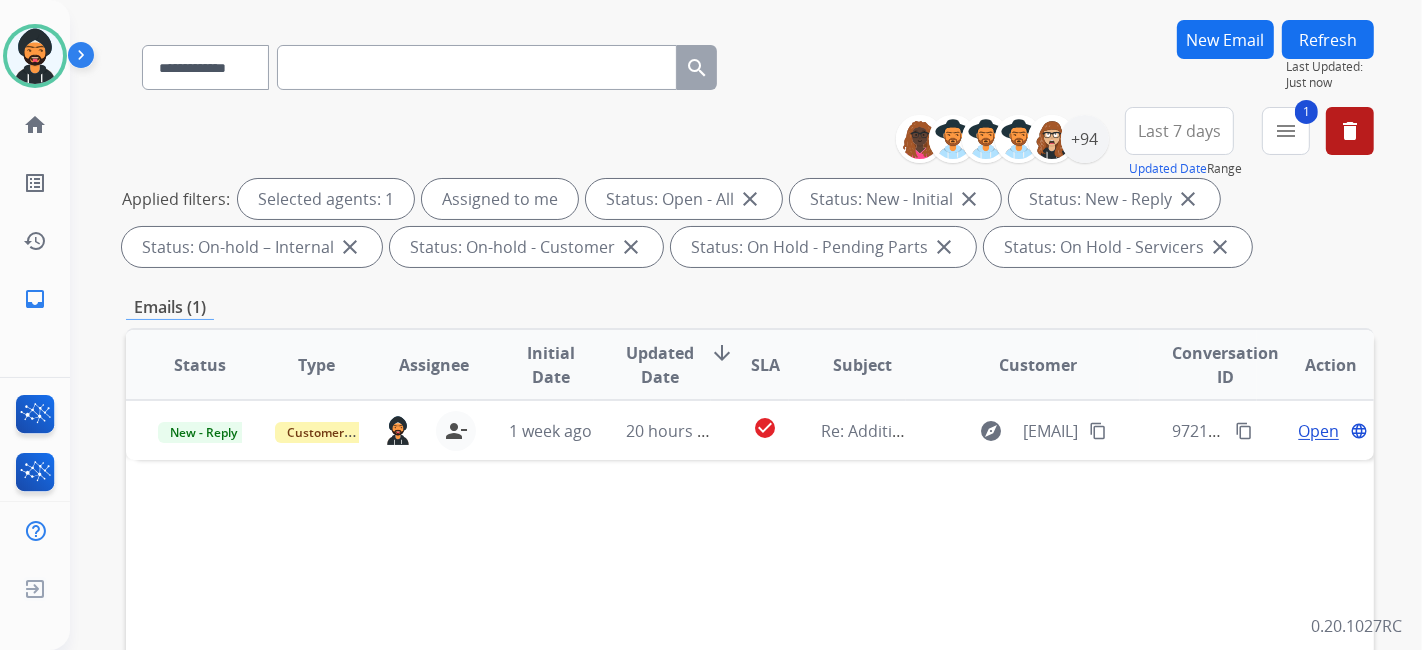 scroll, scrollTop: 111, scrollLeft: 0, axis: vertical 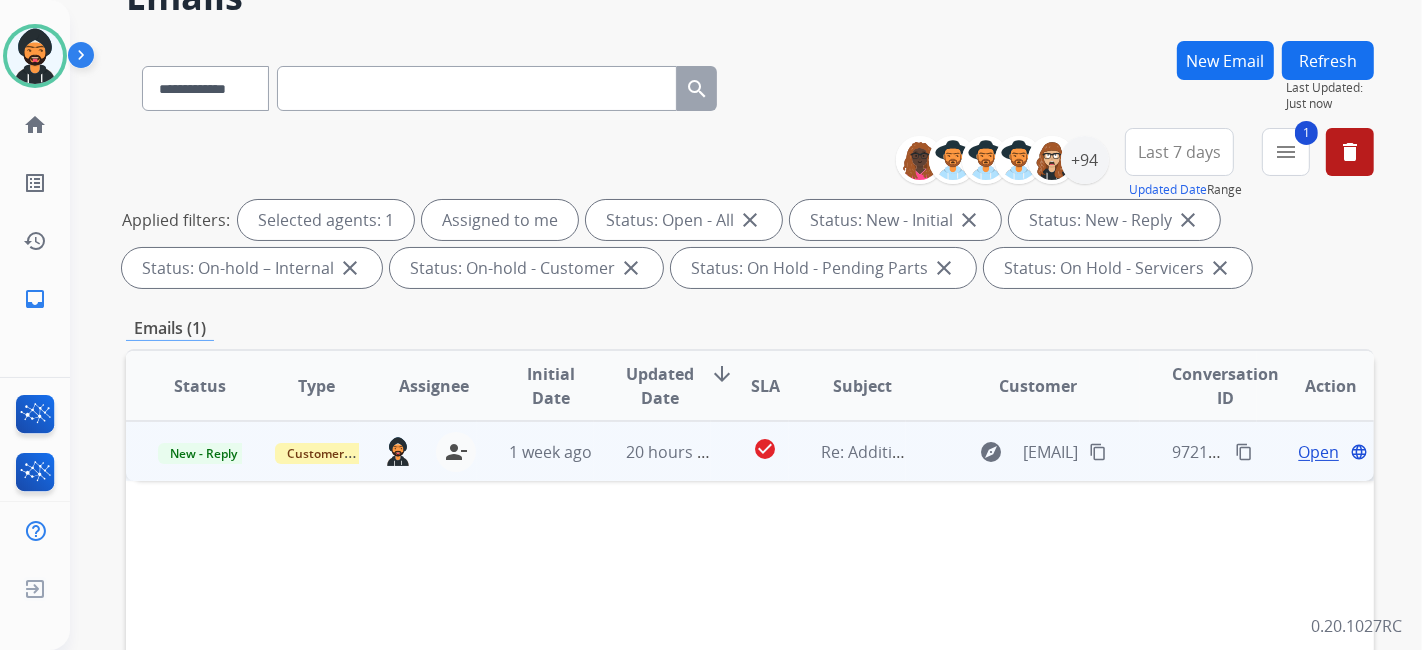 click on "Open" at bounding box center (1318, 452) 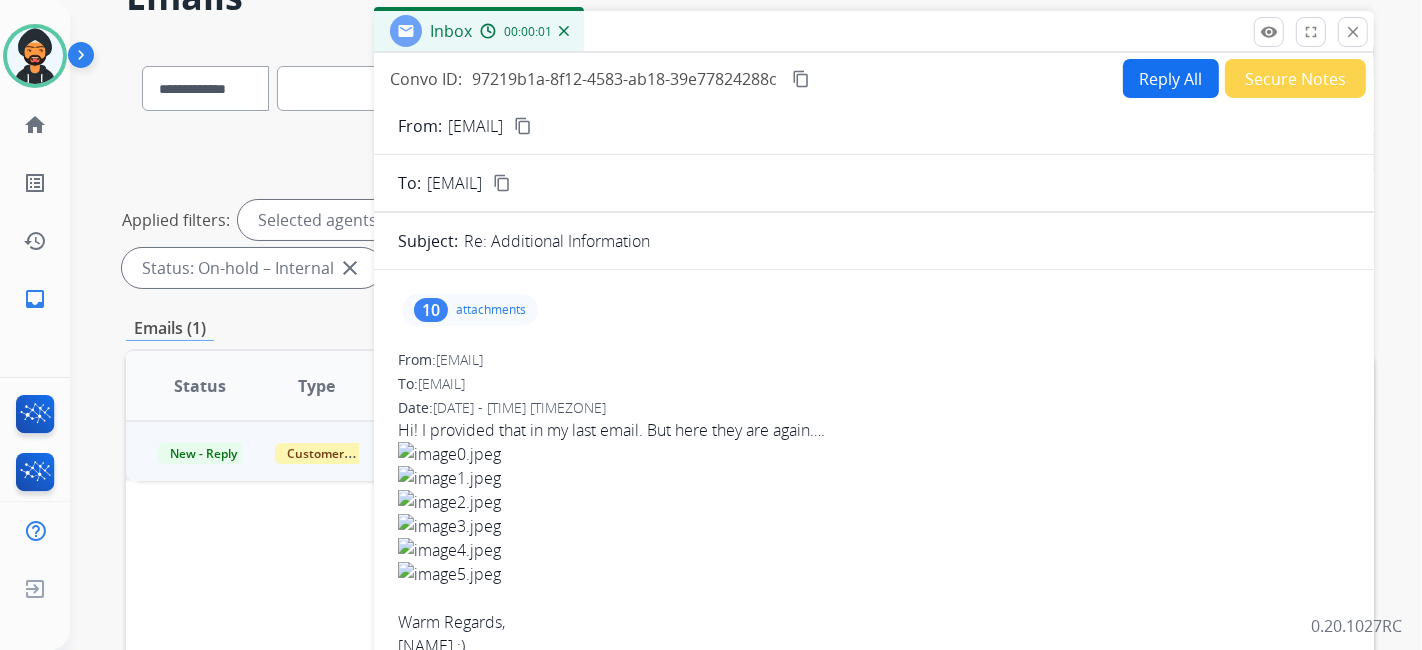 click on "content_copy" at bounding box center (523, 126) 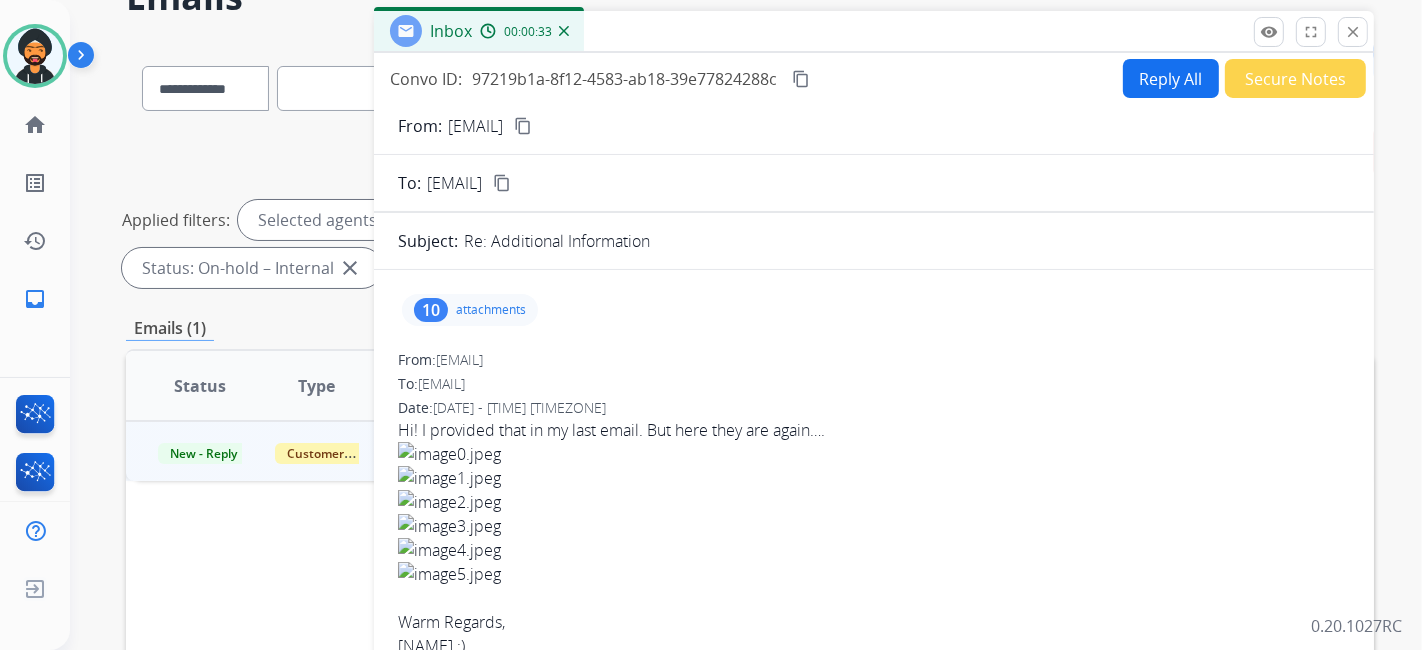 click on "attachments" at bounding box center [491, 310] 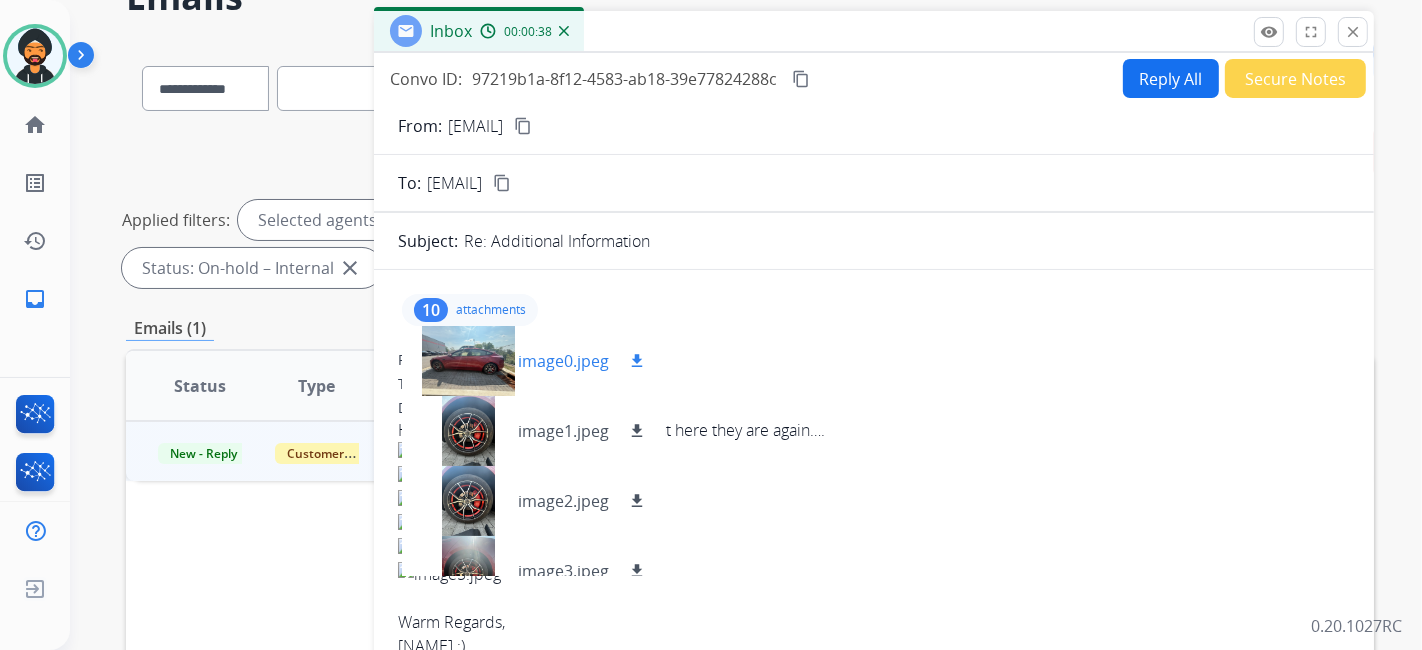 click on "download" at bounding box center (637, 361) 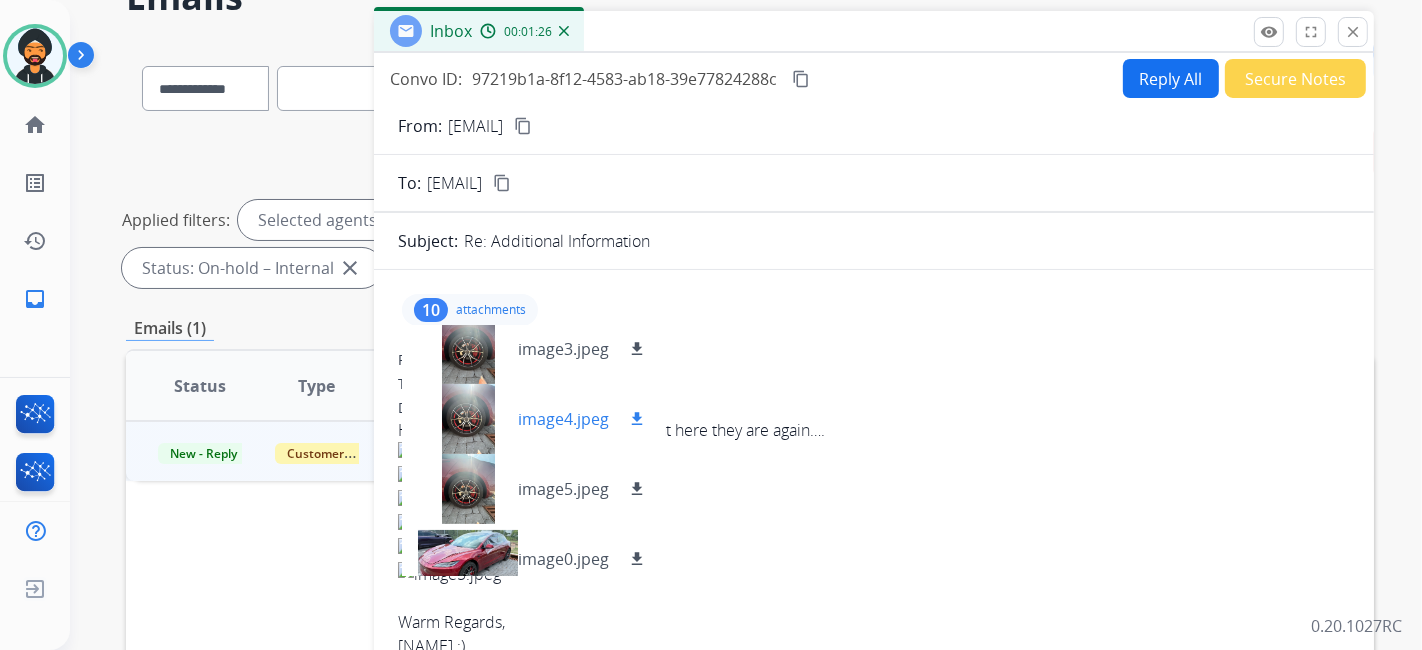 scroll, scrollTop: 111, scrollLeft: 0, axis: vertical 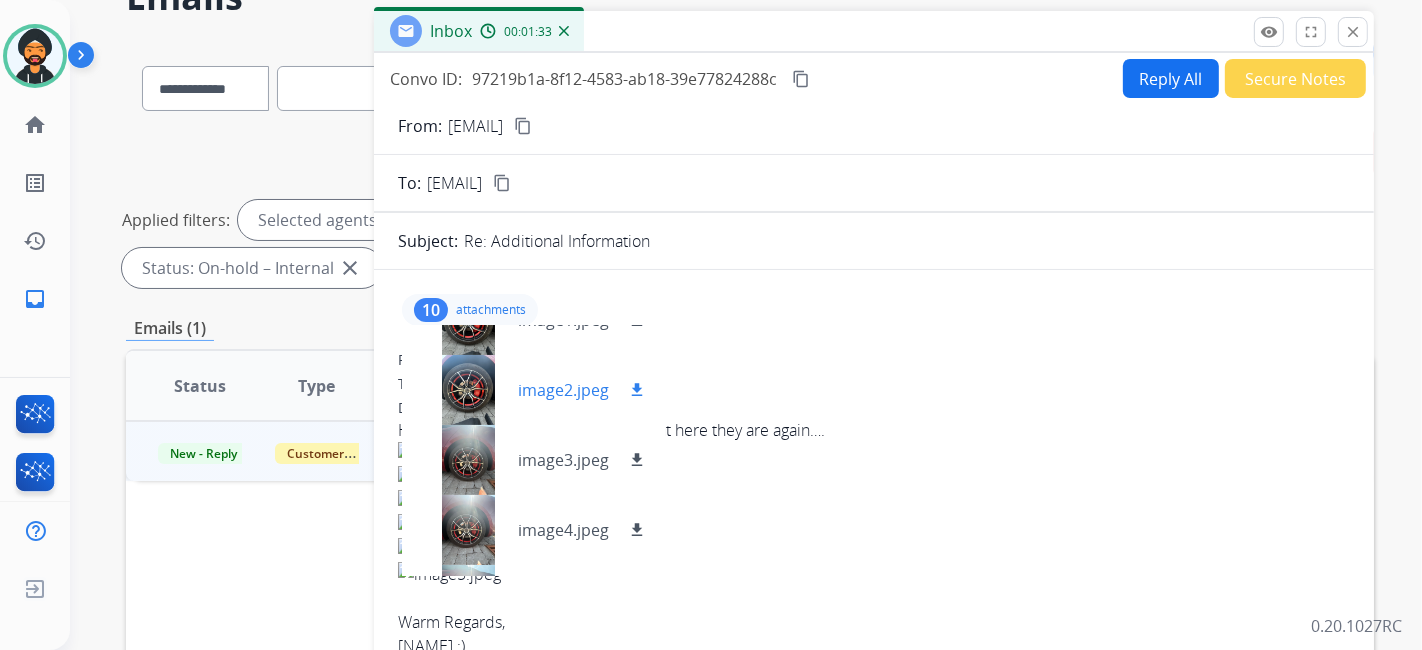 click at bounding box center [468, 390] 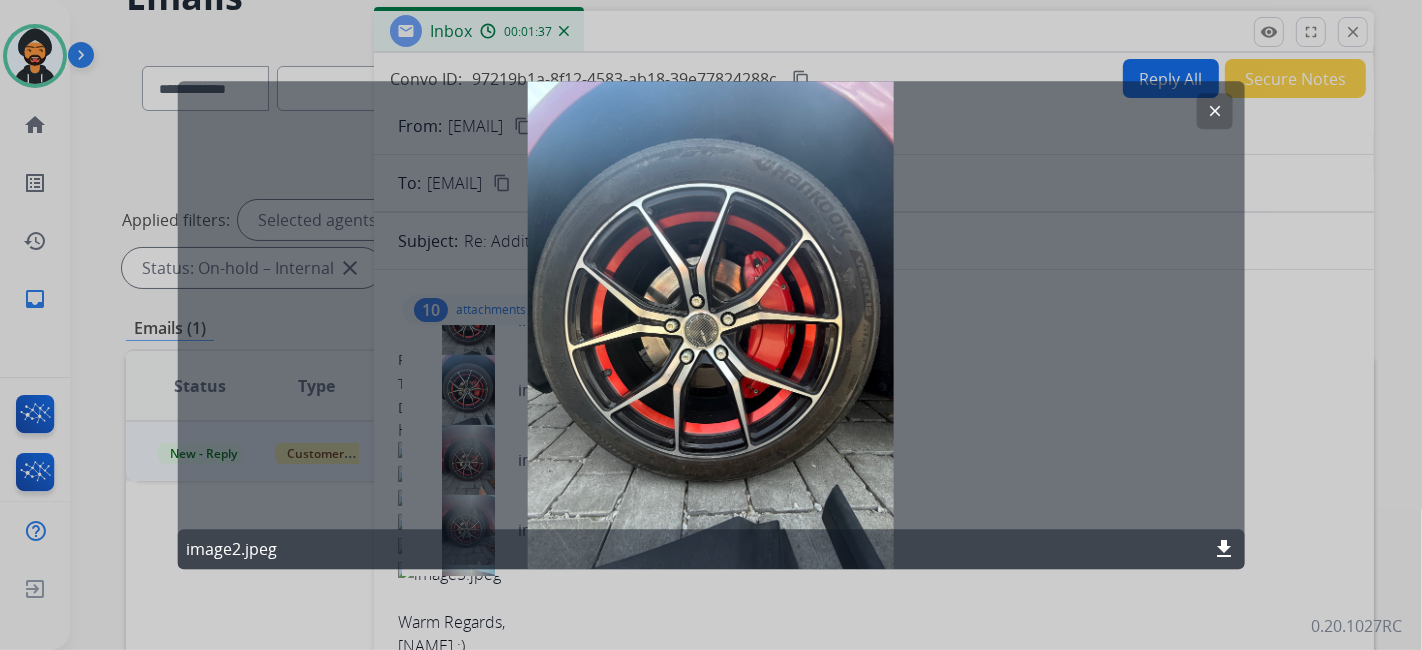 click on "download" 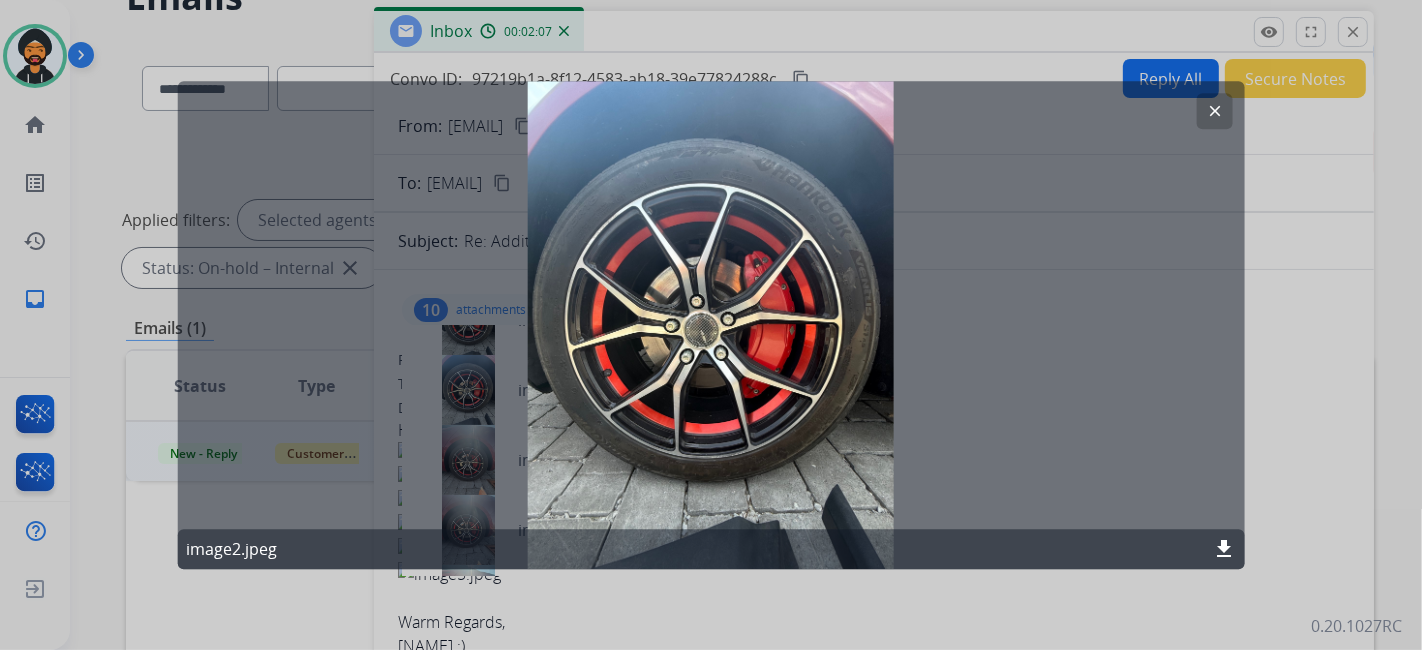 click 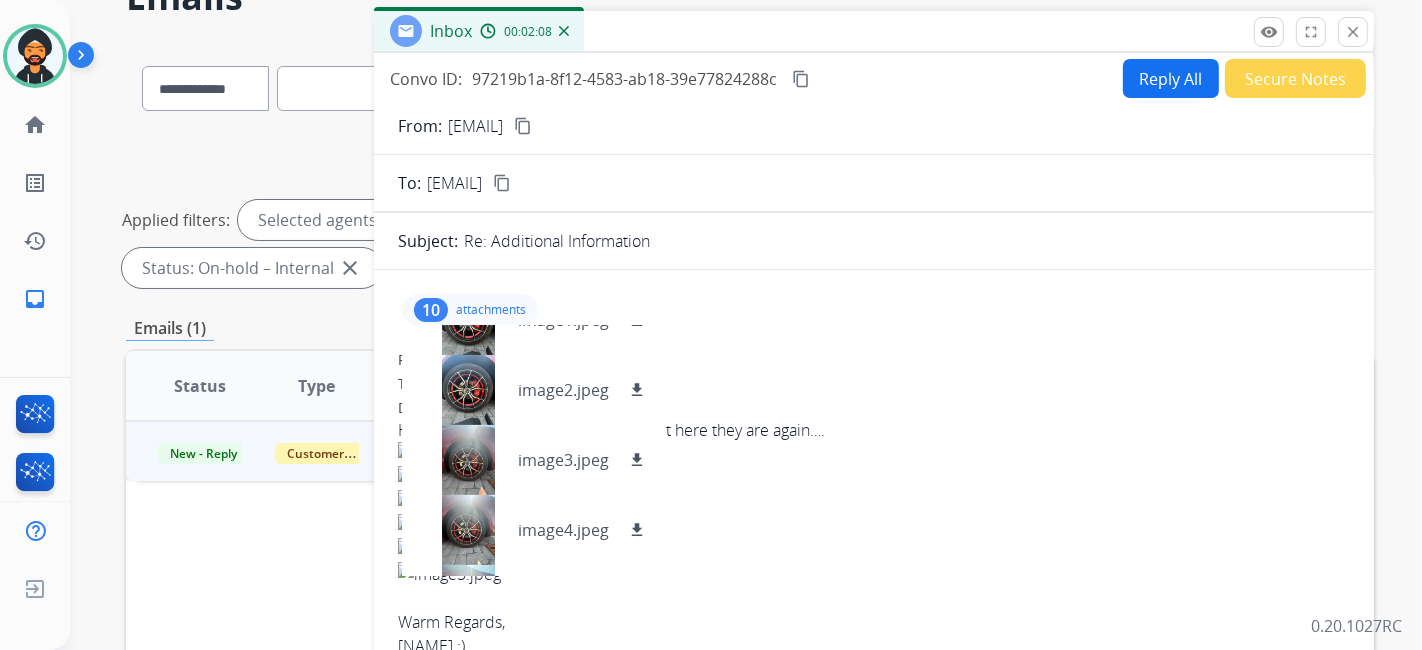 click on "Reply All" at bounding box center [1171, 78] 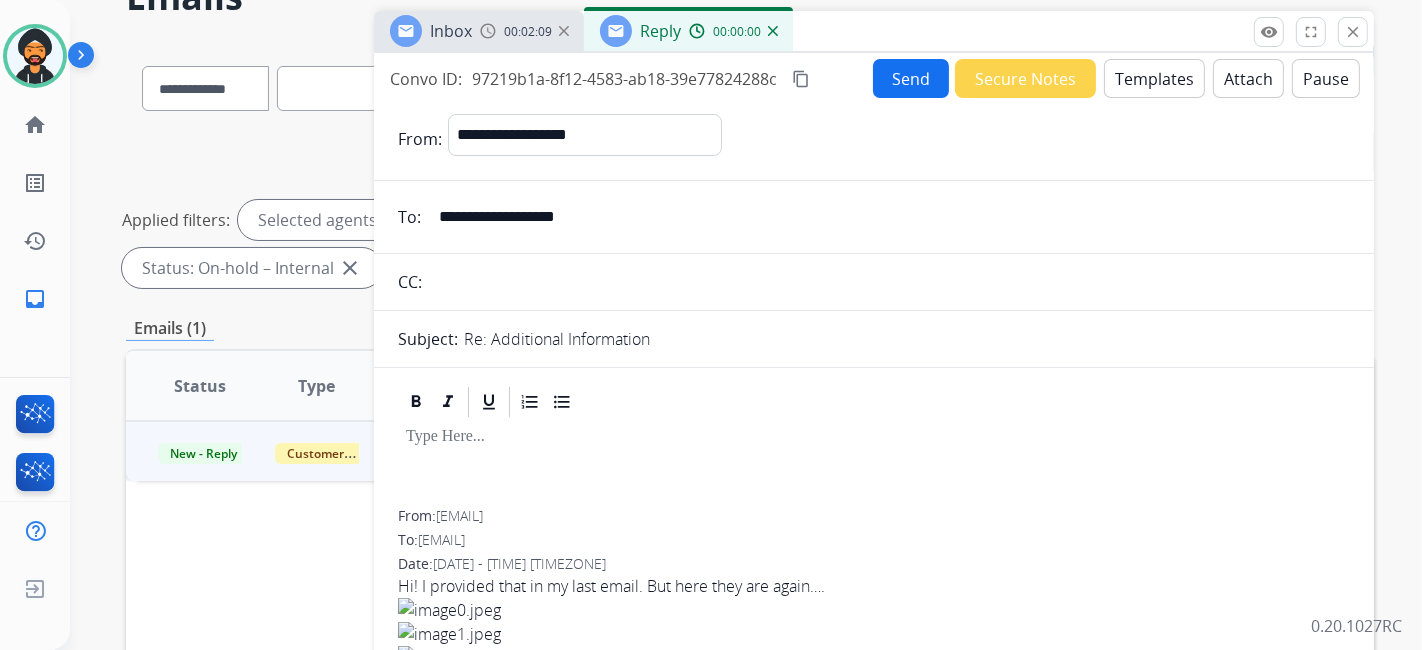 click on "Templates" at bounding box center [1154, 78] 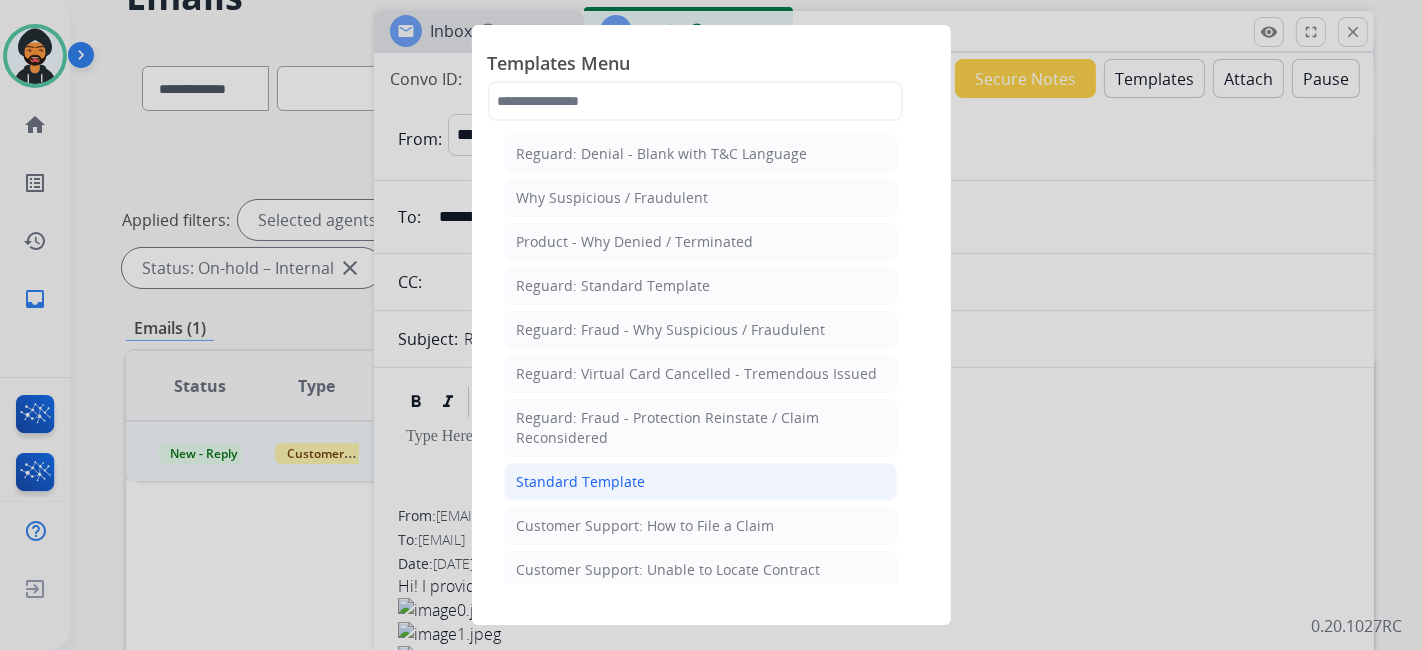 click on "Standard Template" 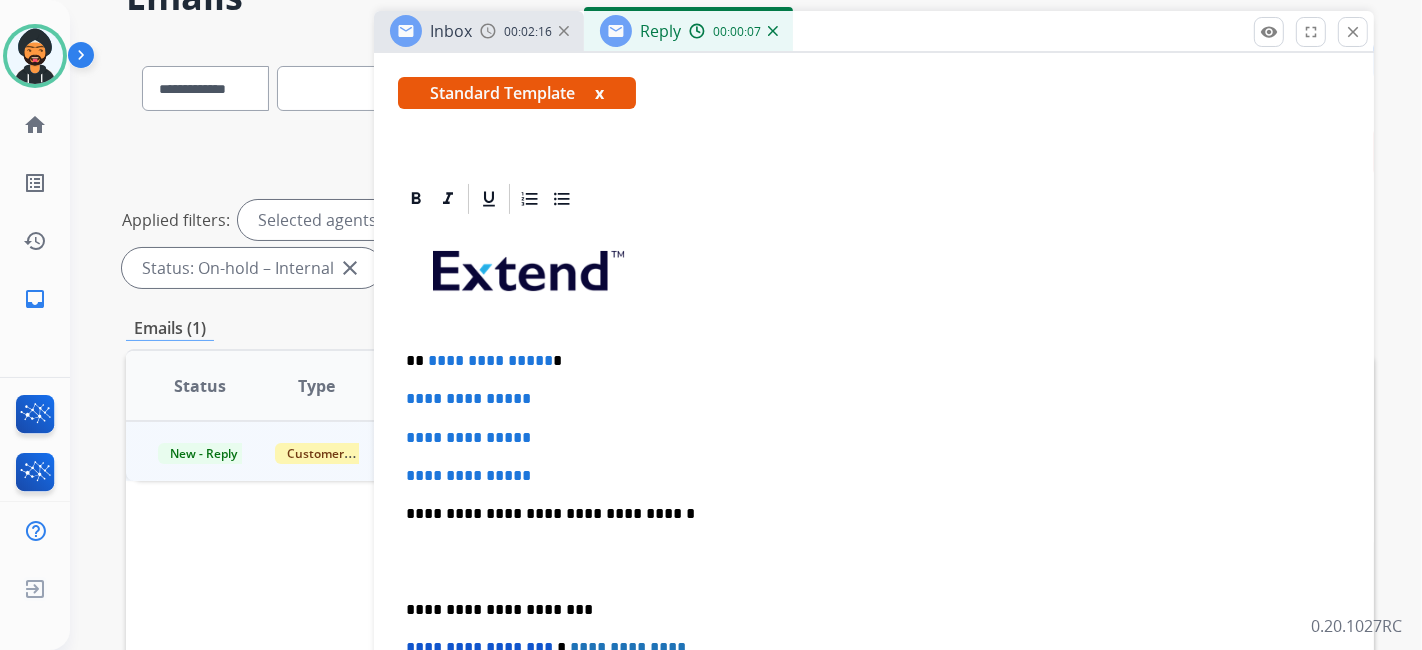 scroll, scrollTop: 333, scrollLeft: 0, axis: vertical 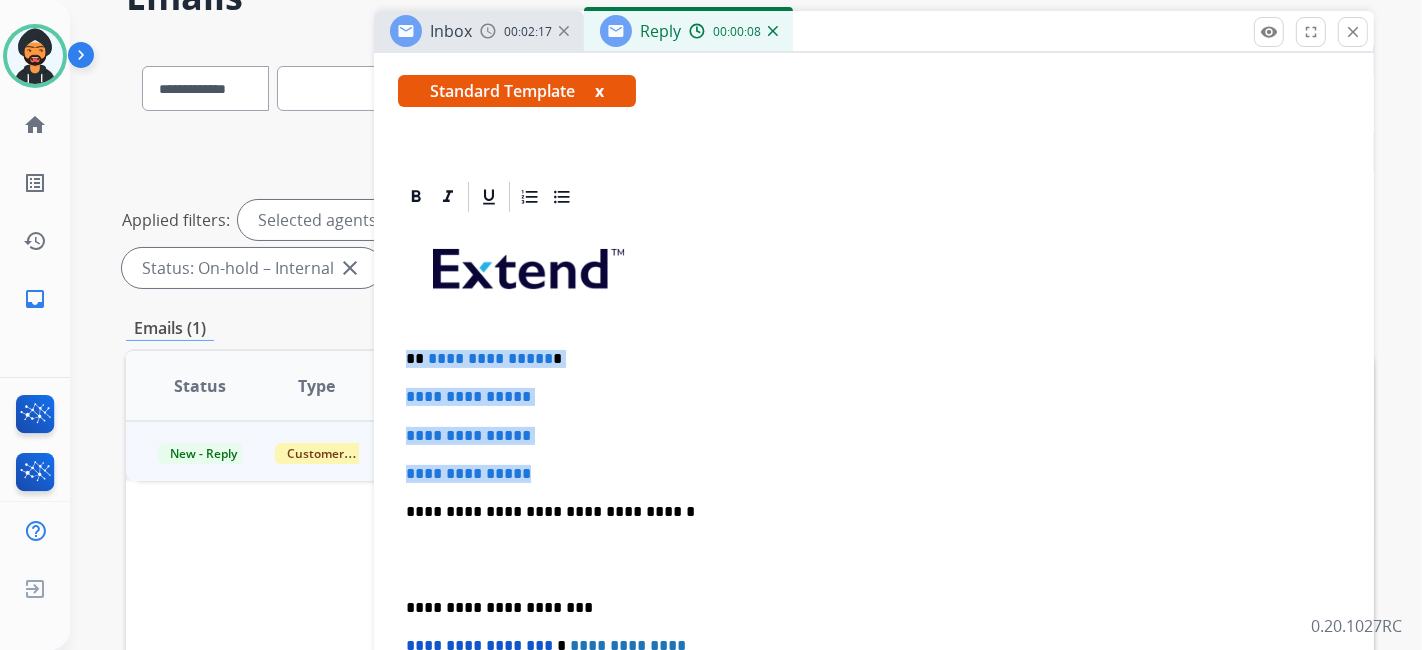 drag, startPoint x: 528, startPoint y: 472, endPoint x: 391, endPoint y: 361, distance: 176.32356 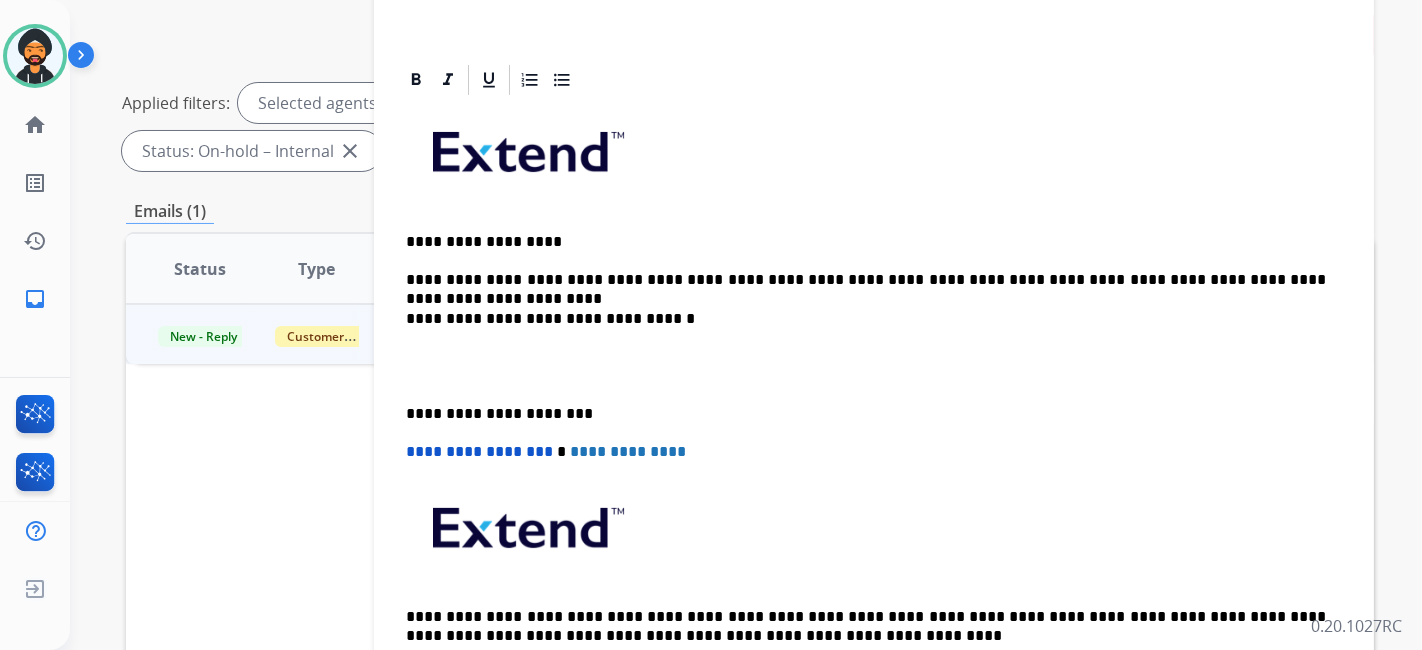scroll, scrollTop: 444, scrollLeft: 0, axis: vertical 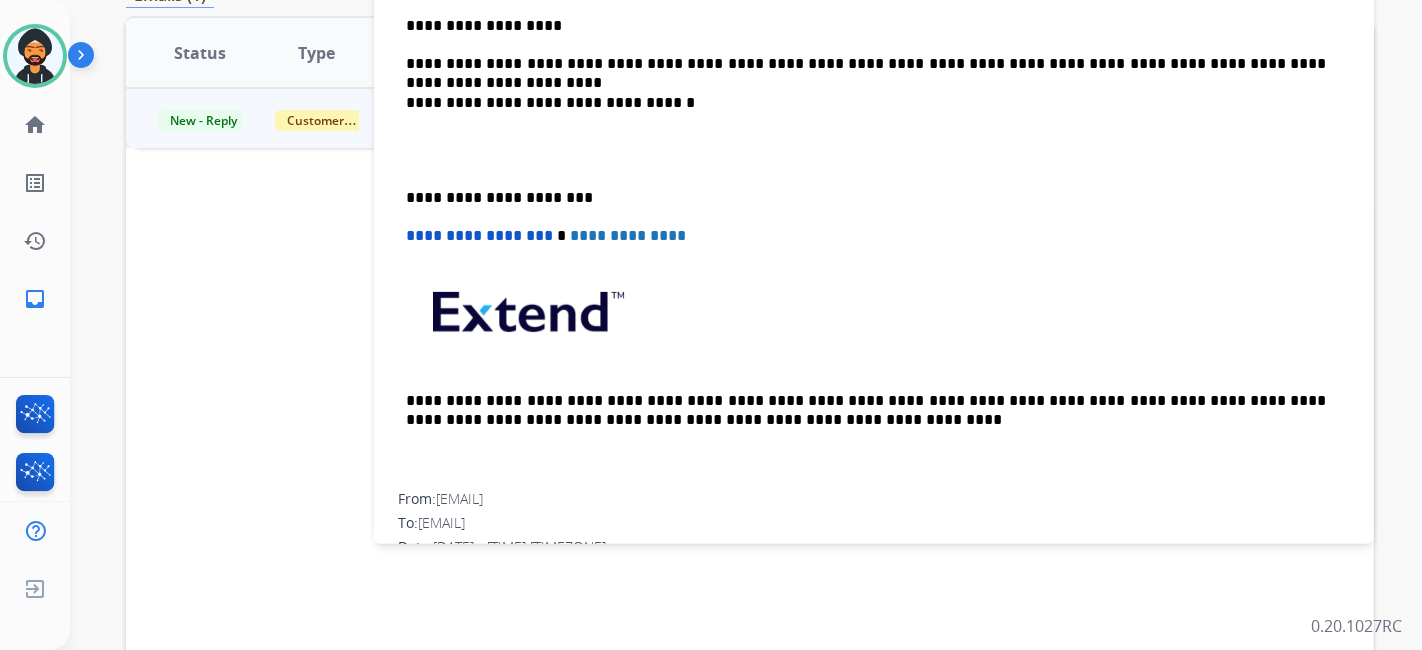 click on "**********" at bounding box center (866, 26) 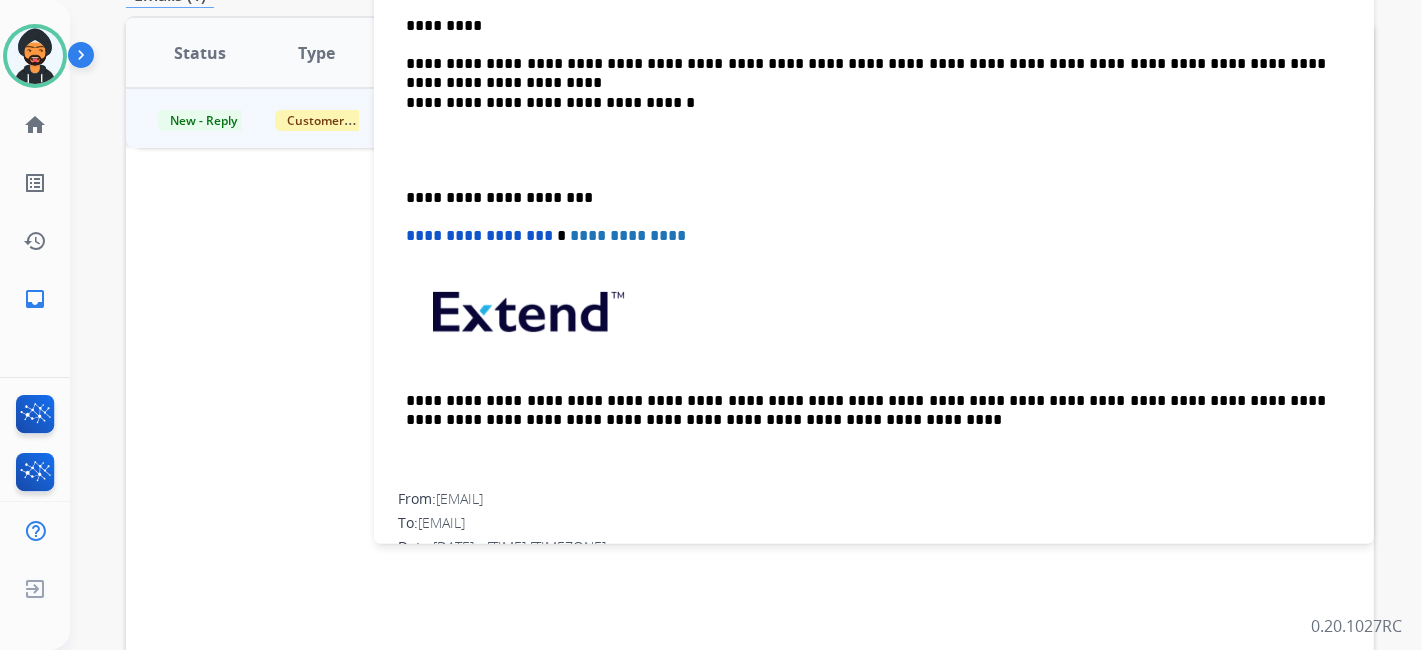 scroll, scrollTop: 0, scrollLeft: 0, axis: both 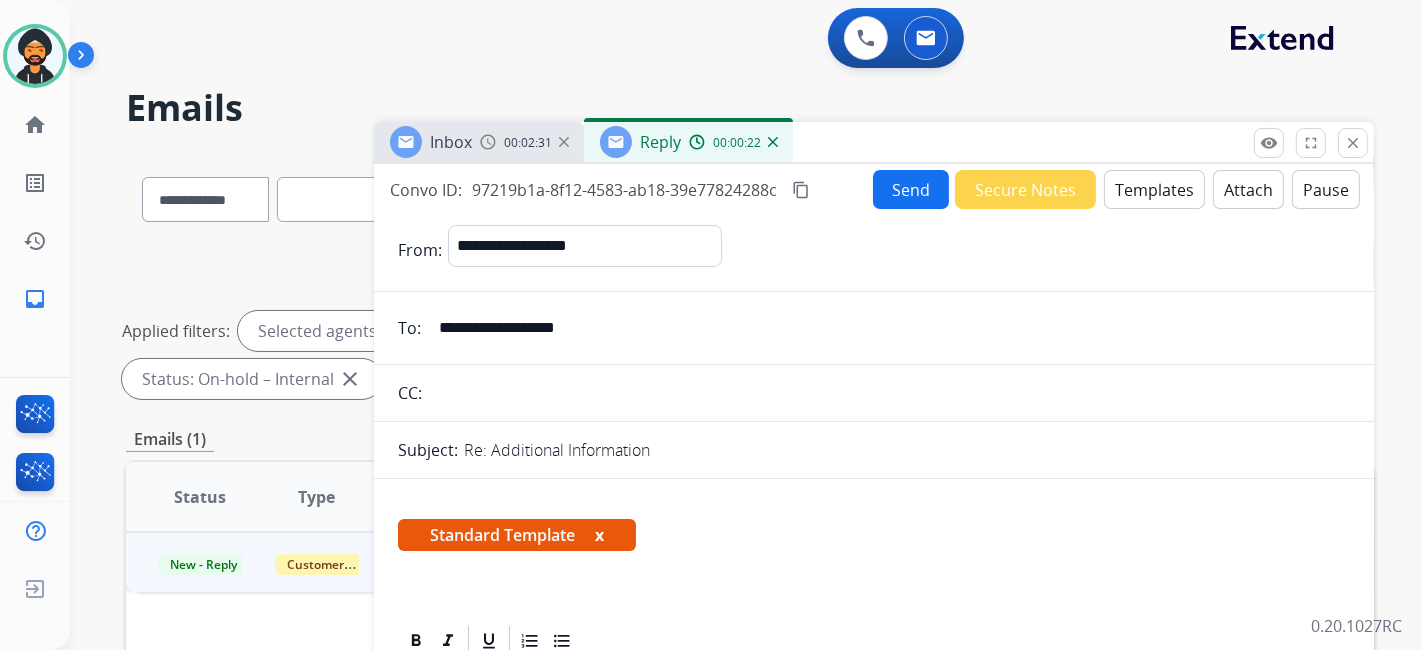 click on "Send" at bounding box center (911, 189) 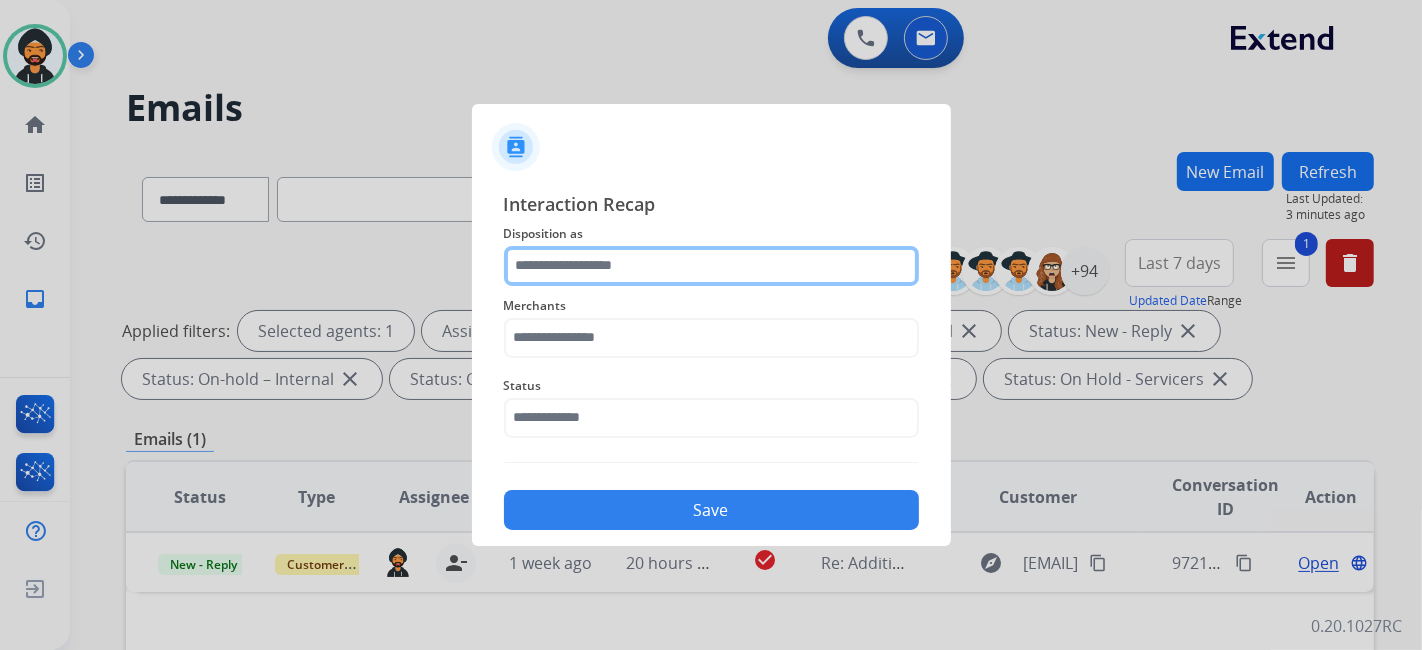 click 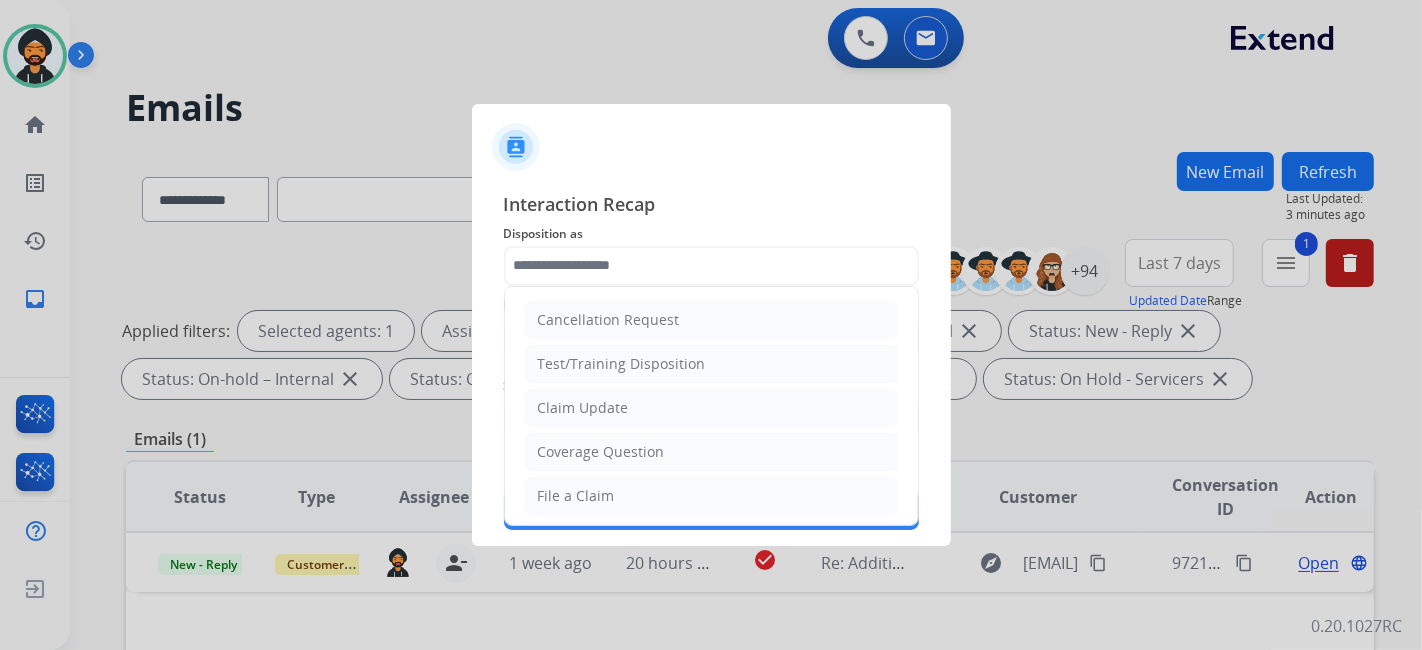 click on "Claim Update" 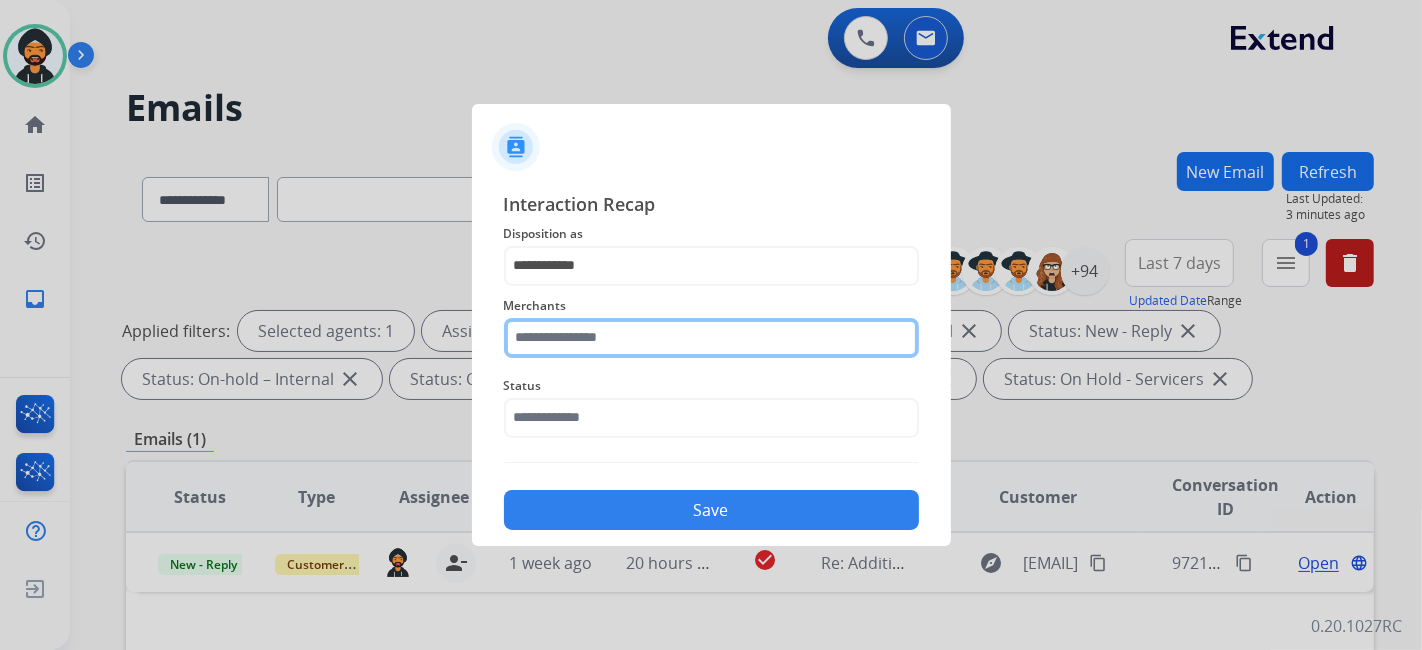 click 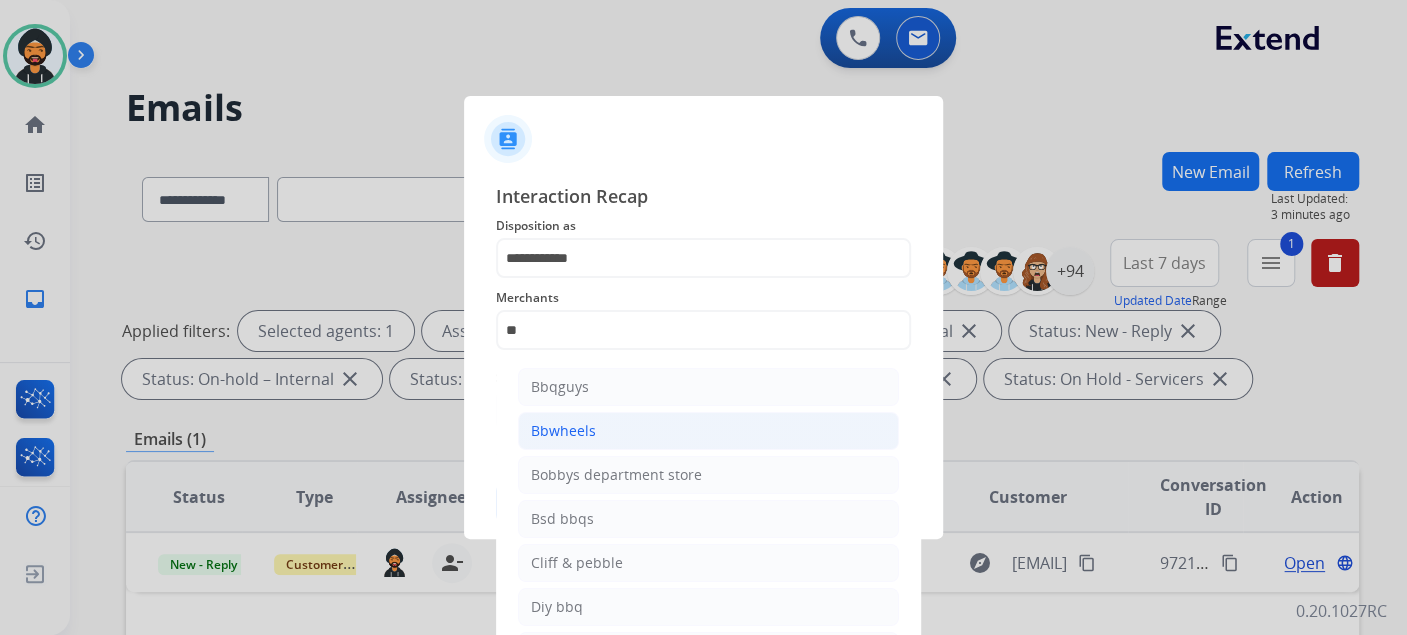 click on "Bbwheels" 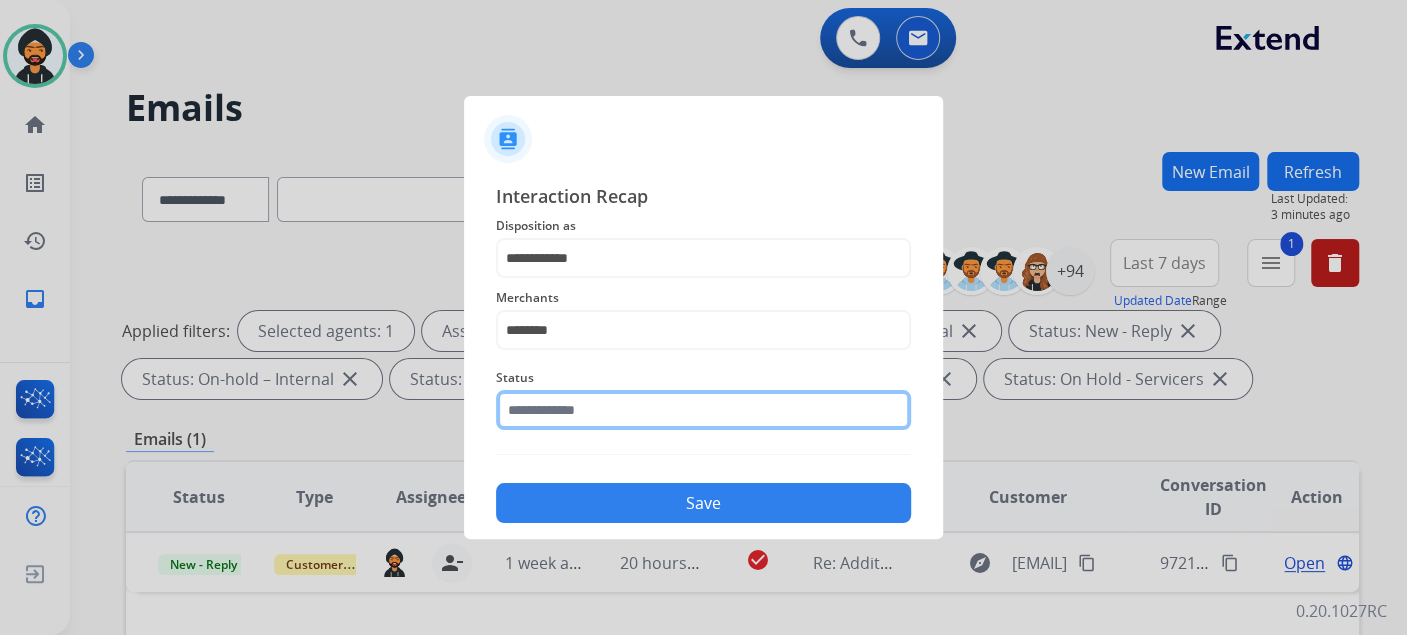 click 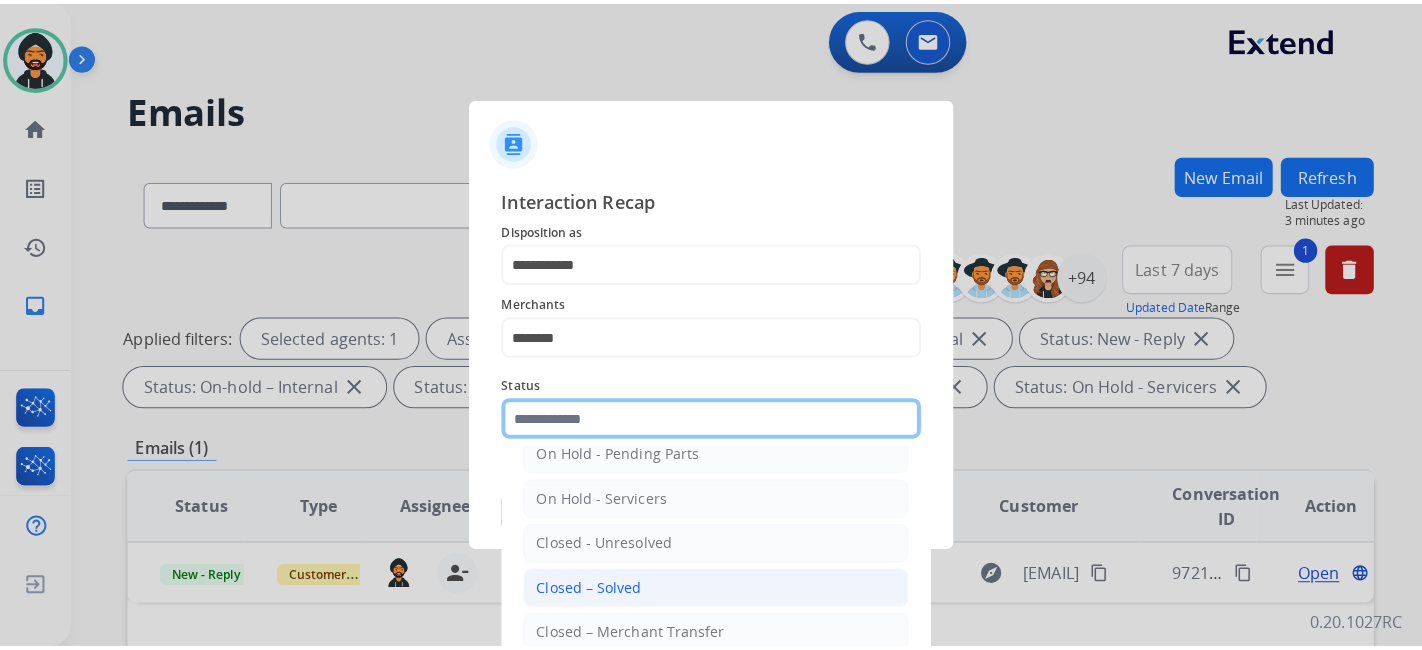 scroll, scrollTop: 115, scrollLeft: 0, axis: vertical 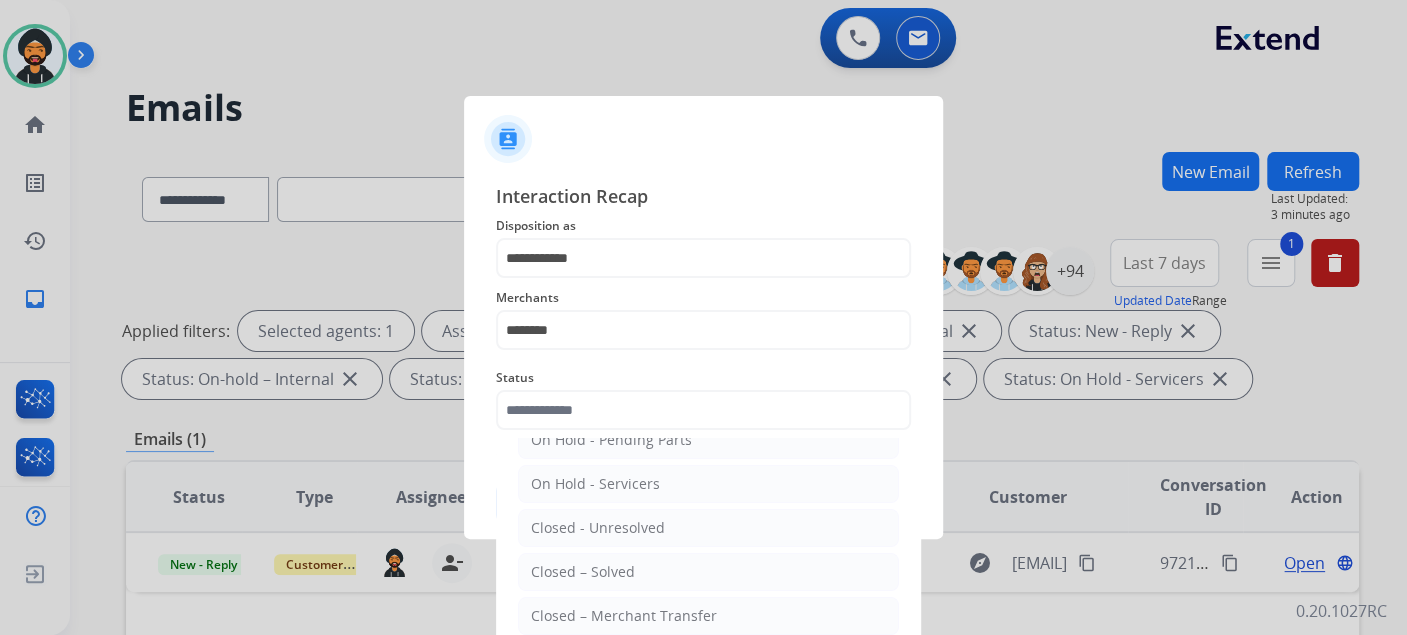 click on "Closed – Solved" 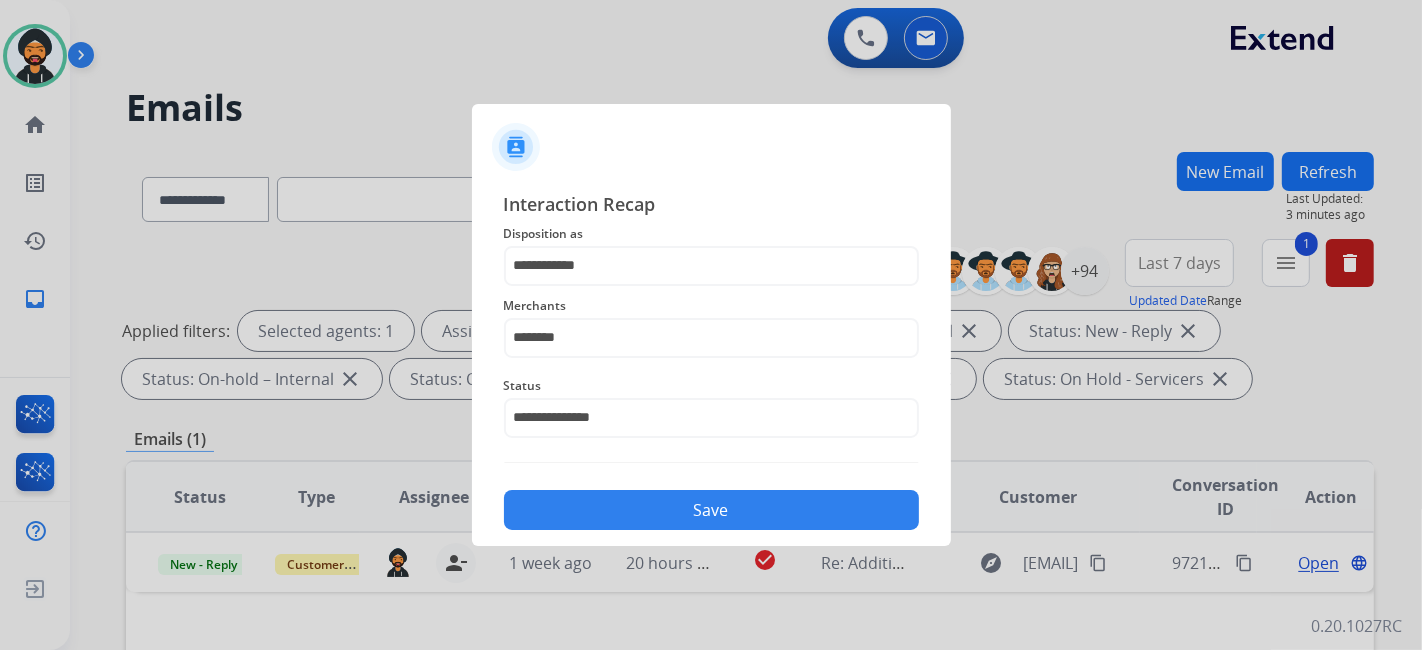 click on "**********" 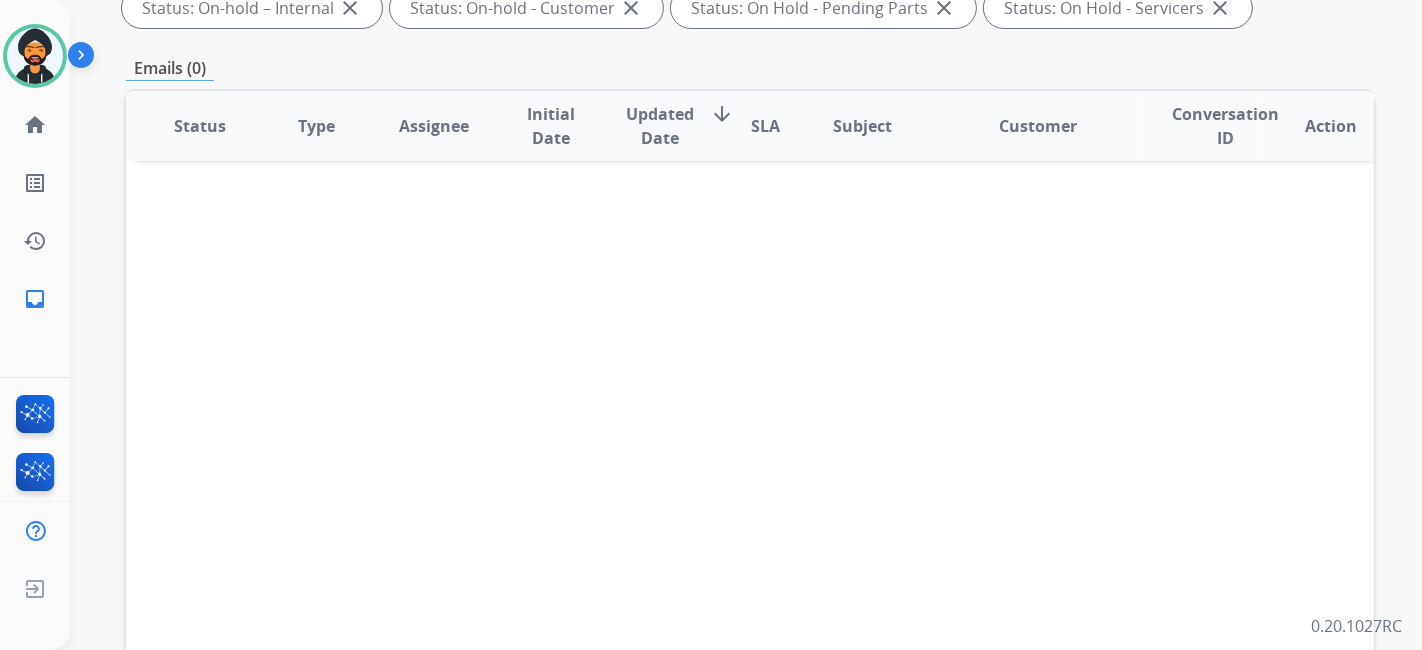 scroll, scrollTop: 222, scrollLeft: 0, axis: vertical 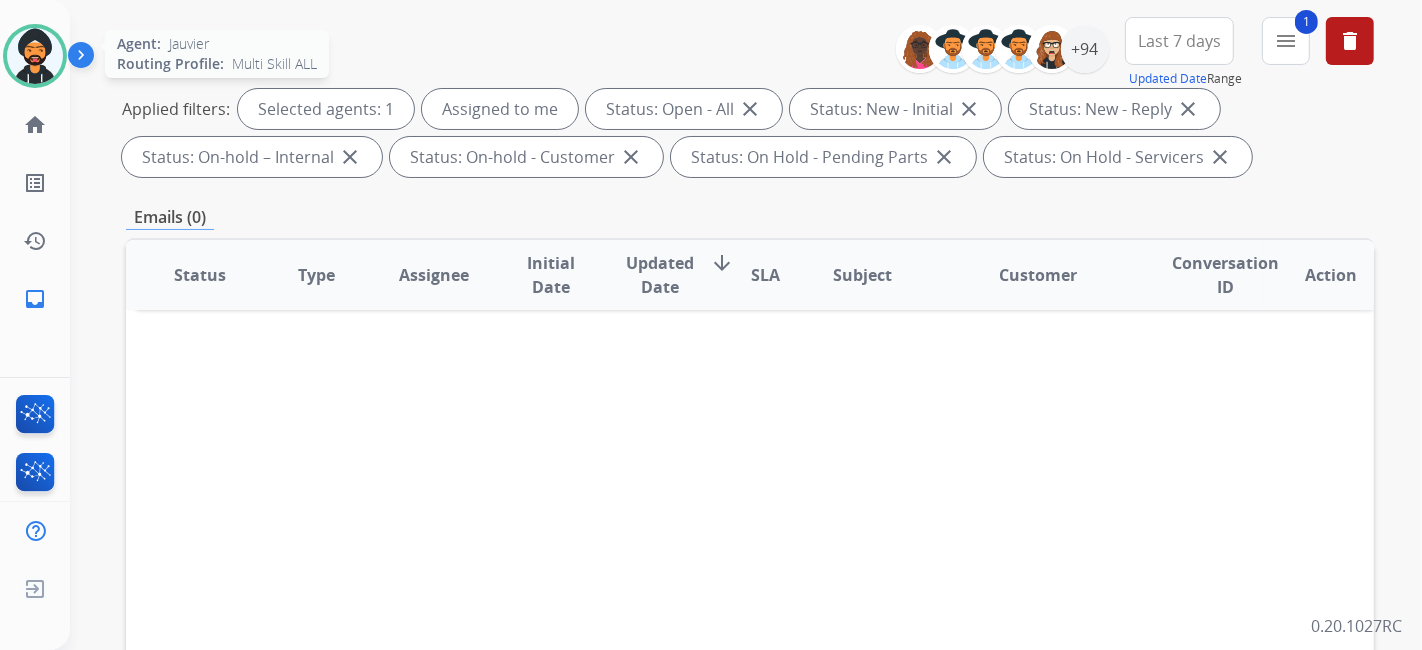 click at bounding box center [35, 56] 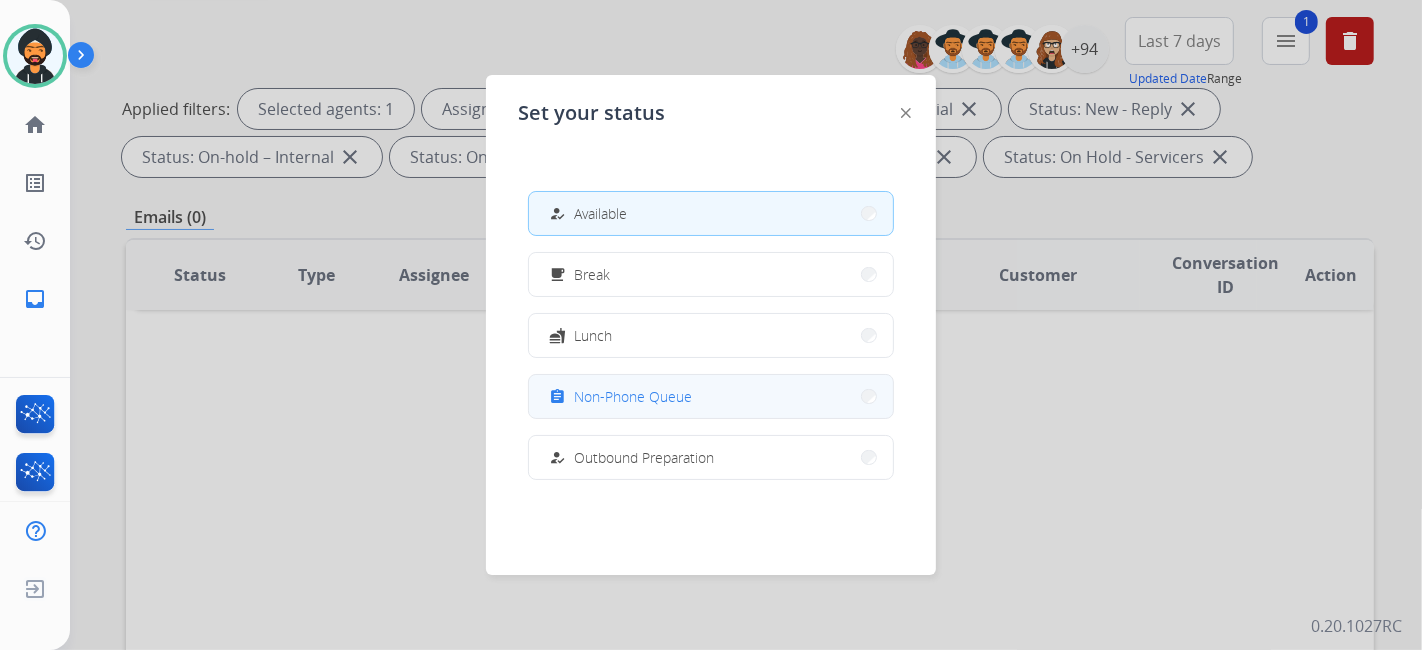 click on "assignment Non-Phone Queue" at bounding box center (711, 396) 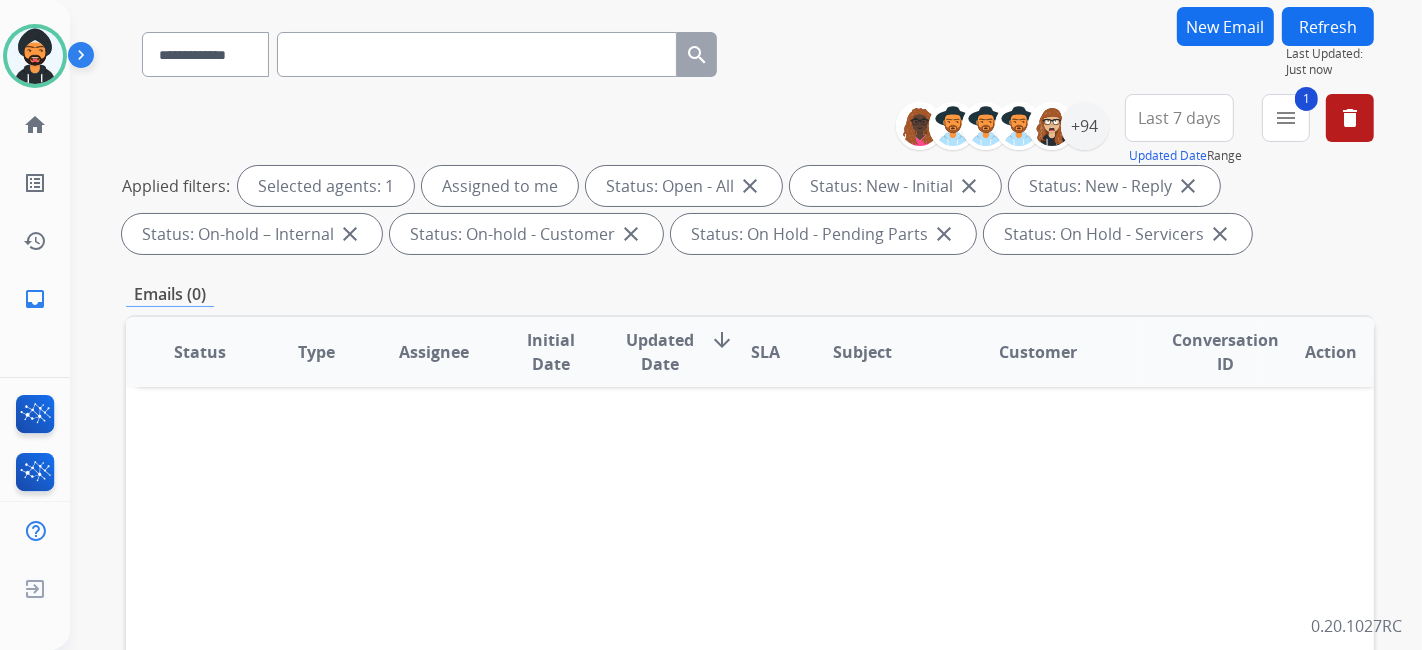 scroll, scrollTop: 222, scrollLeft: 0, axis: vertical 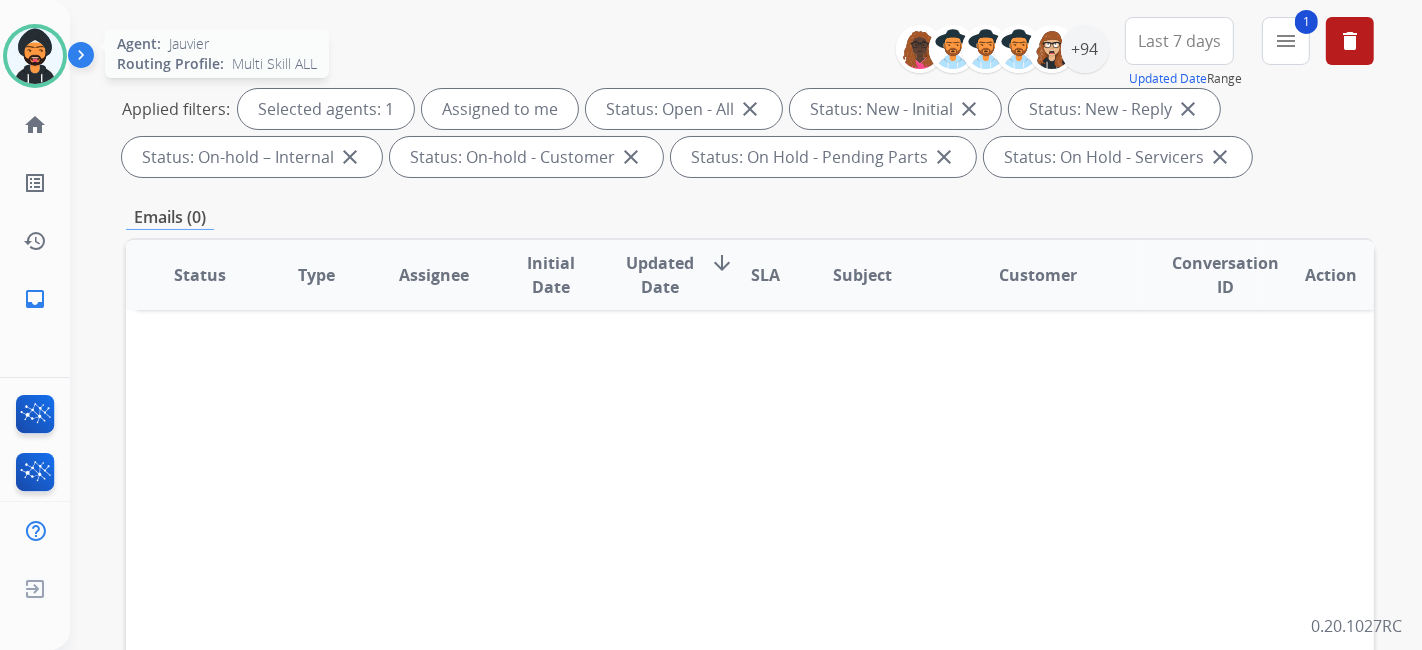 click at bounding box center [35, 56] 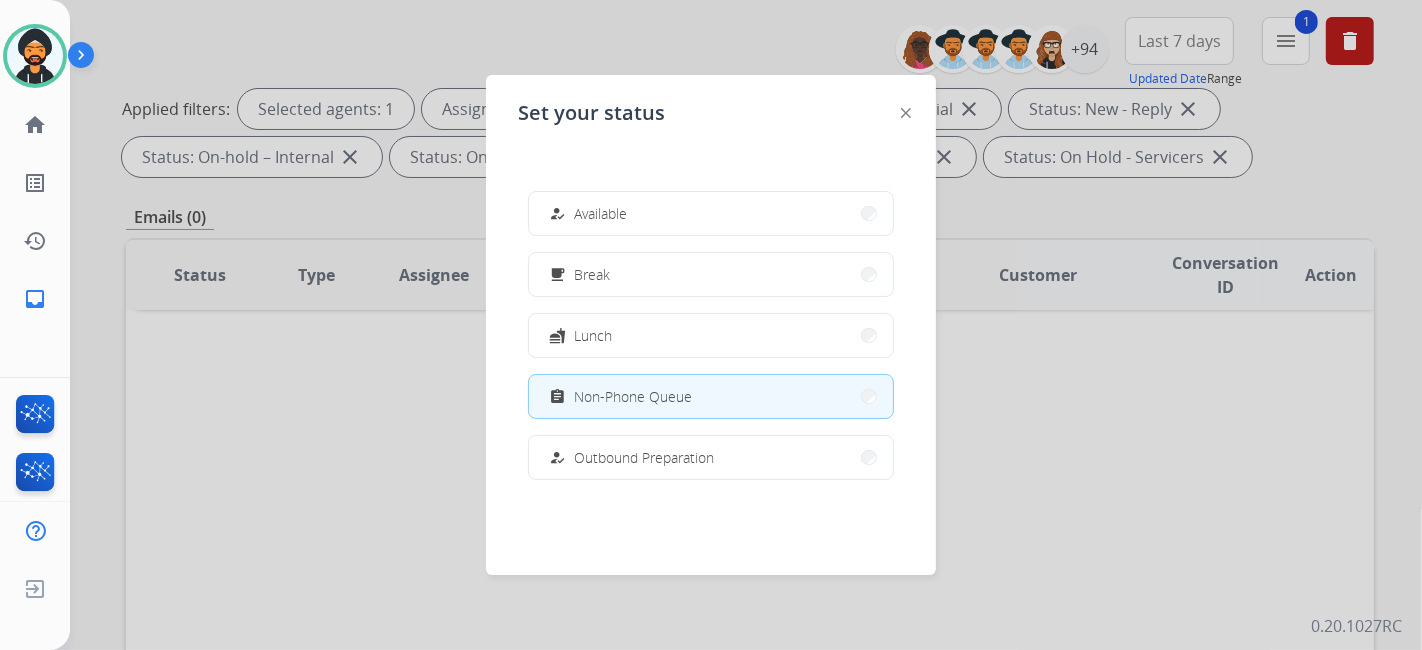 click at bounding box center (711, 325) 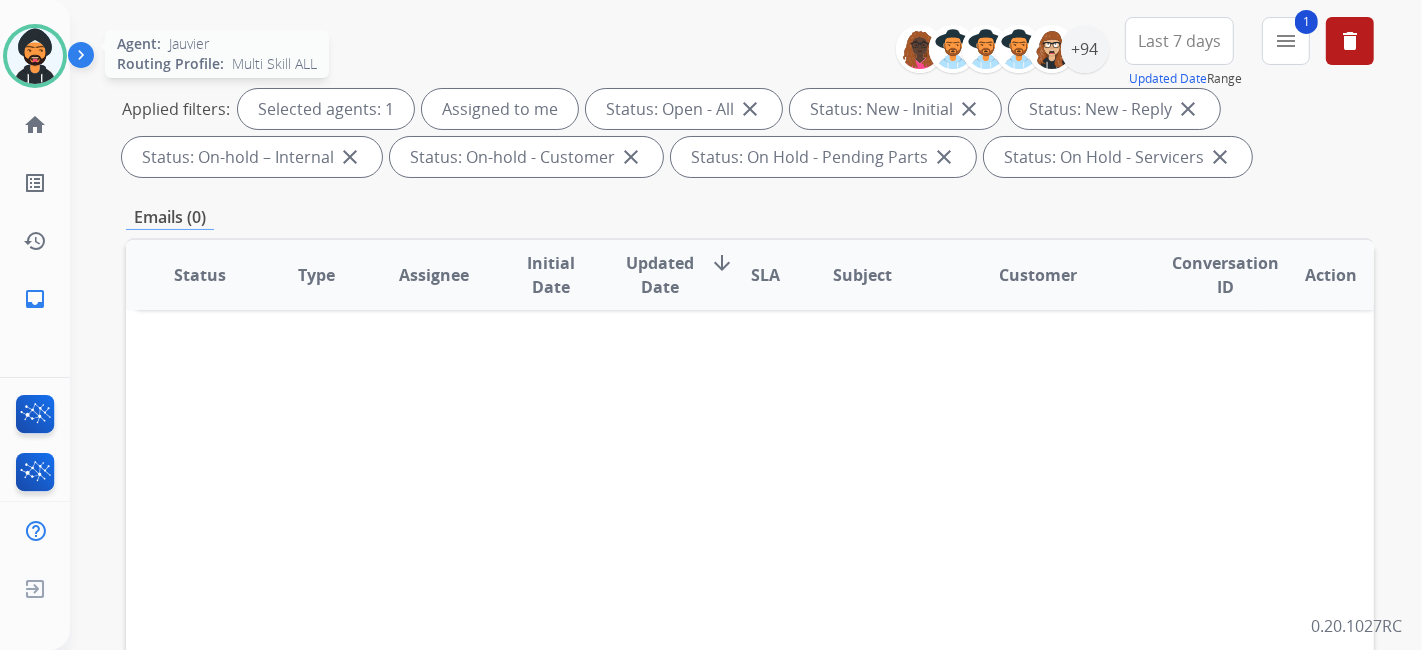 click at bounding box center (35, 56) 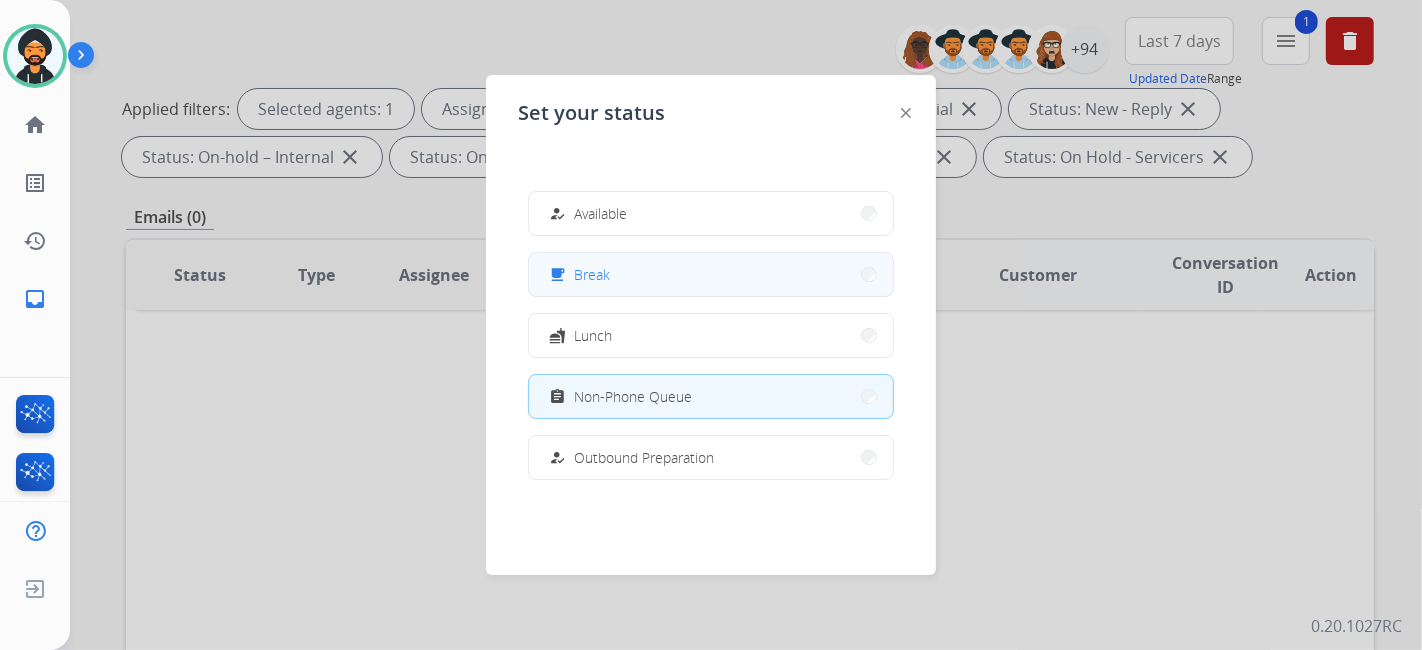 click on "free_breakfast Break" at bounding box center (711, 274) 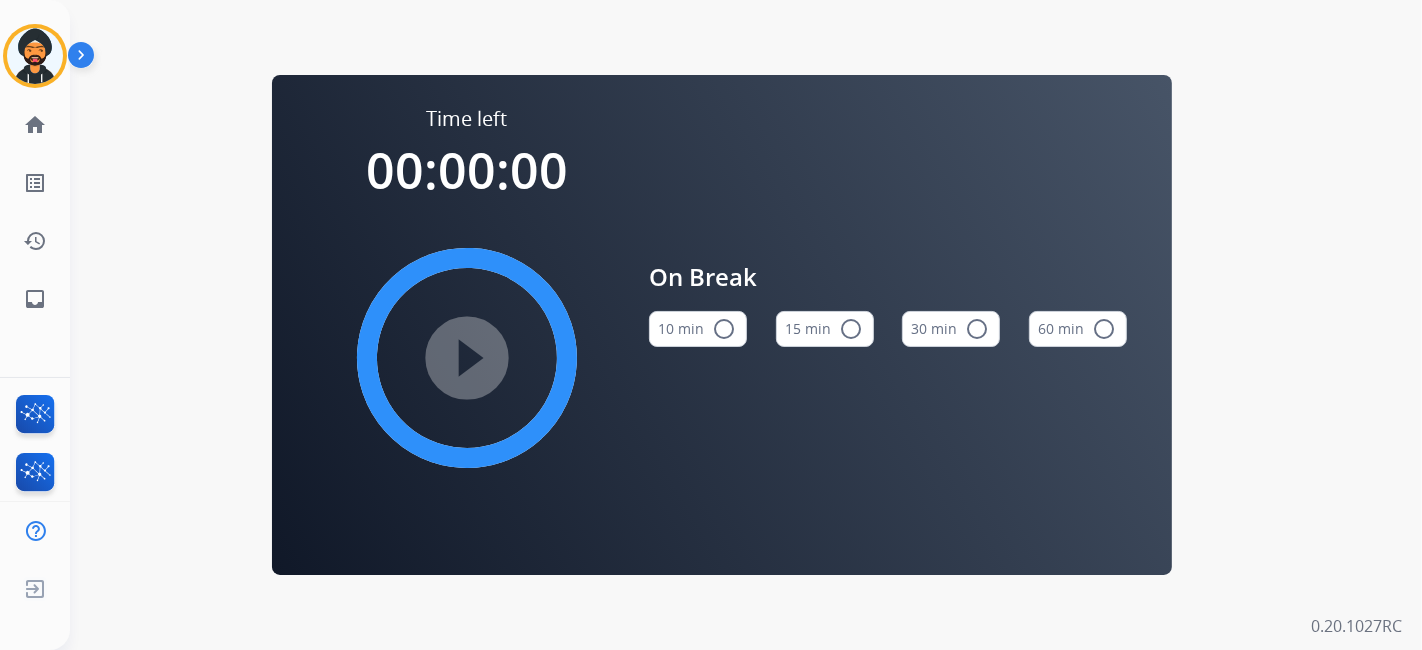 click on "radio_button_unchecked" at bounding box center (851, 329) 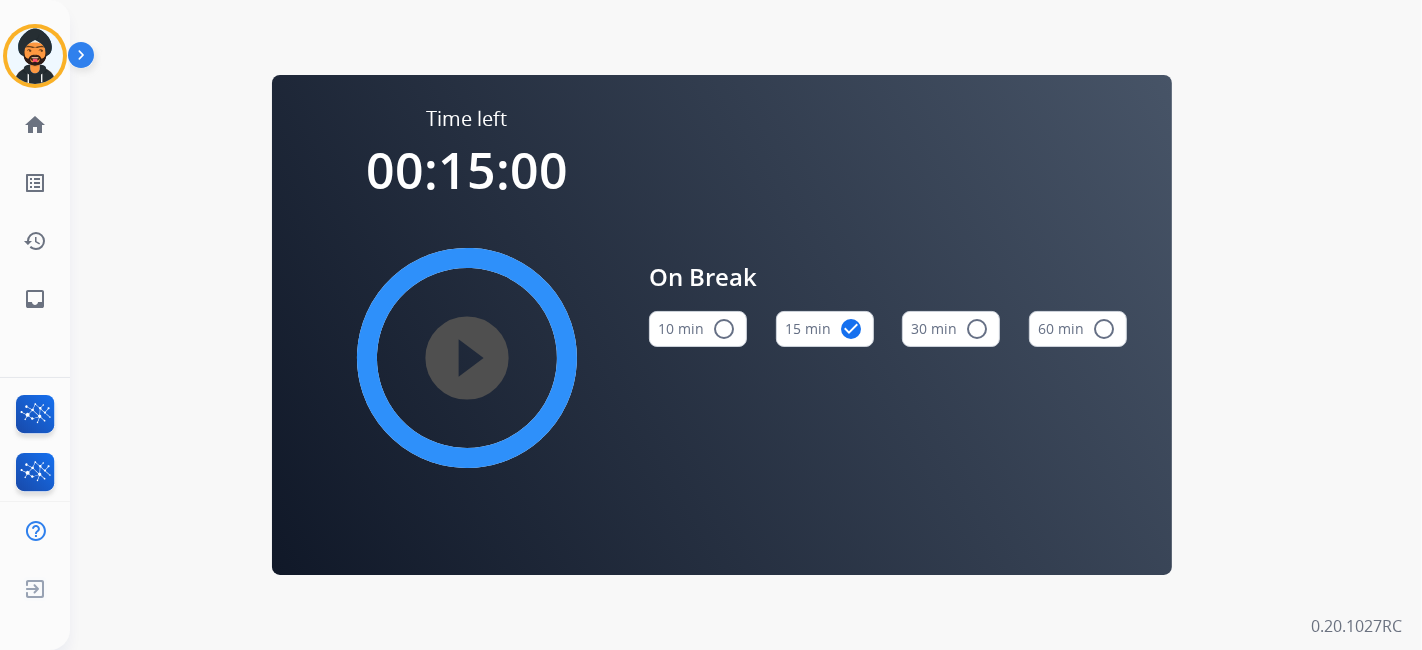 click on "play_circle_filled" at bounding box center (467, 358) 